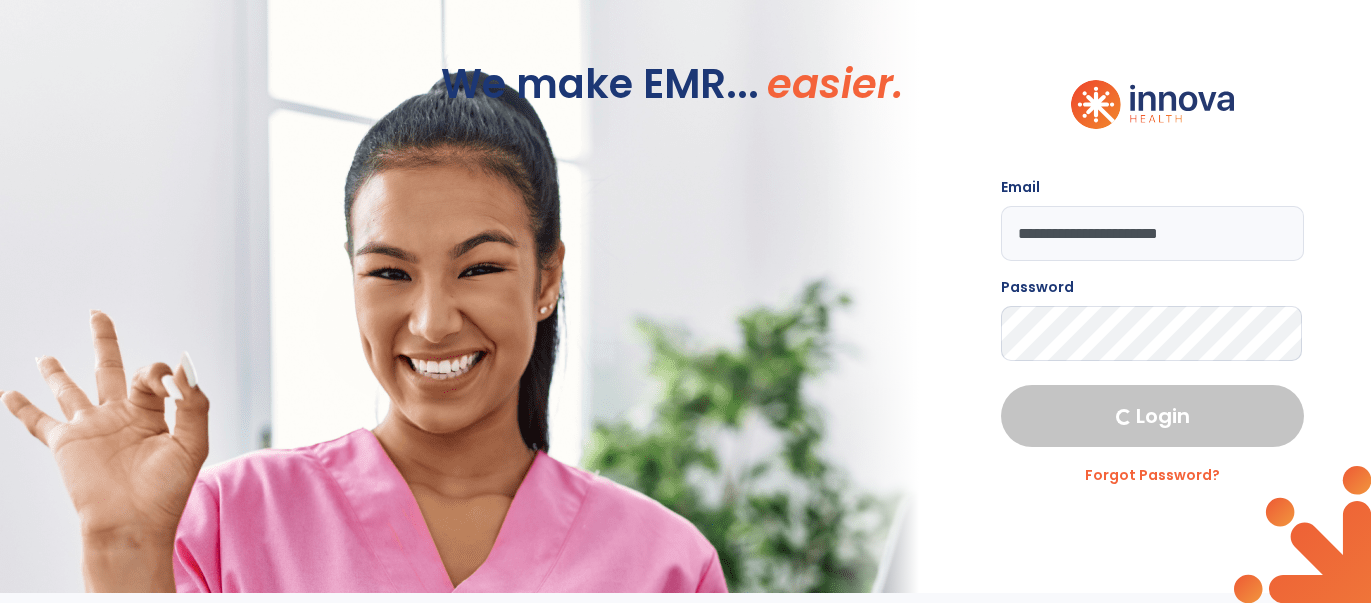 scroll, scrollTop: 0, scrollLeft: 0, axis: both 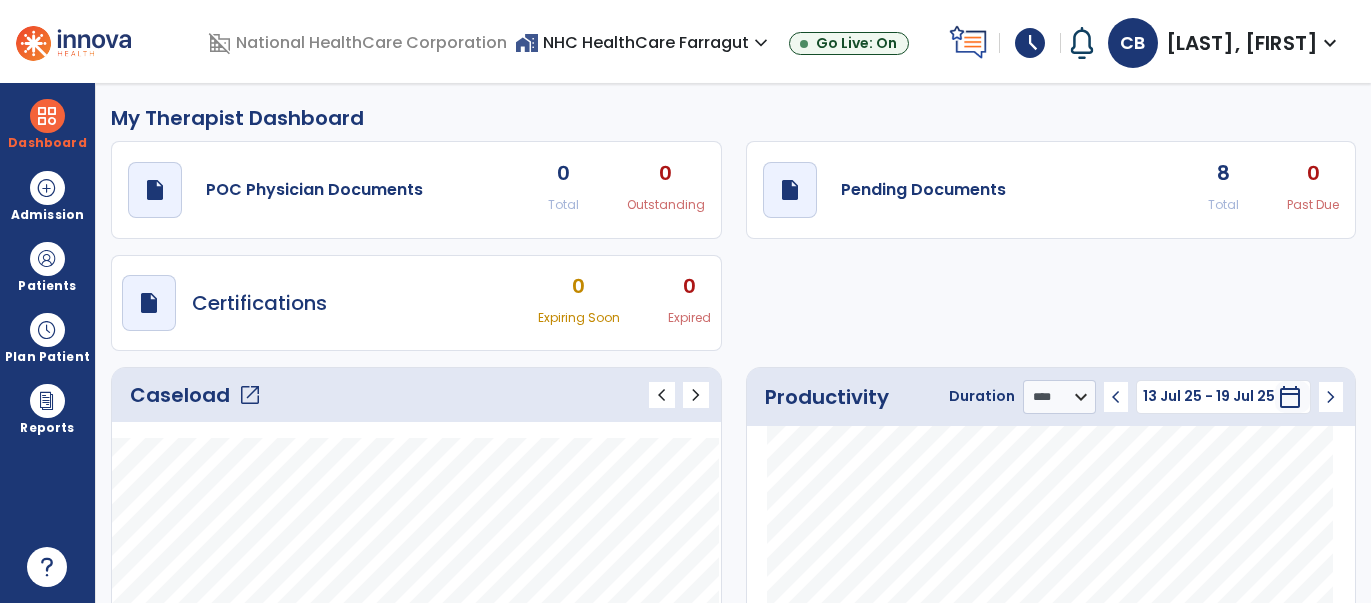 click on "open_in_new" 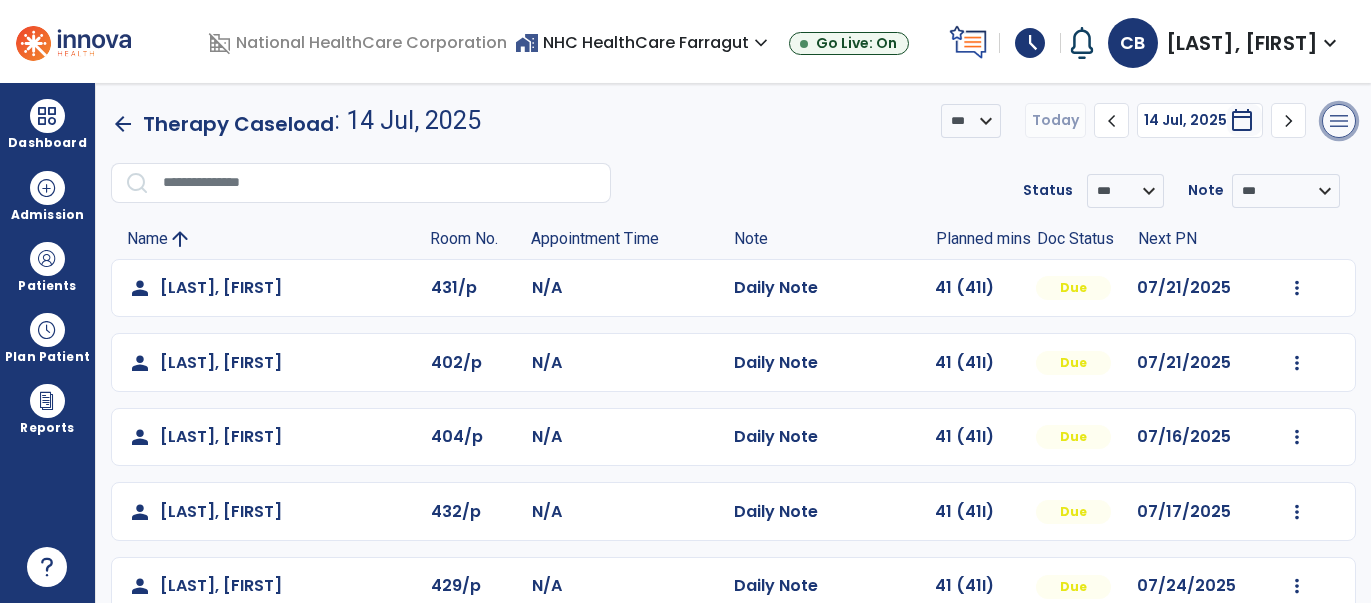 click on "menu" at bounding box center [1339, 121] 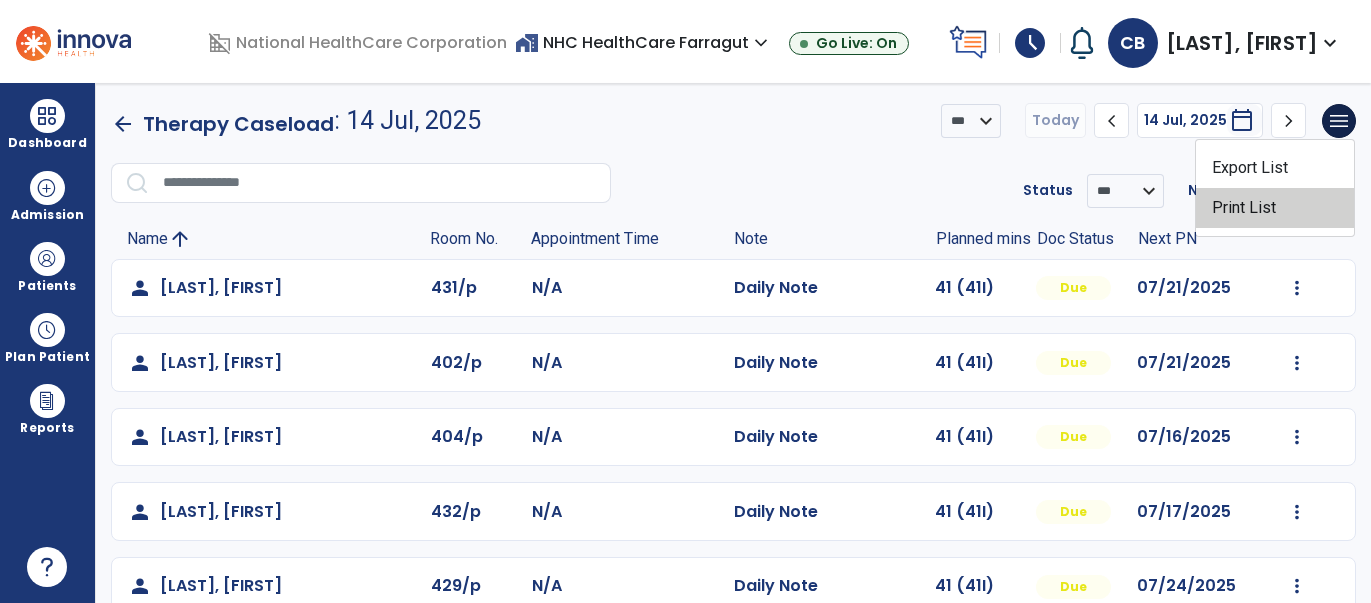 click on "Print List" 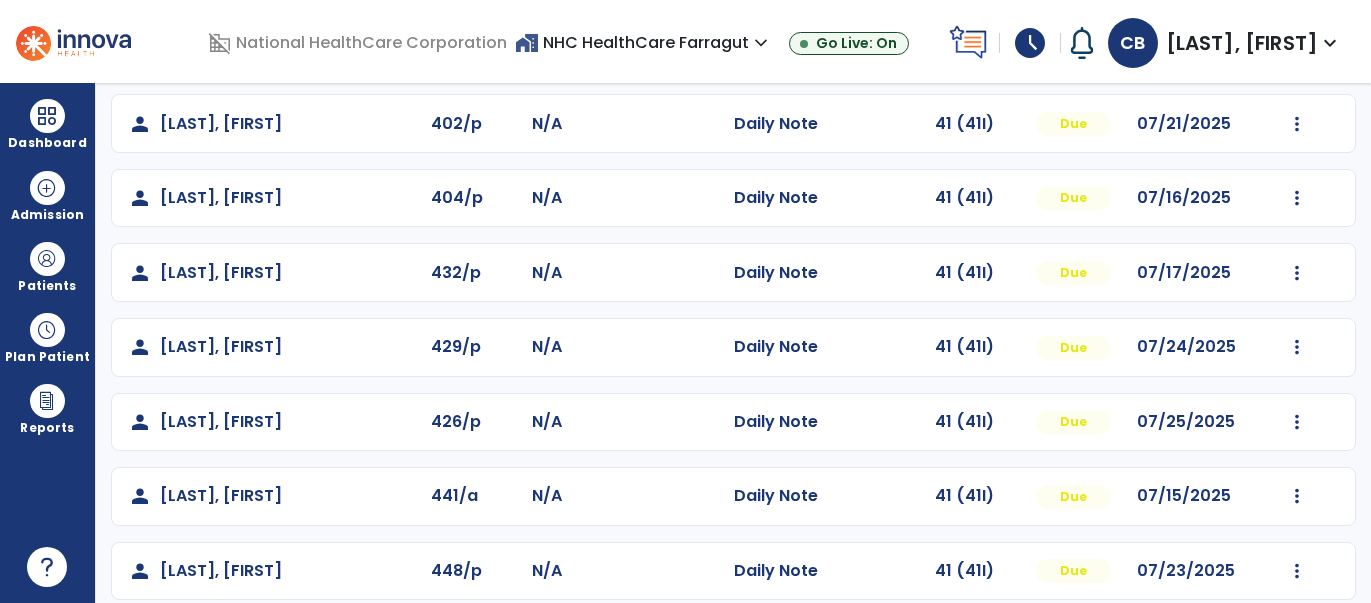 scroll, scrollTop: 307, scrollLeft: 0, axis: vertical 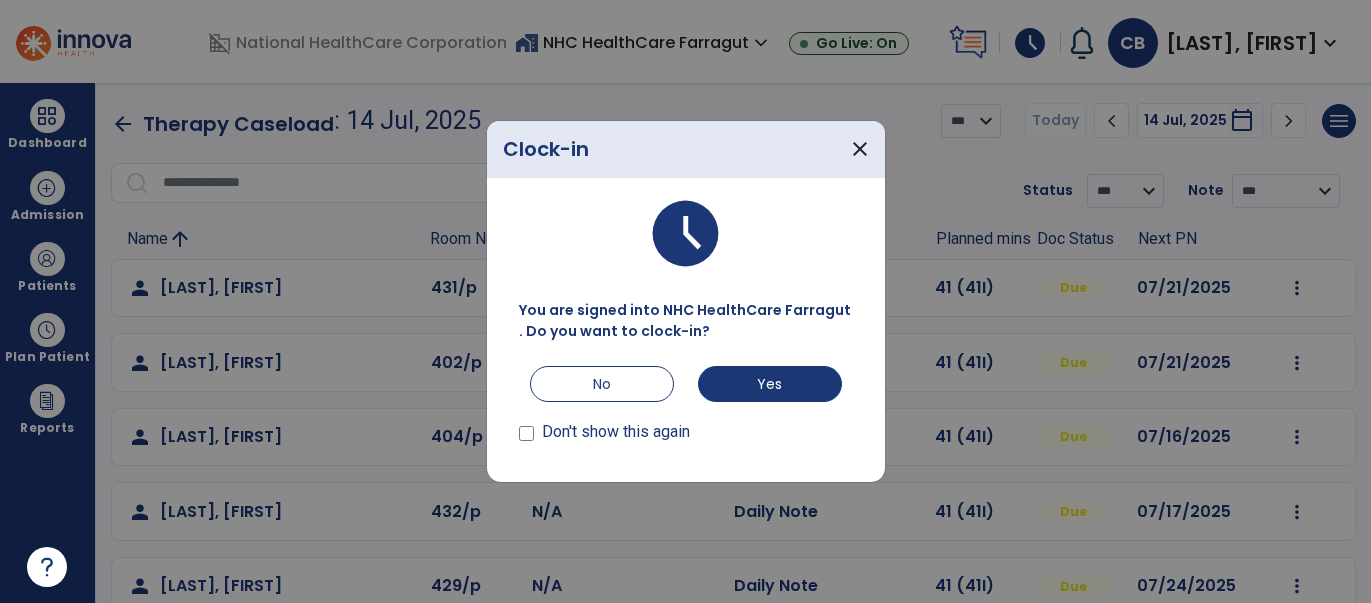 click at bounding box center [527, 436] 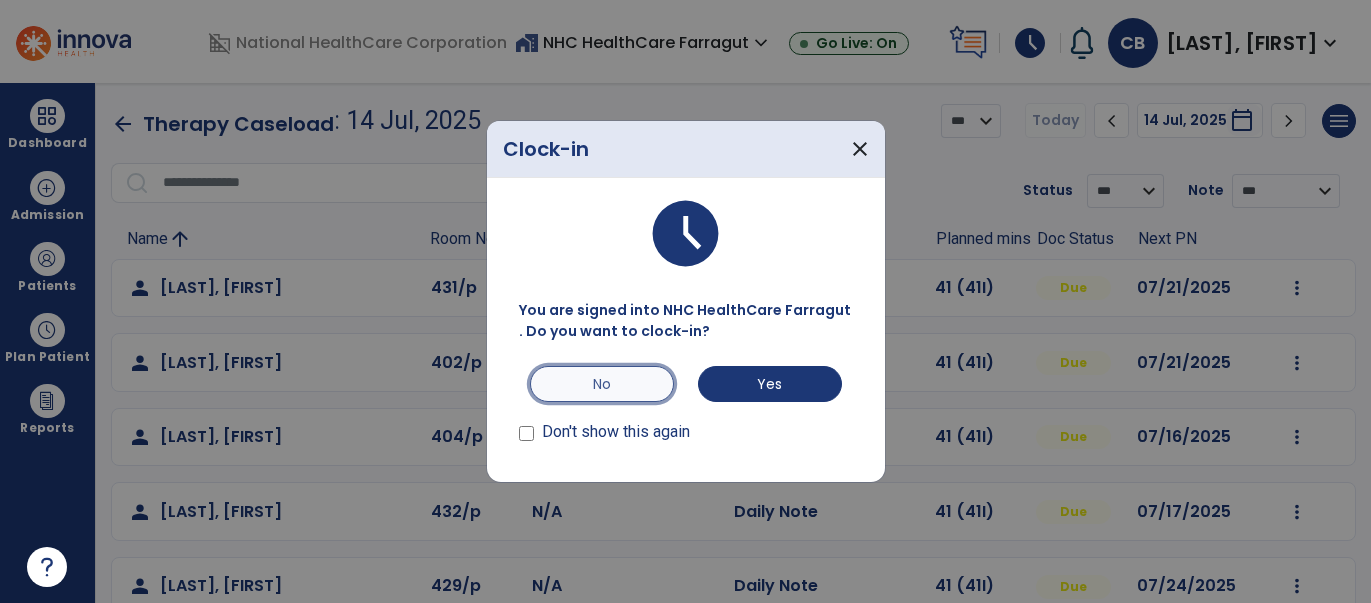 click on "No" at bounding box center (602, 384) 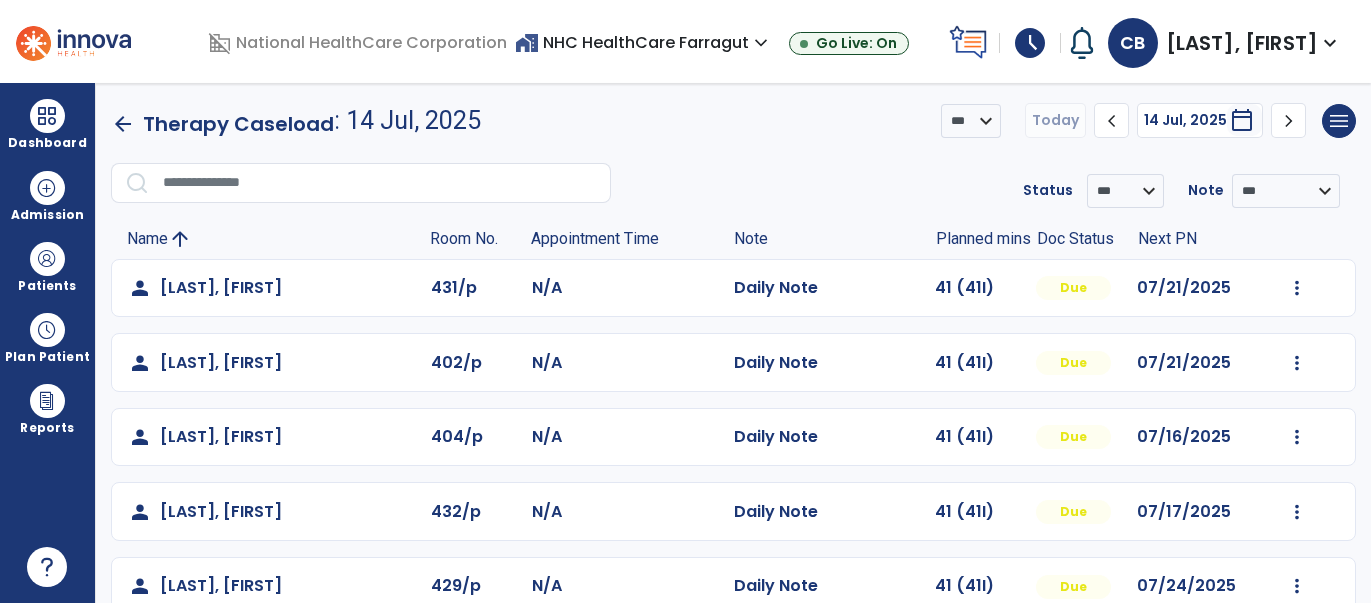 click on "schedule" at bounding box center (1030, 43) 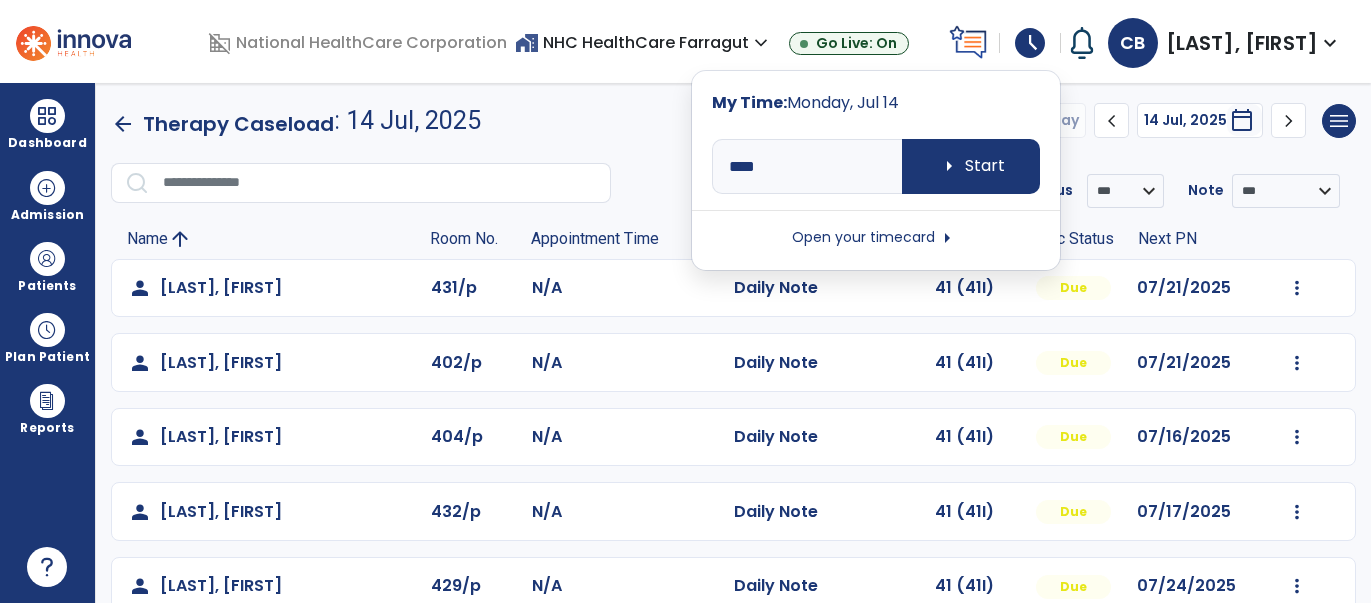 click on "Open your timecard  arrow_right" at bounding box center (876, 238) 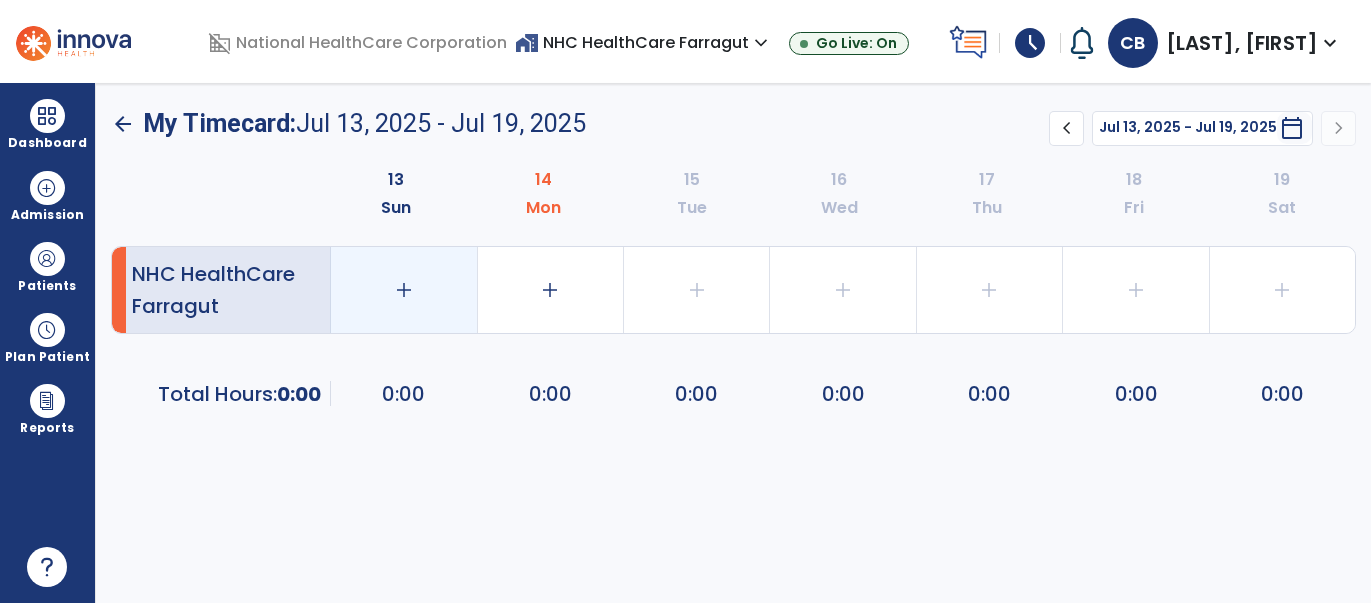 click on "add" 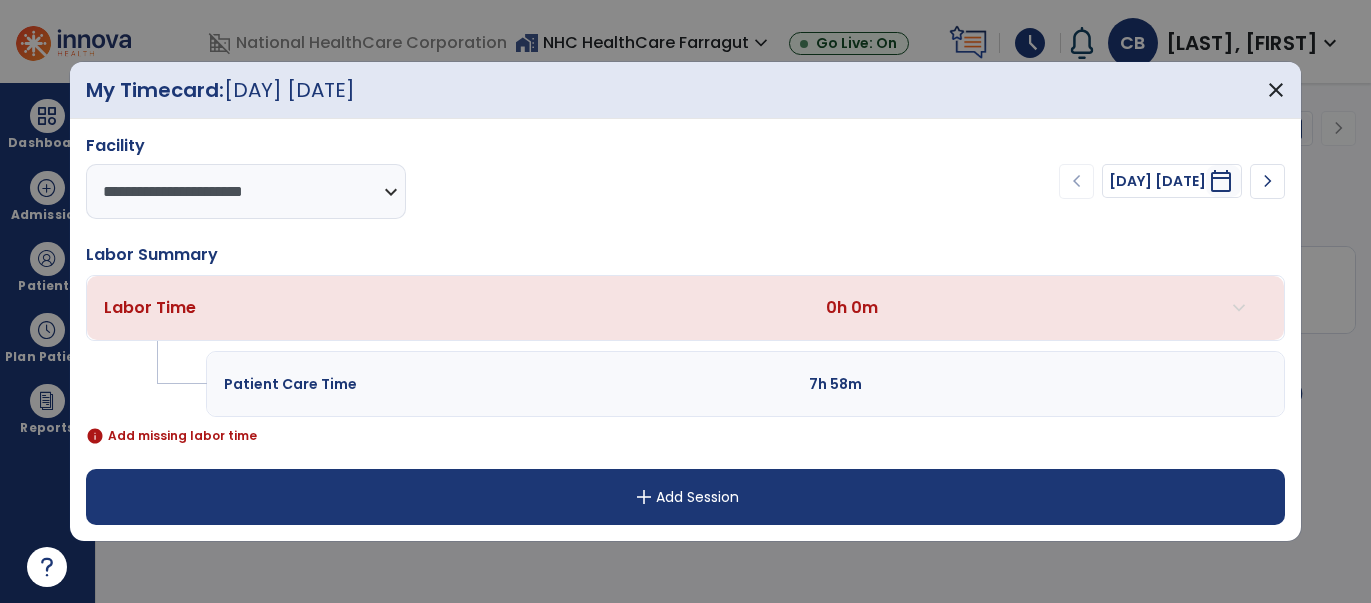 click on "add" at bounding box center (644, 497) 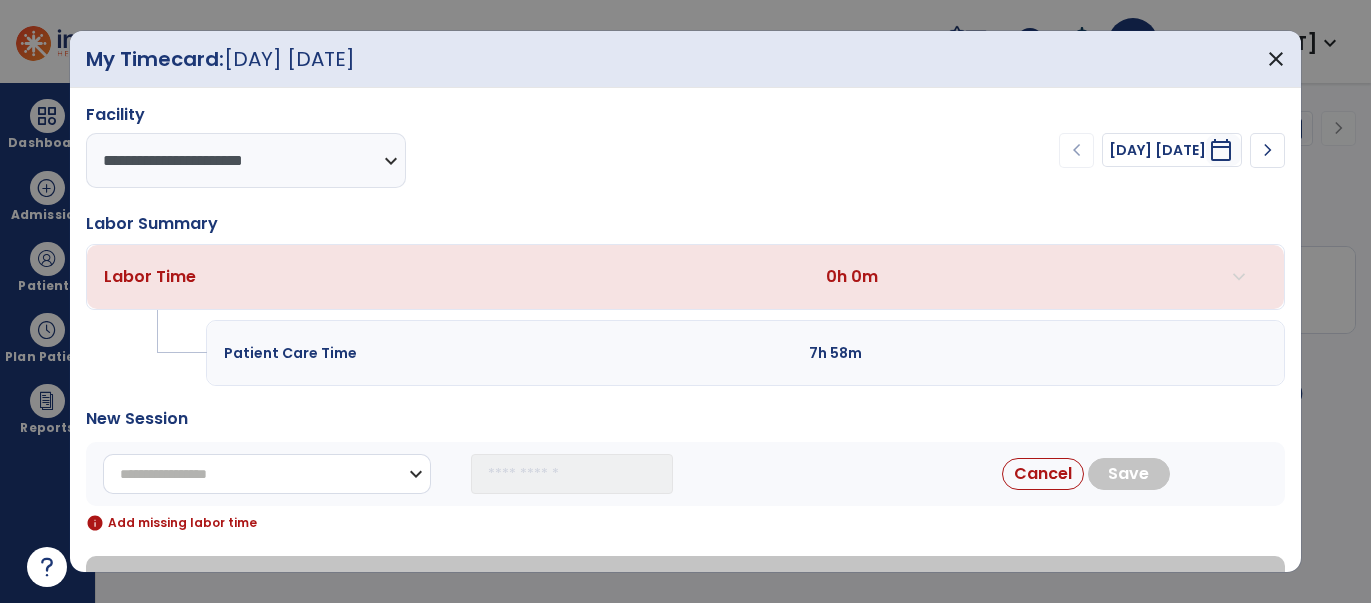 click on "**********" at bounding box center [267, 474] 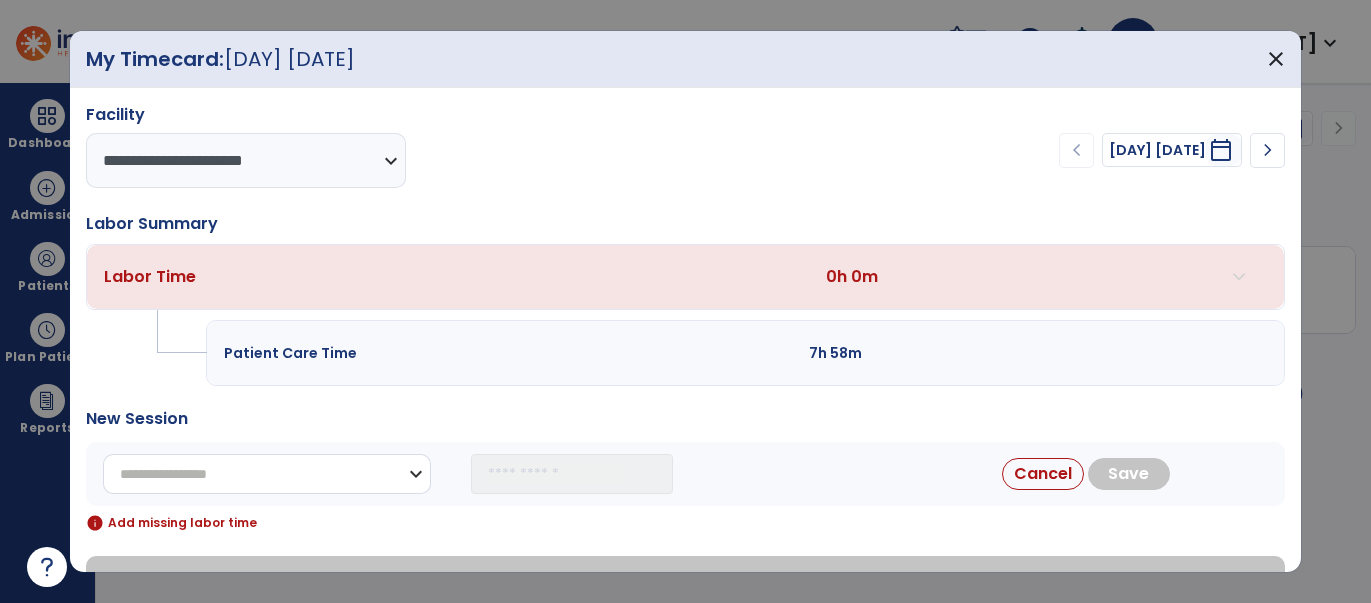 select on "**********" 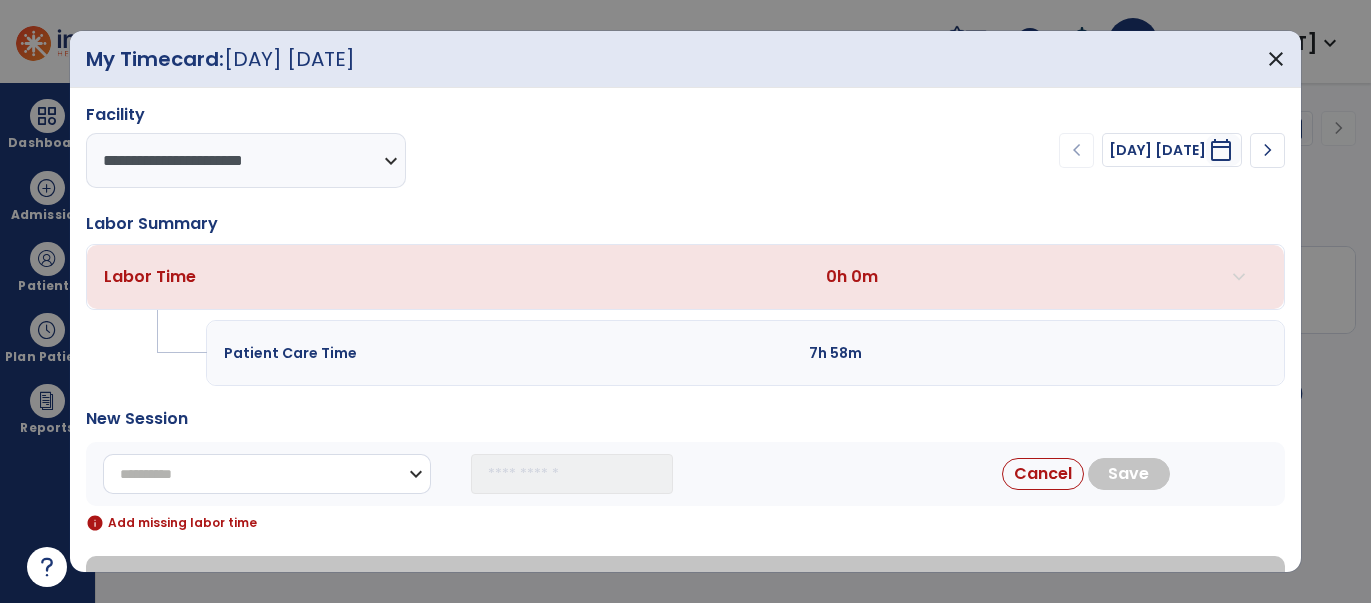 click on "**********" at bounding box center (267, 474) 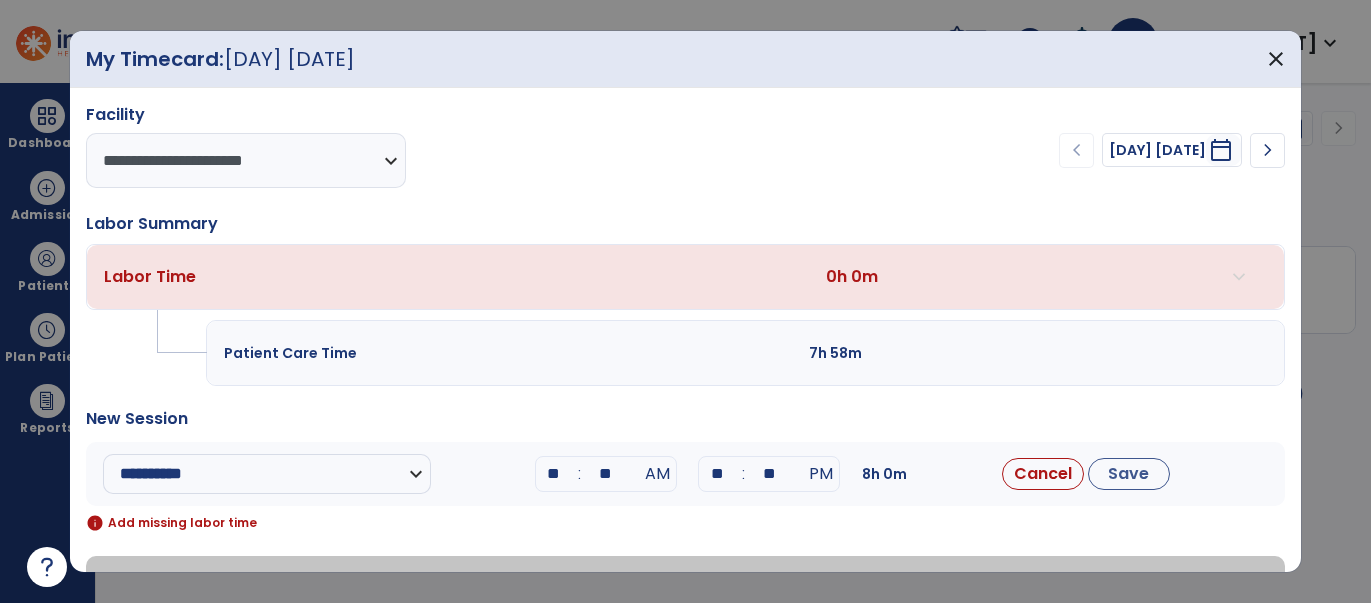 click on "**" at bounding box center (554, 474) 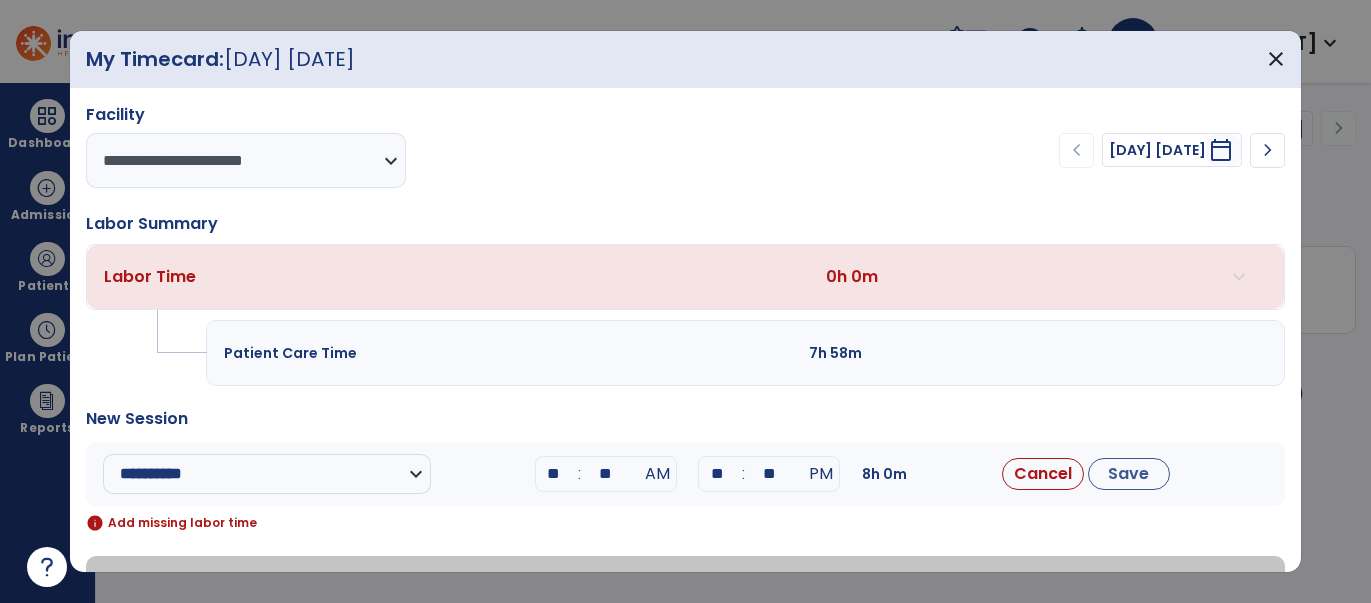 type on "**" 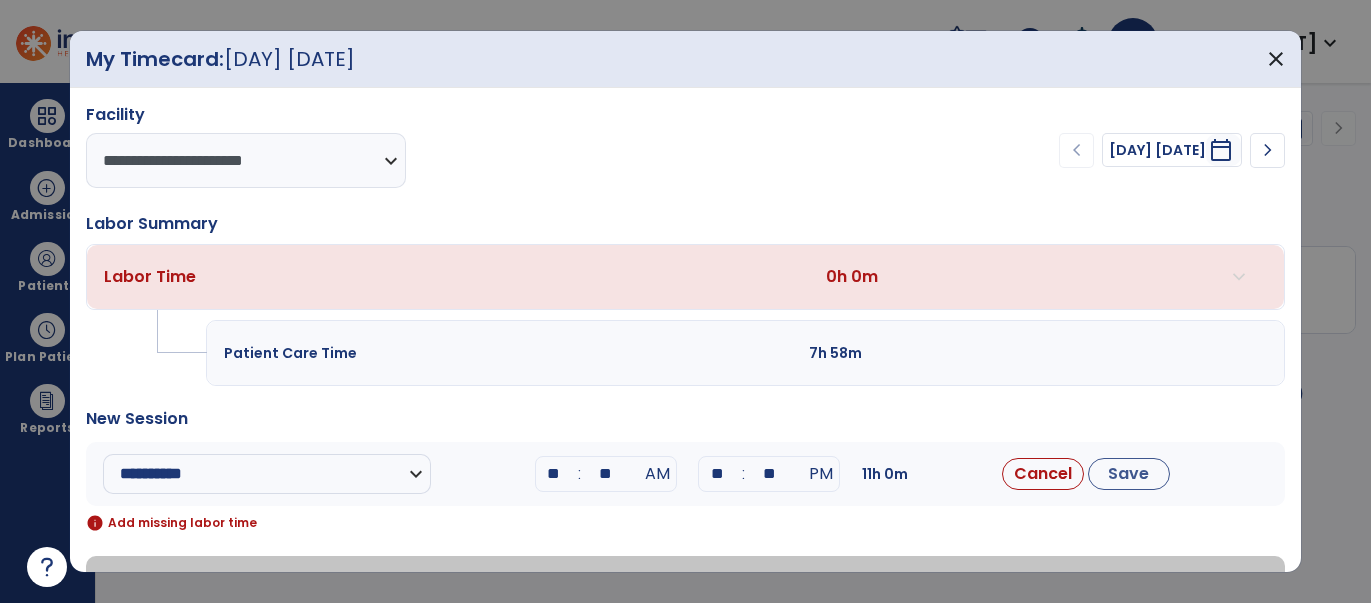 type on "**" 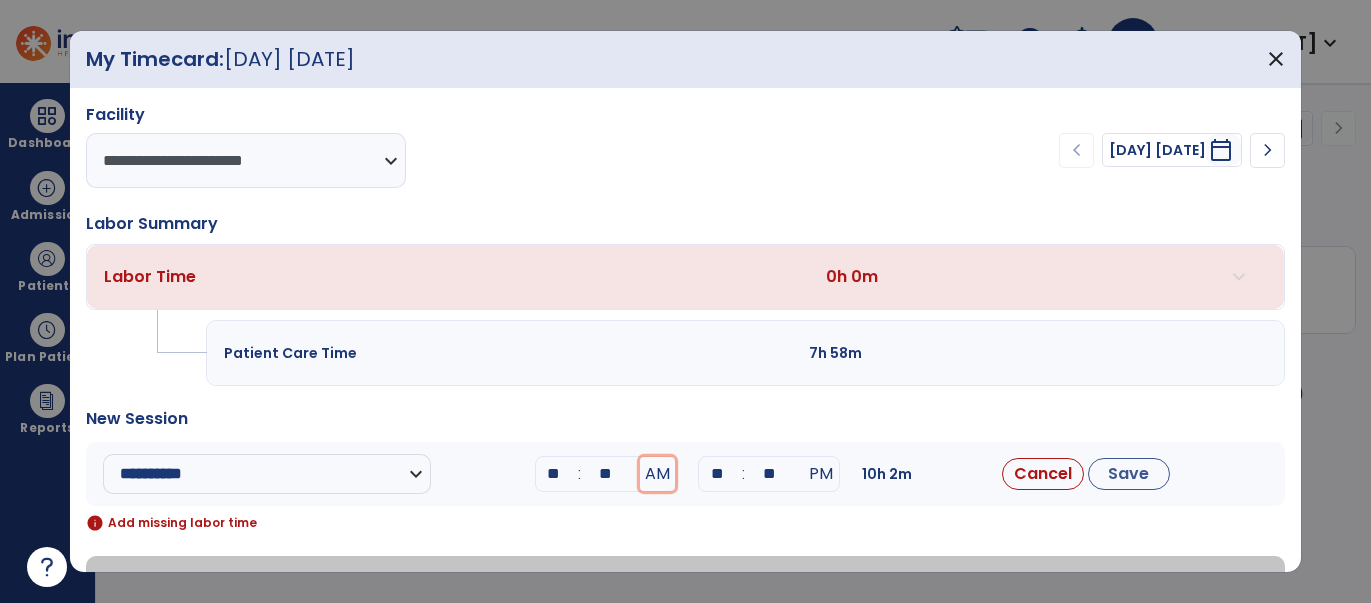 type 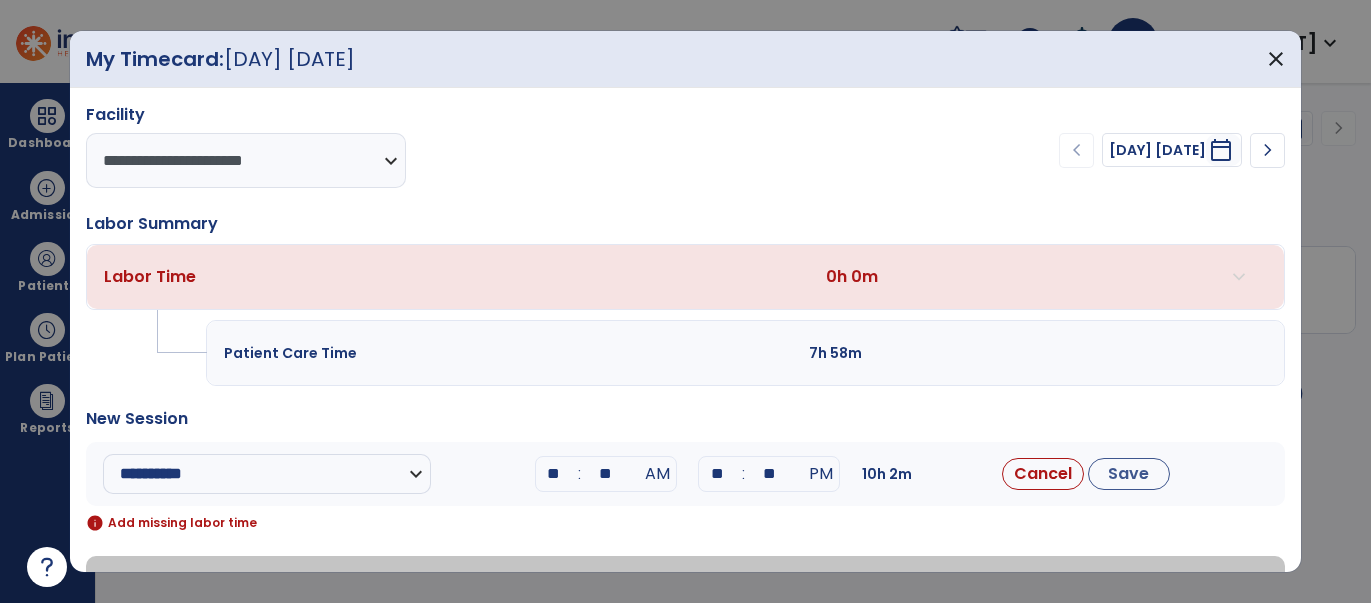type on "**" 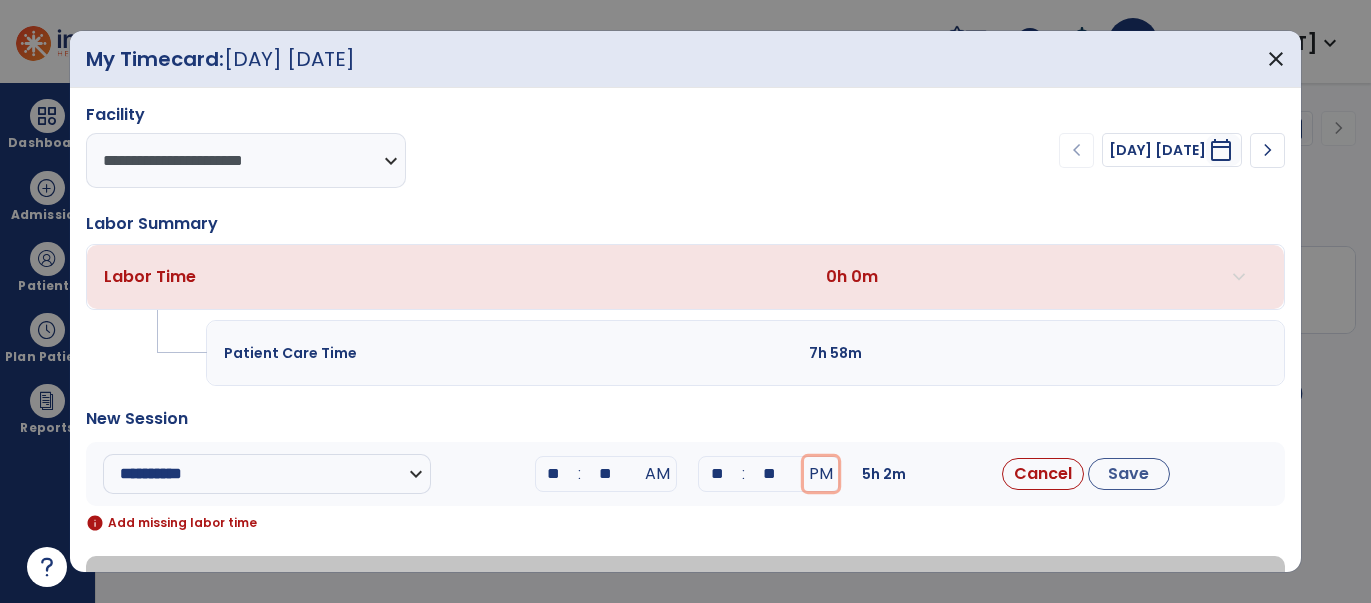 type 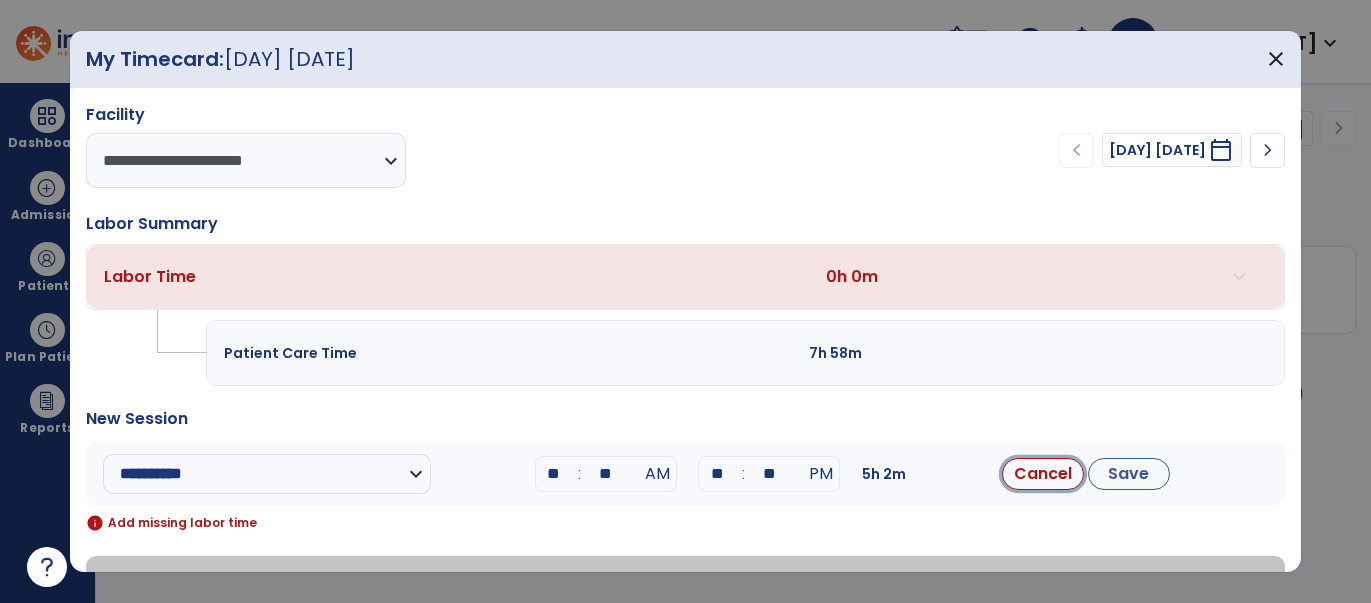 type 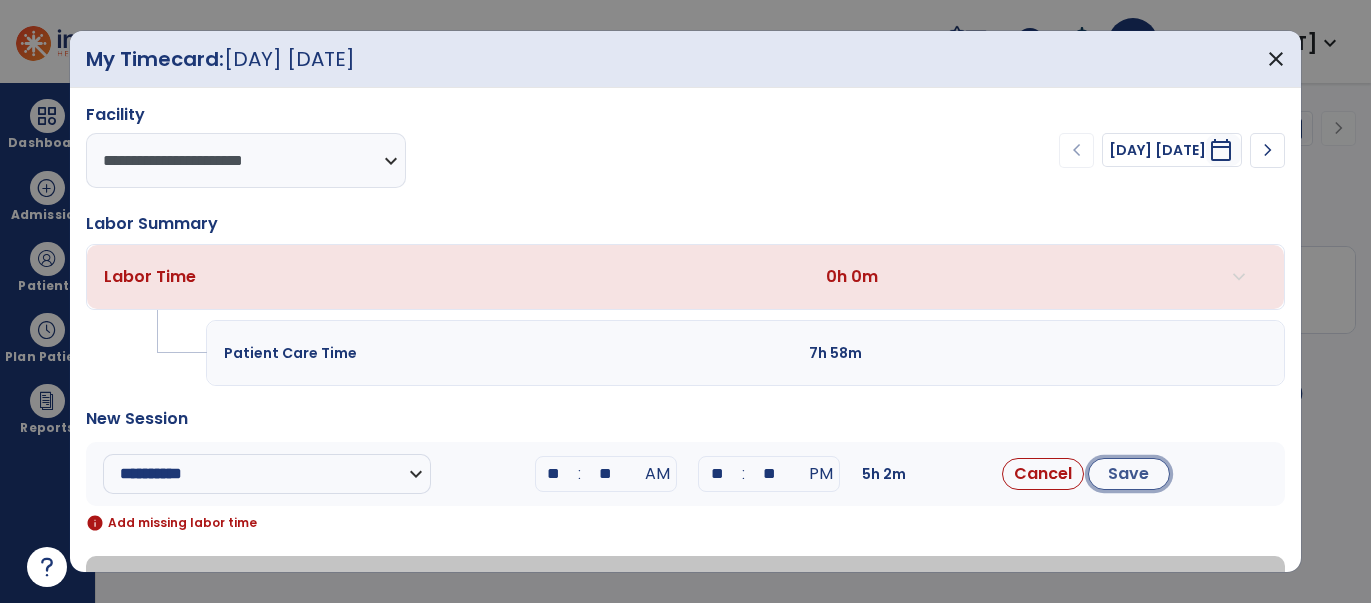 type 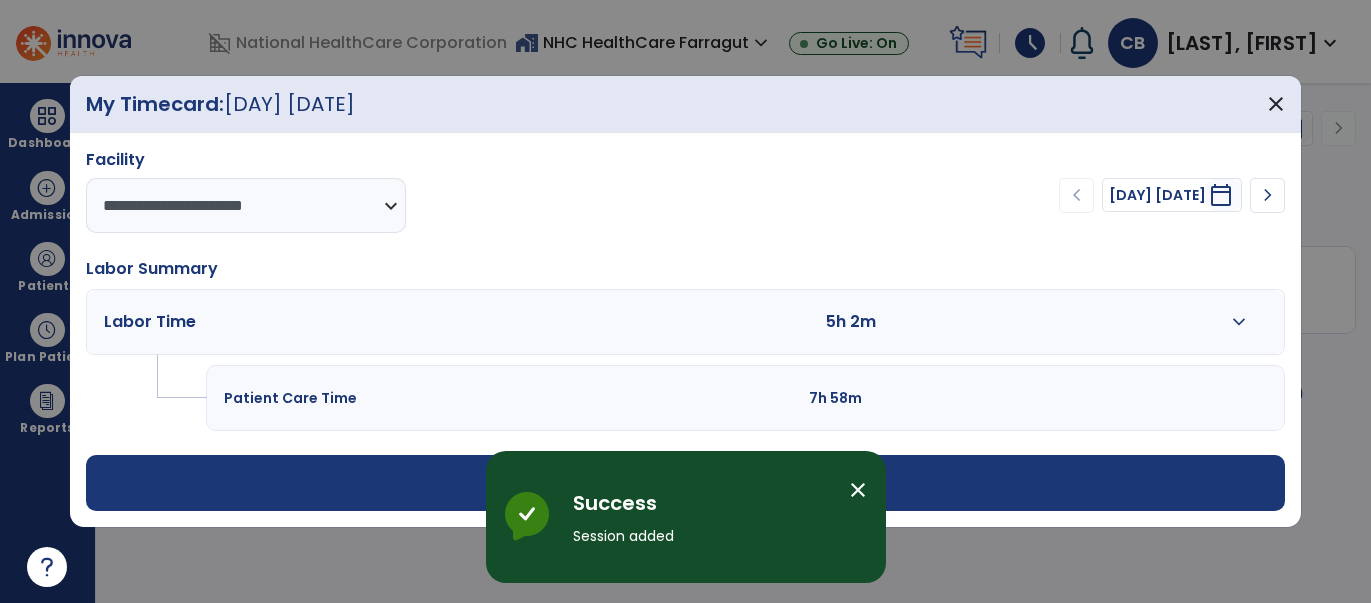 click on "add  Add Session" at bounding box center (686, 483) 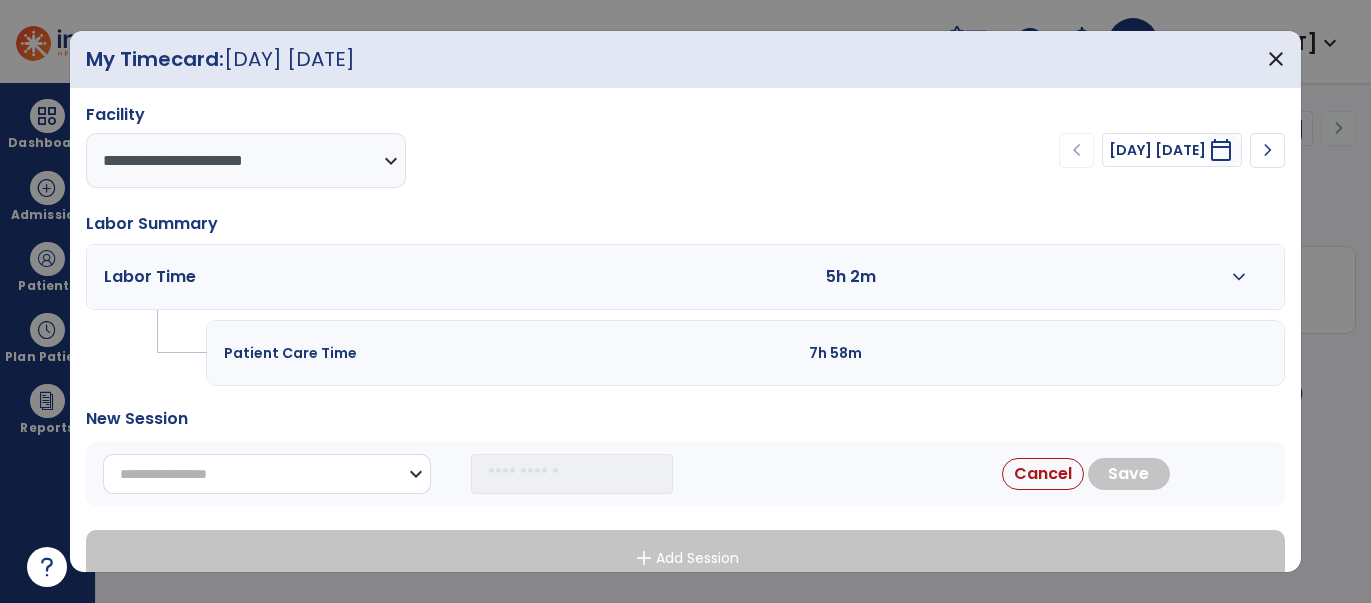 click on "**********" at bounding box center [267, 474] 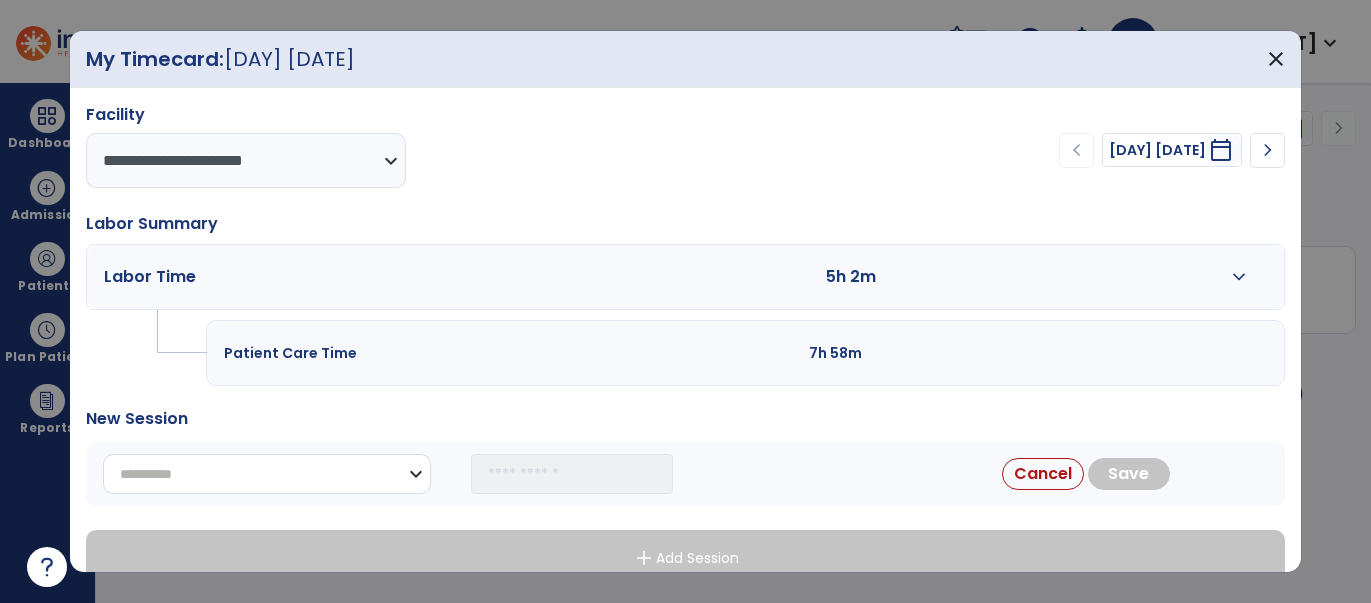 click on "**********" at bounding box center [267, 474] 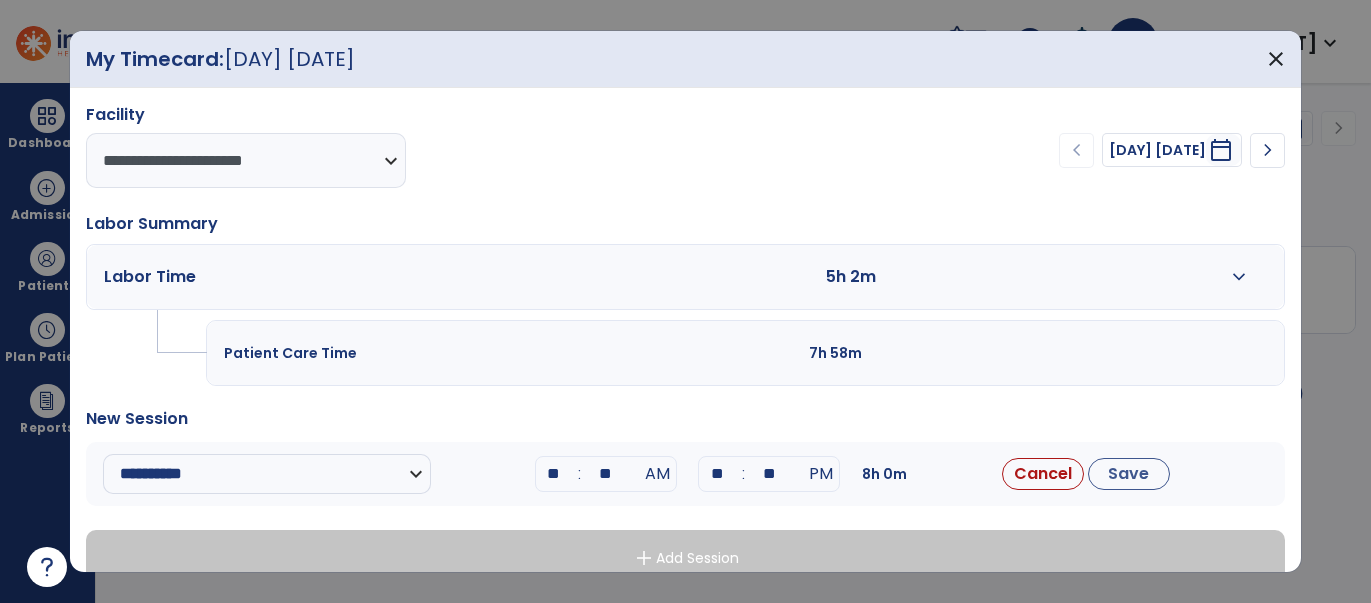 click on "**" at bounding box center [554, 474] 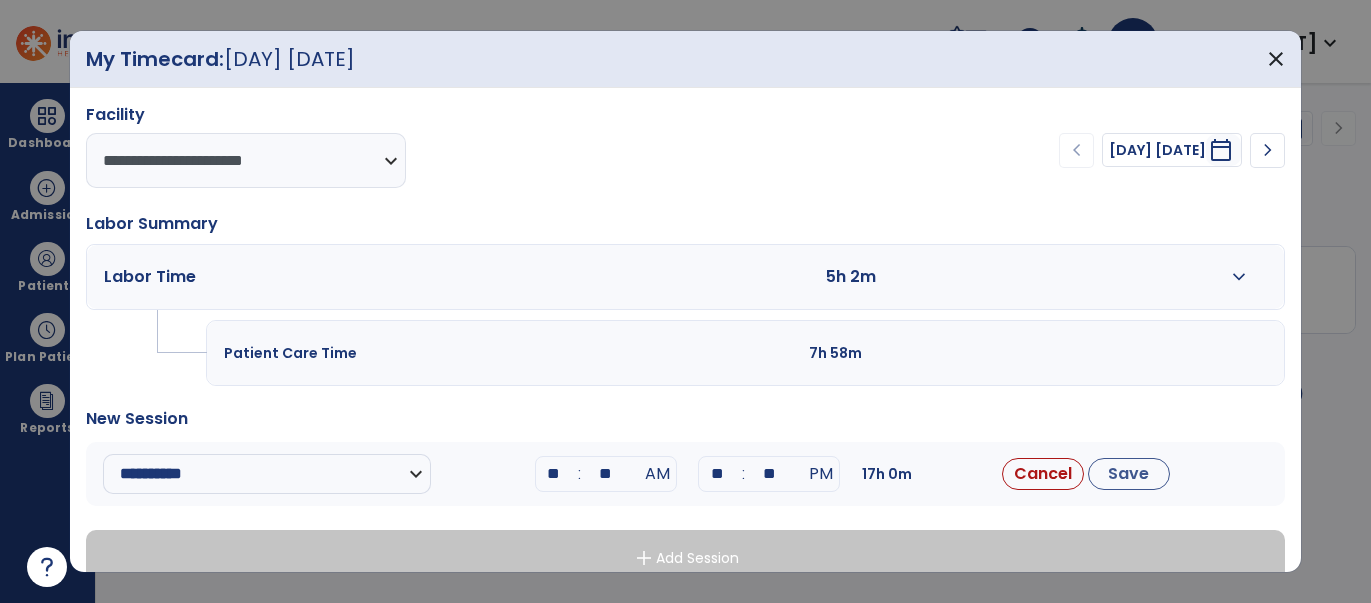 type on "**" 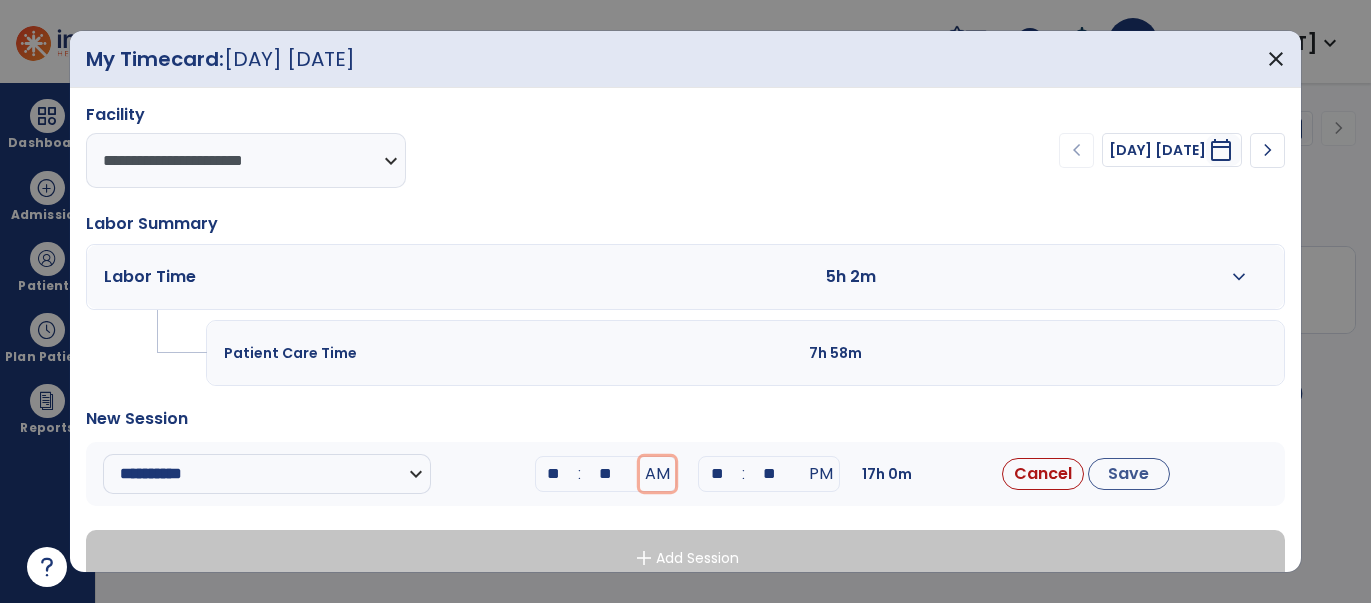 type 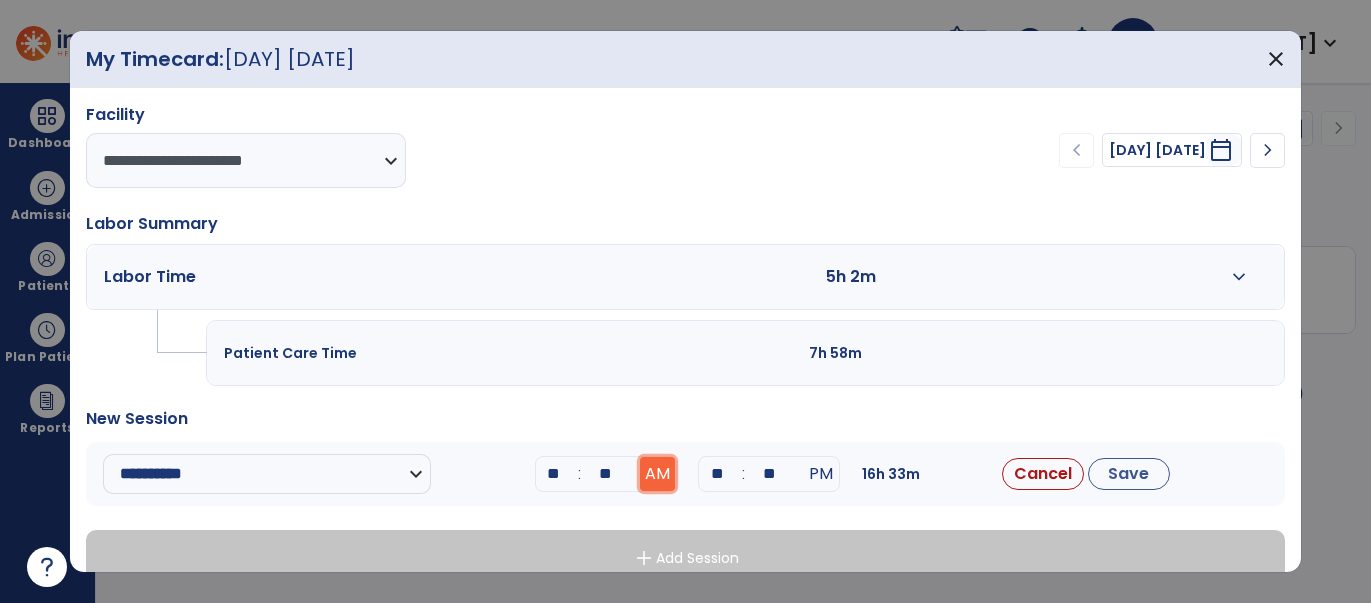 click on "AM" at bounding box center [657, 474] 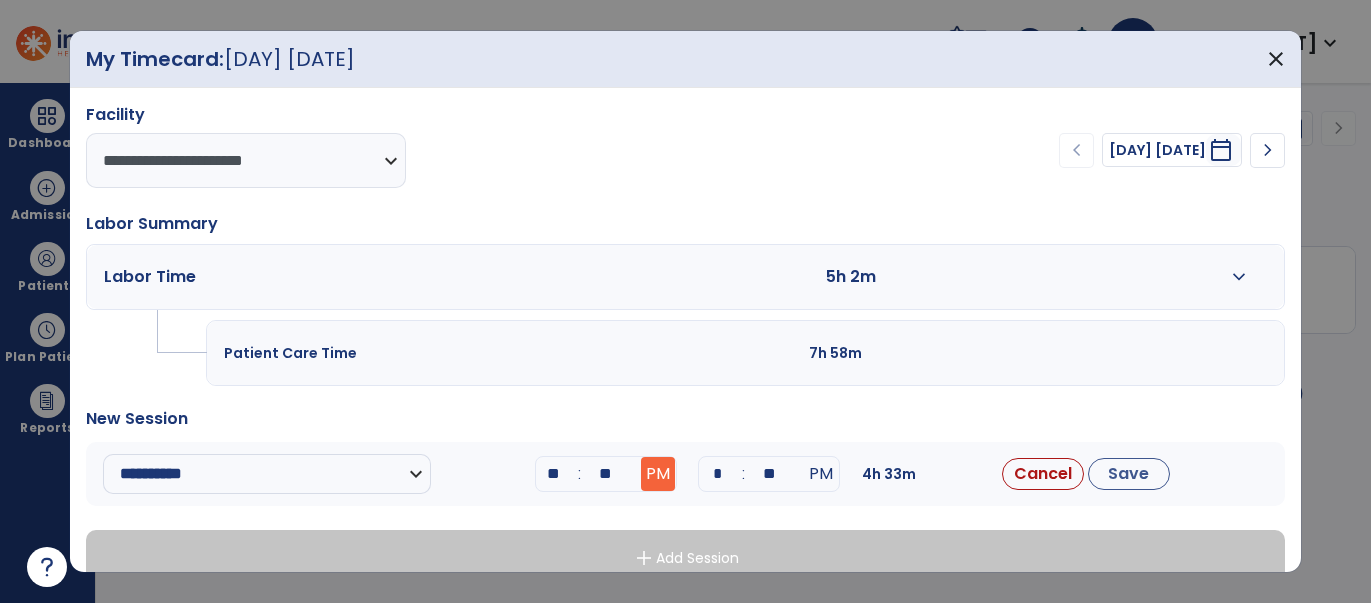 type on "**" 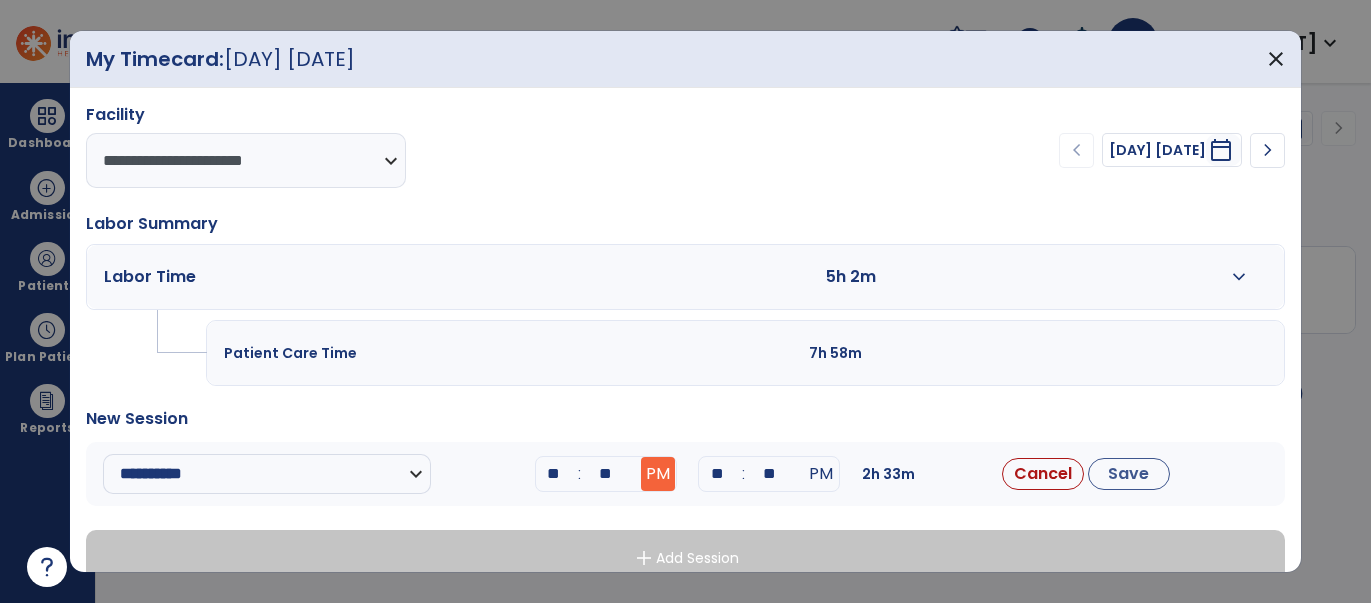 type on "**" 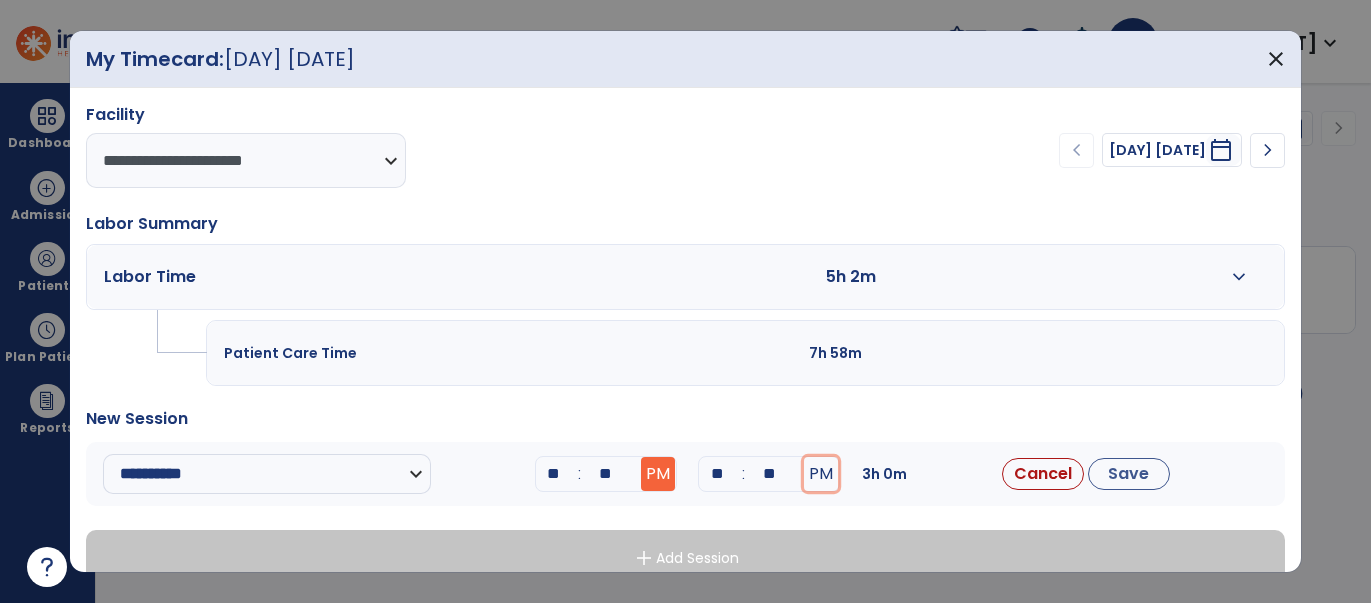 type 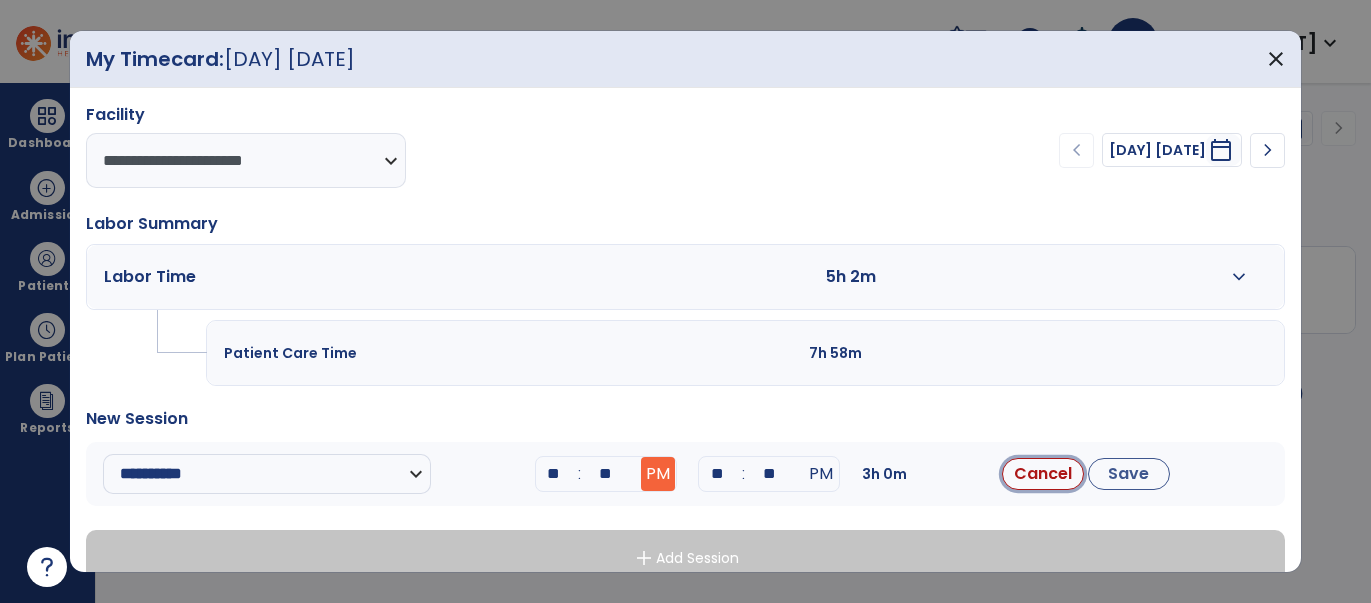 type 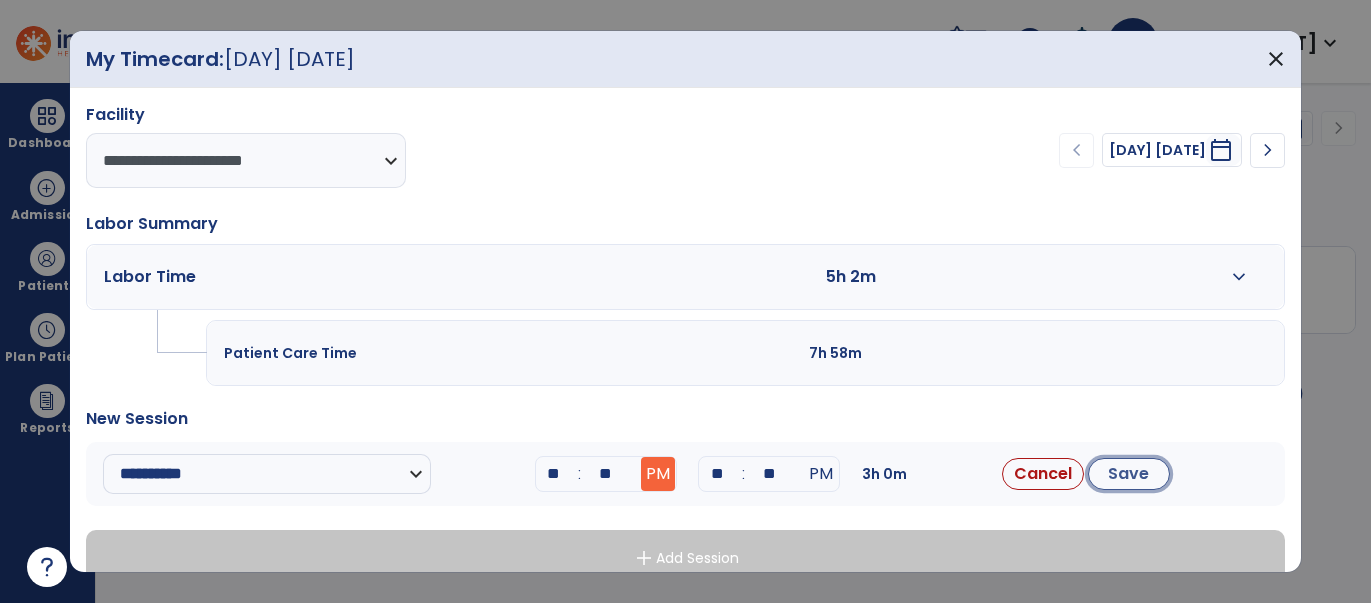type 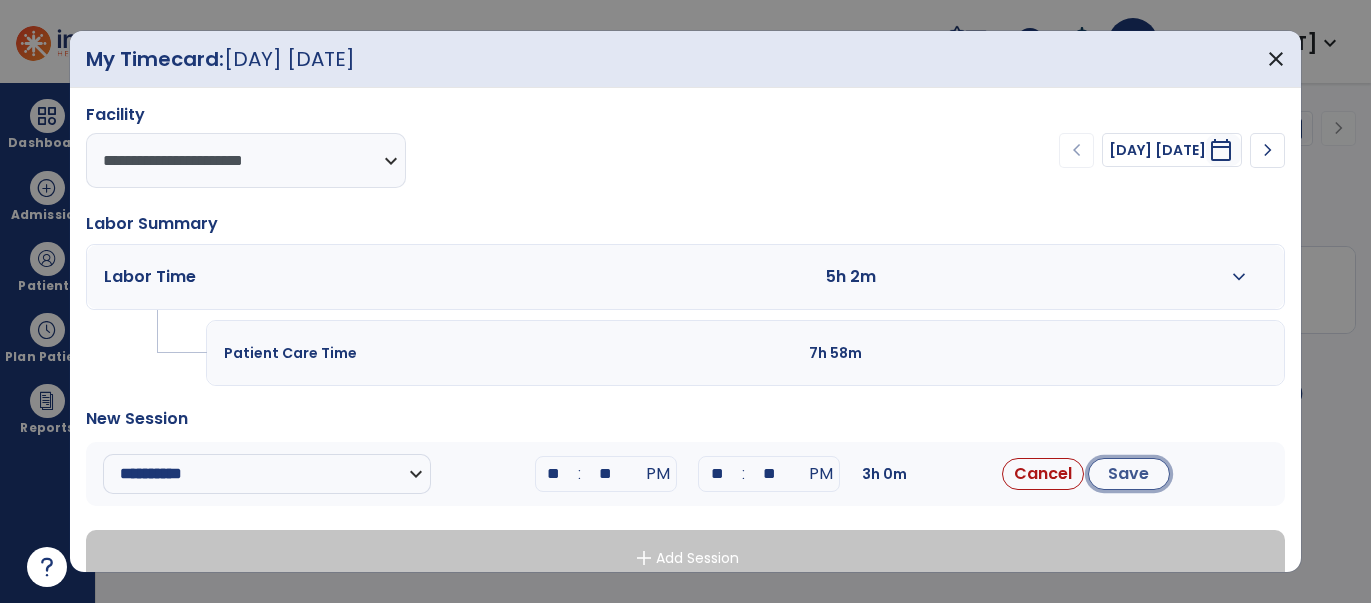 click on "Save" at bounding box center [1129, 474] 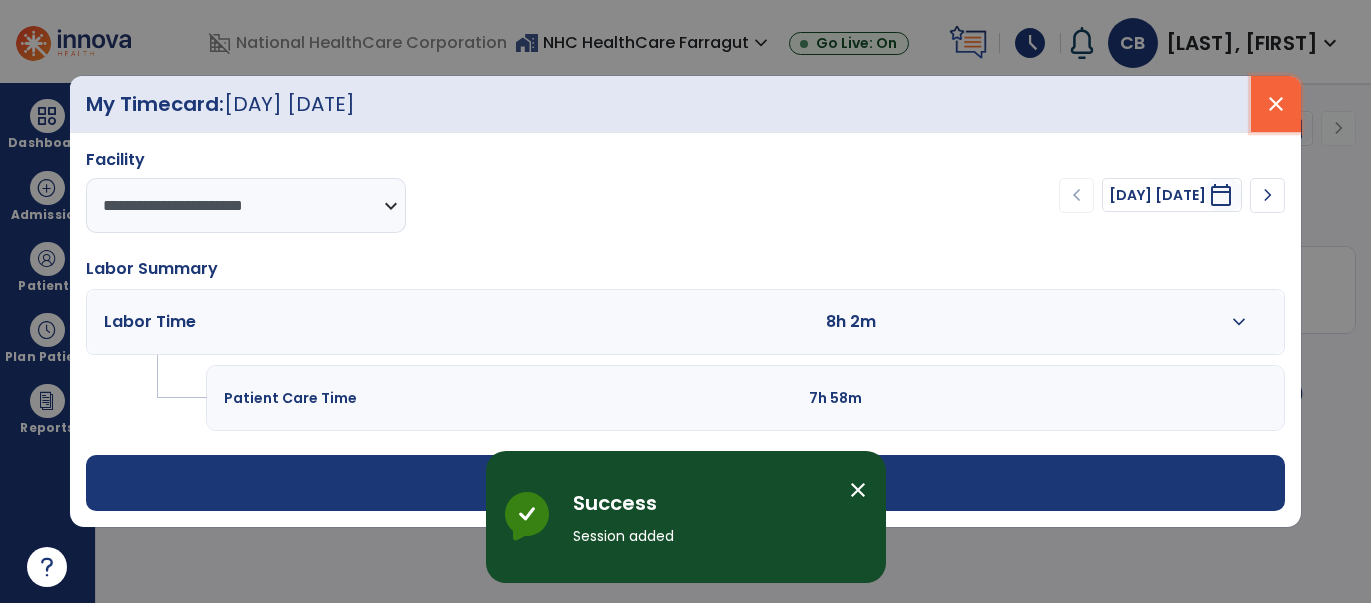 click on "close" at bounding box center (1276, 104) 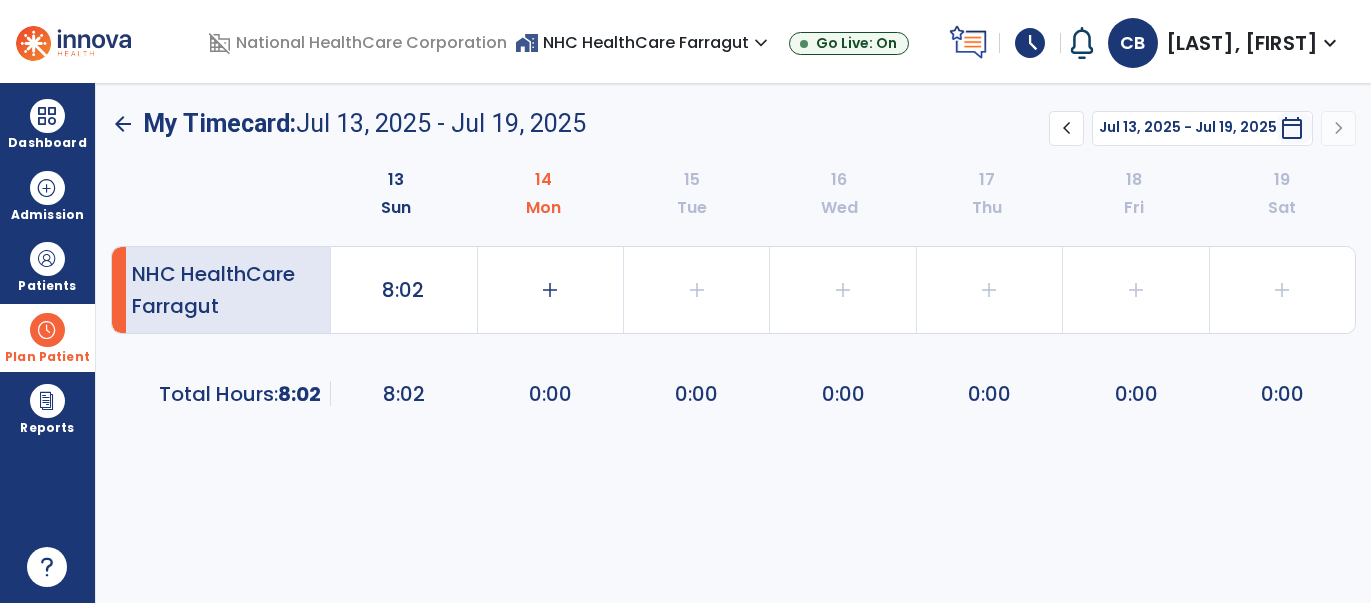 click at bounding box center (47, 330) 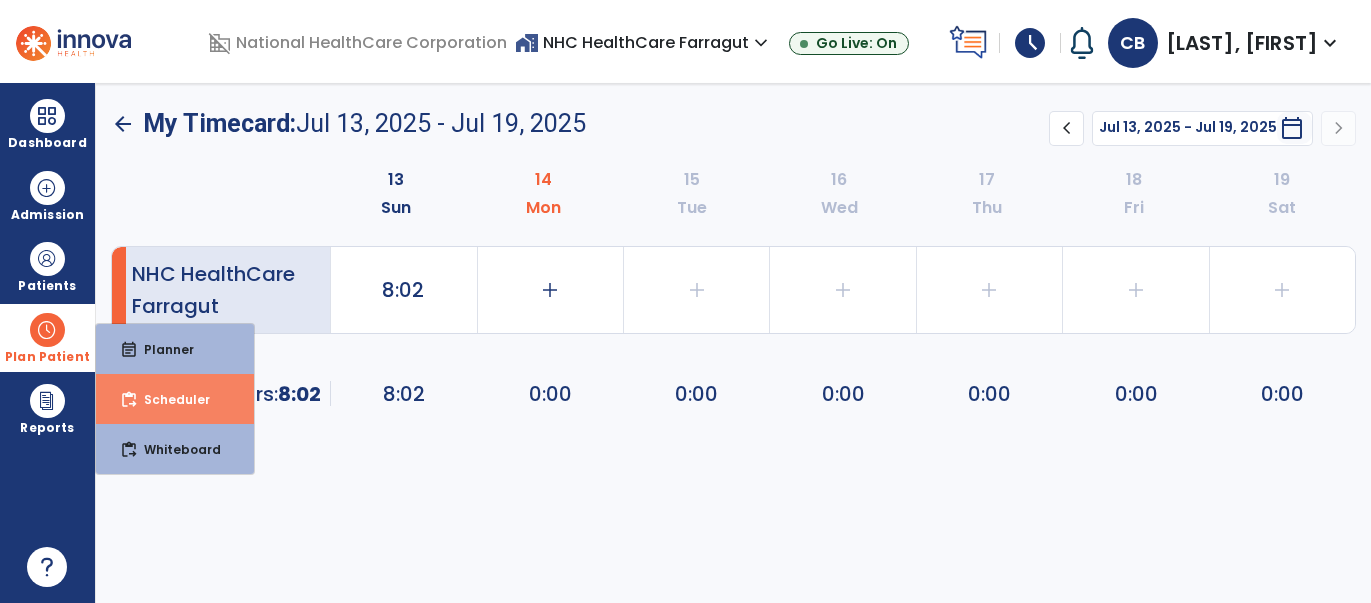 click on "Scheduler" at bounding box center (169, 399) 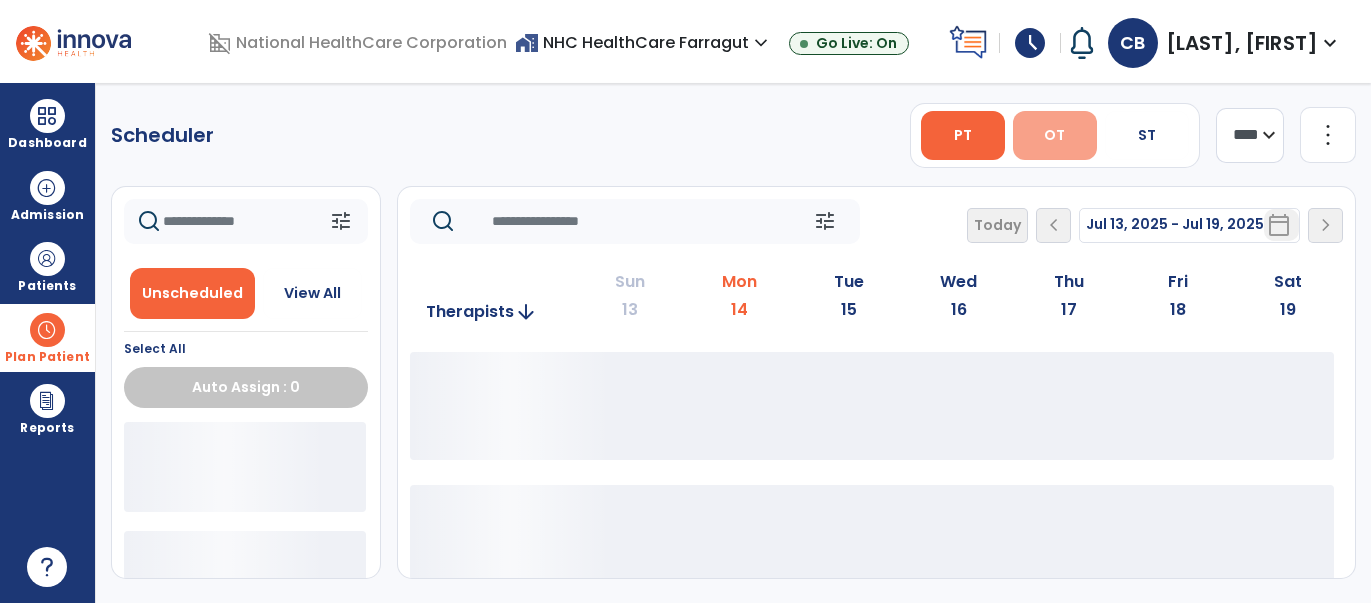click on "OT" at bounding box center [1054, 135] 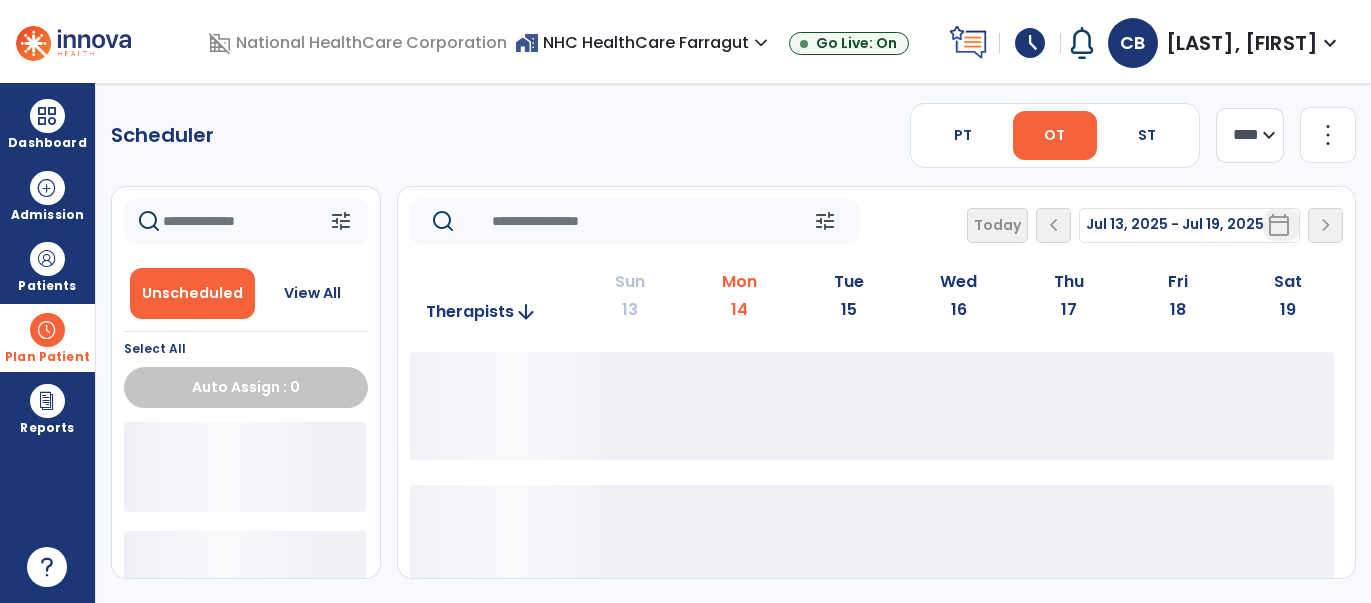 click on "**** ***" 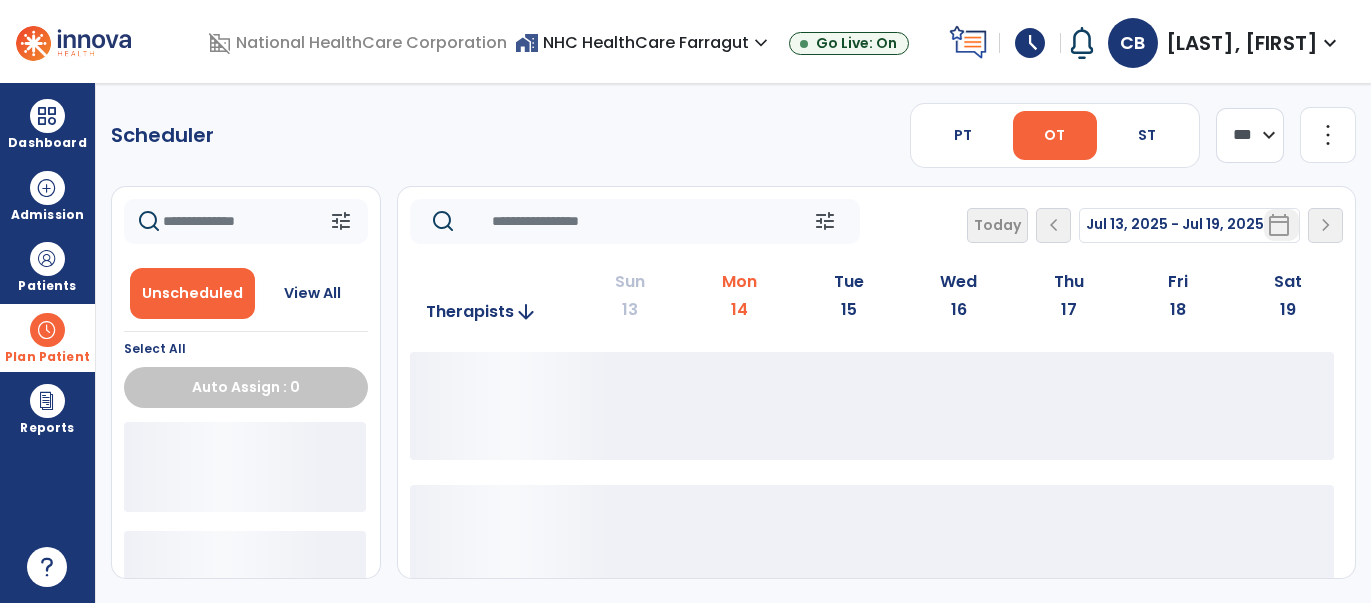click on "**** ***" 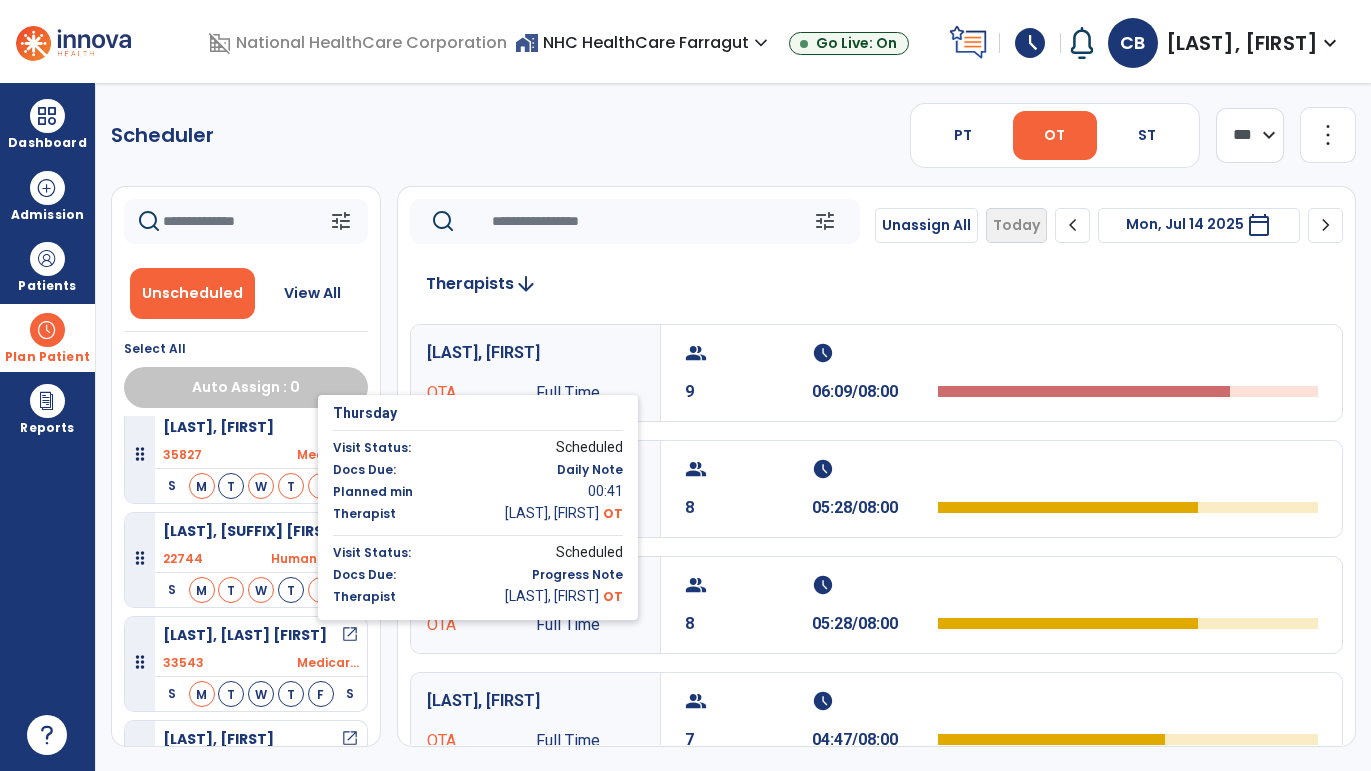 scroll, scrollTop: 336, scrollLeft: 0, axis: vertical 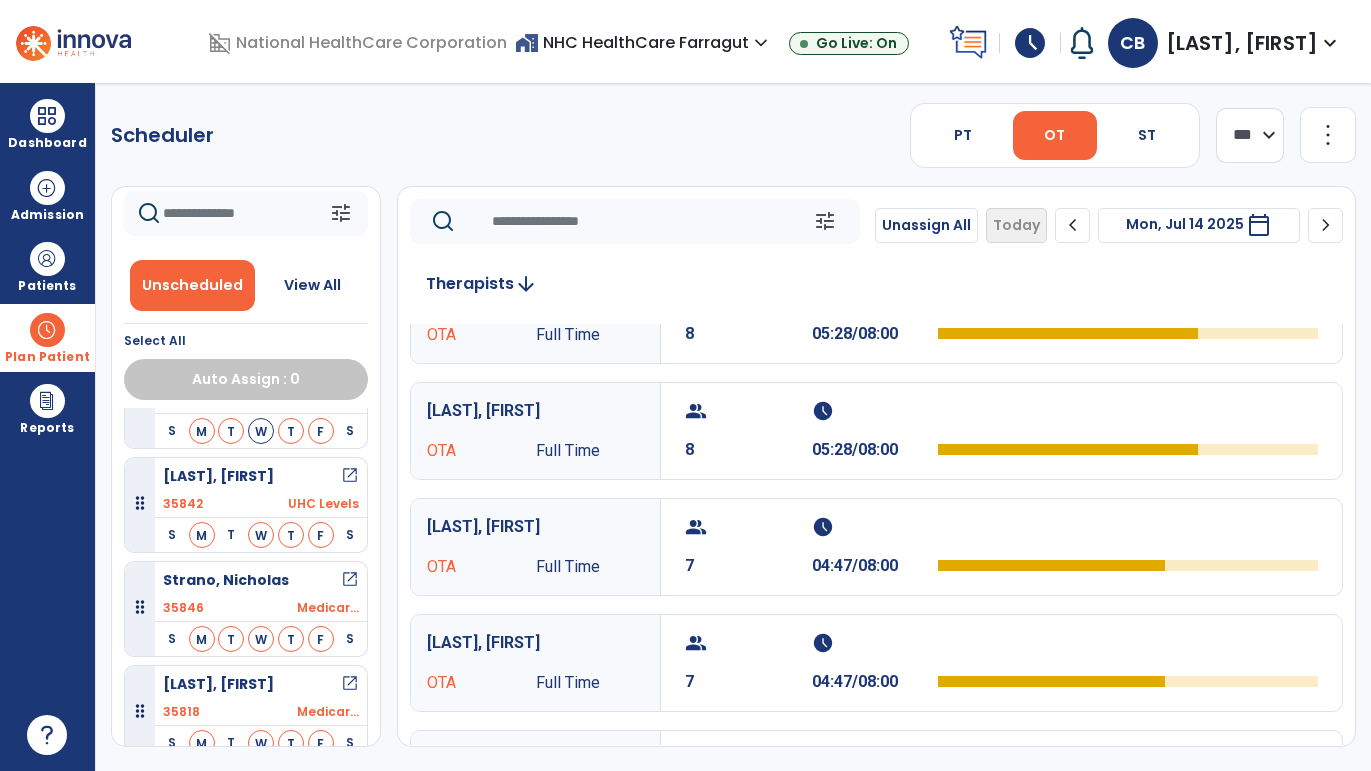 click at bounding box center (47, 330) 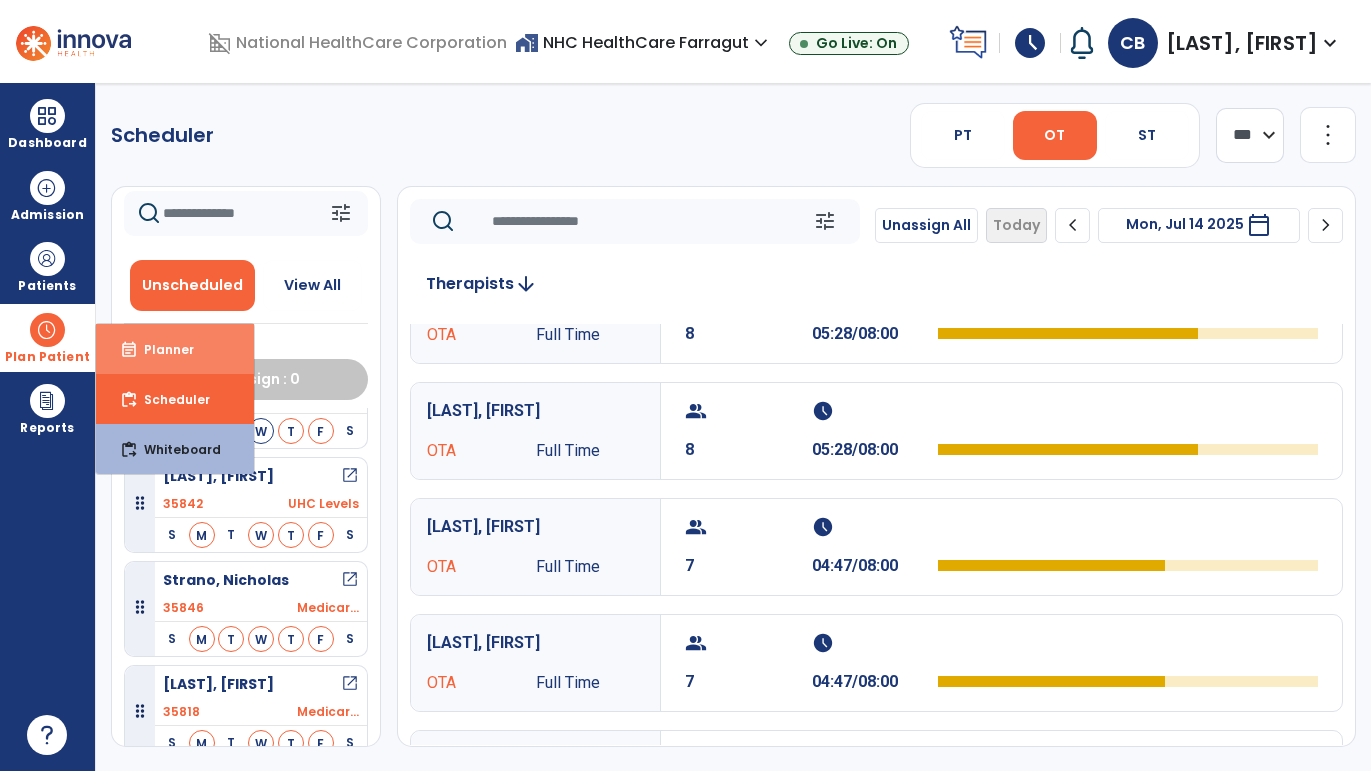 click on "Planner" at bounding box center [161, 349] 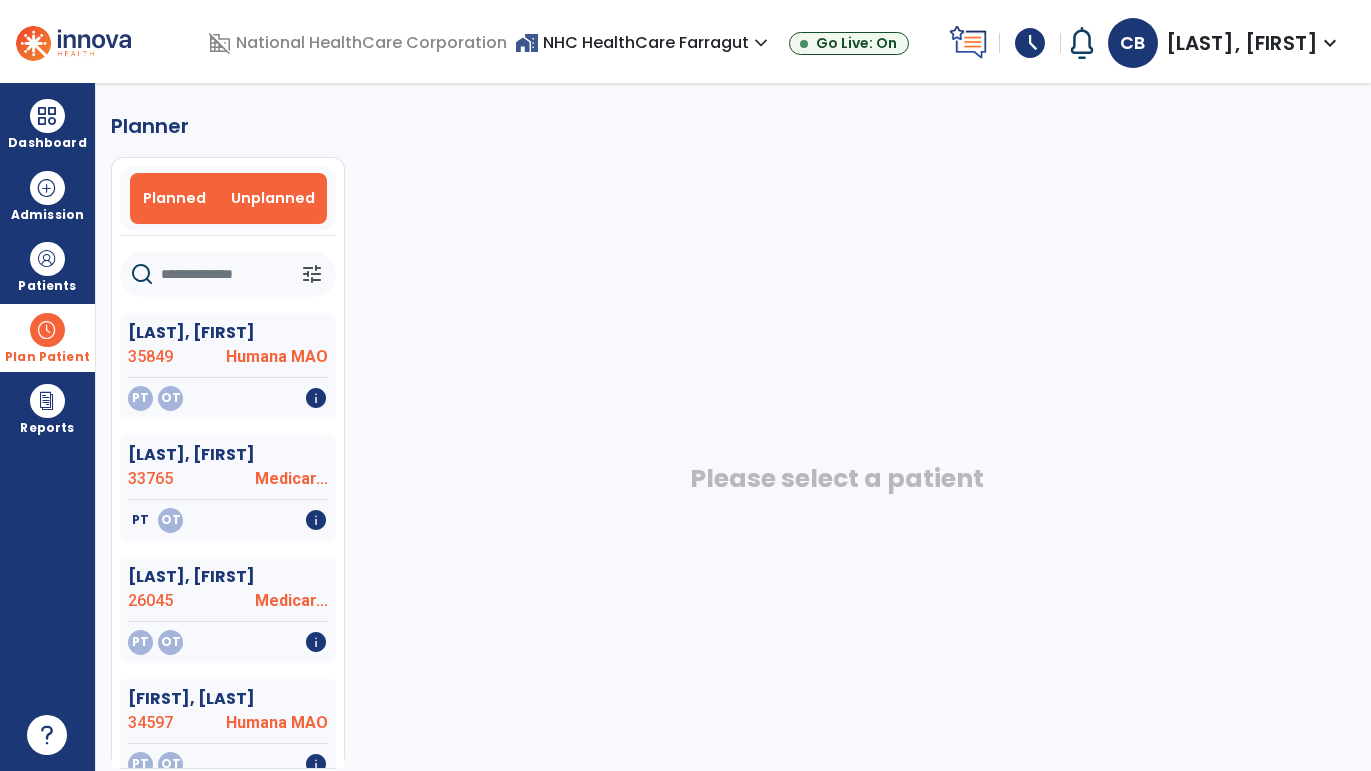 click on "Planned" at bounding box center [174, 198] 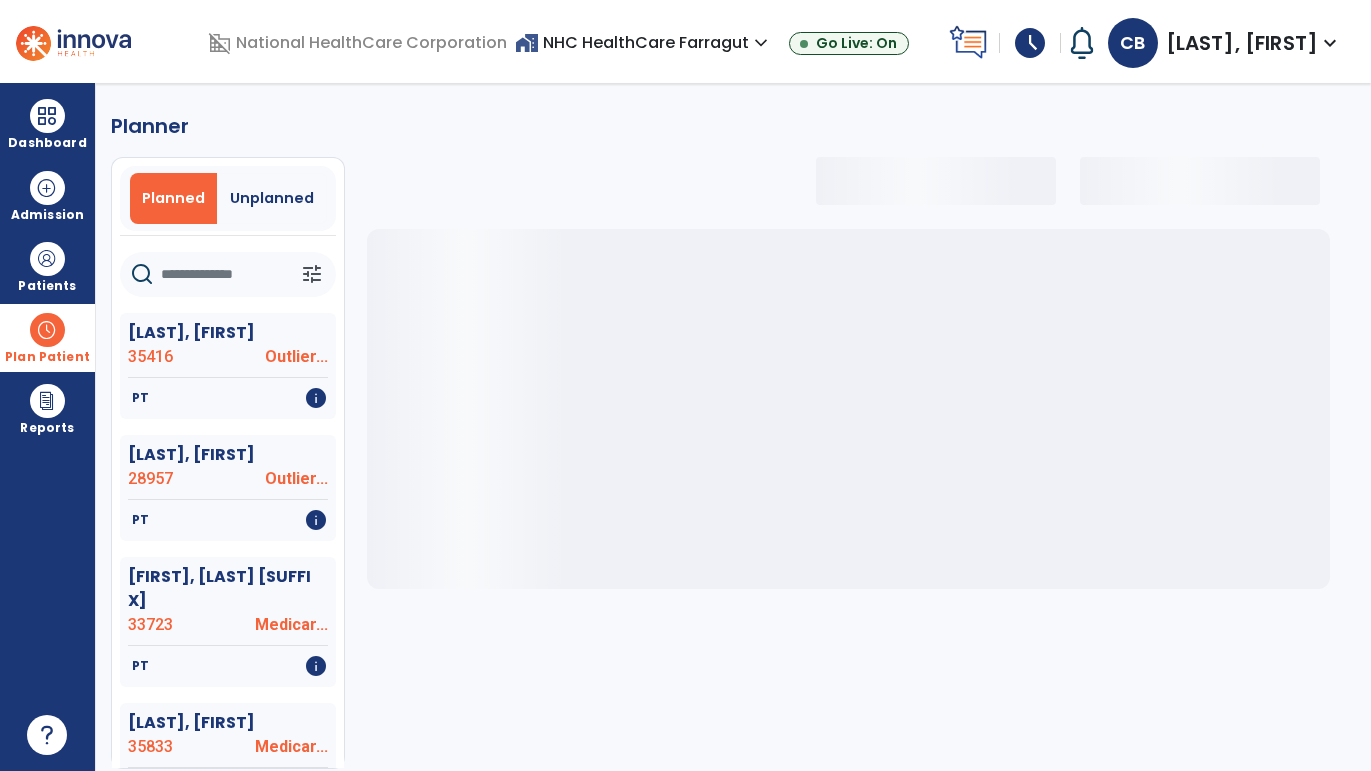 click 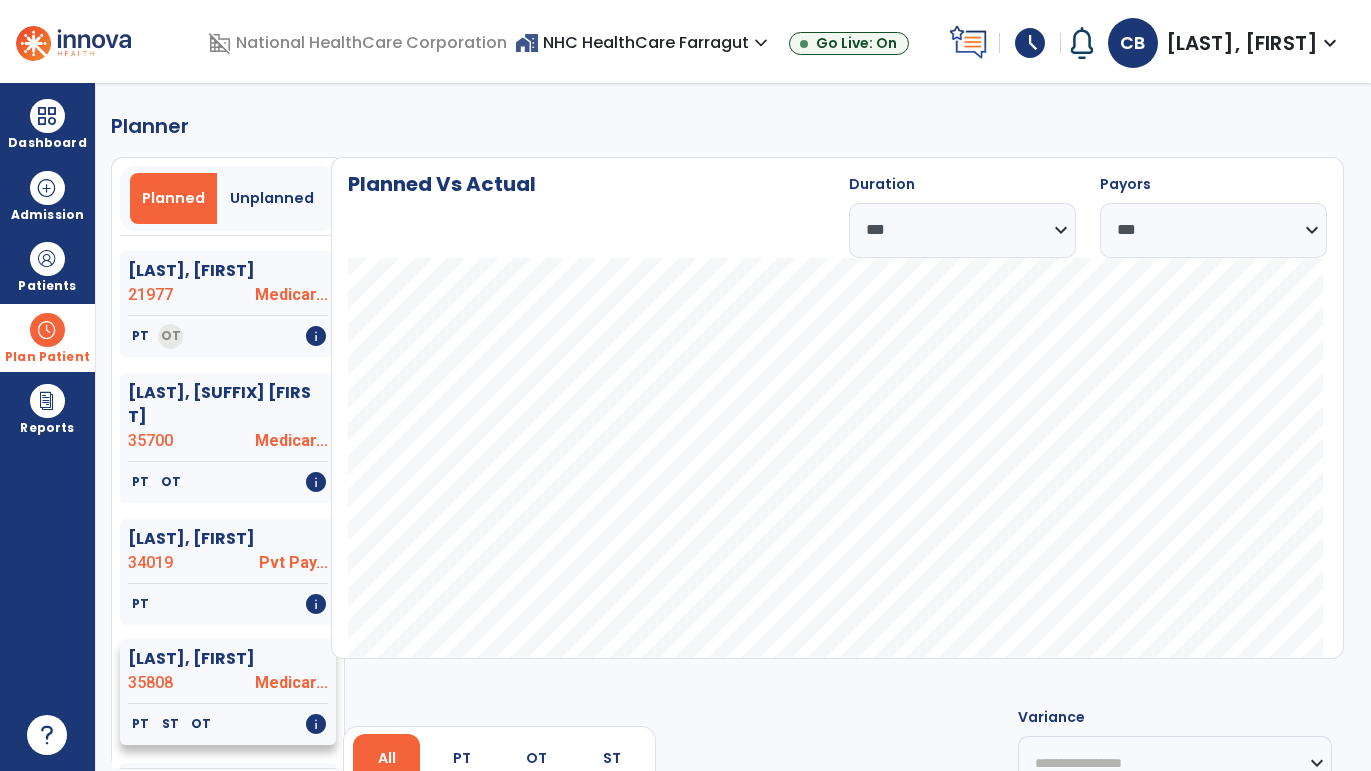scroll, scrollTop: 1231, scrollLeft: 0, axis: vertical 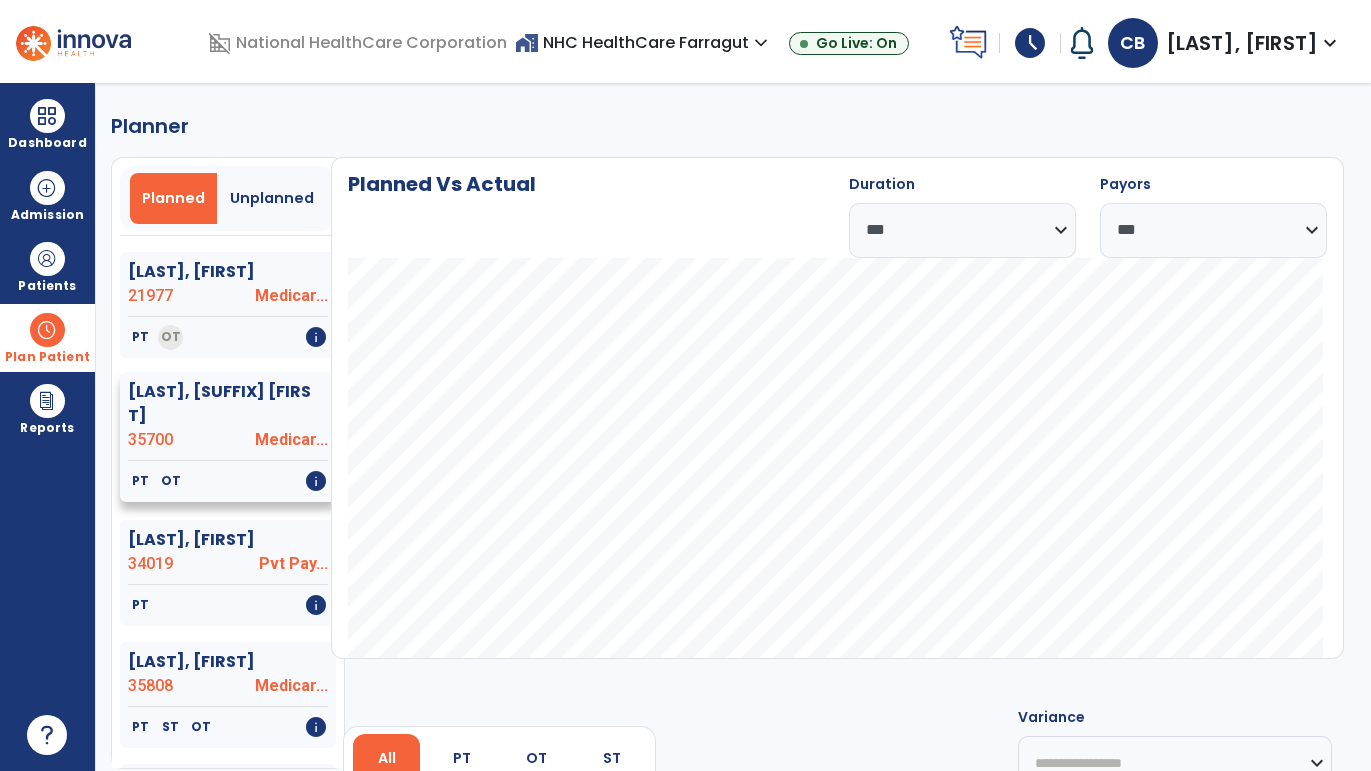click on "[LAST], [SUFFIX] [FIRST]" 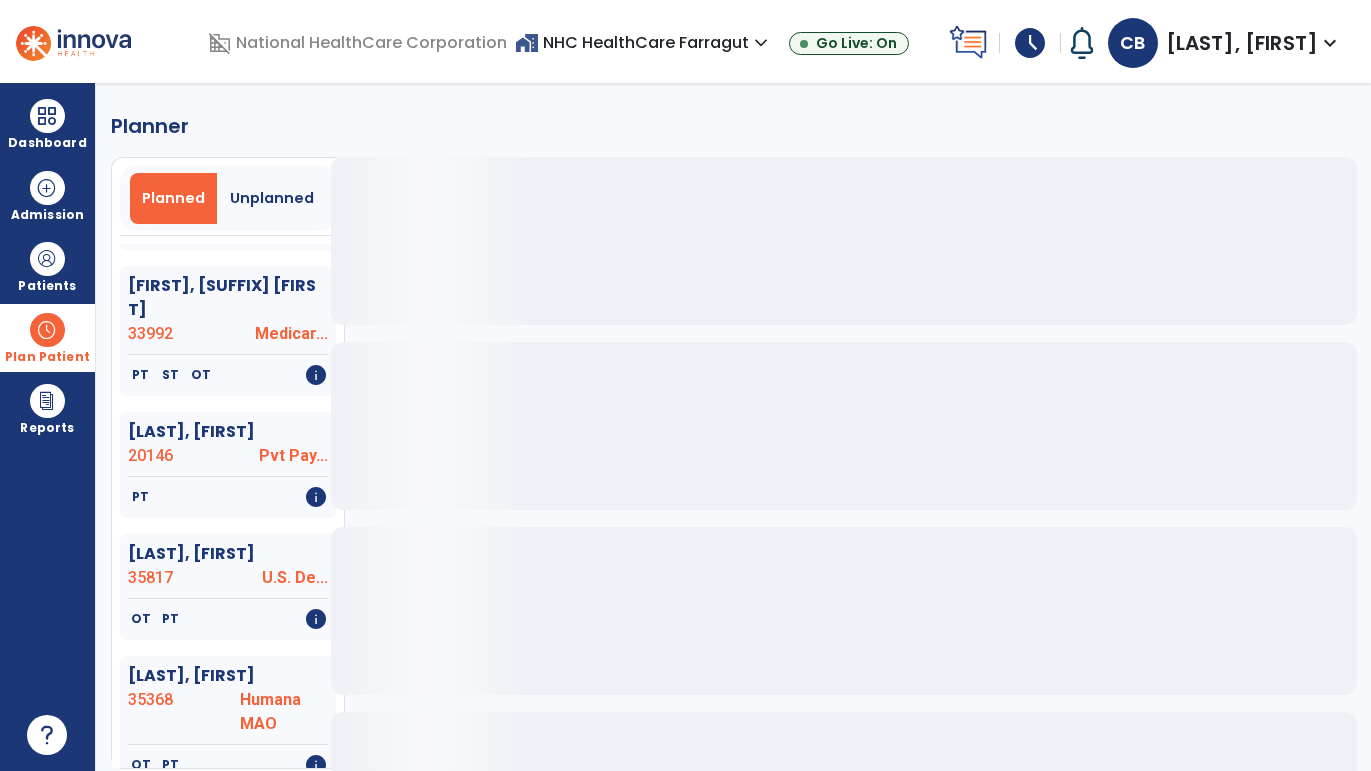 scroll, scrollTop: 1231, scrollLeft: 0, axis: vertical 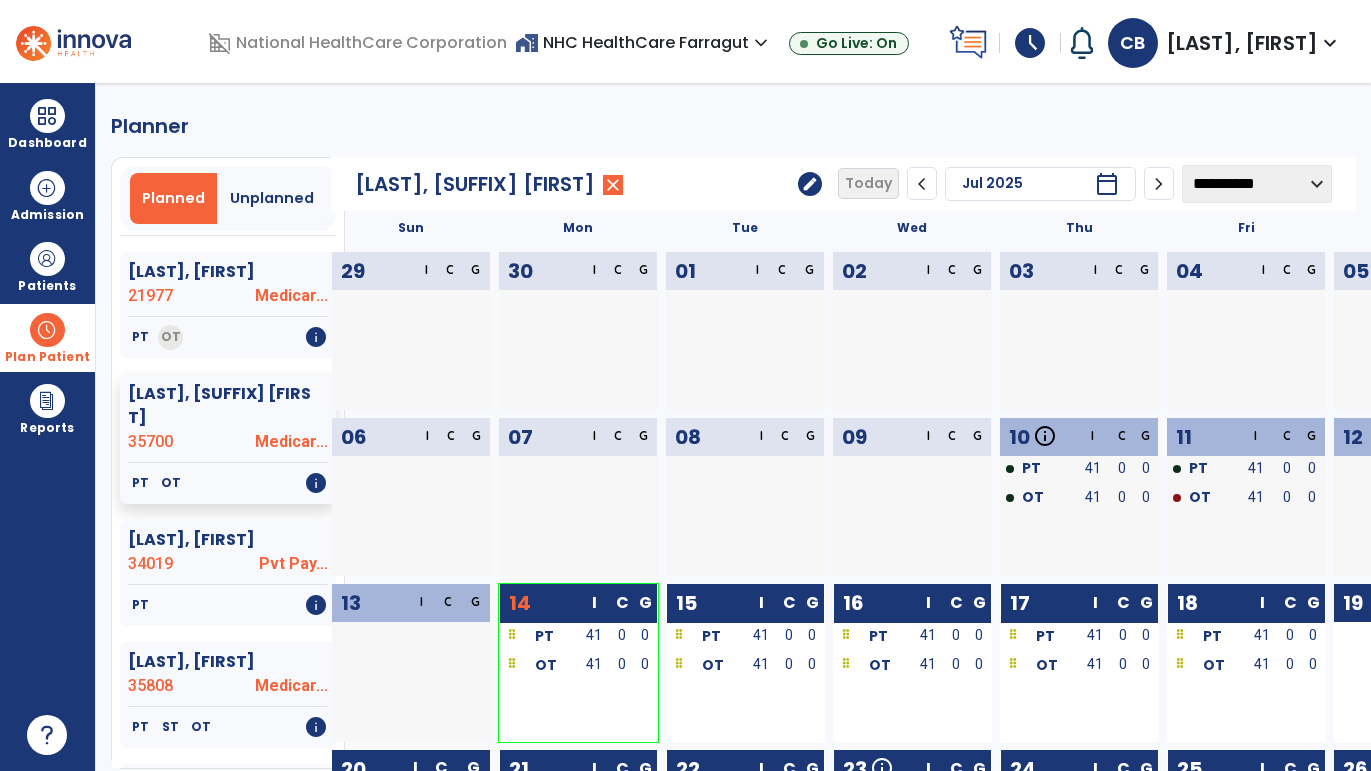 click on "**********" 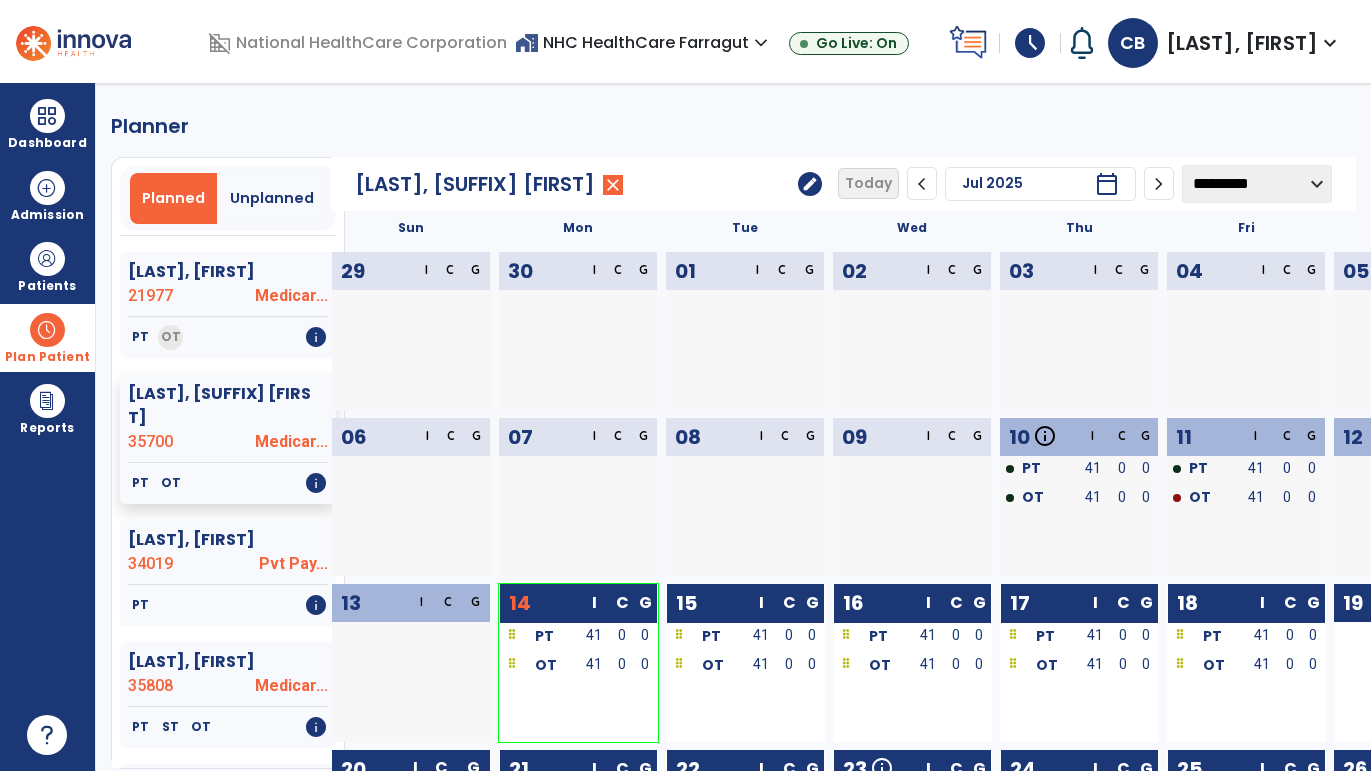 click on "**********" 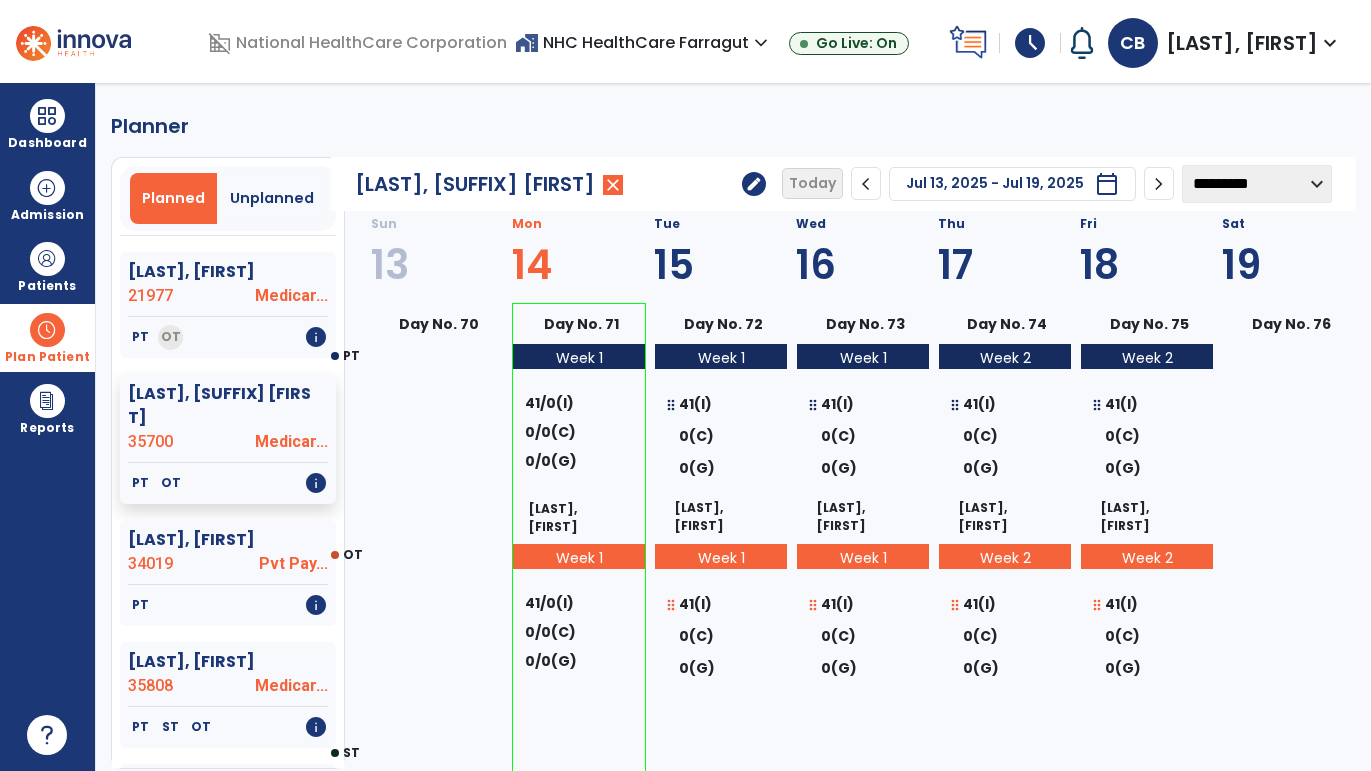 click on "chevron_left" 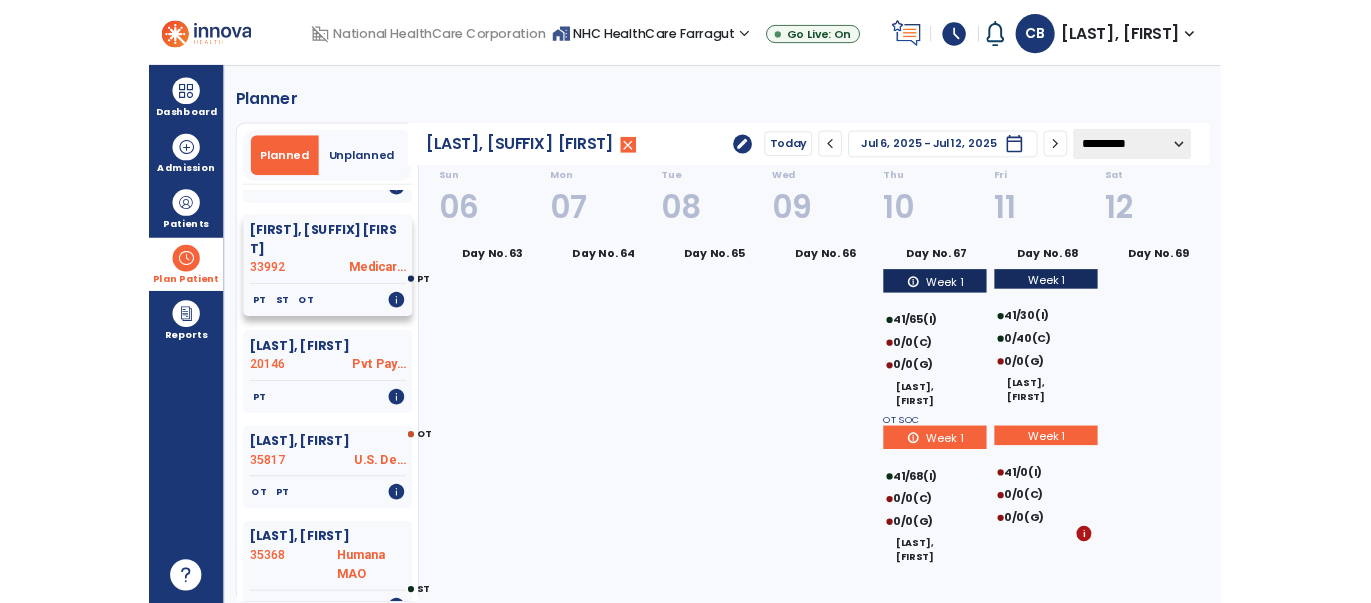 scroll, scrollTop: 0, scrollLeft: 0, axis: both 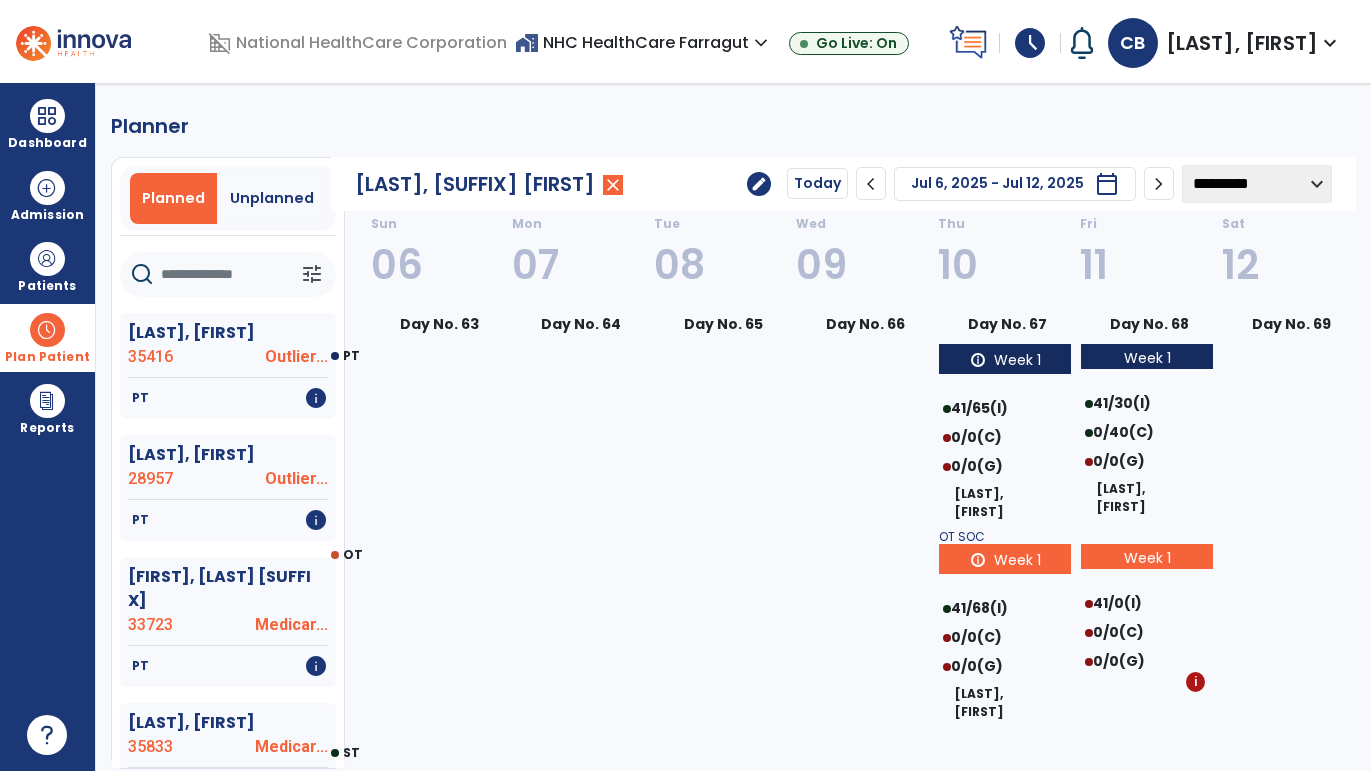 click 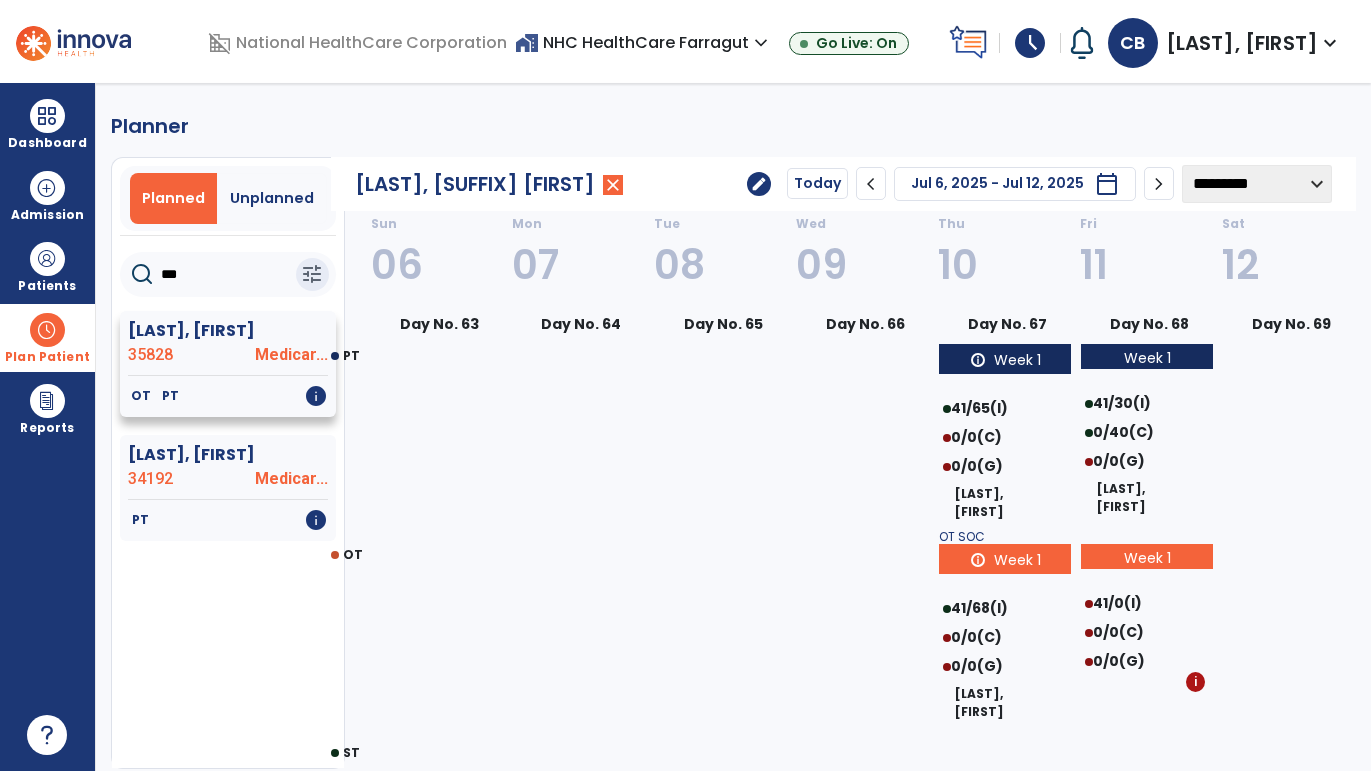 click on "[LAST], [FIRST]" 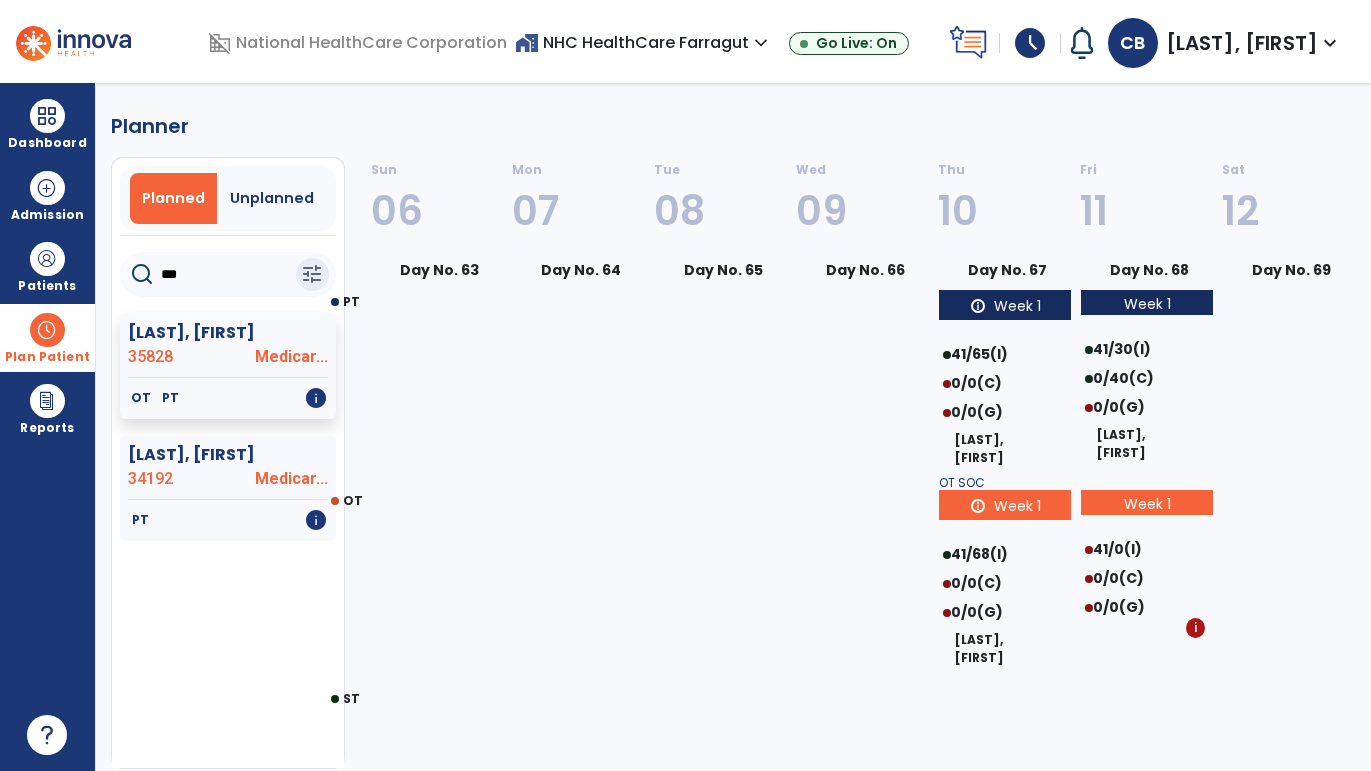 click on "***" 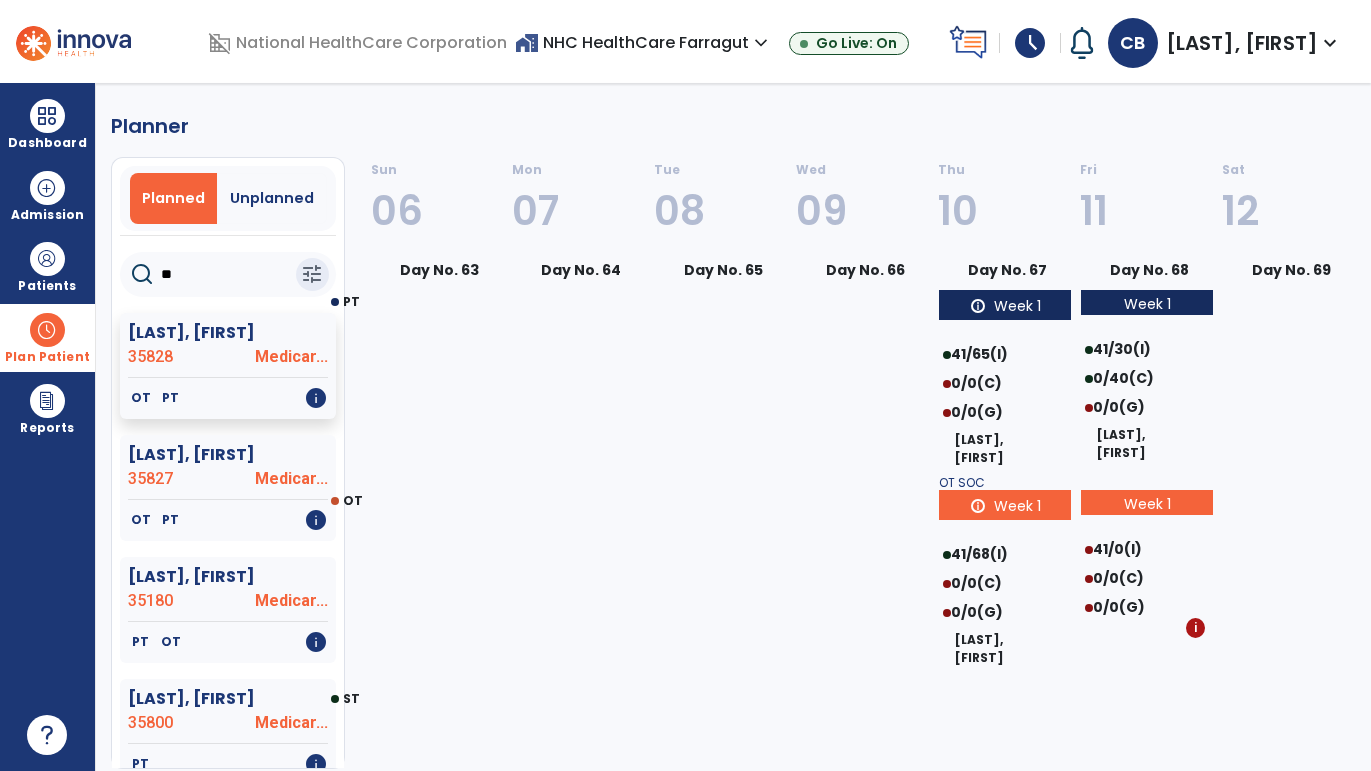type on "***" 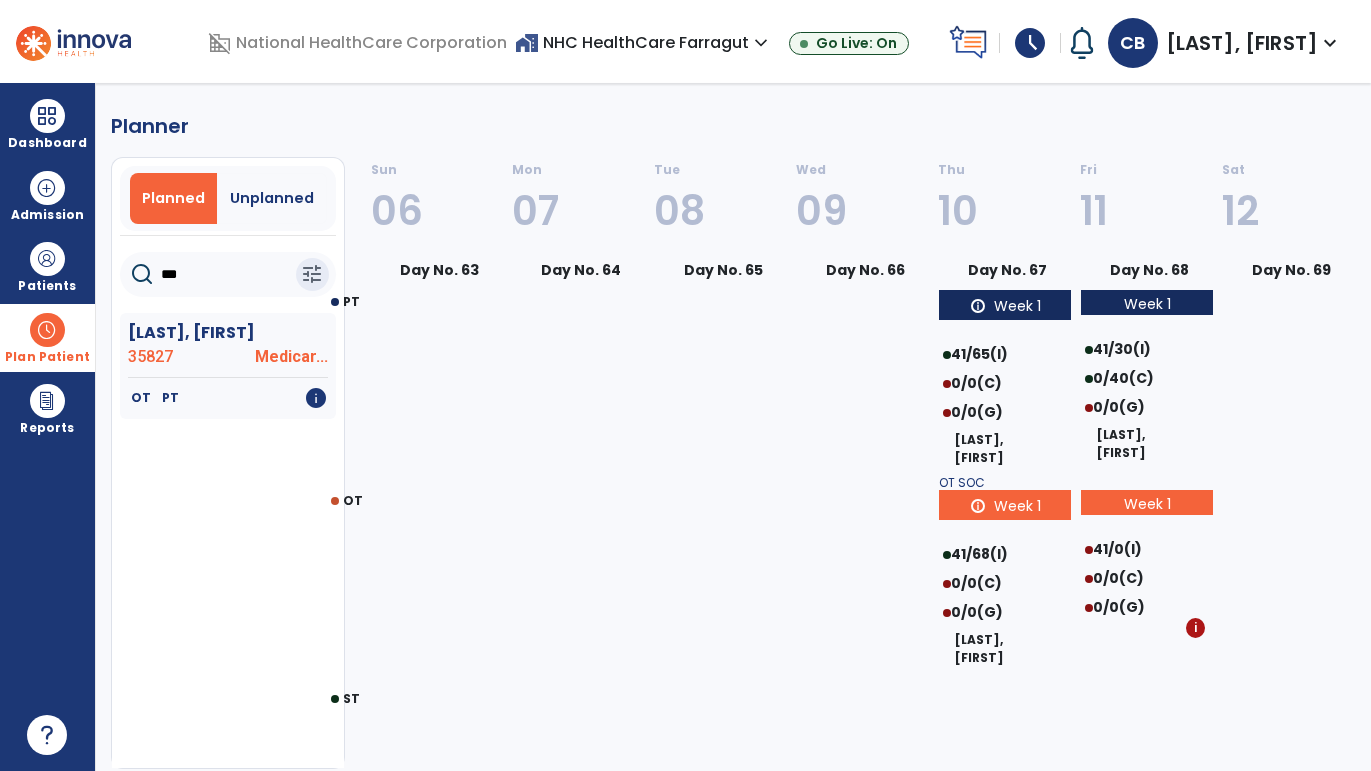select on "********" 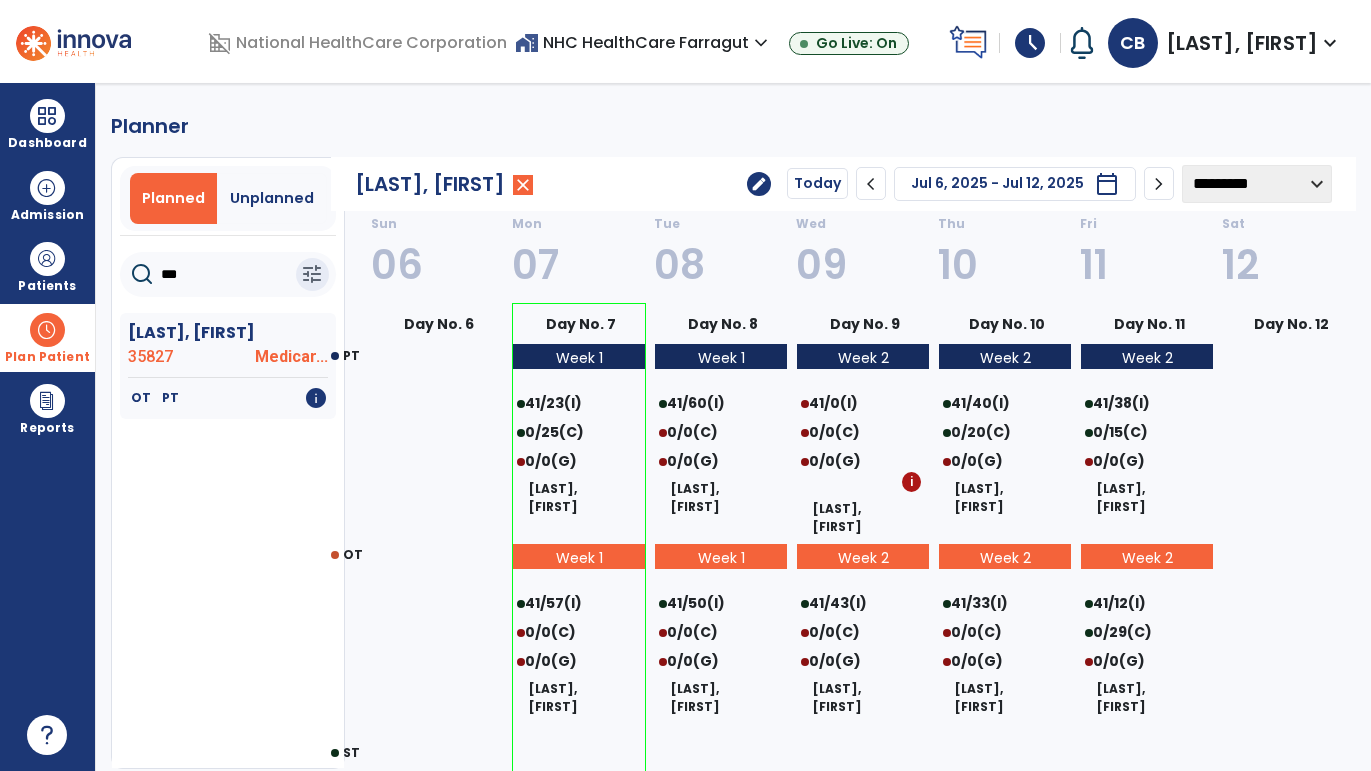 click on "chevron_right" 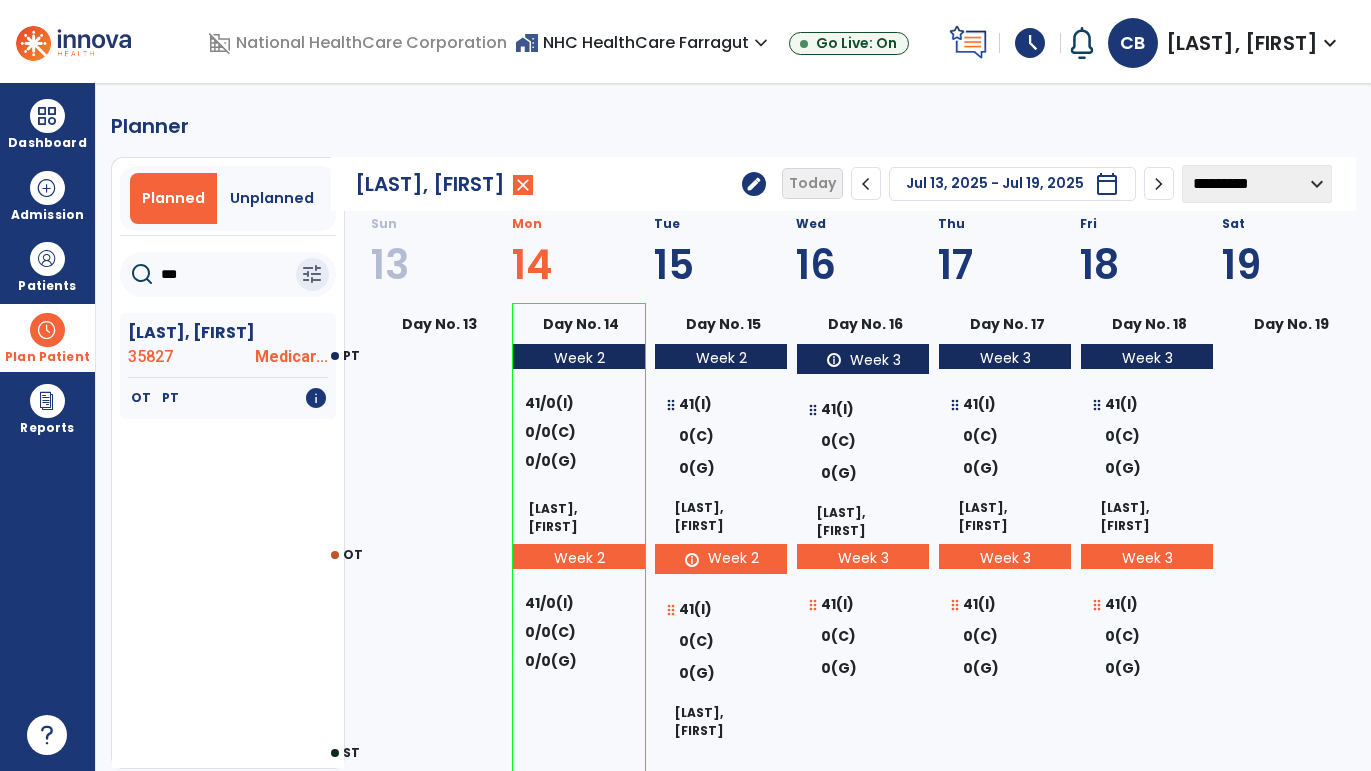 click on "chevron_left" 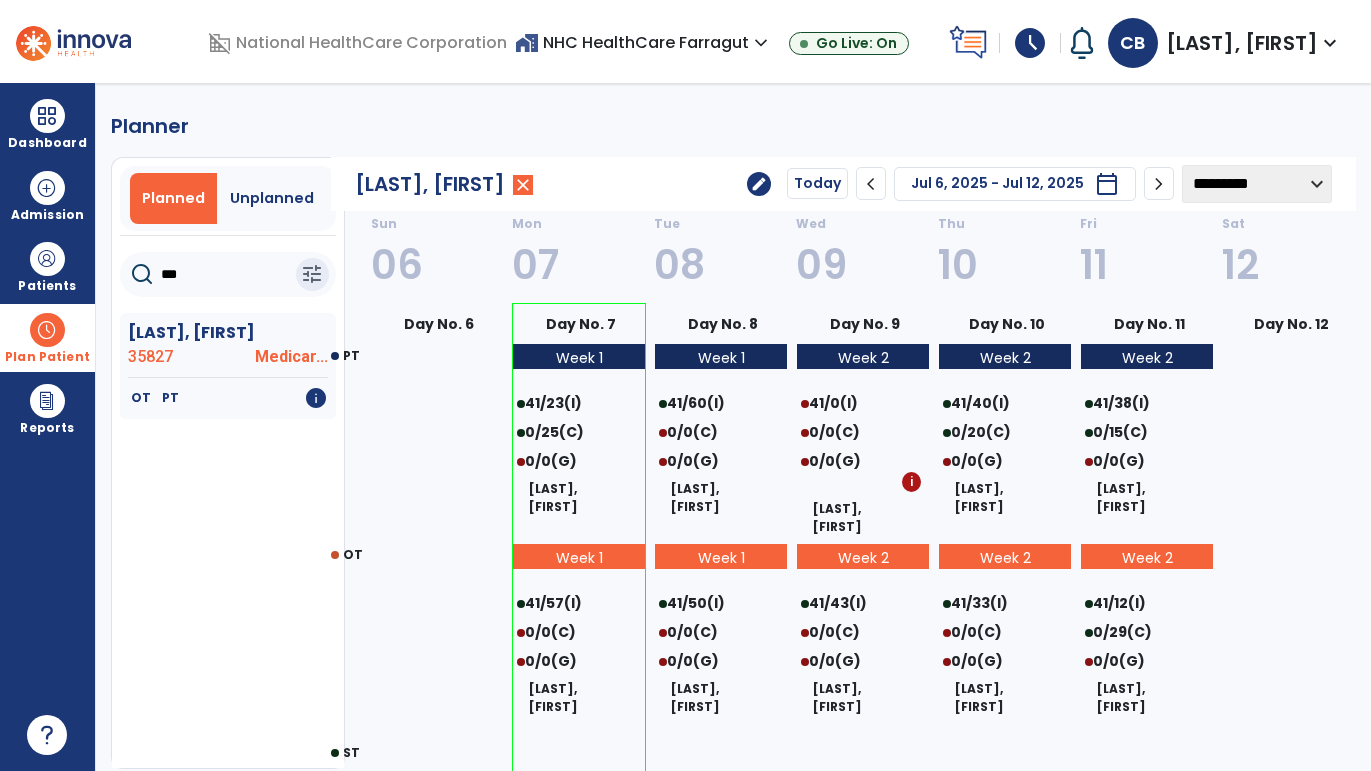 click on "chevron_left" 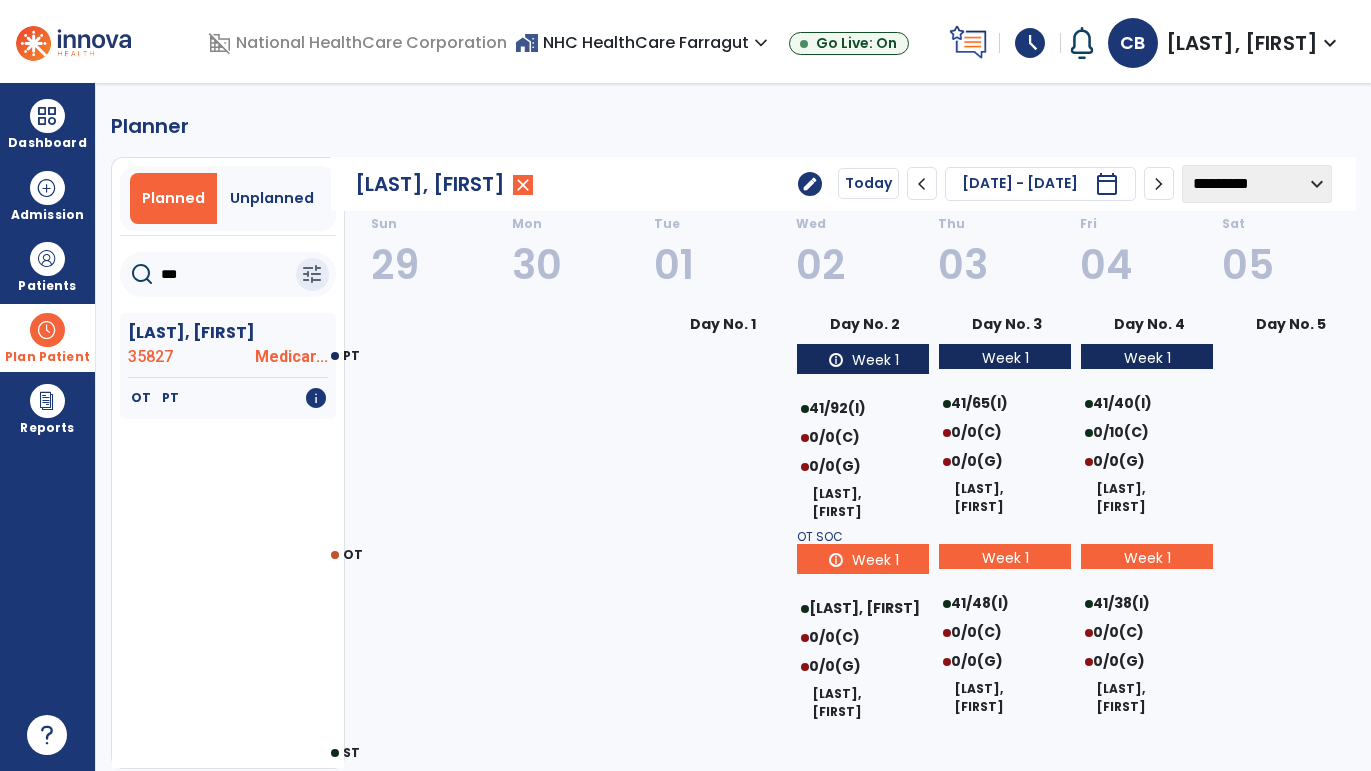 click on "chevron_right" 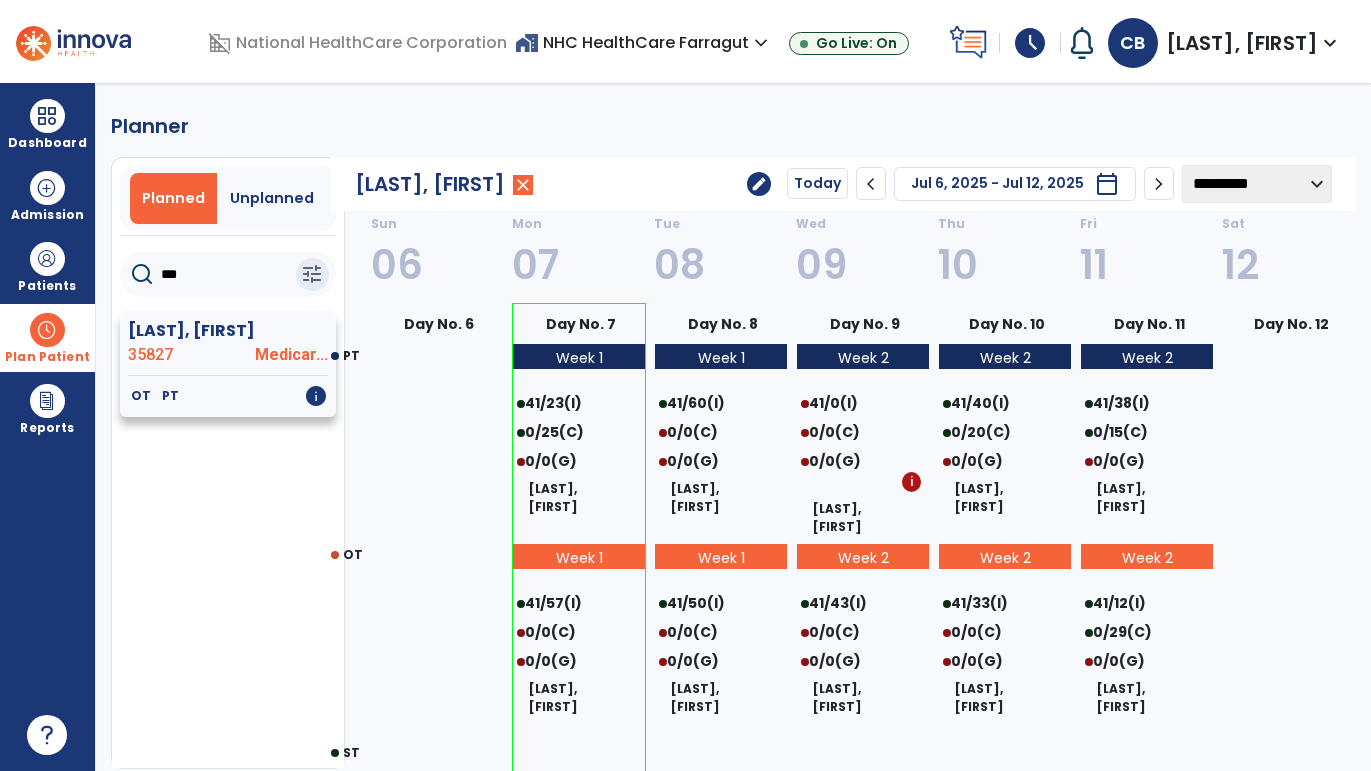 click on "[LAST], [FIRST]" 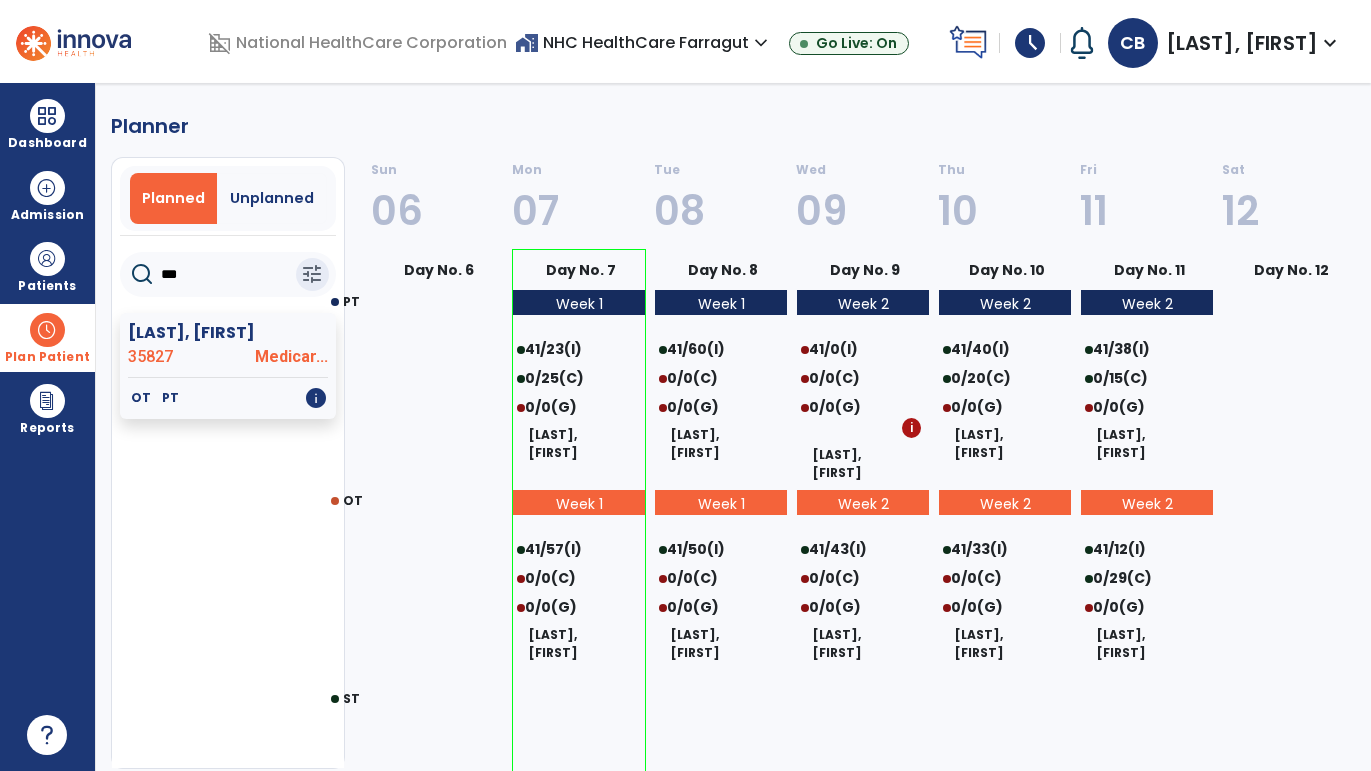 click on "***" 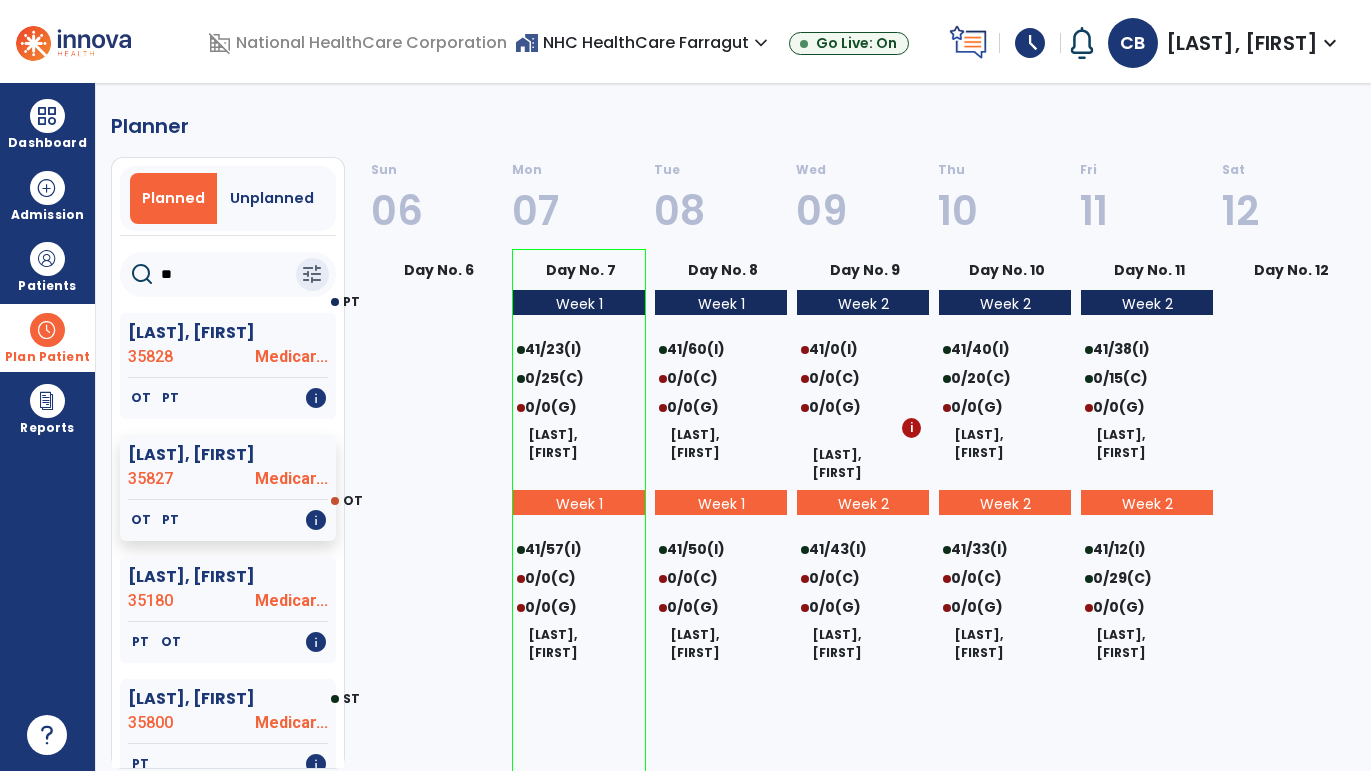 type on "*" 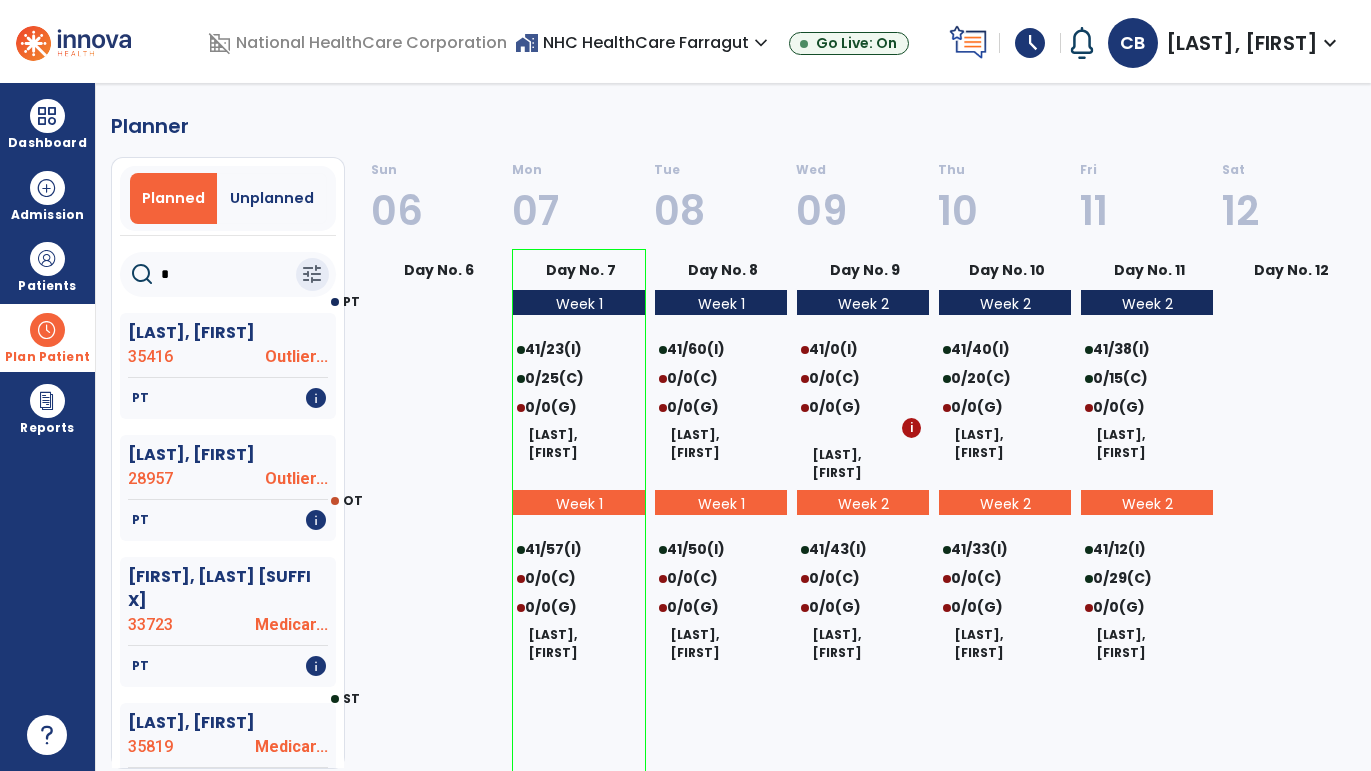 type on "**" 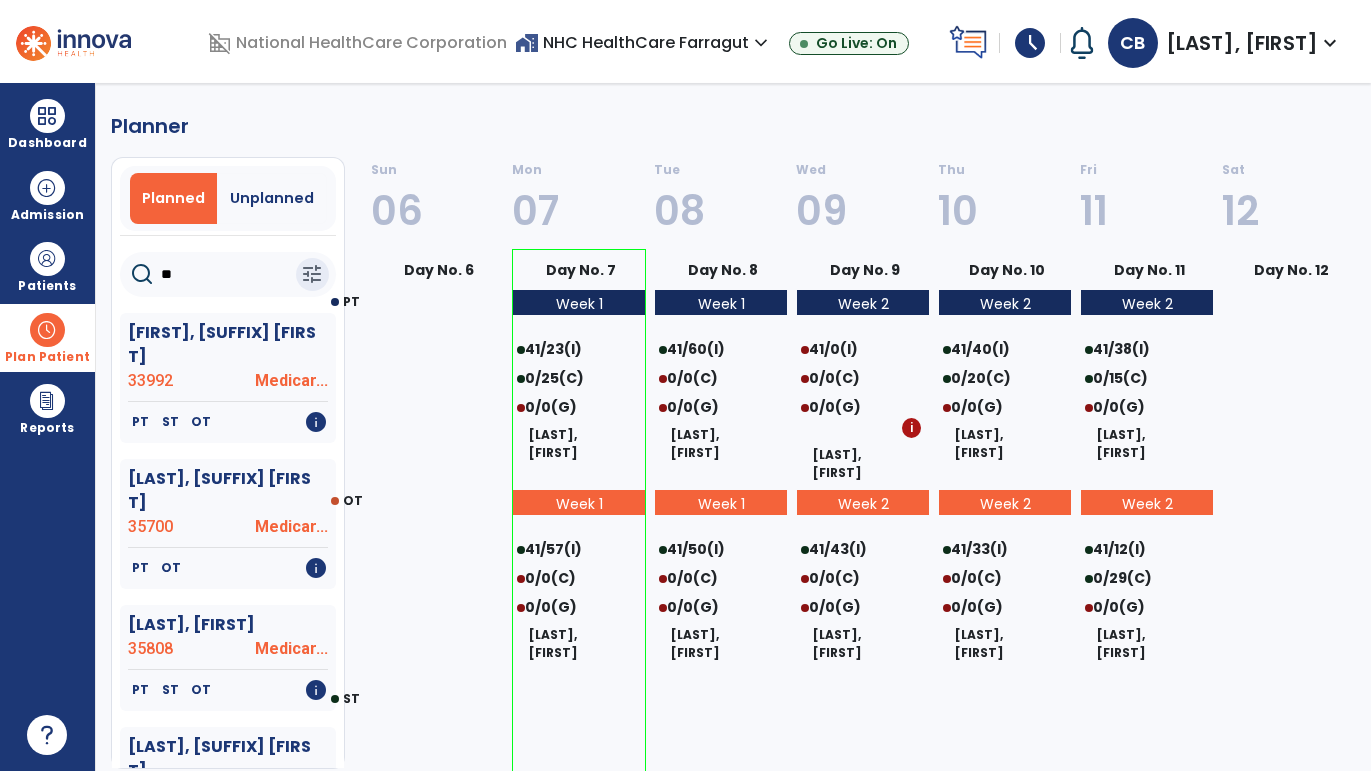 select on "********" 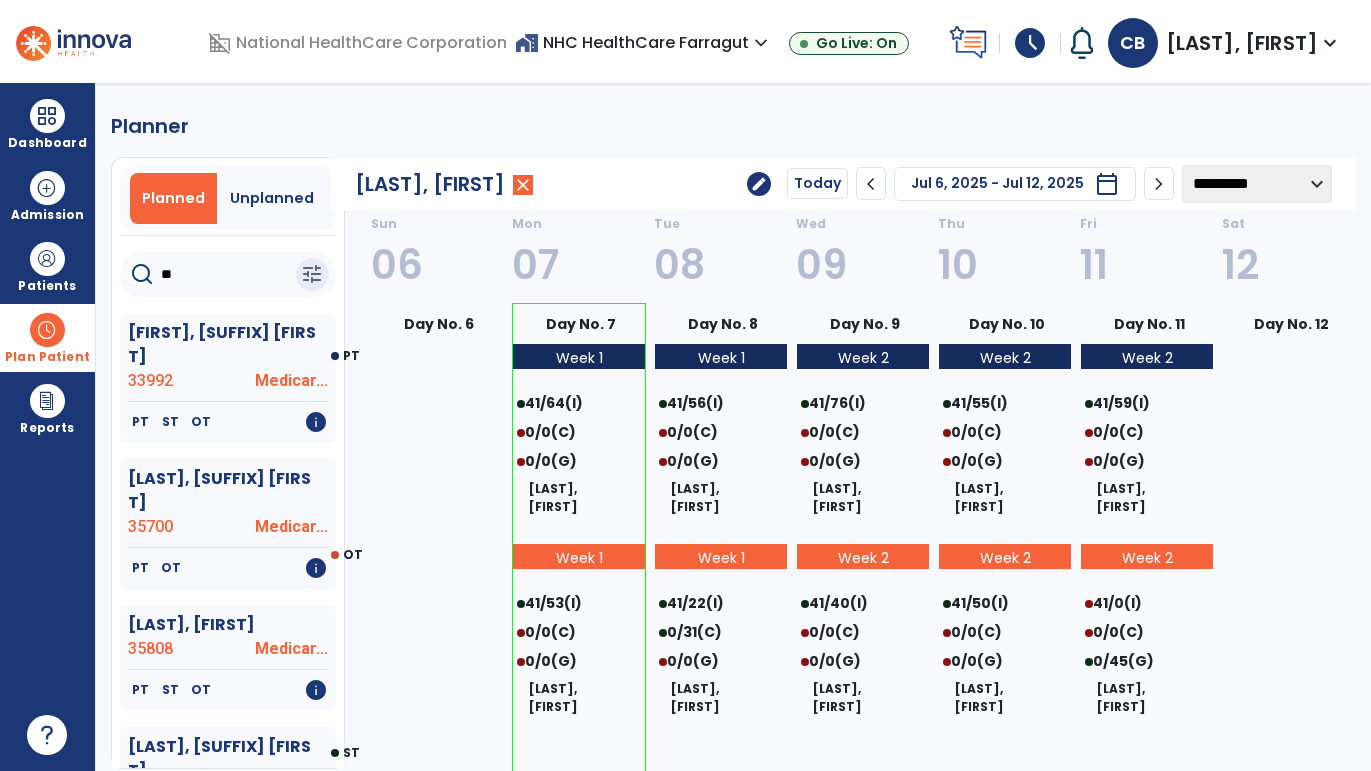 click on "Today" 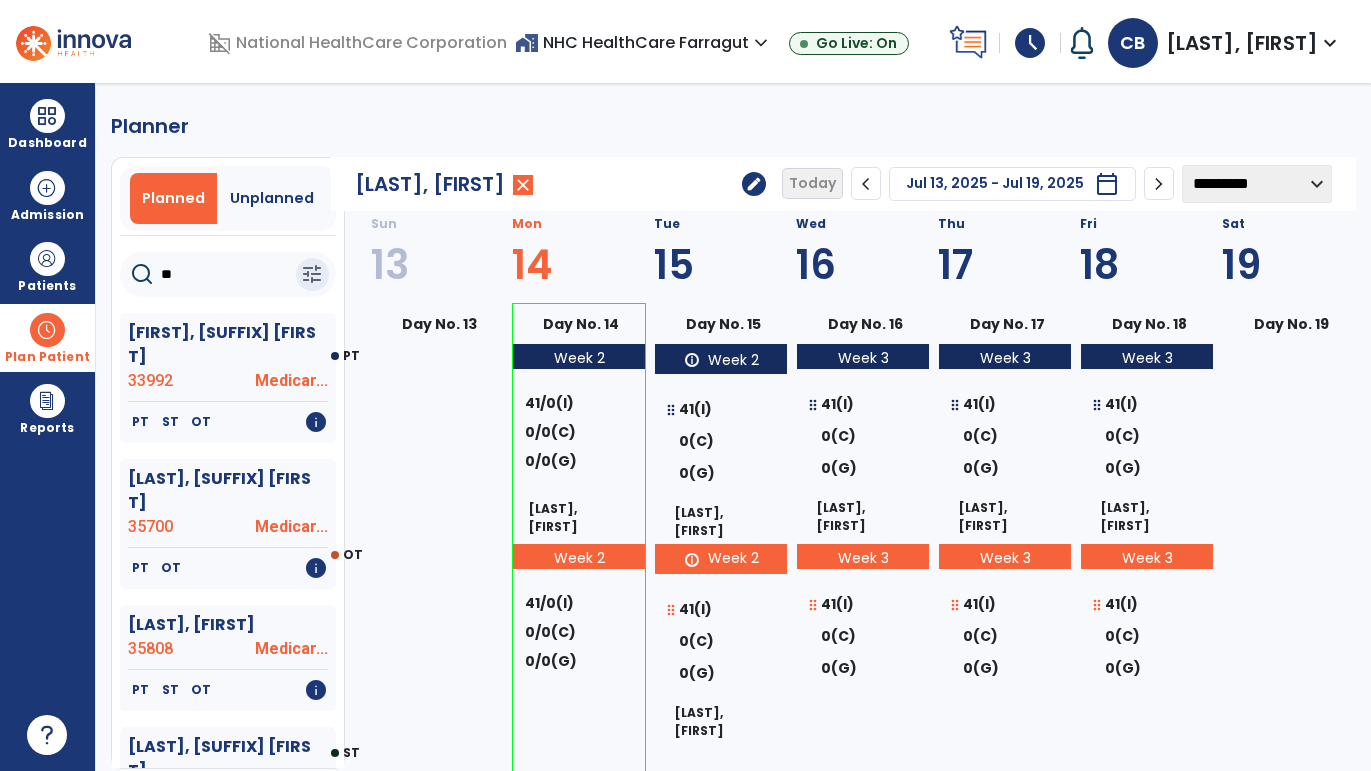 click on "chevron_left" 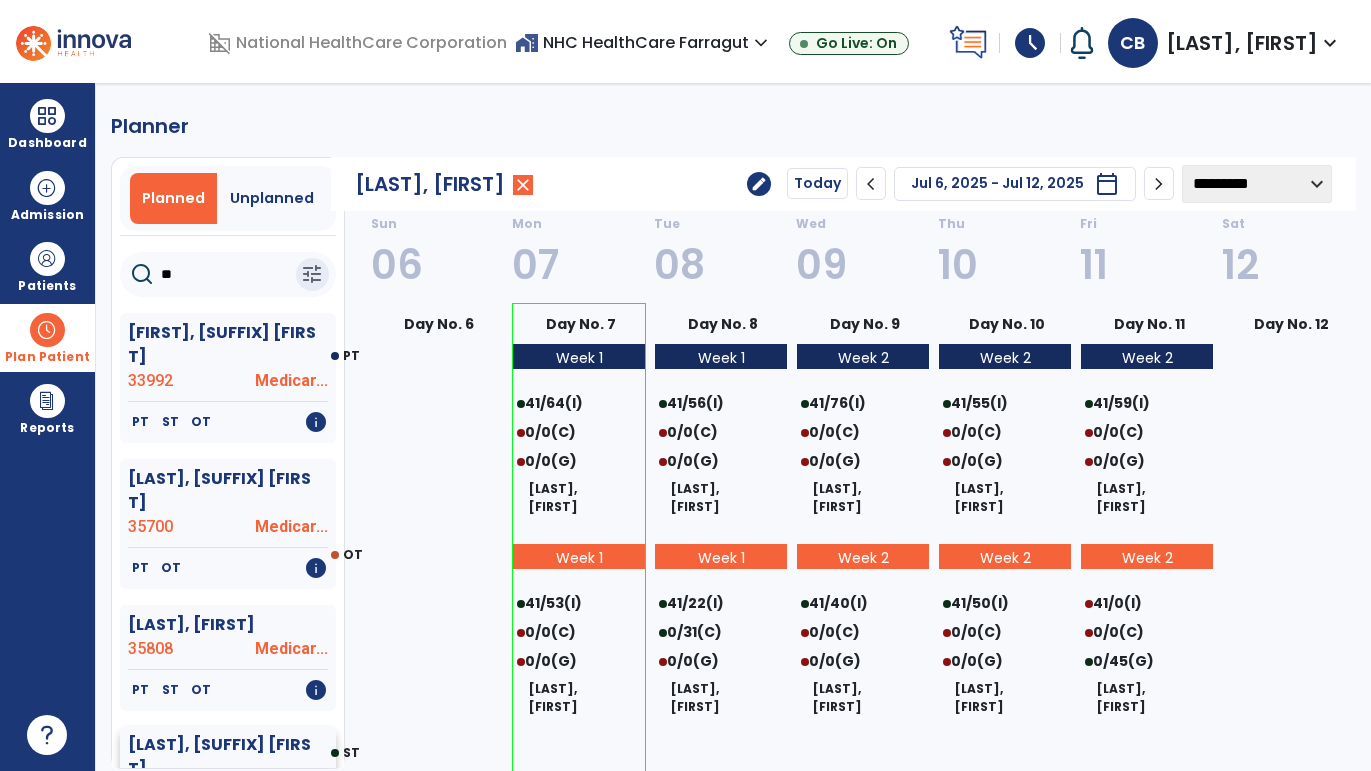 click on "[LAST], [SUFFIX] [FIRST]" 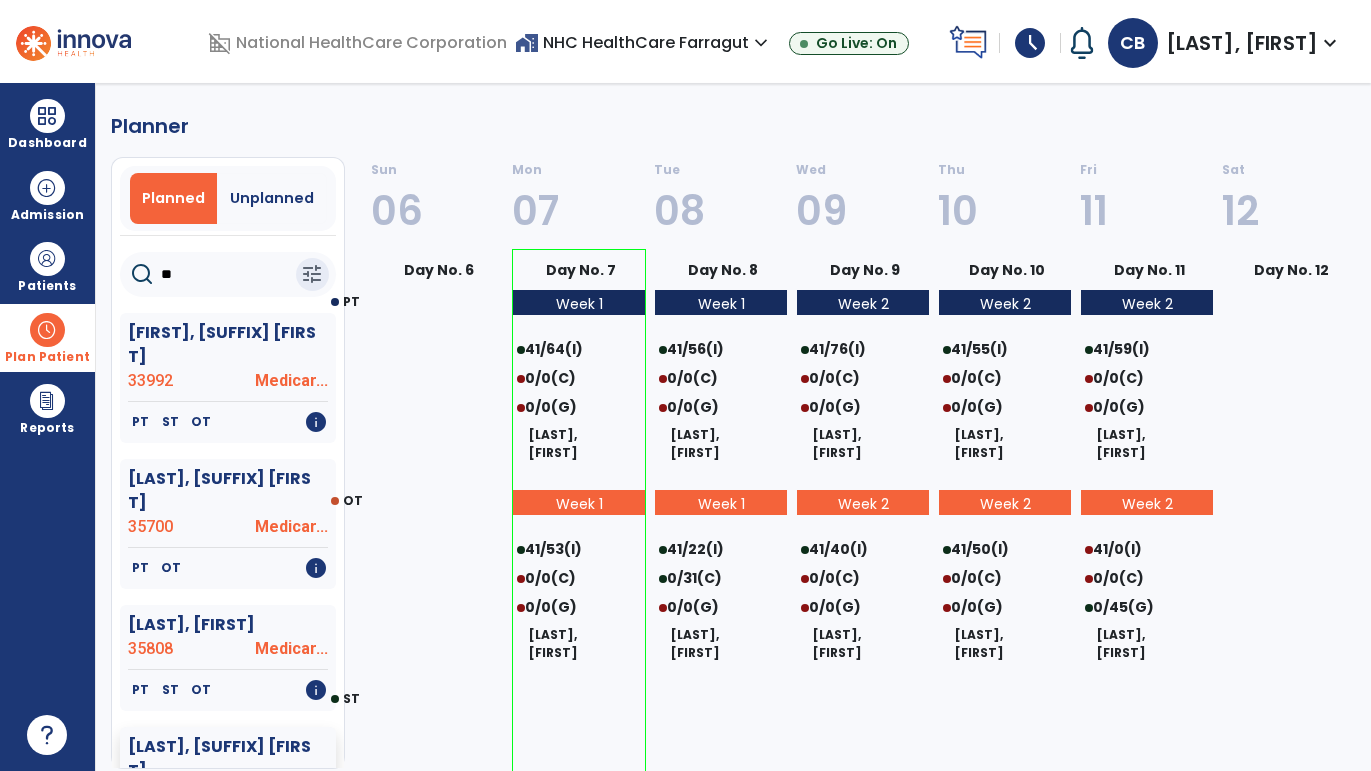 click on "**" 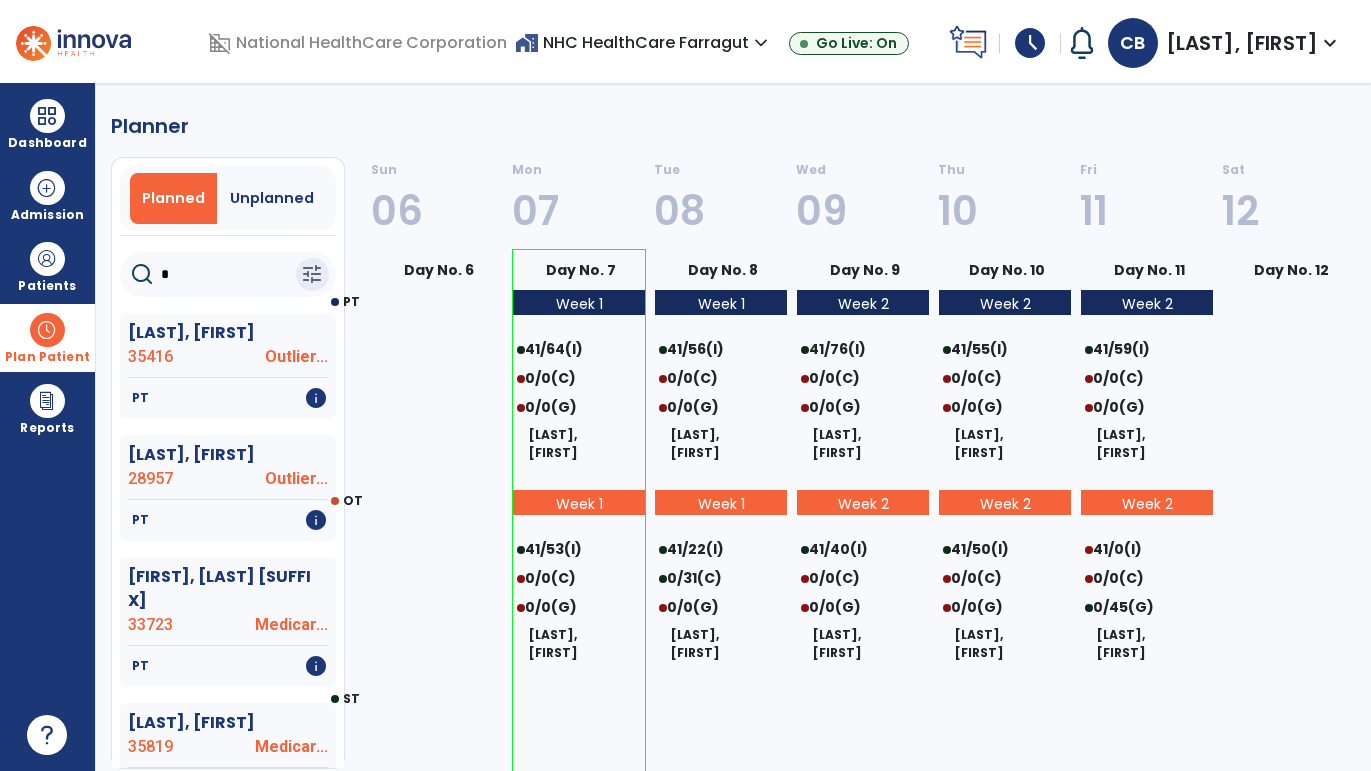 type 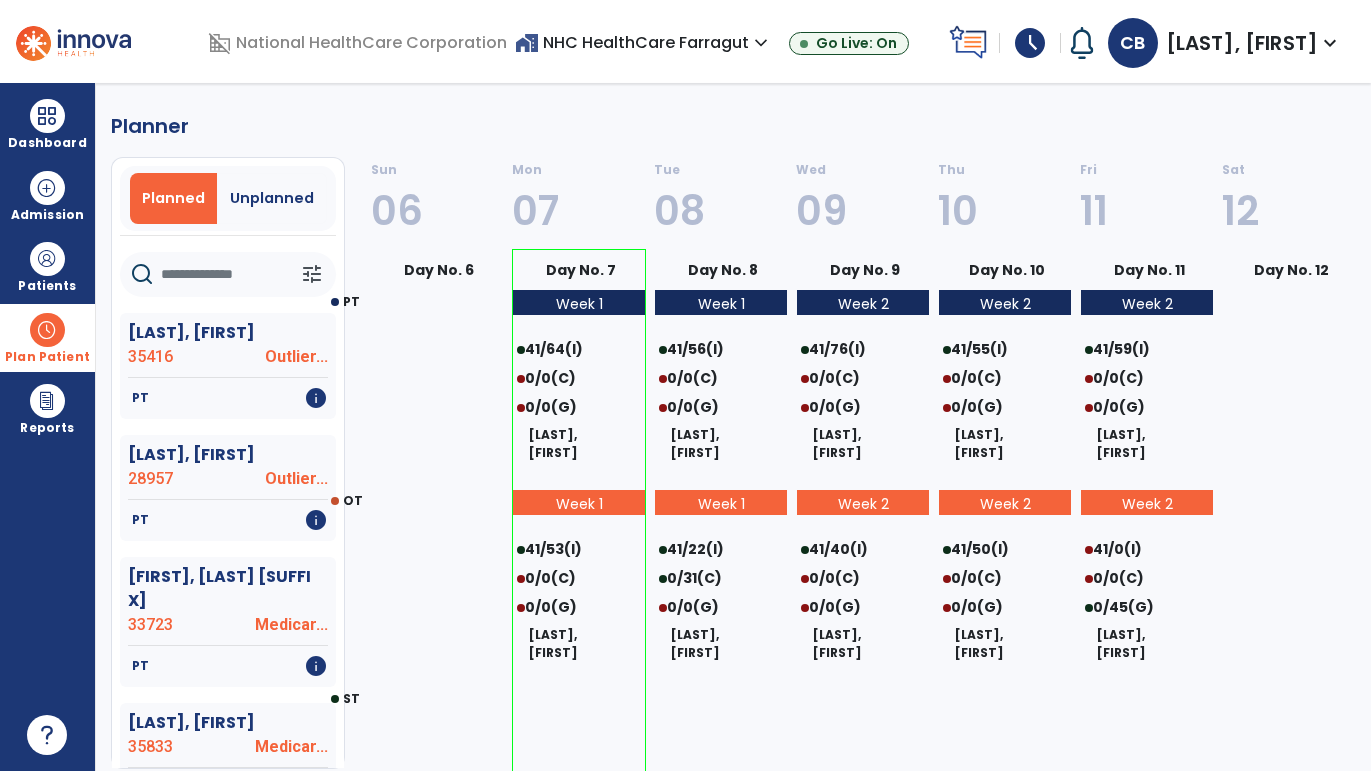 select on "********" 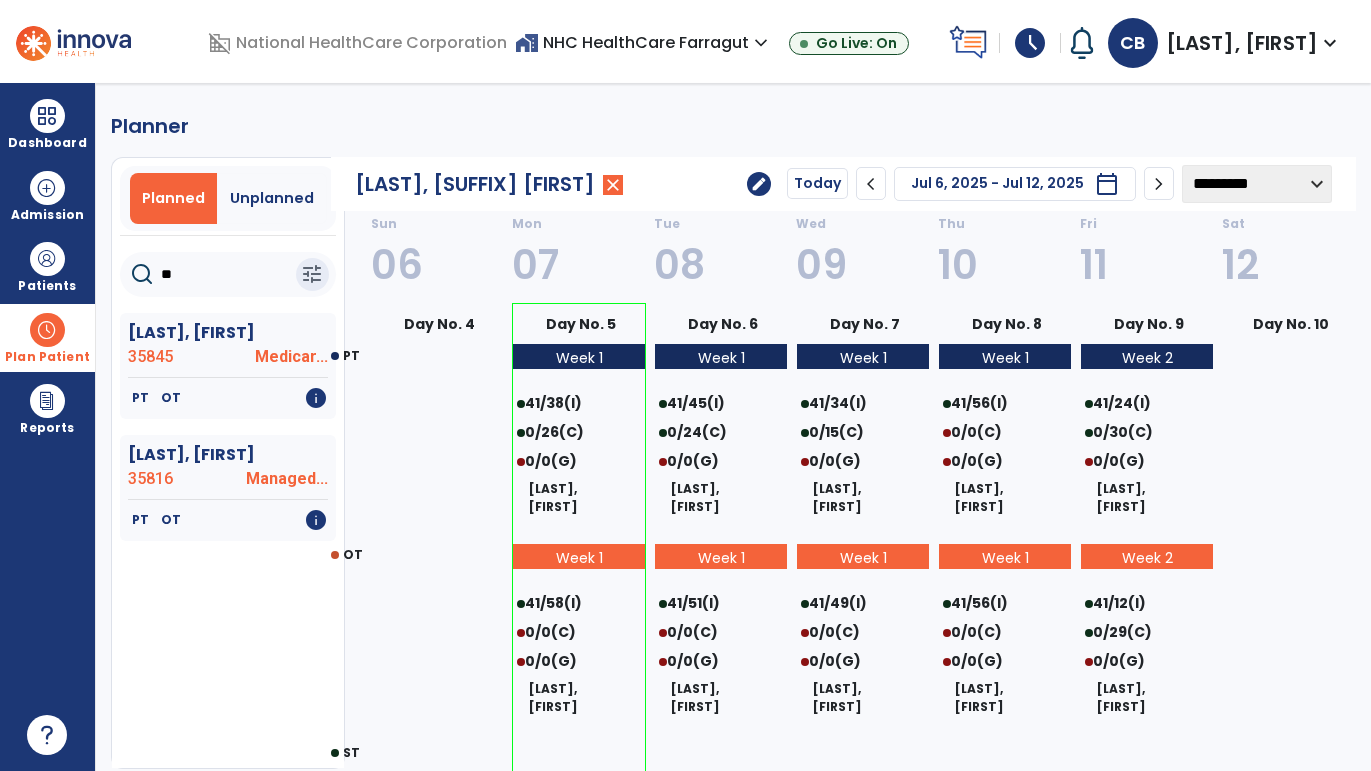 click on "chevron_right" 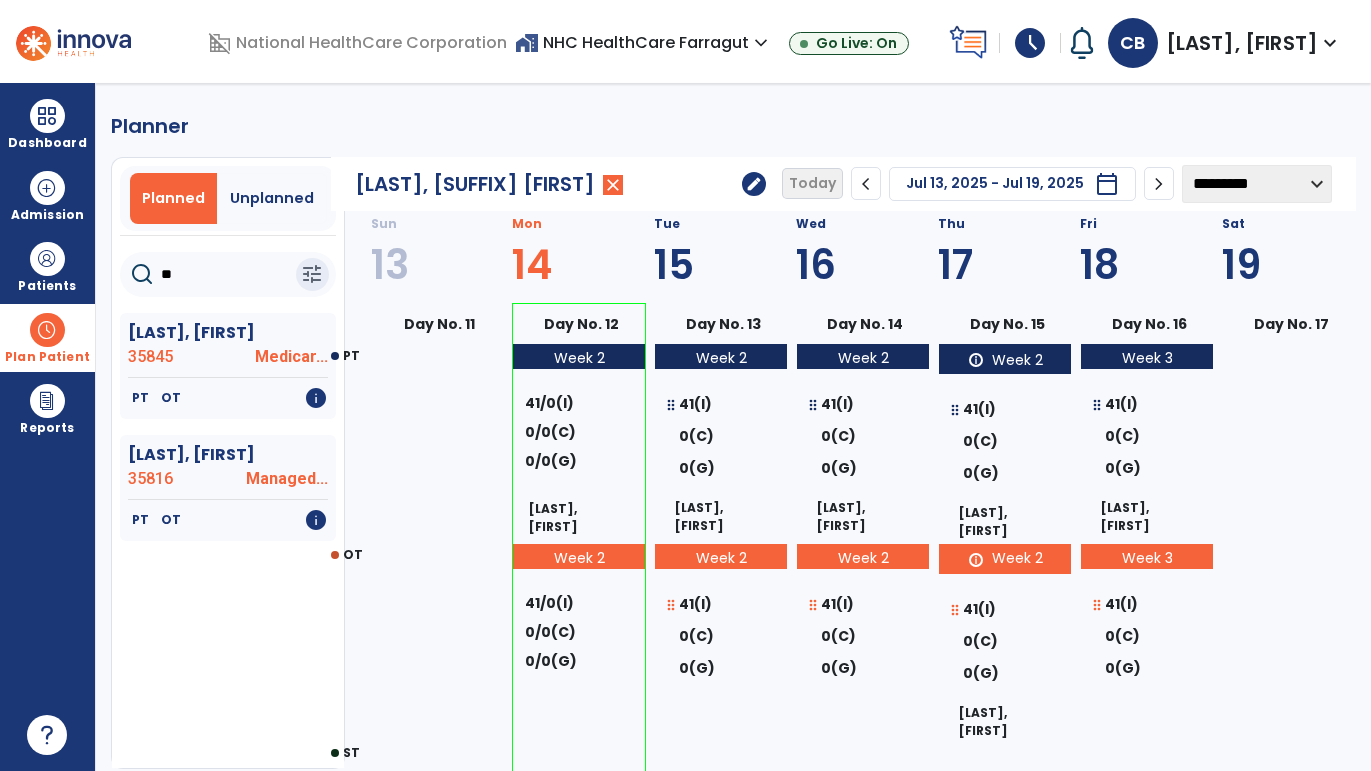 click on "chevron_left" 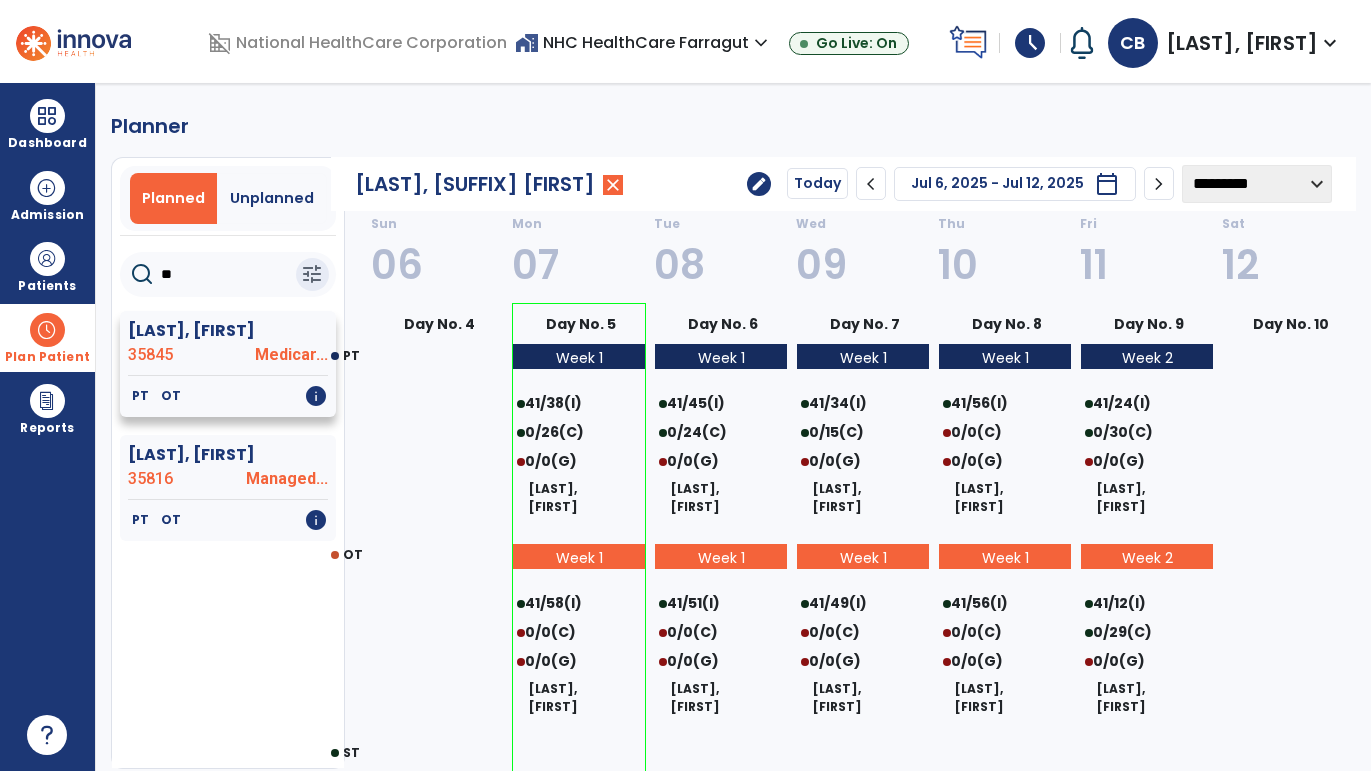 click on "[LAST], [FIRST]" 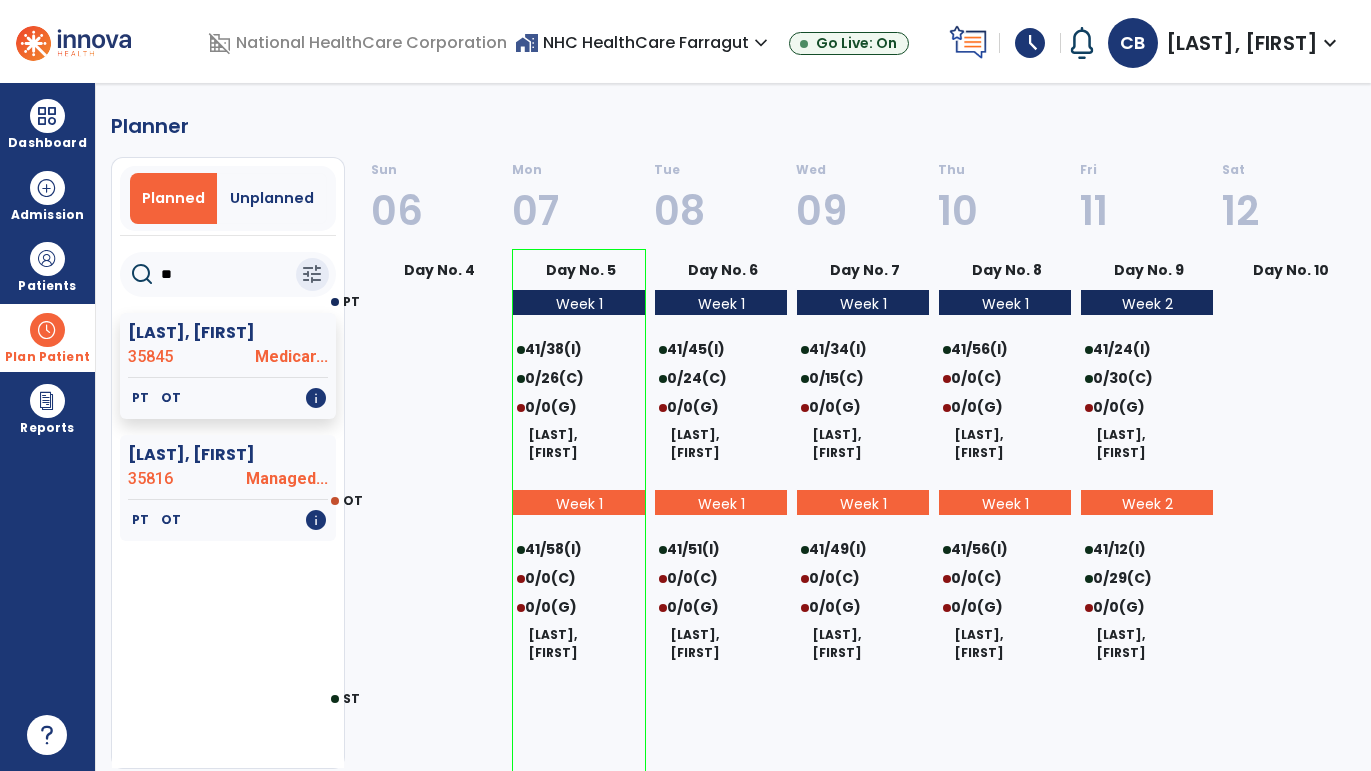 click on "**" 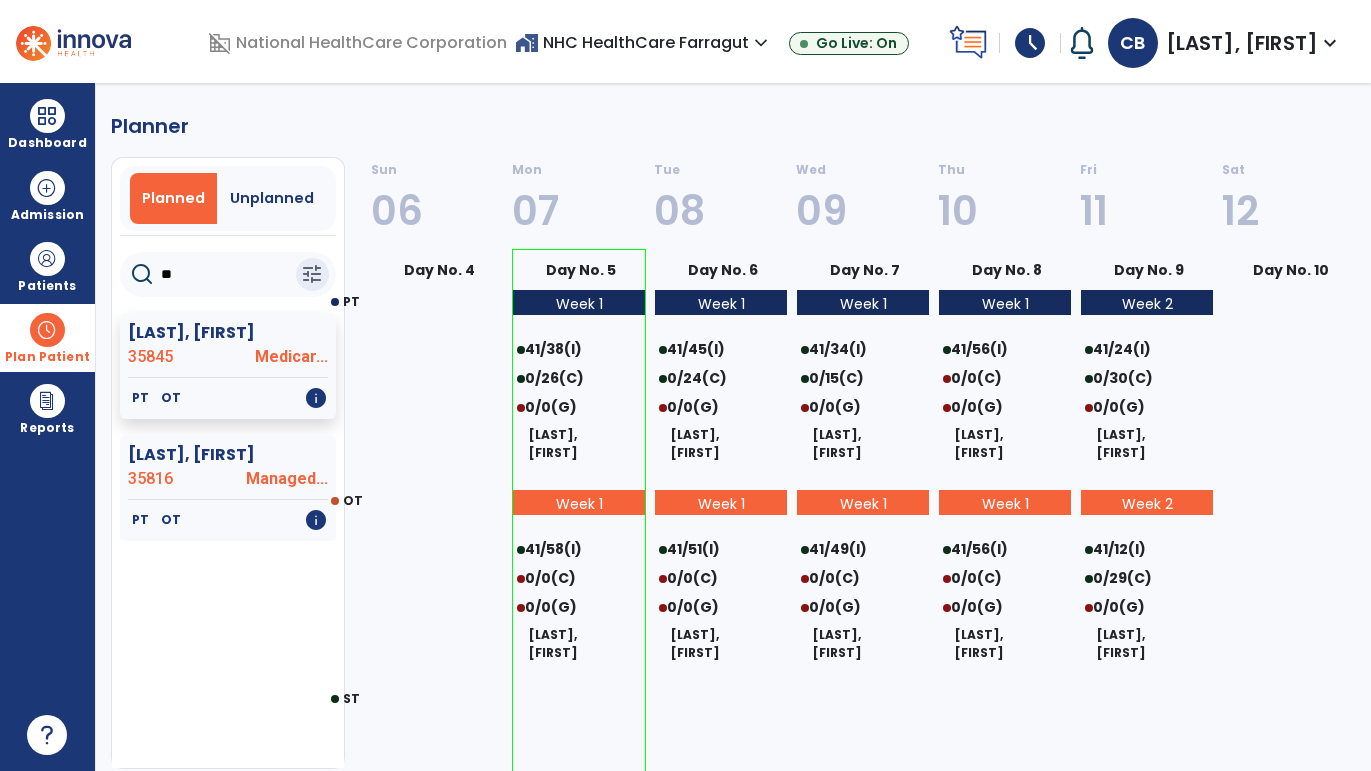 type on "*" 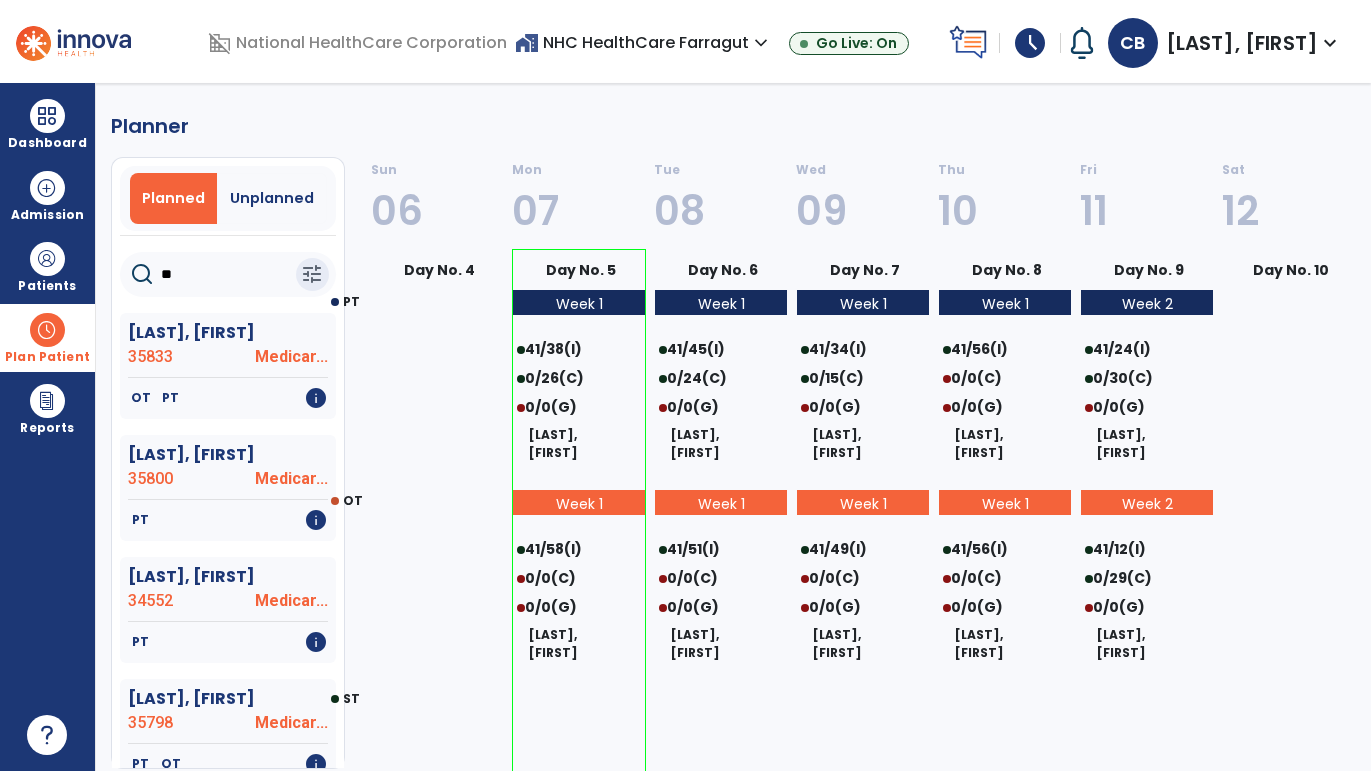 type on "***" 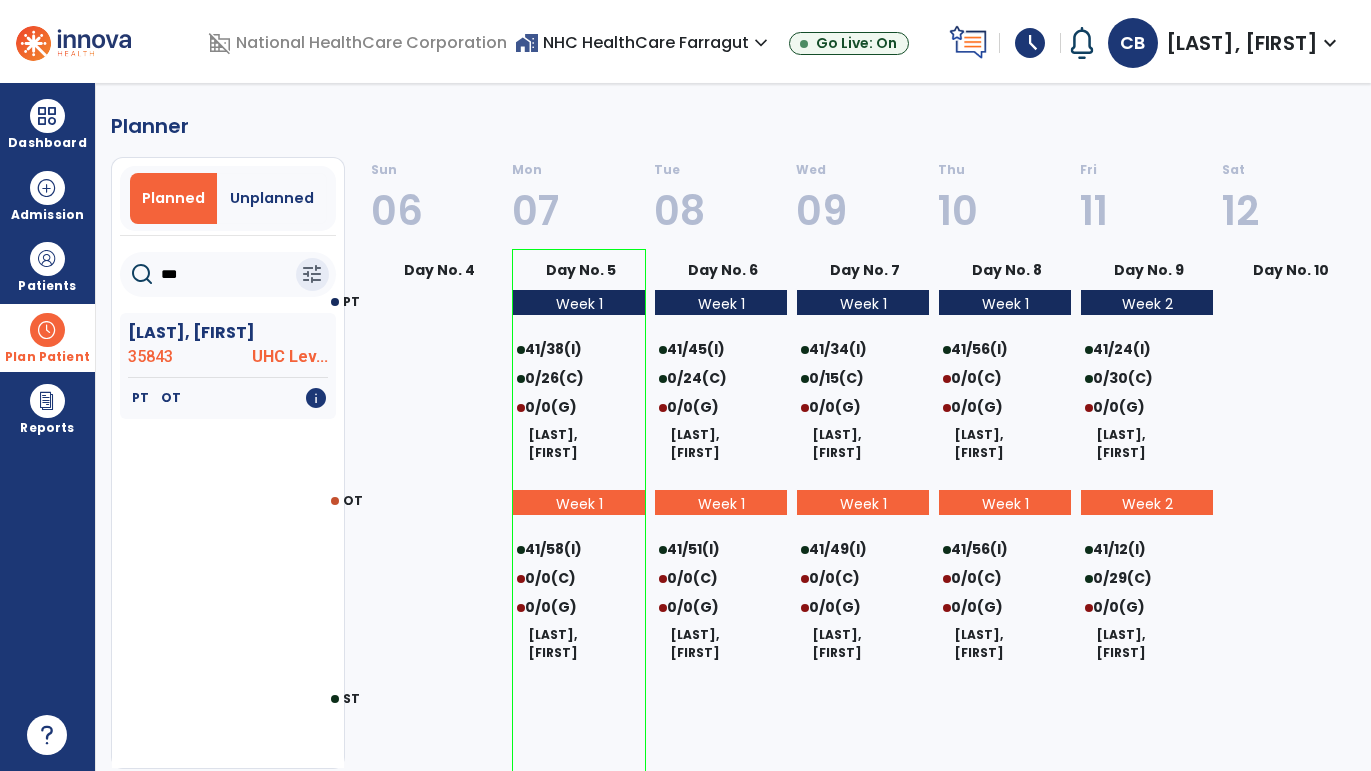 select on "********" 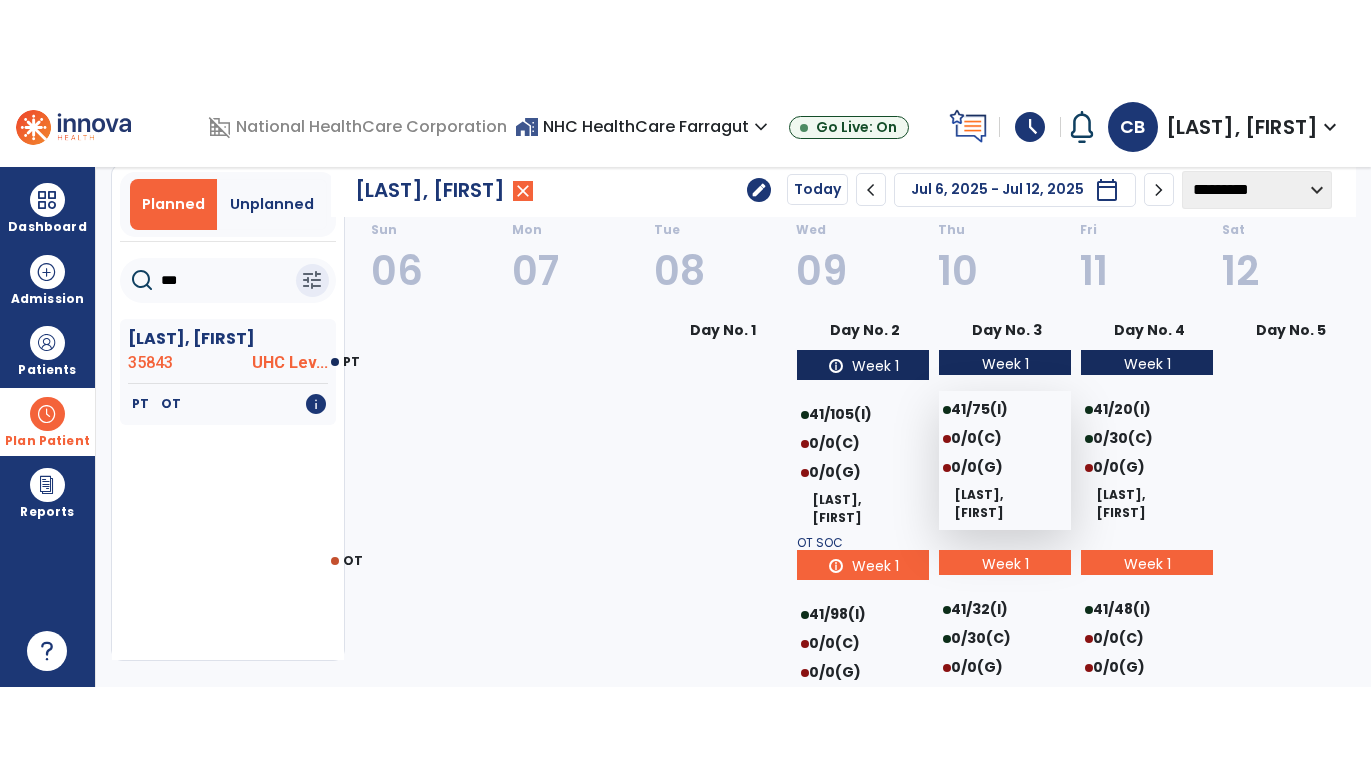 scroll, scrollTop: 112, scrollLeft: 0, axis: vertical 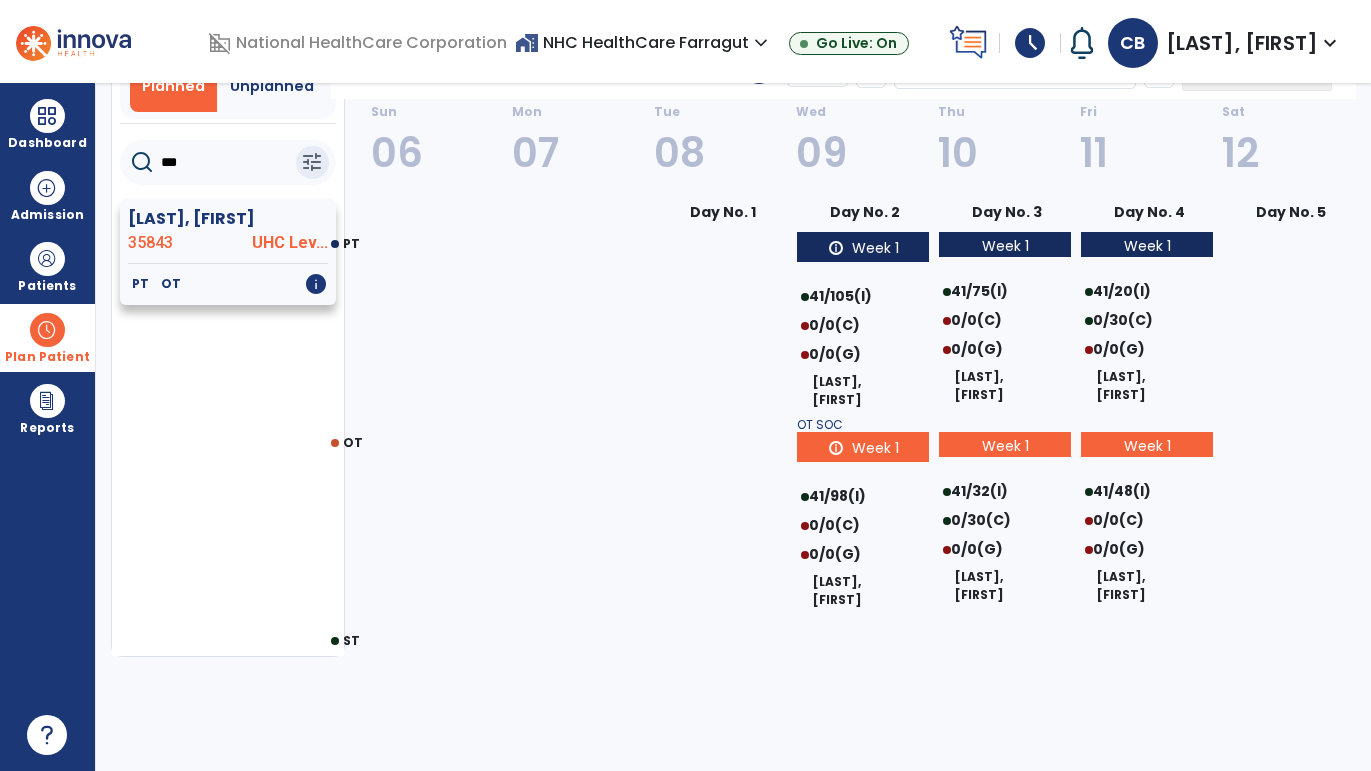 click on "[LAST], [FIRST]" 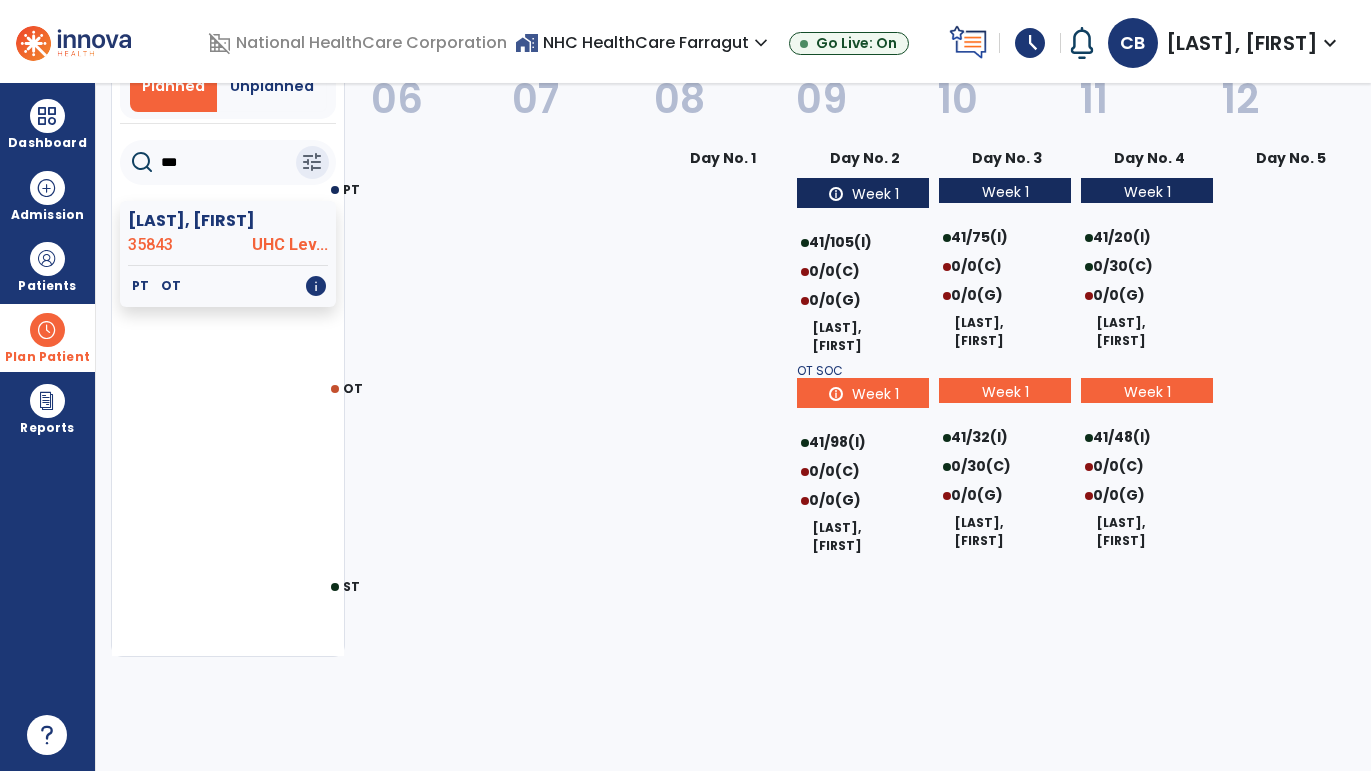 click on "***" 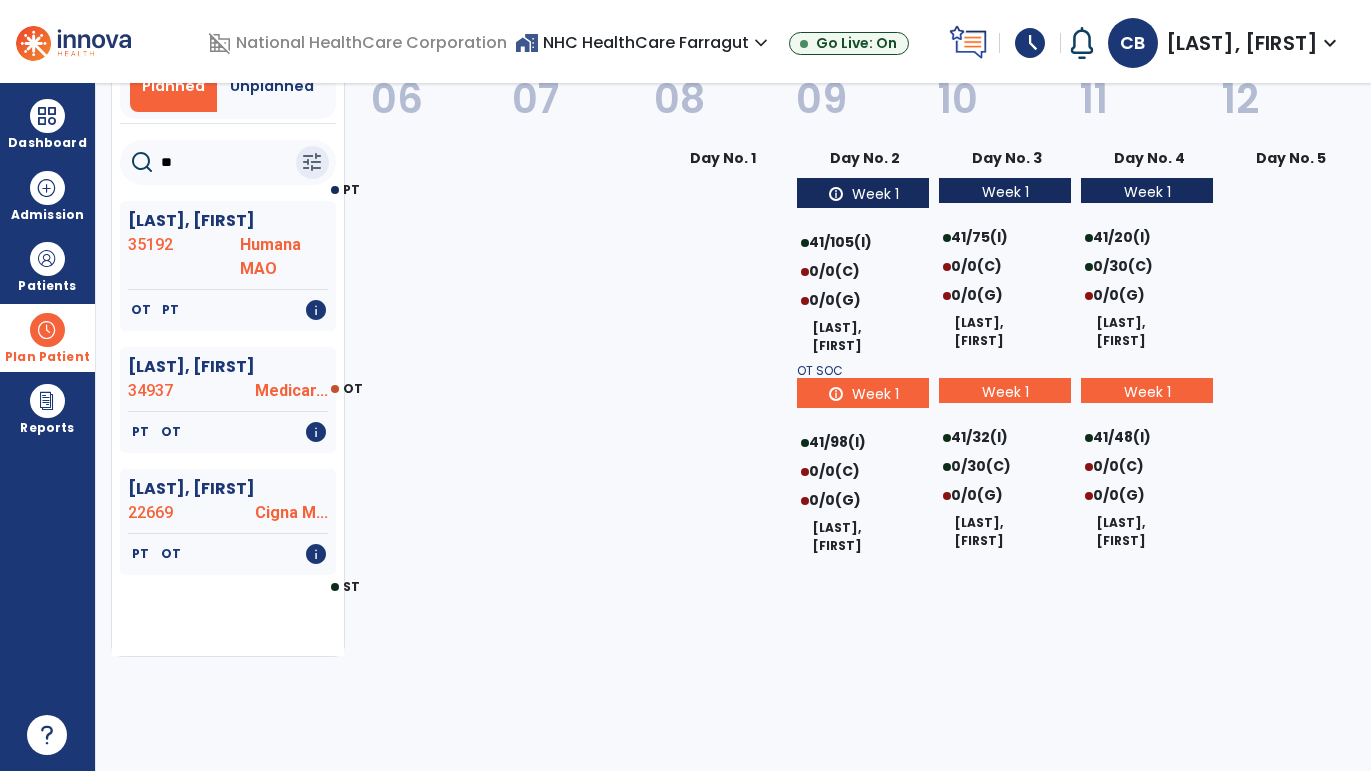 type on "***" 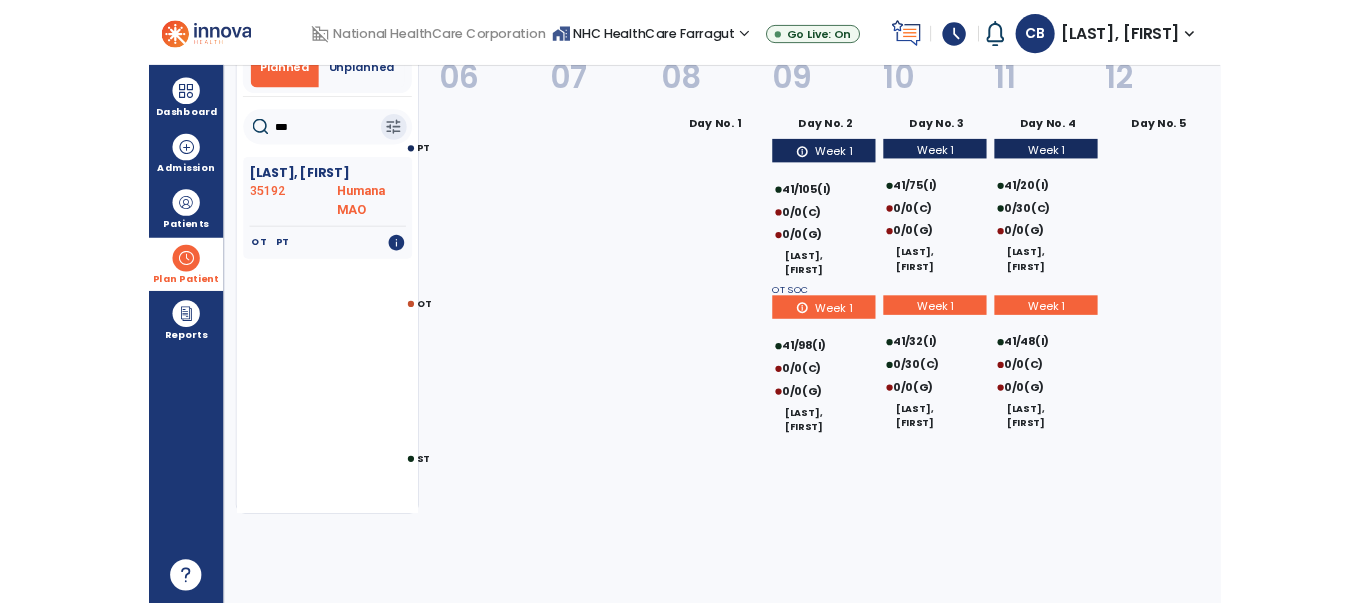 scroll, scrollTop: 0, scrollLeft: 0, axis: both 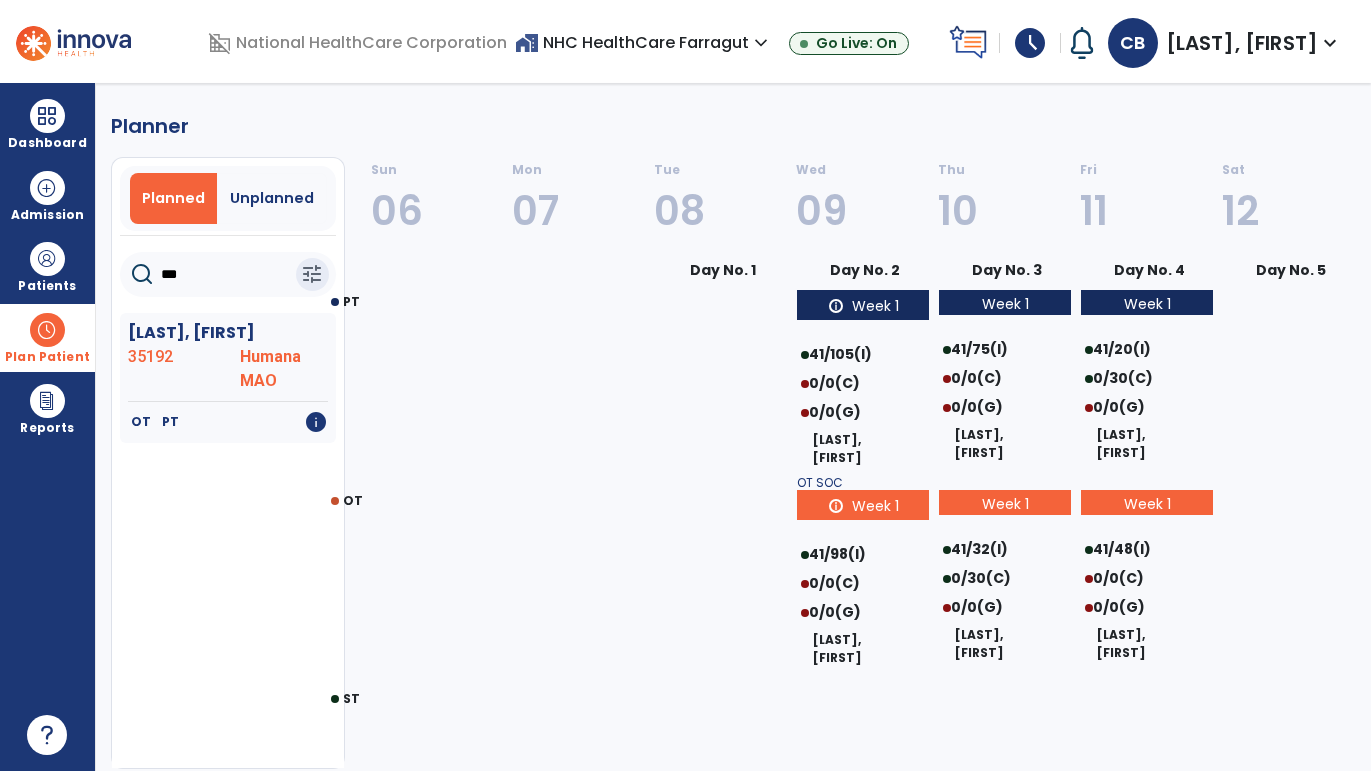 select on "********" 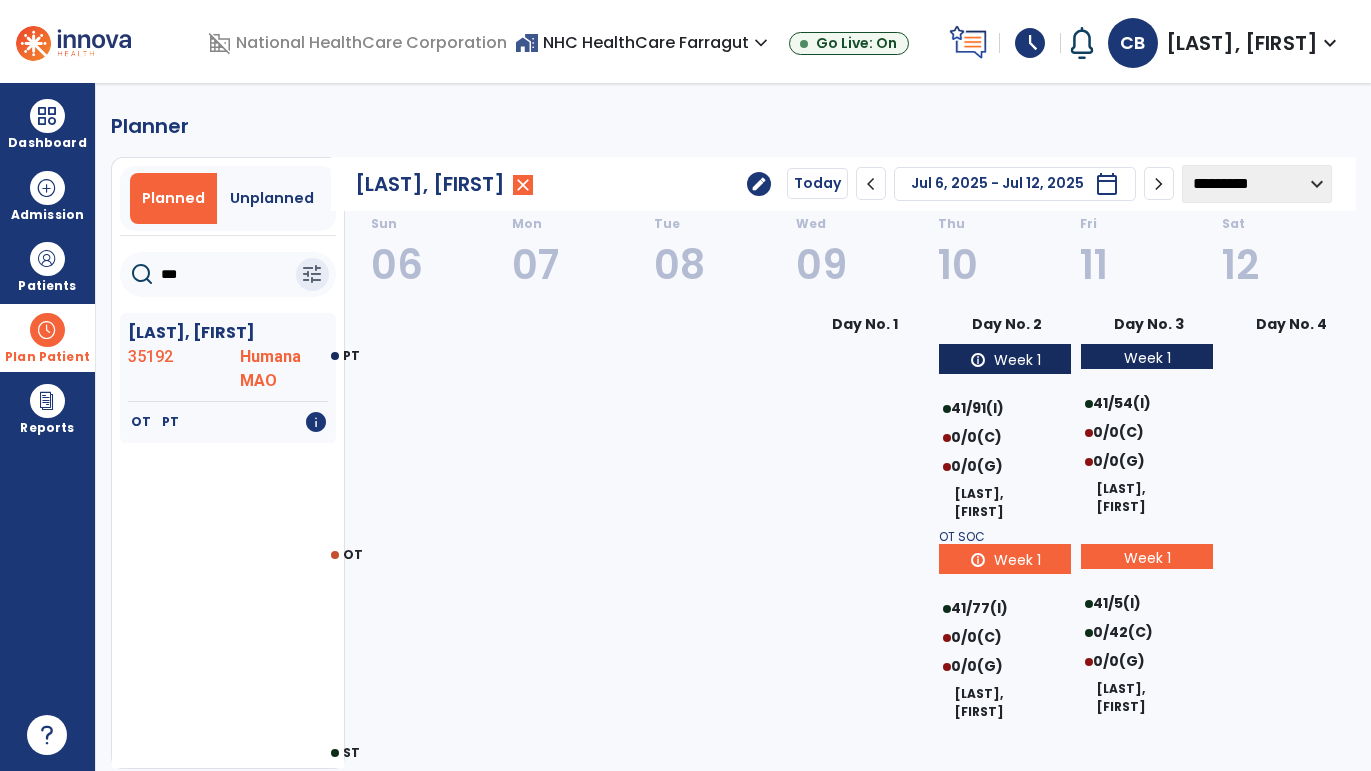 click on "chevron_right" 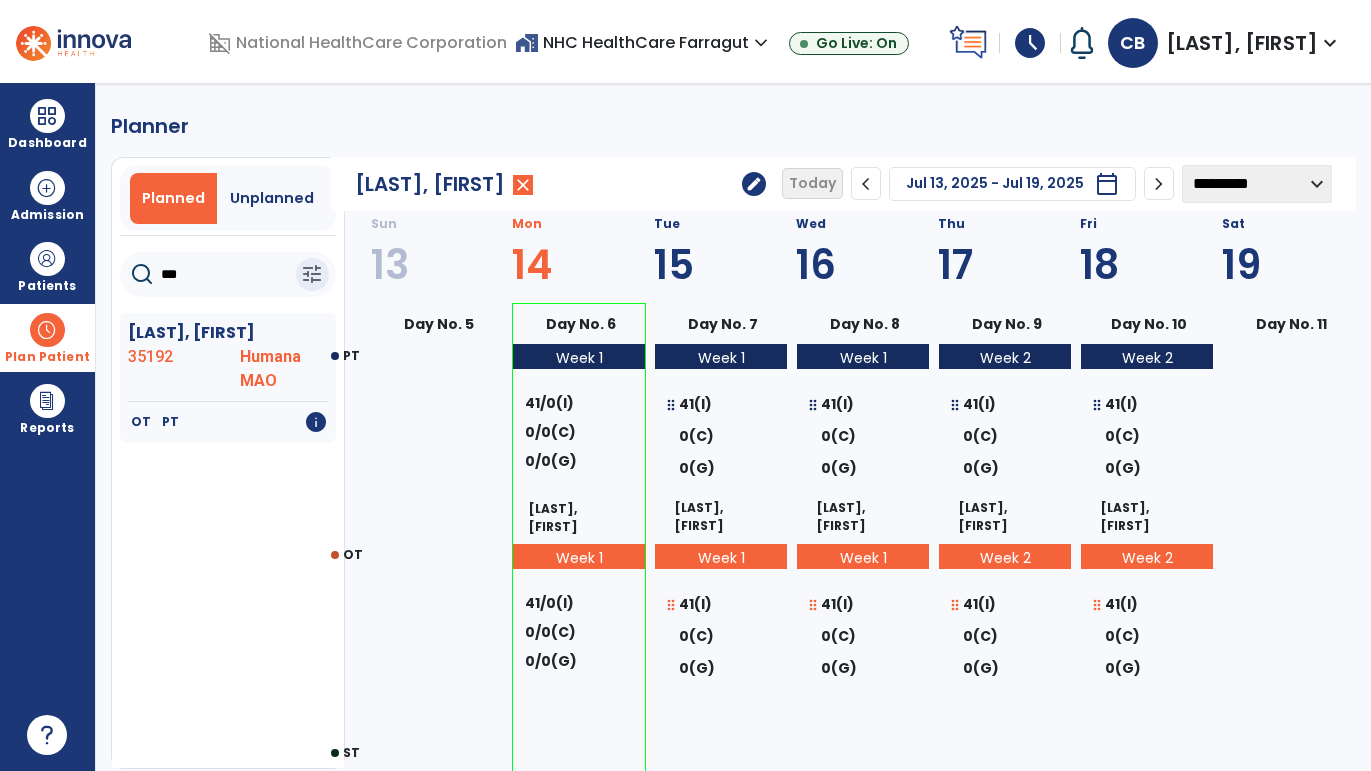 click on "chevron_left" 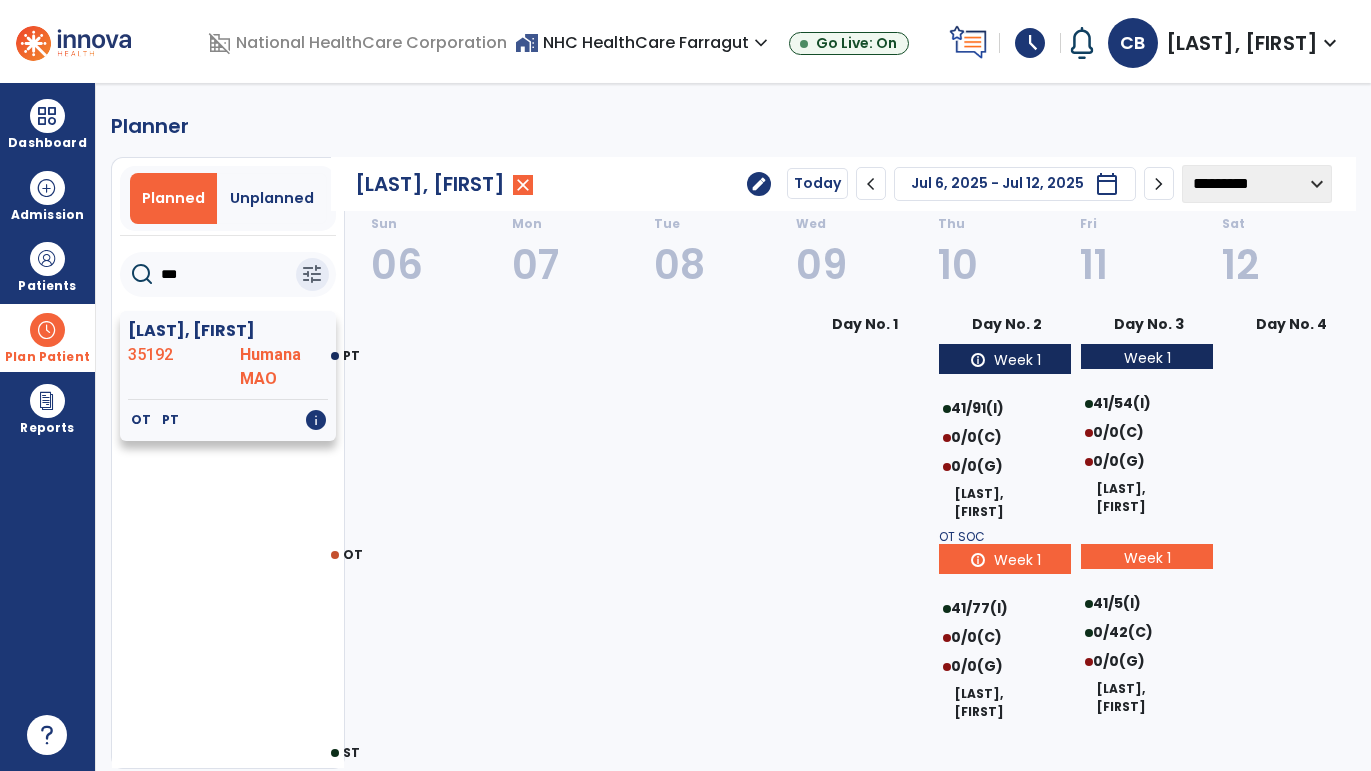 click on "[LAST], [FIRST]" 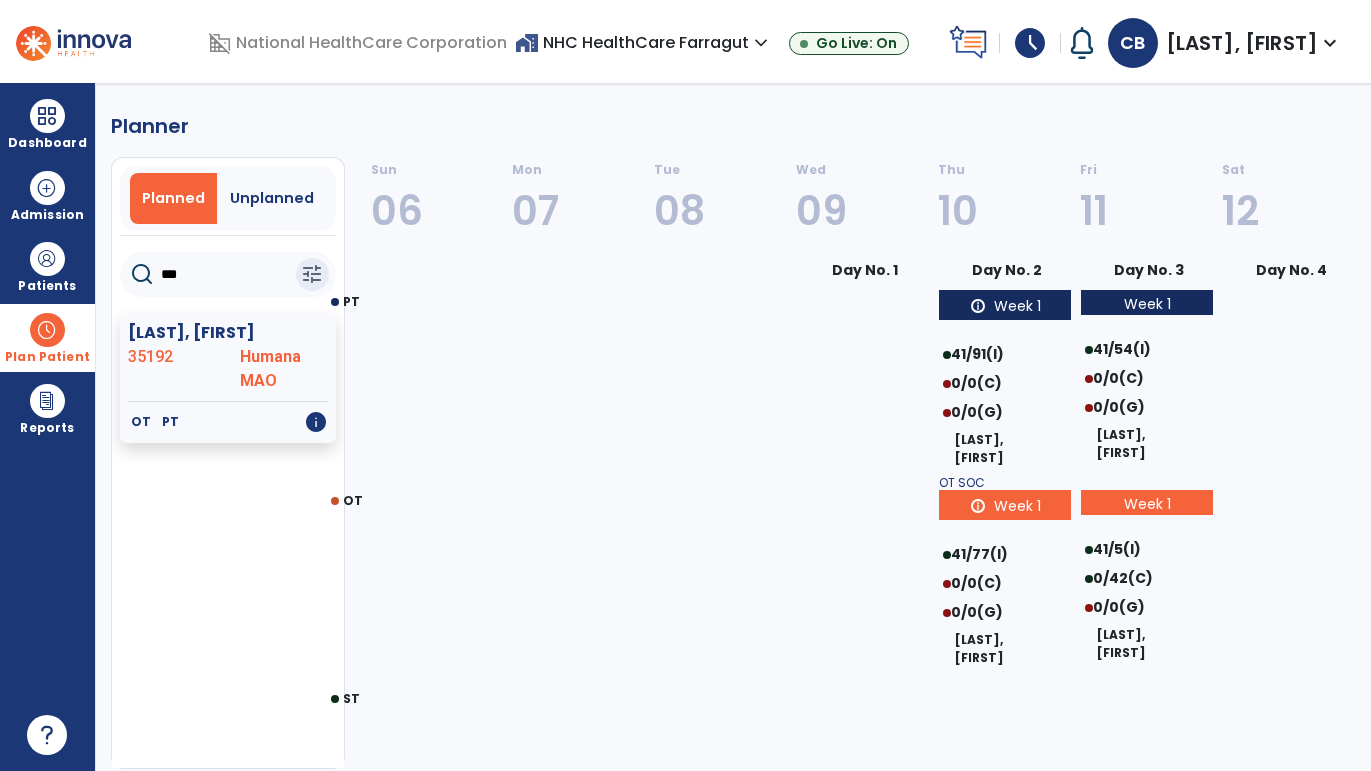click on "***" 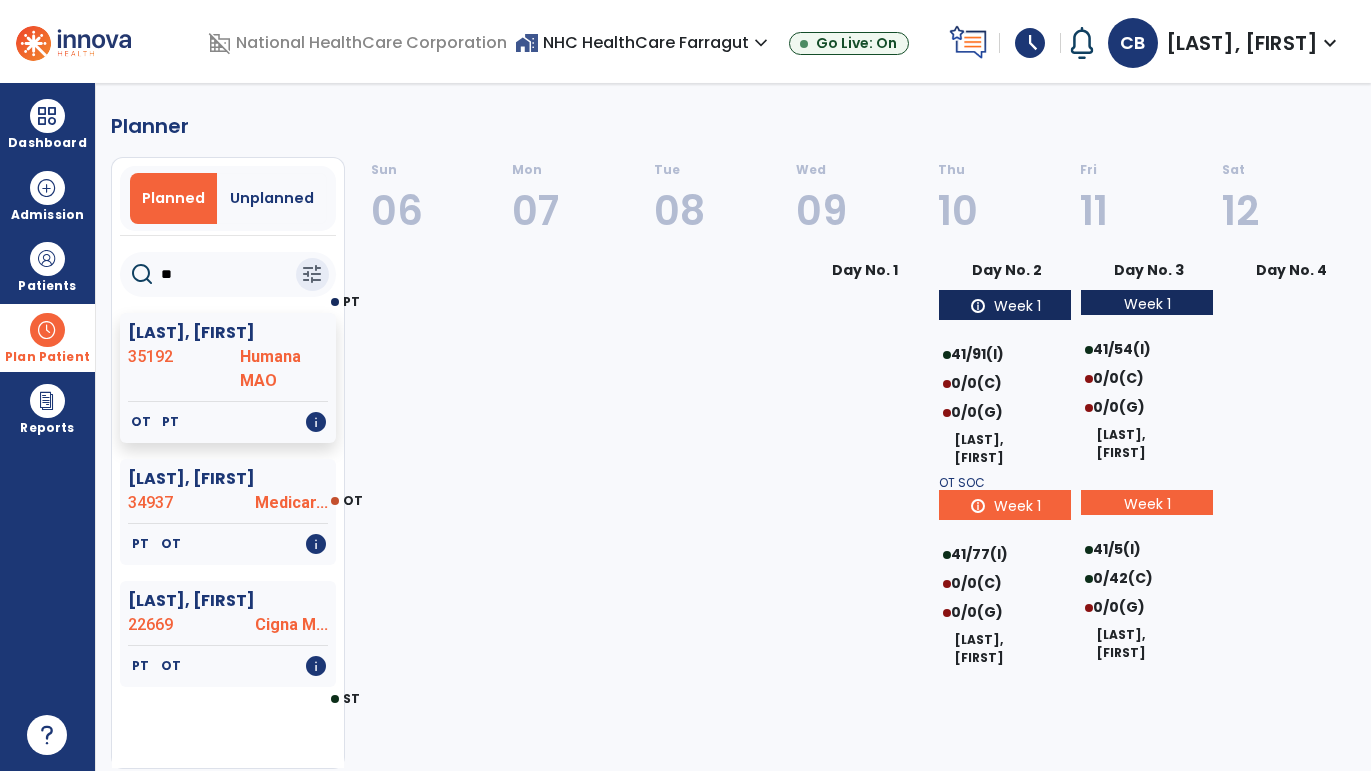 type on "***" 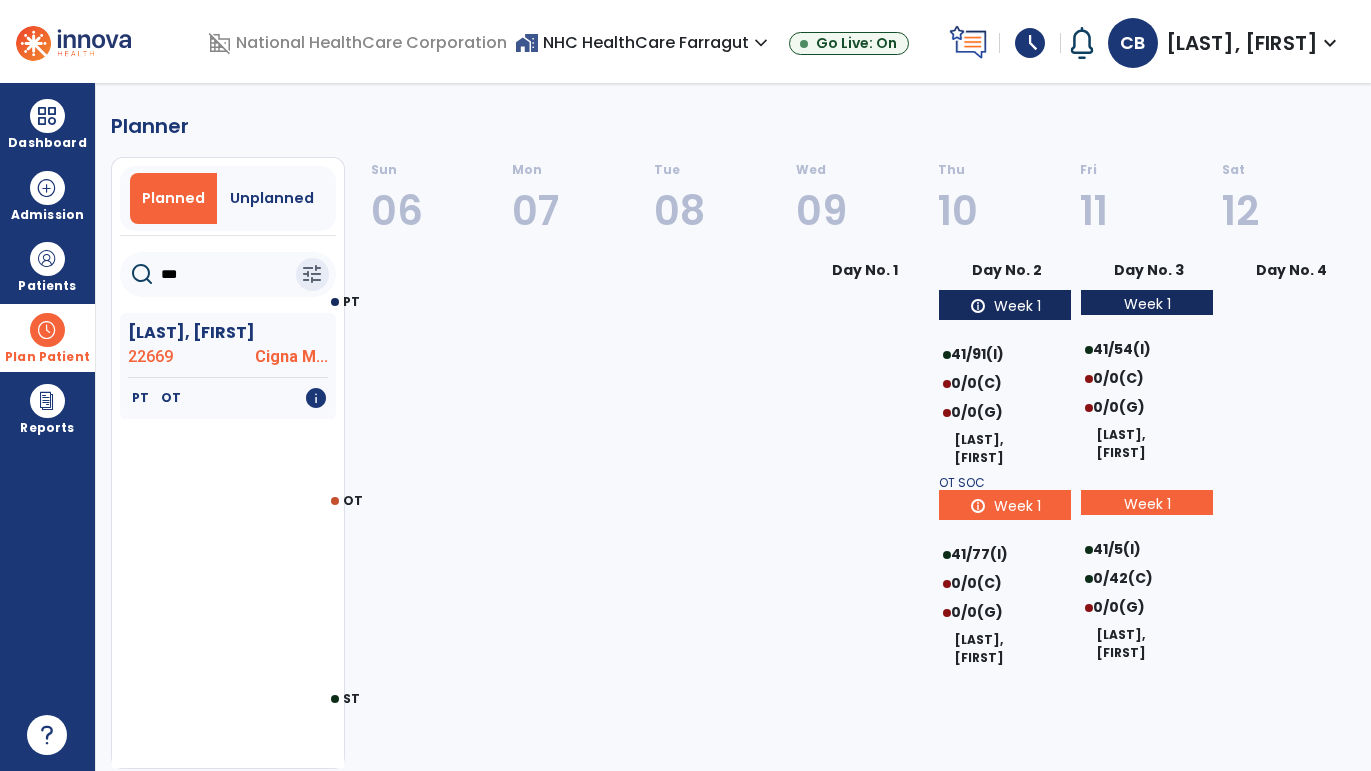 select on "********" 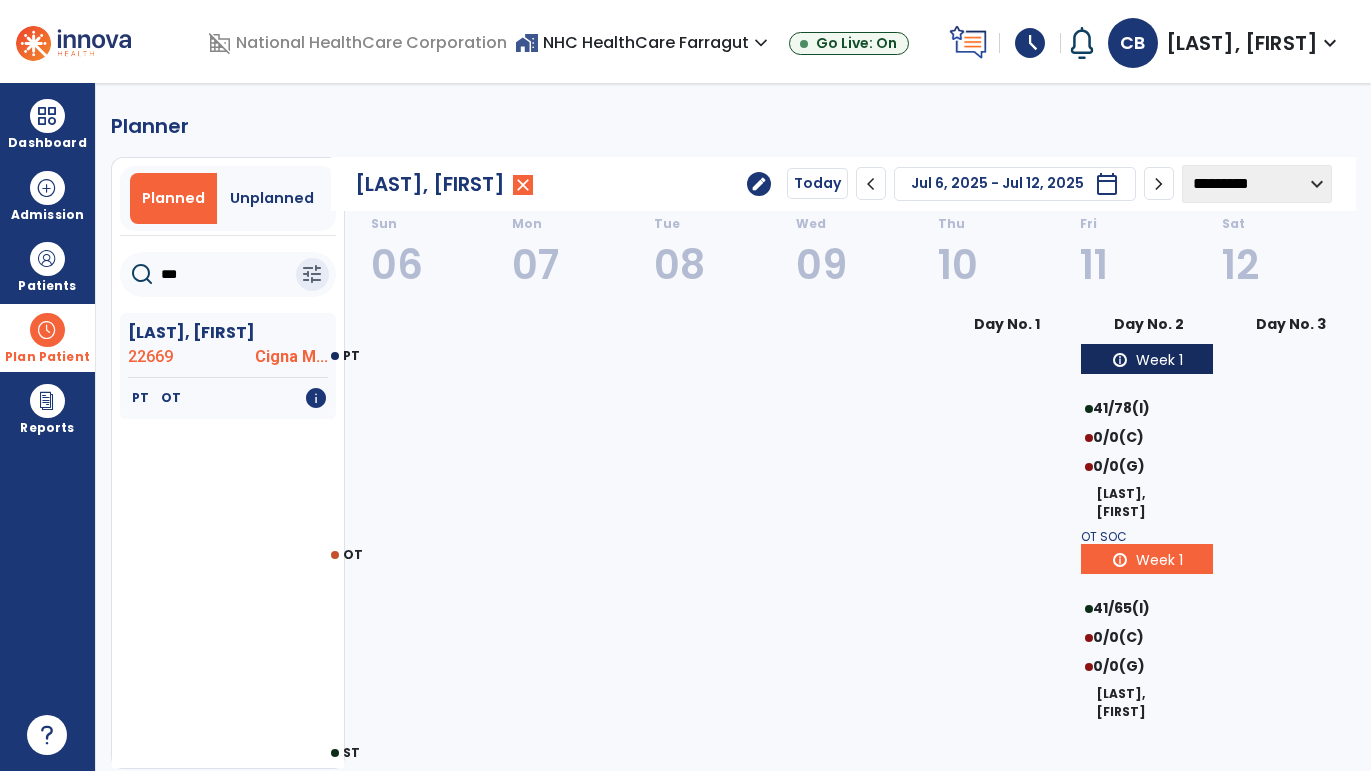 click on "chevron_right" 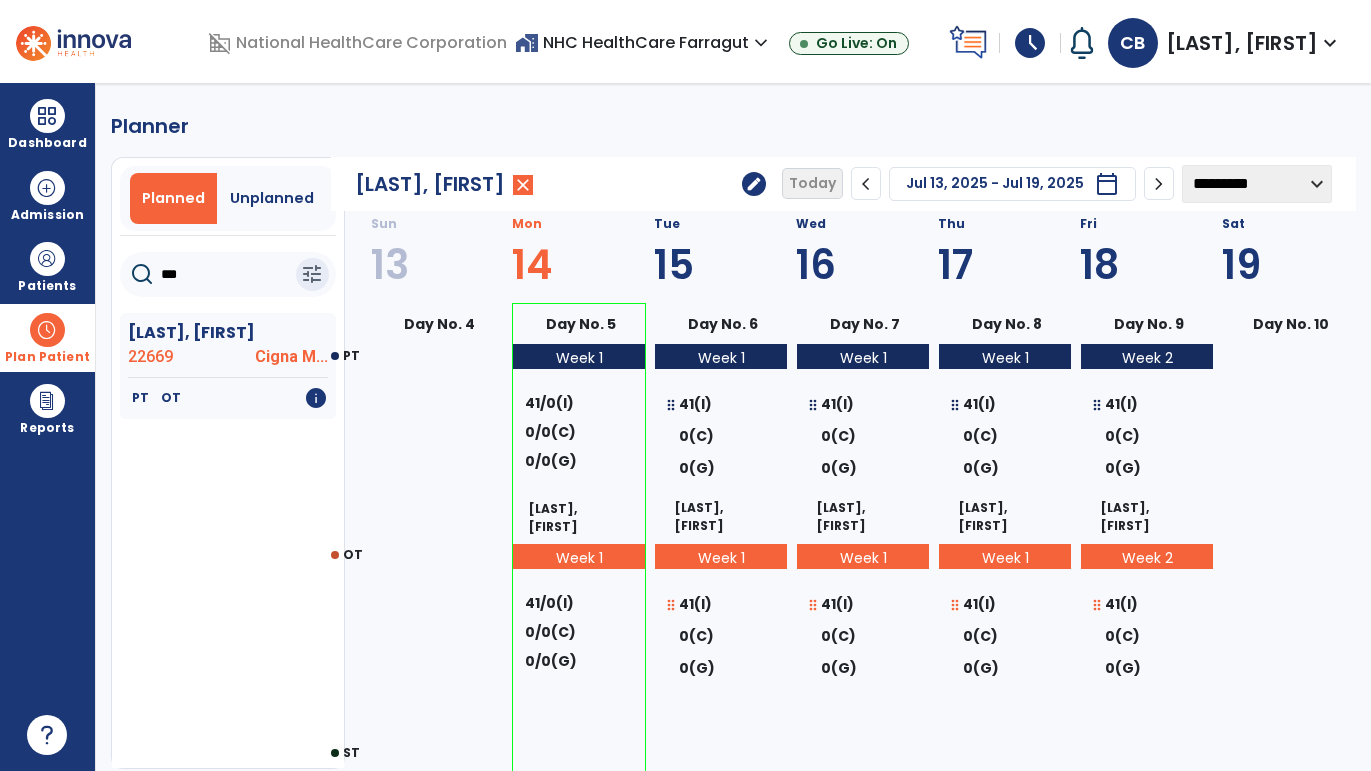click on "chevron_left" 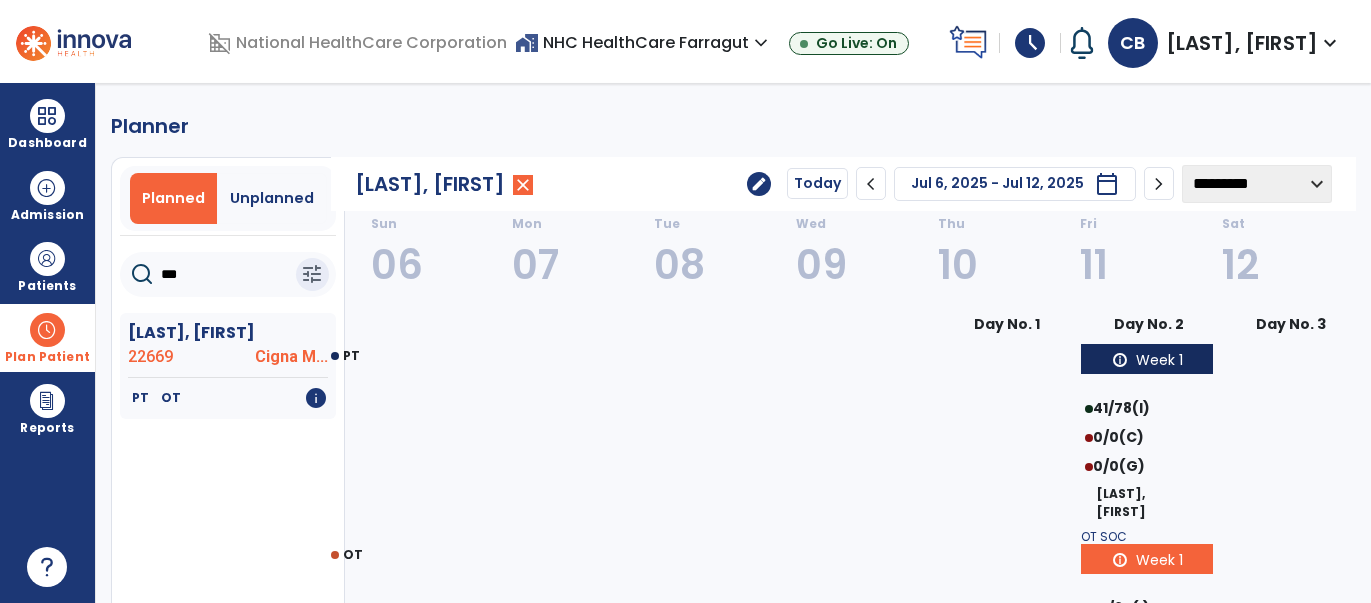 click on "***" 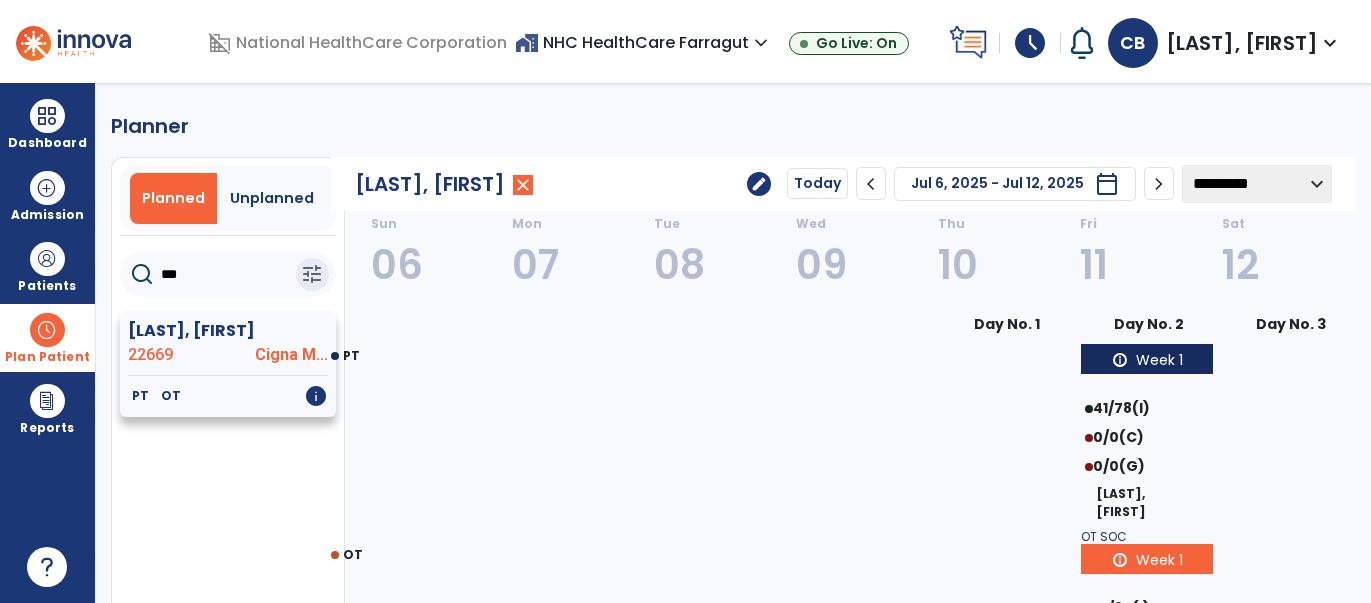 click on "[LAST], [FIRST]" 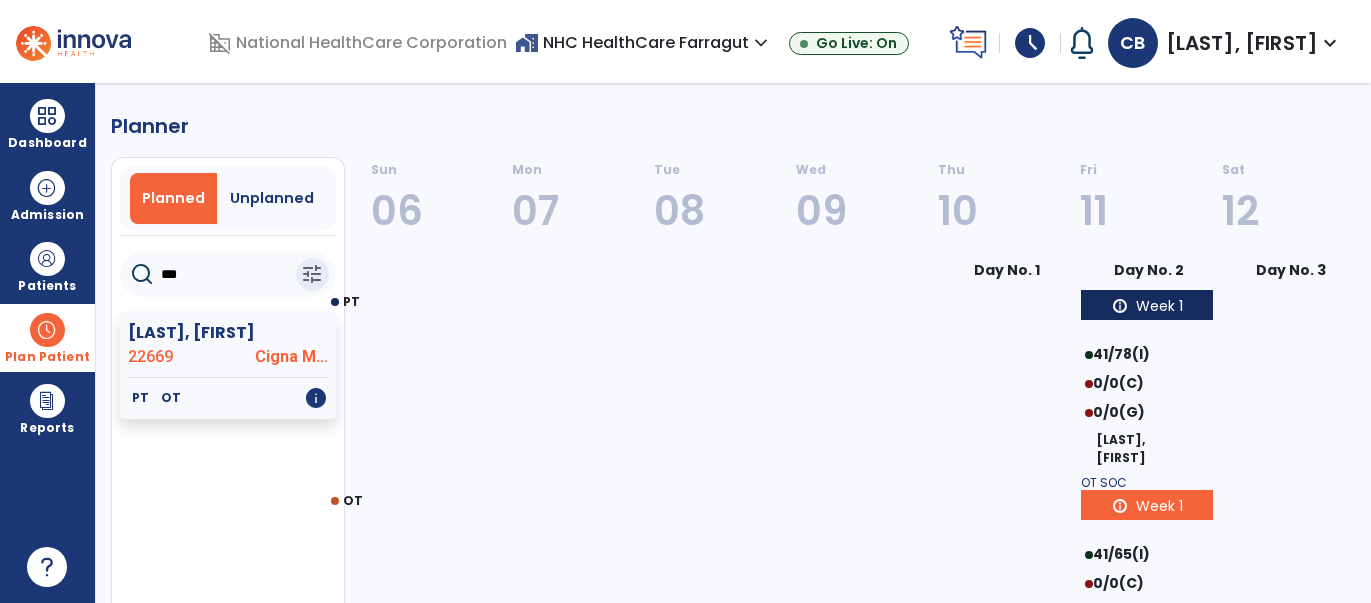 click on "***" 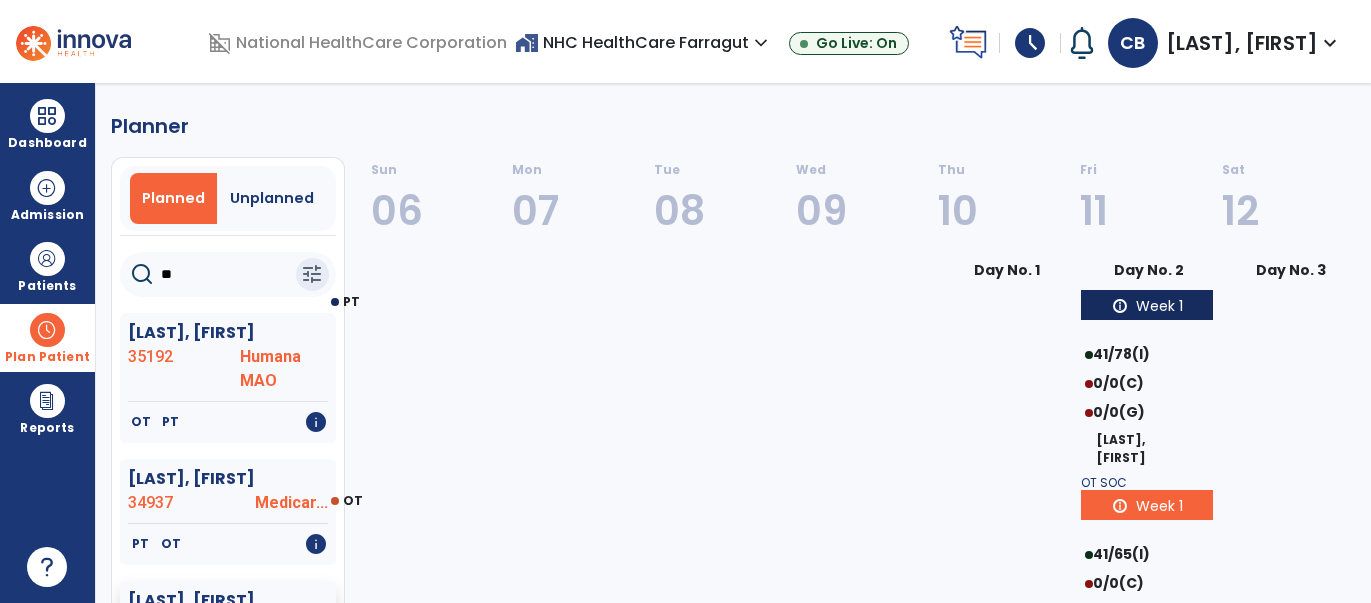 type on "*" 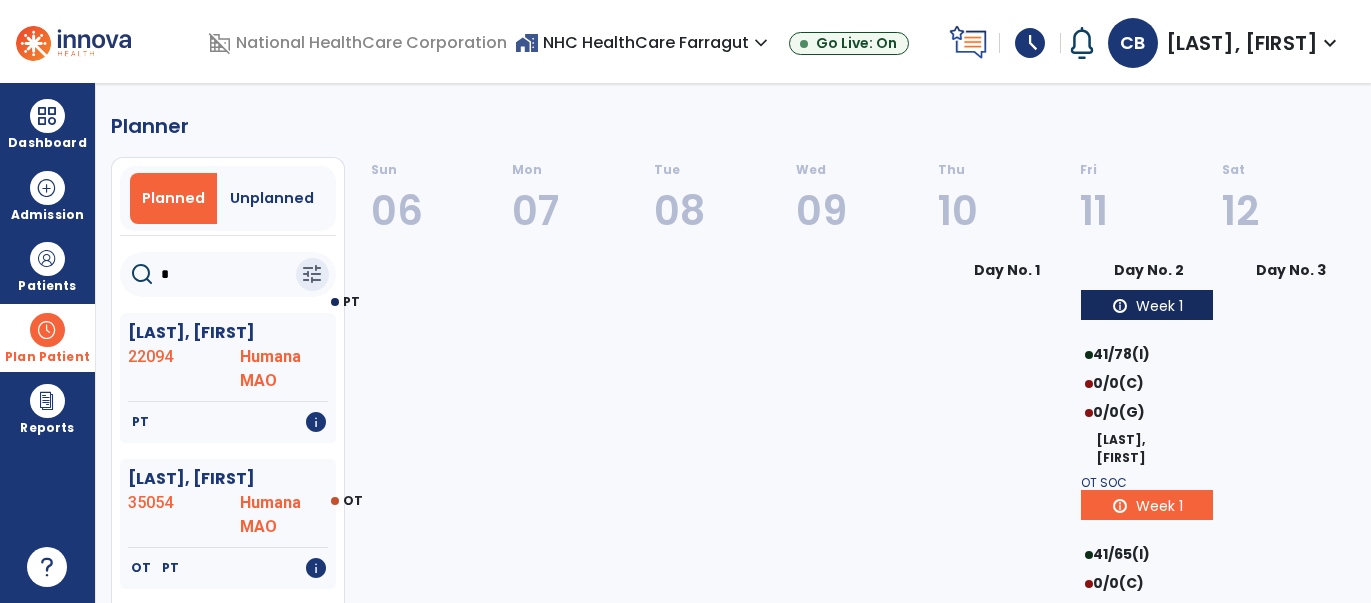 type on "**" 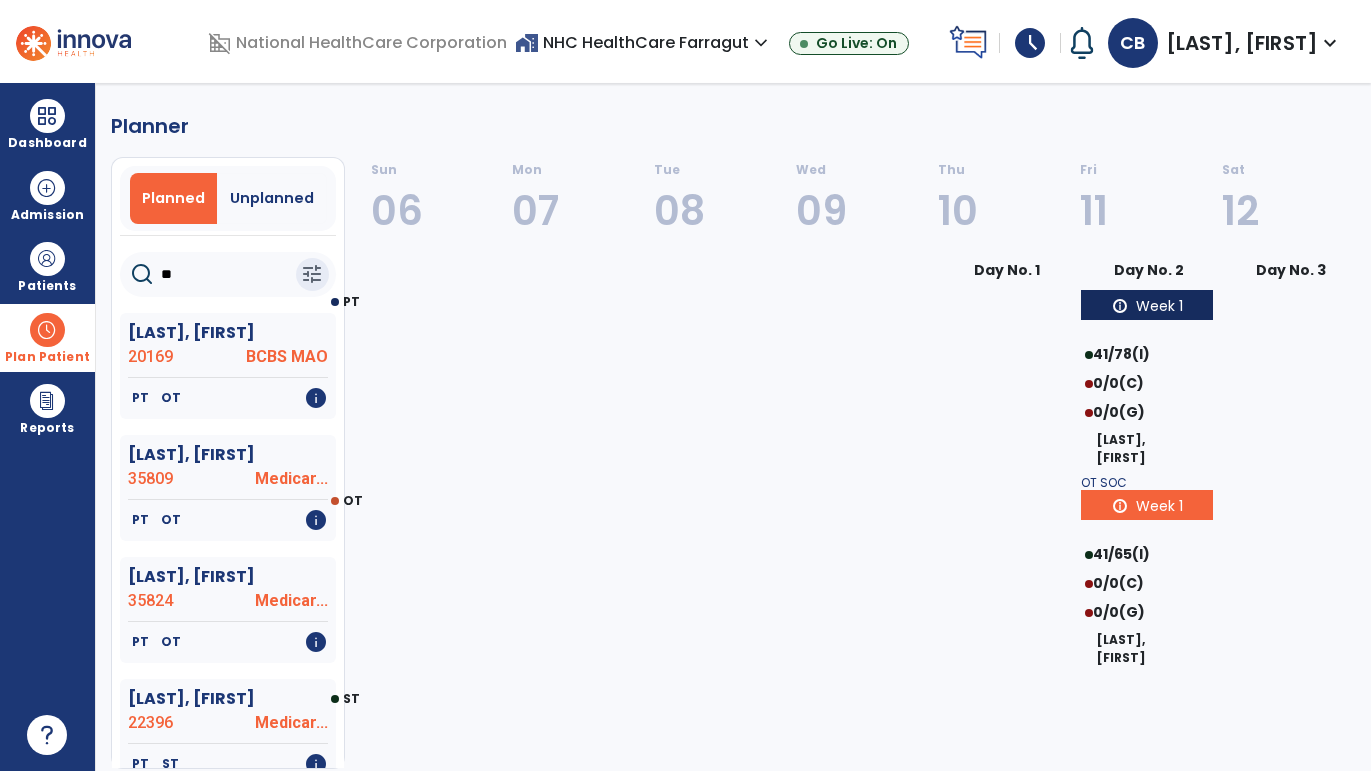 select on "********" 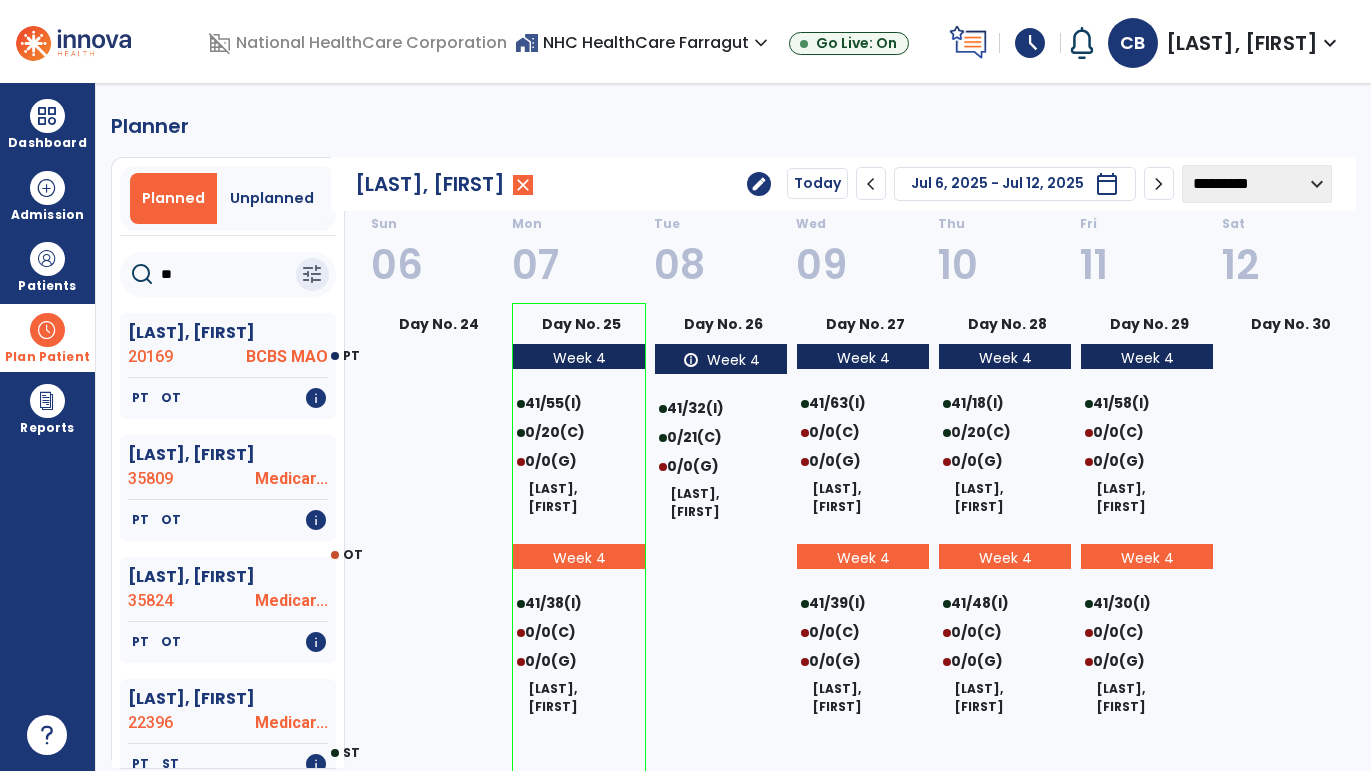 click on "chevron_right" 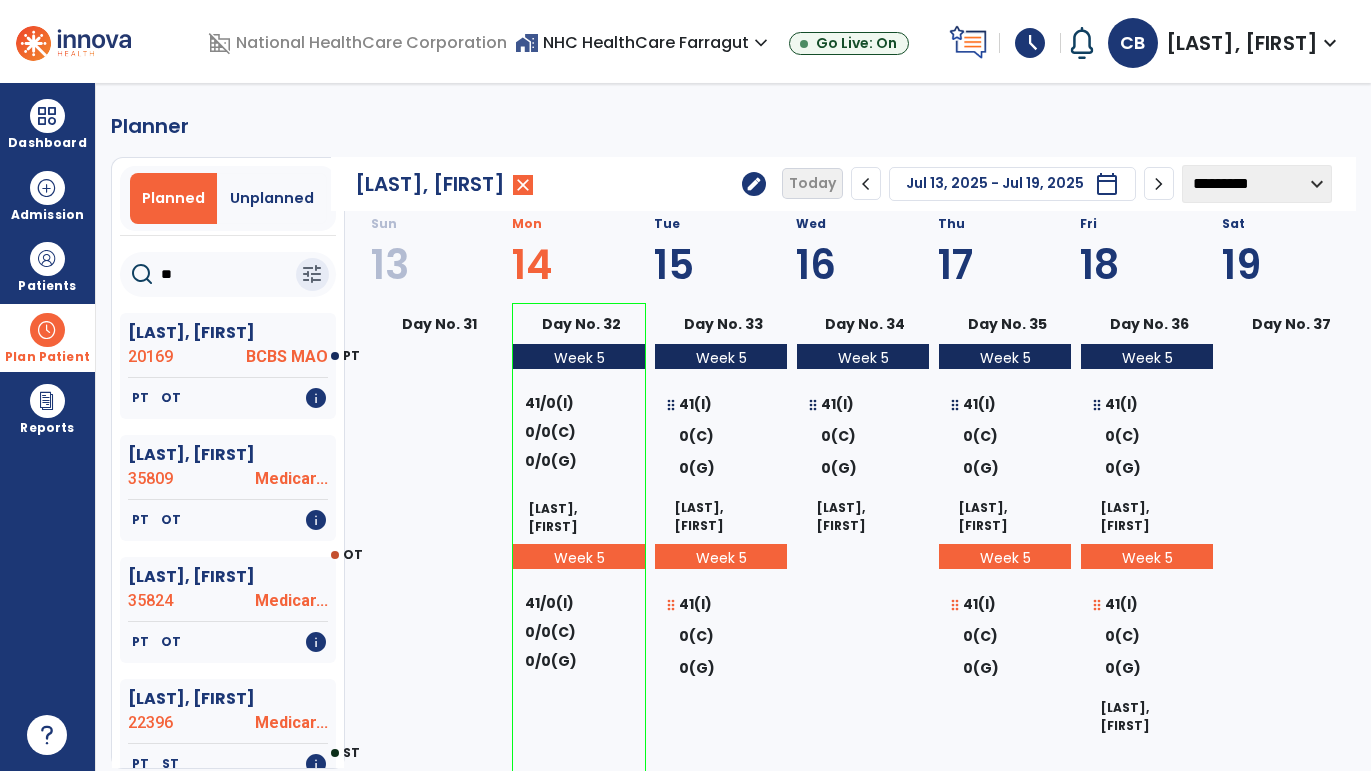 click on "chevron_left" 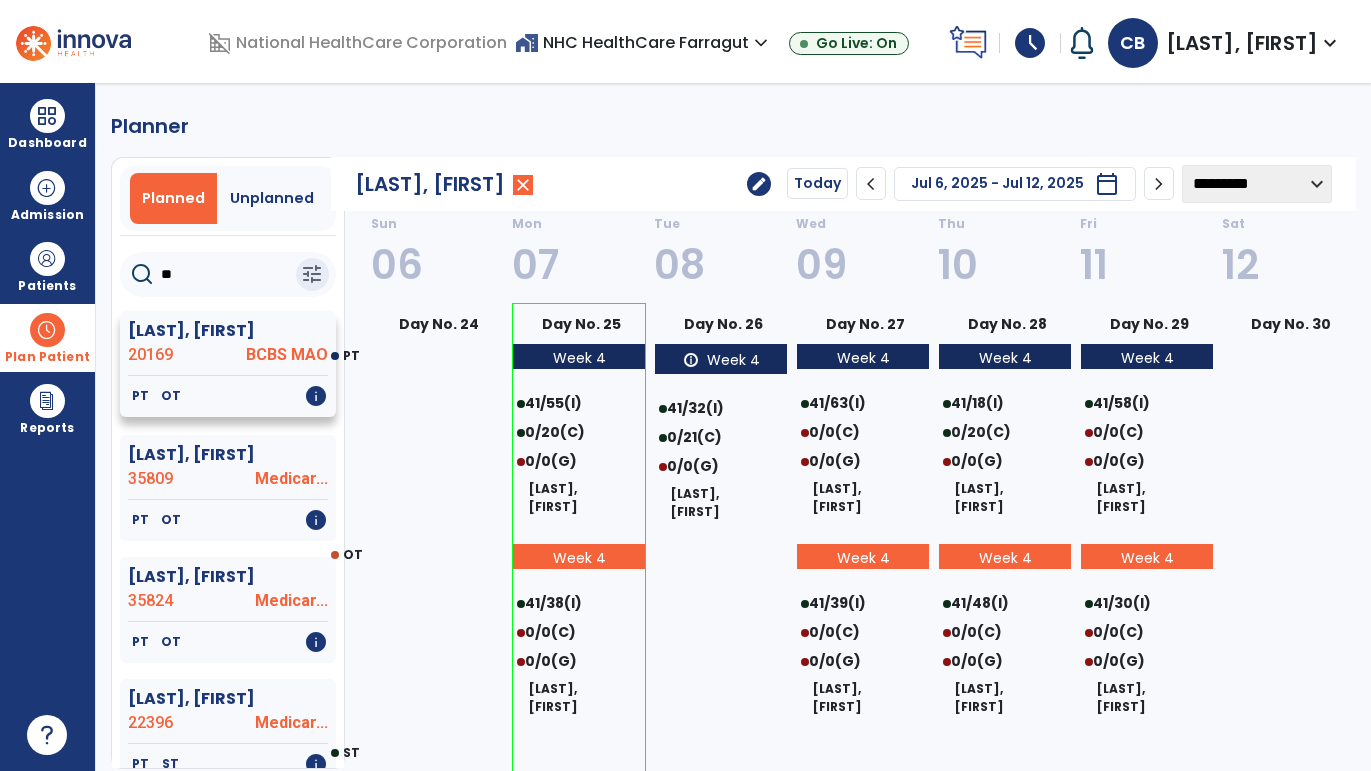 click on "[LAST], [FIRST]" 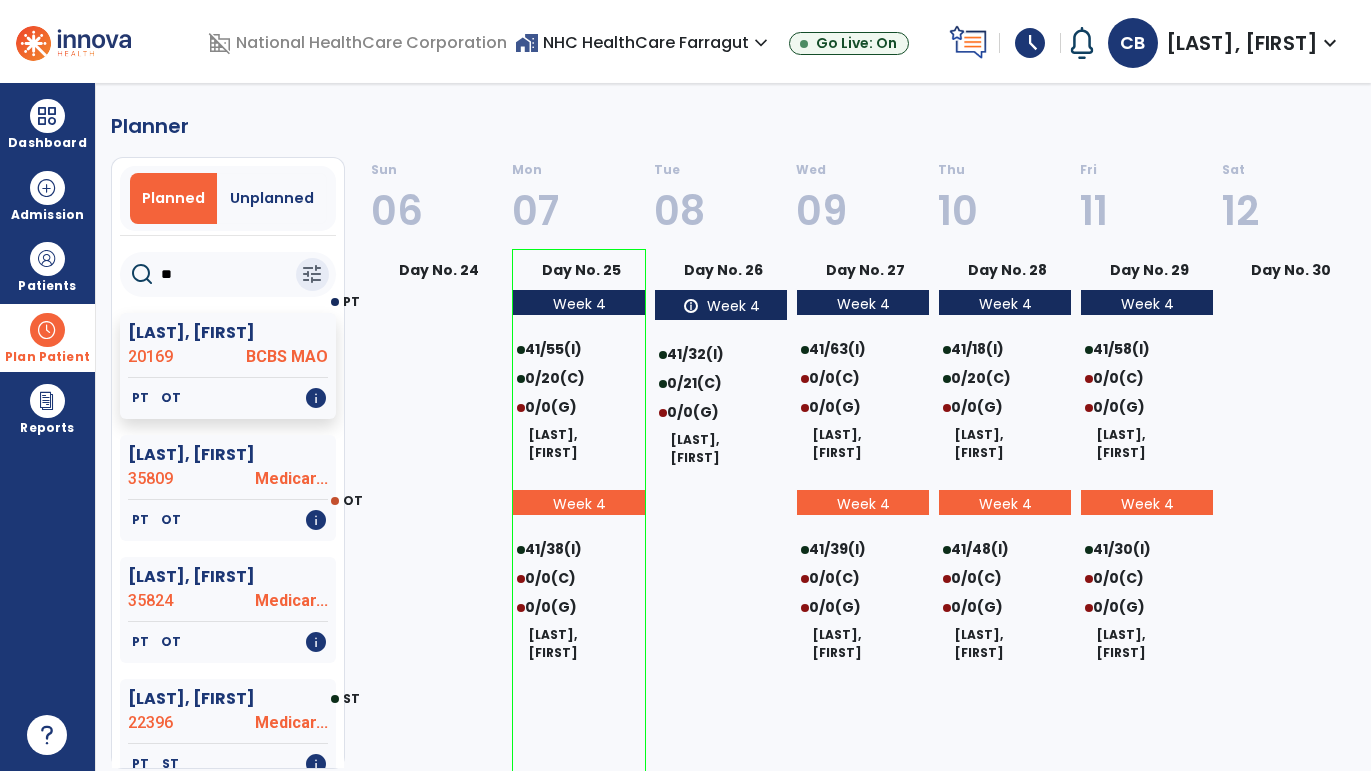 click on "**" 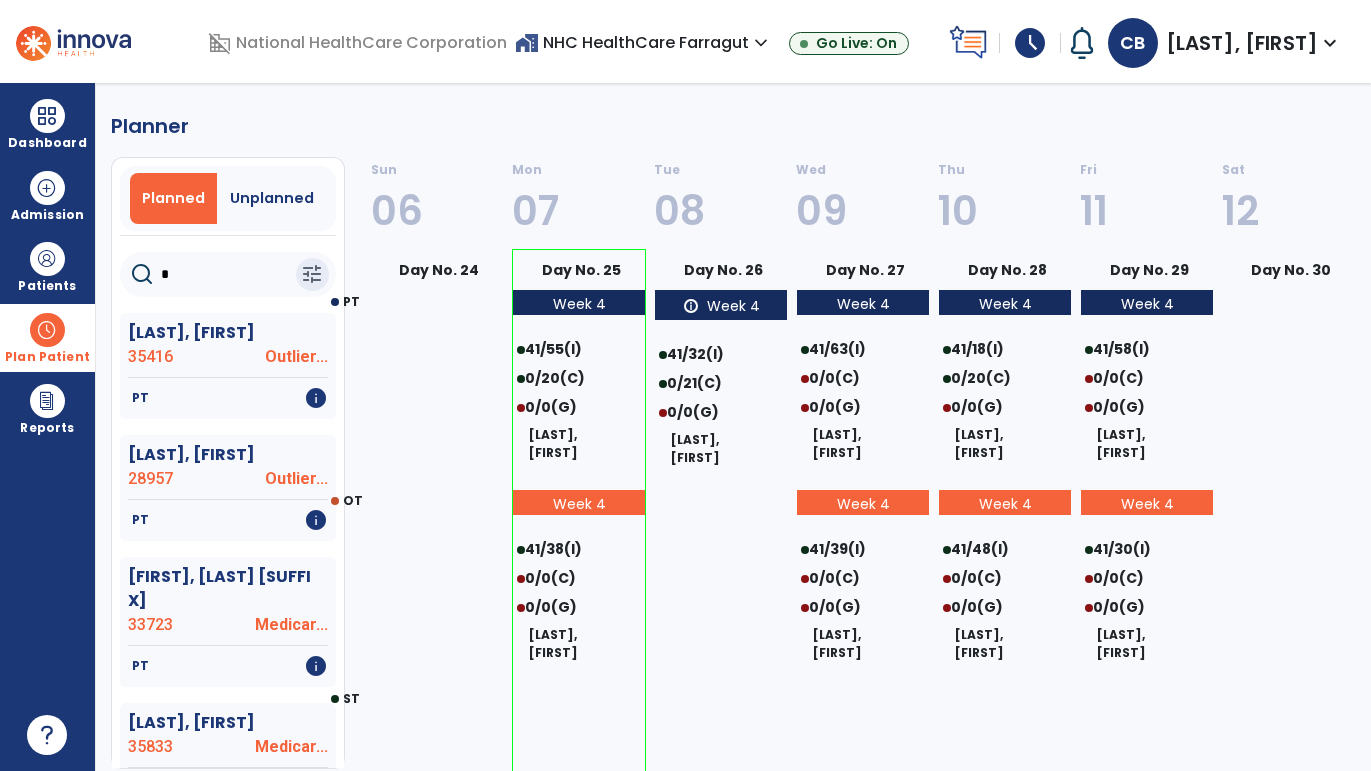 type on "**" 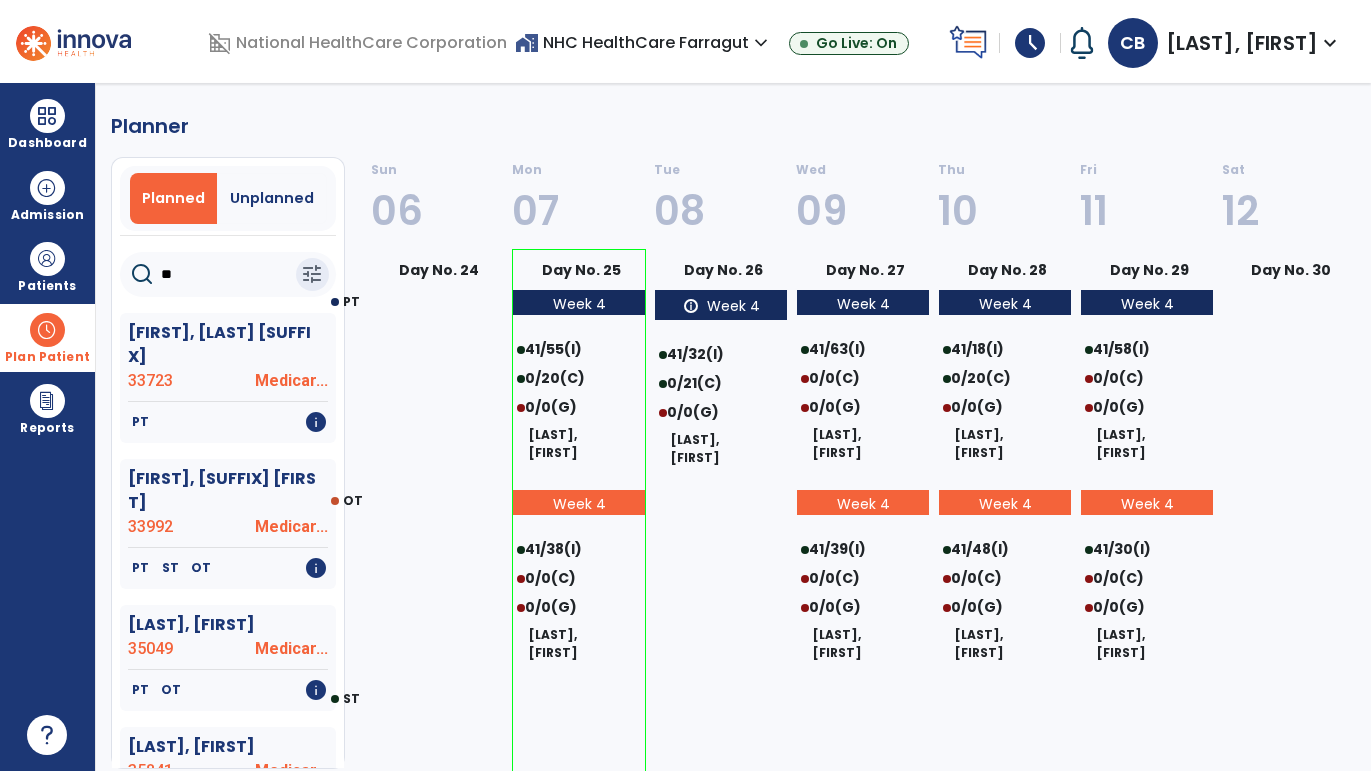 select on "********" 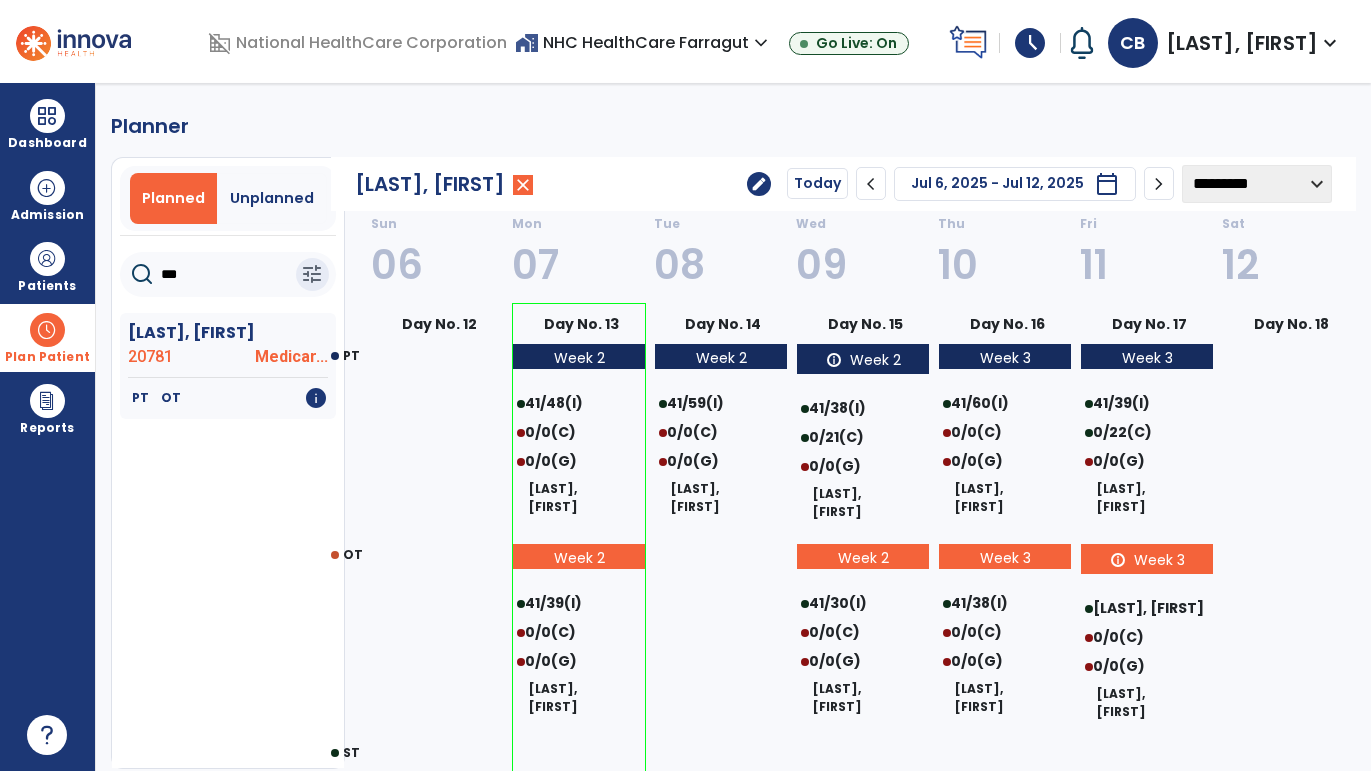 click on "chevron_left" 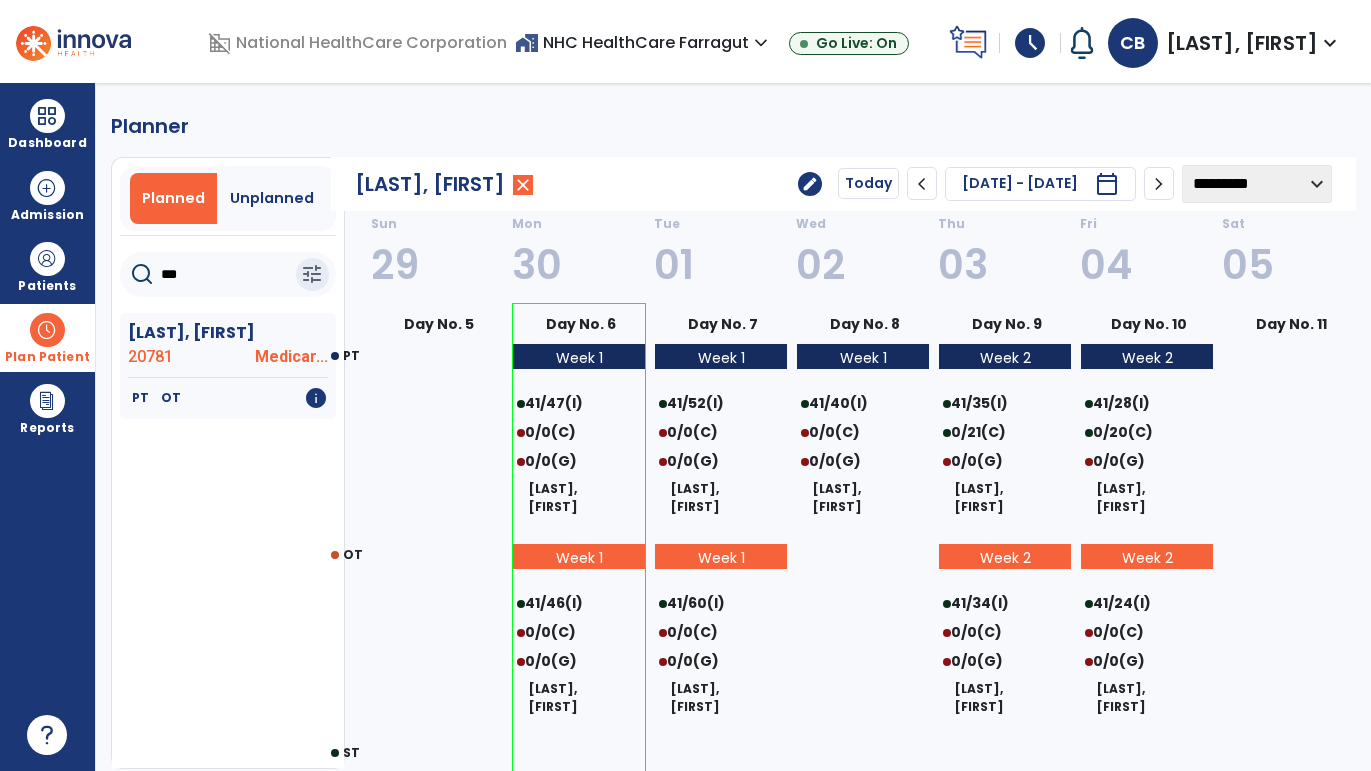 click on "chevron_right" 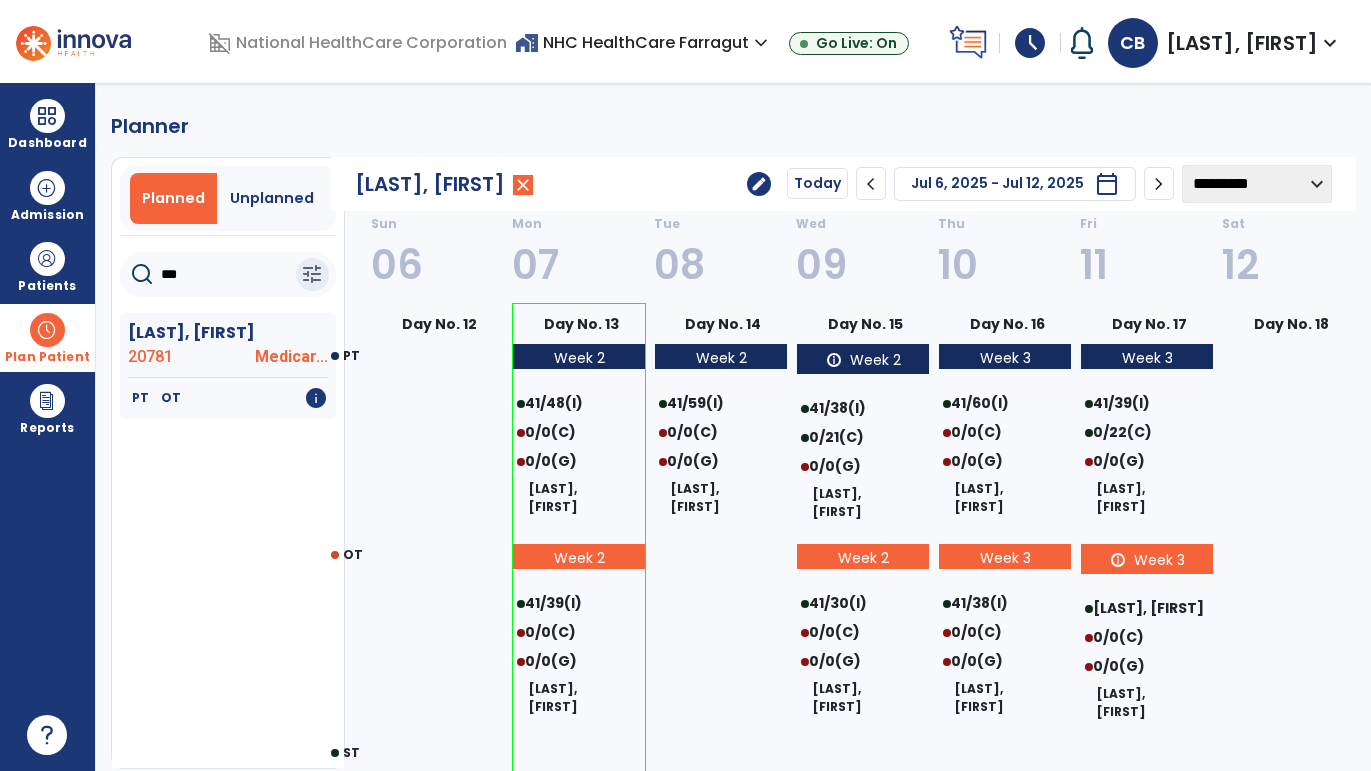 click on "chevron_right" 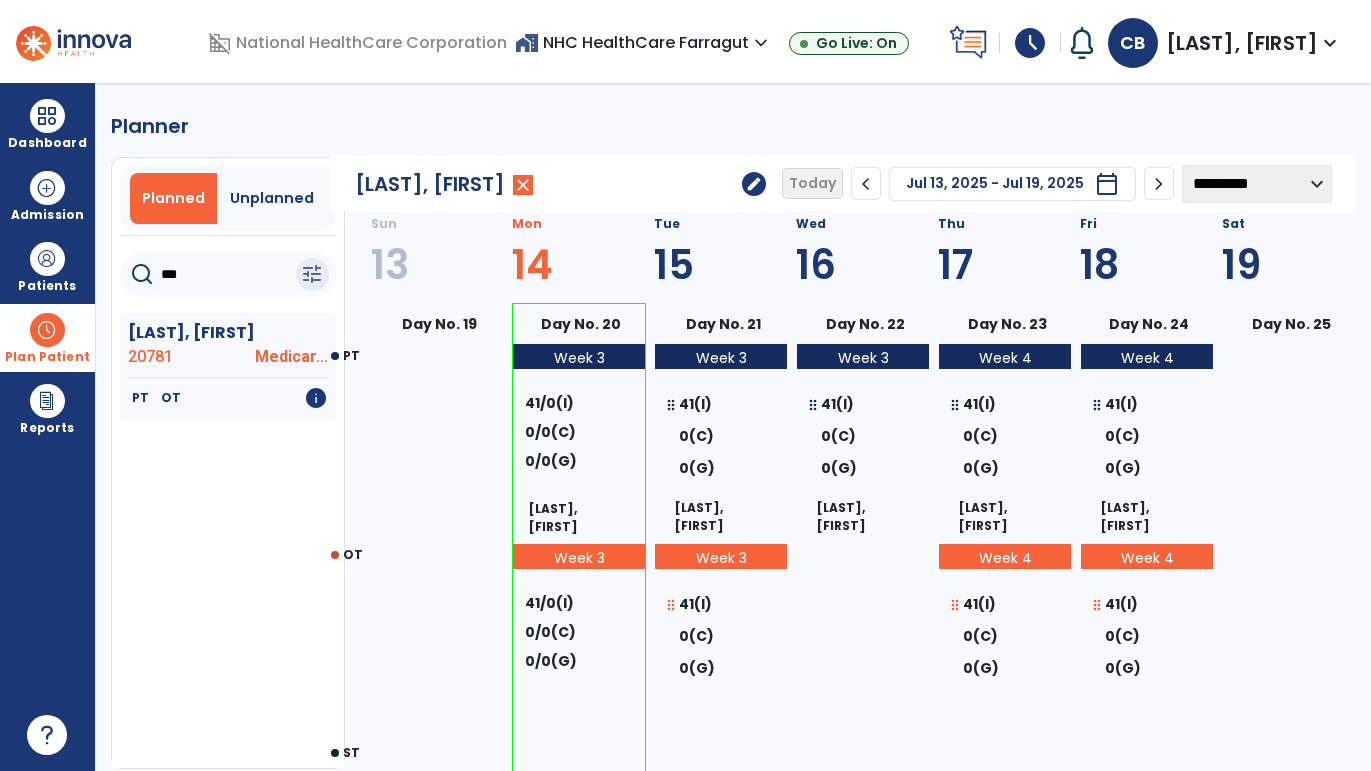 click on "chevron_left" 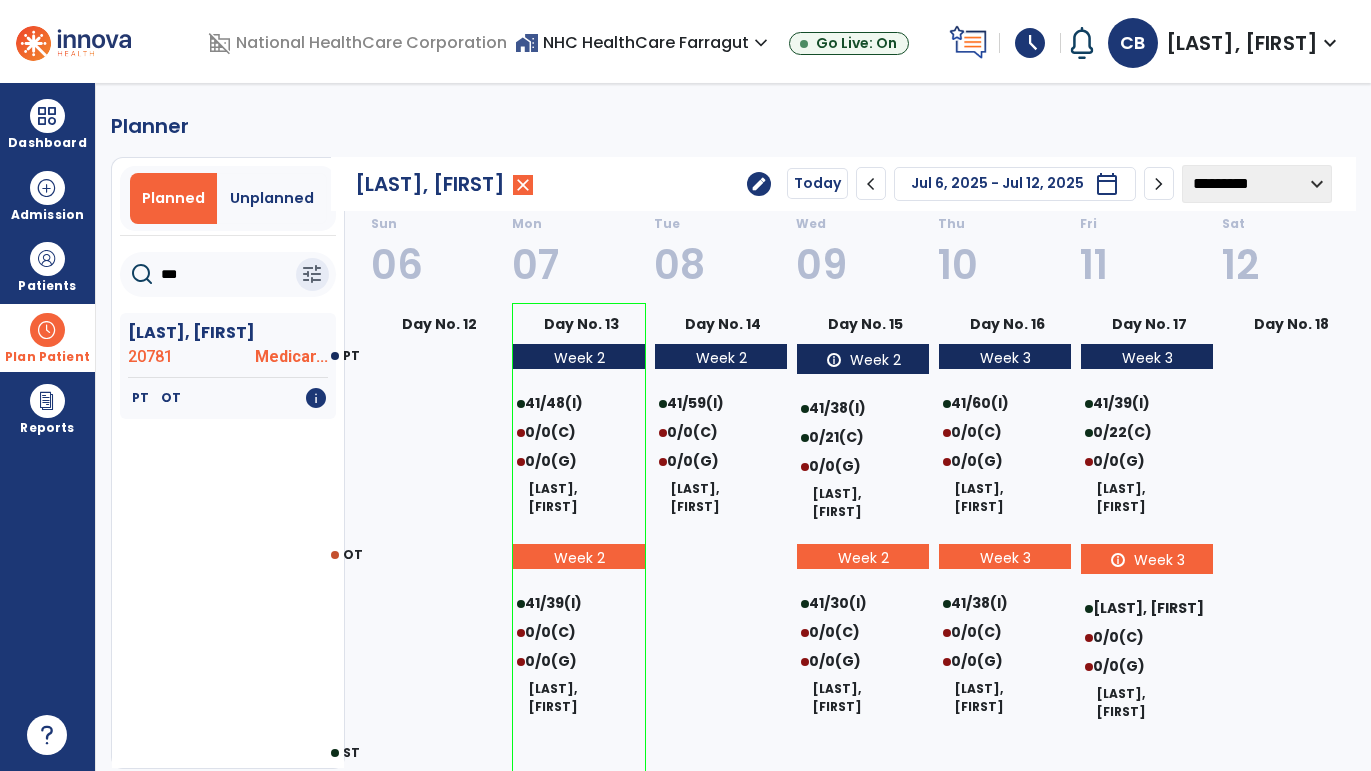 click on "chevron_right" 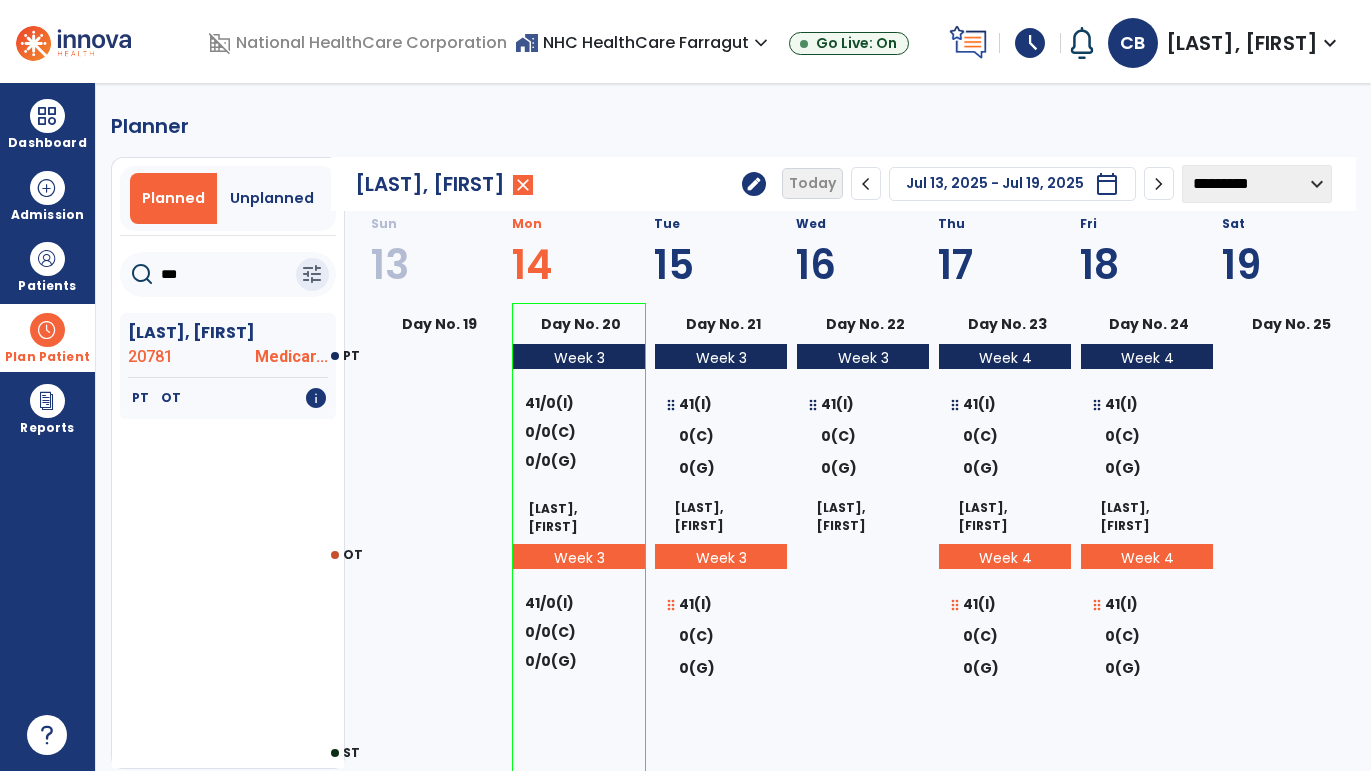 click on "chevron_left" 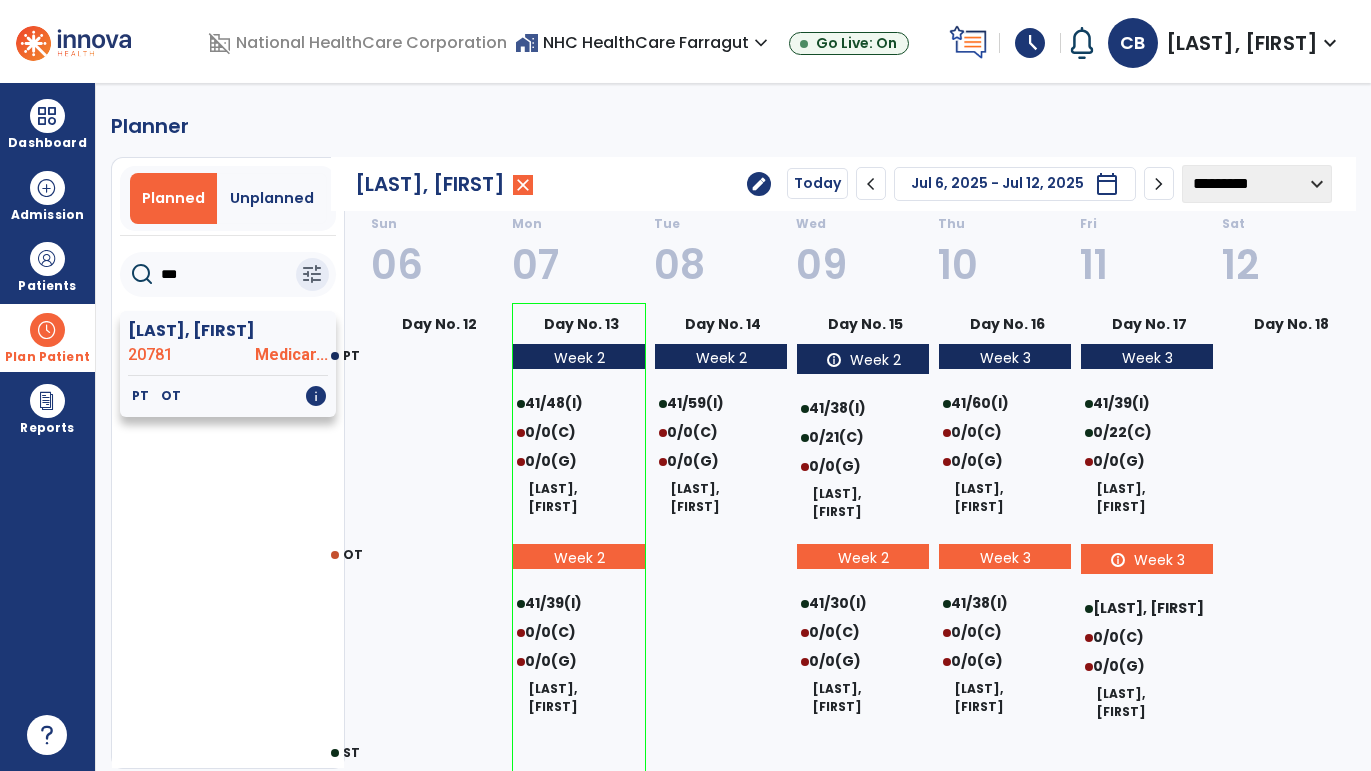 click on "[LAST], [FIRST]" 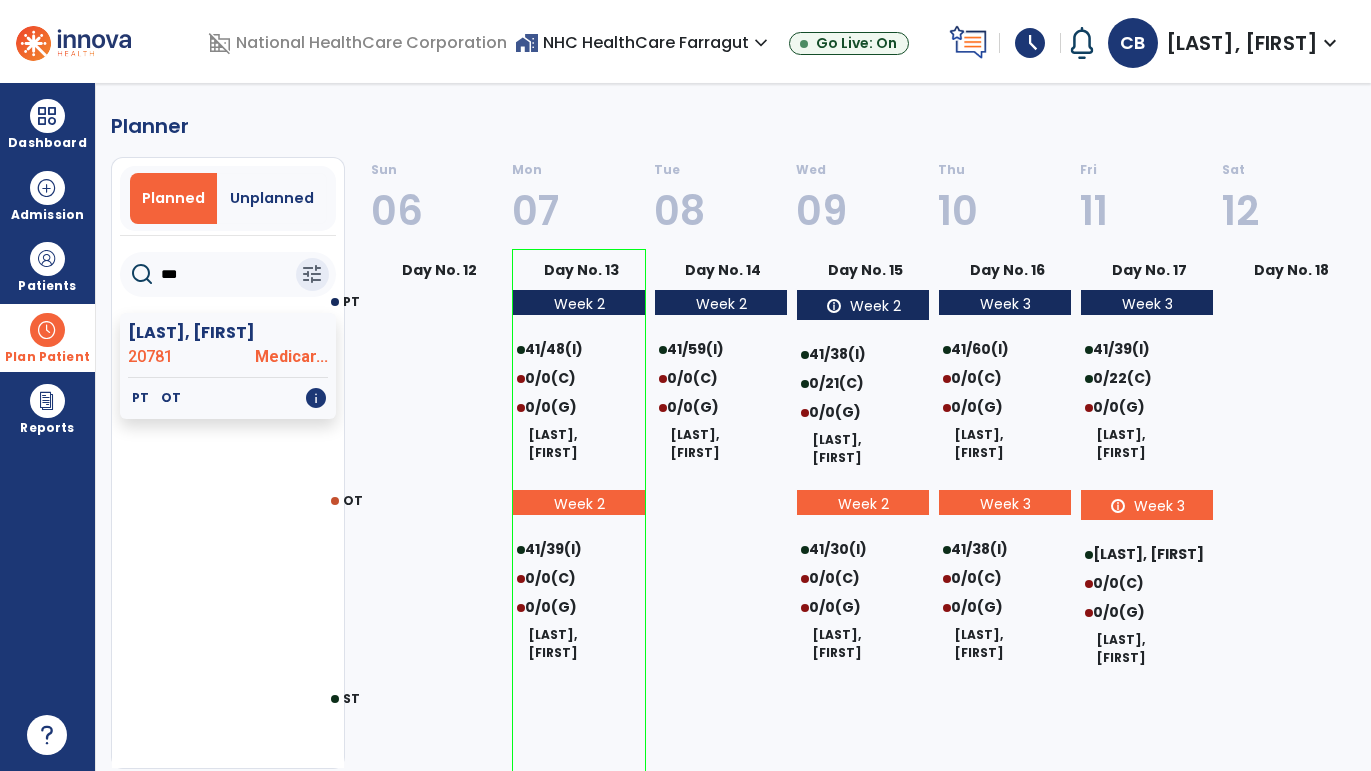 click on "***" 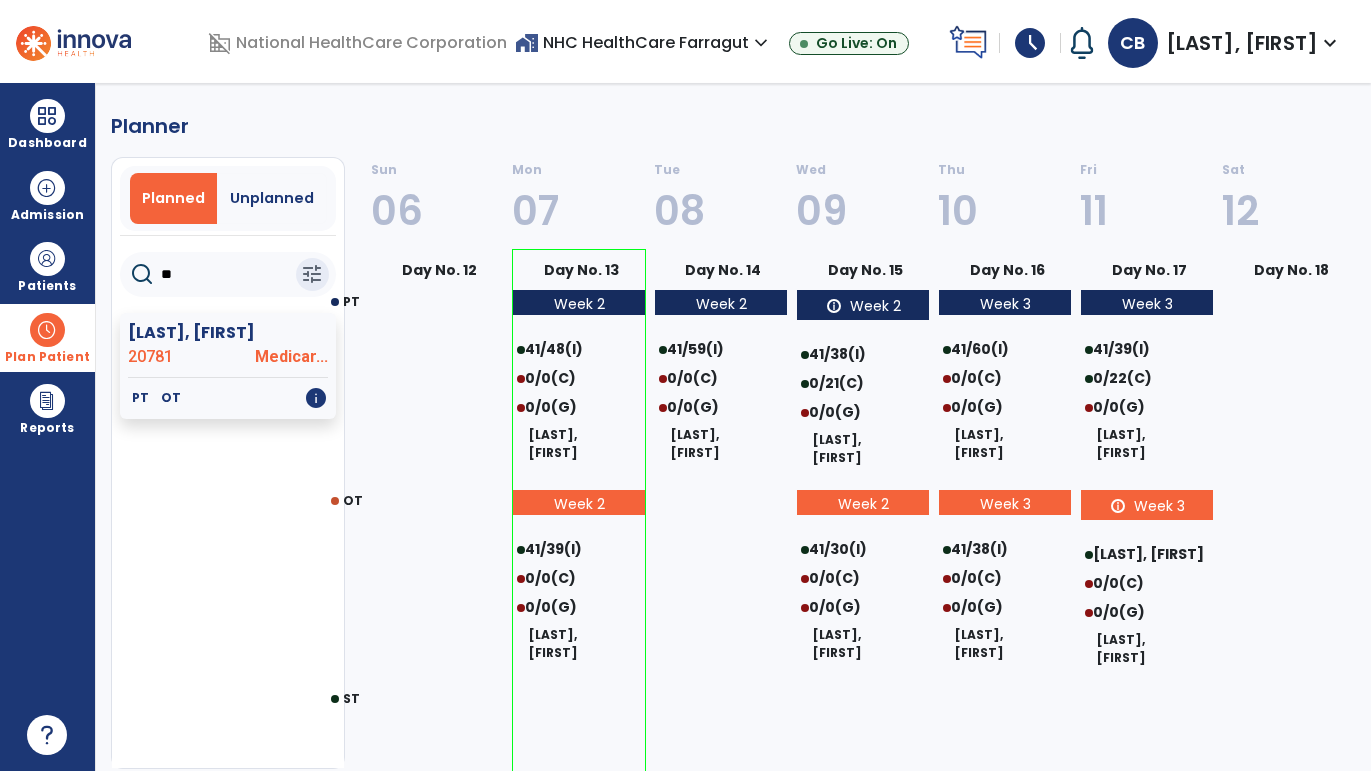 type on "*" 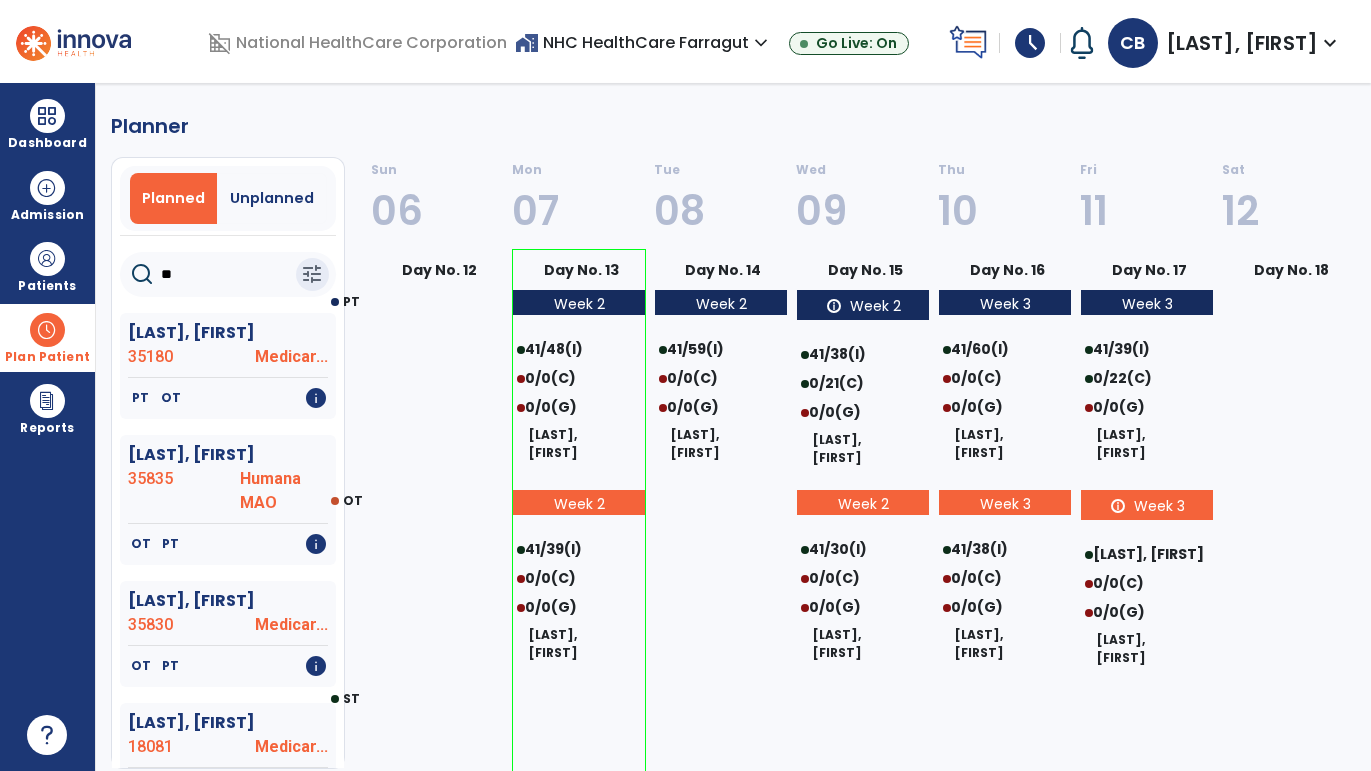 type on "***" 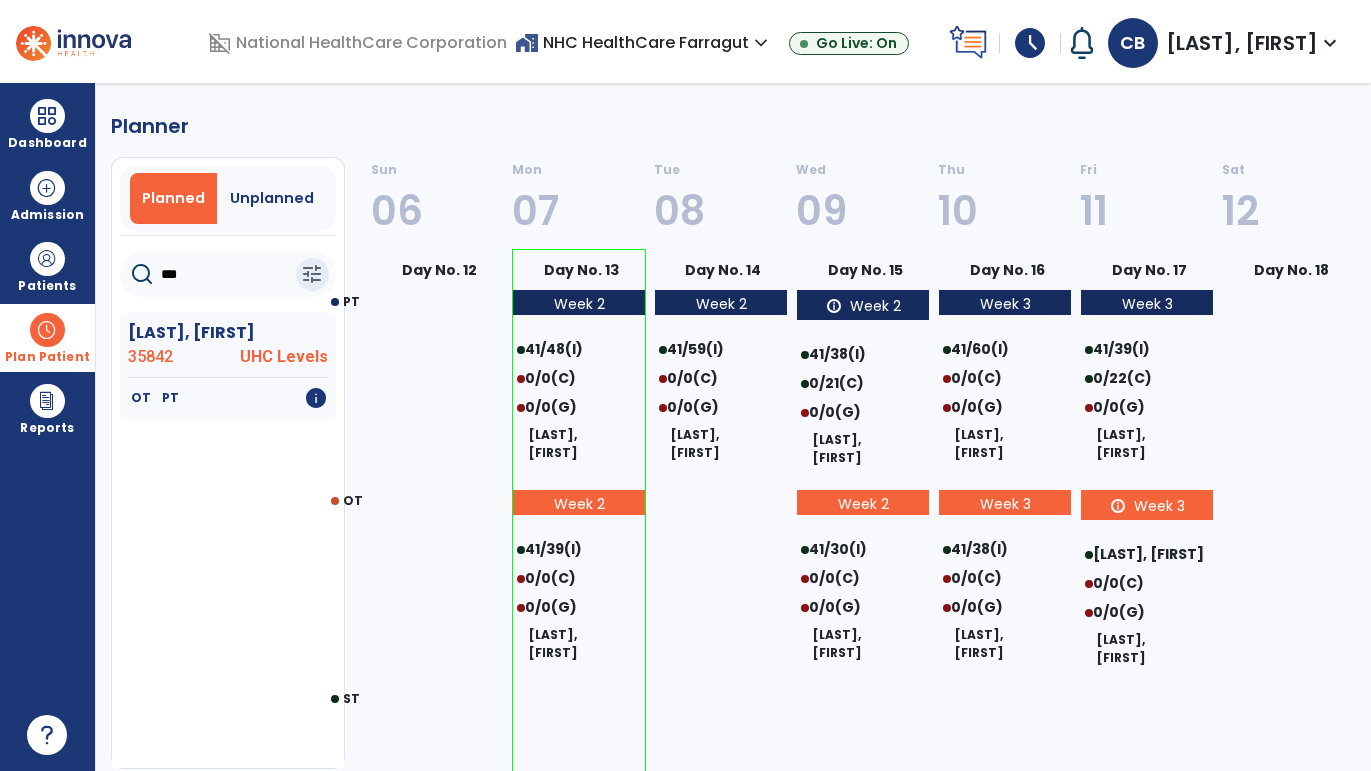 select on "********" 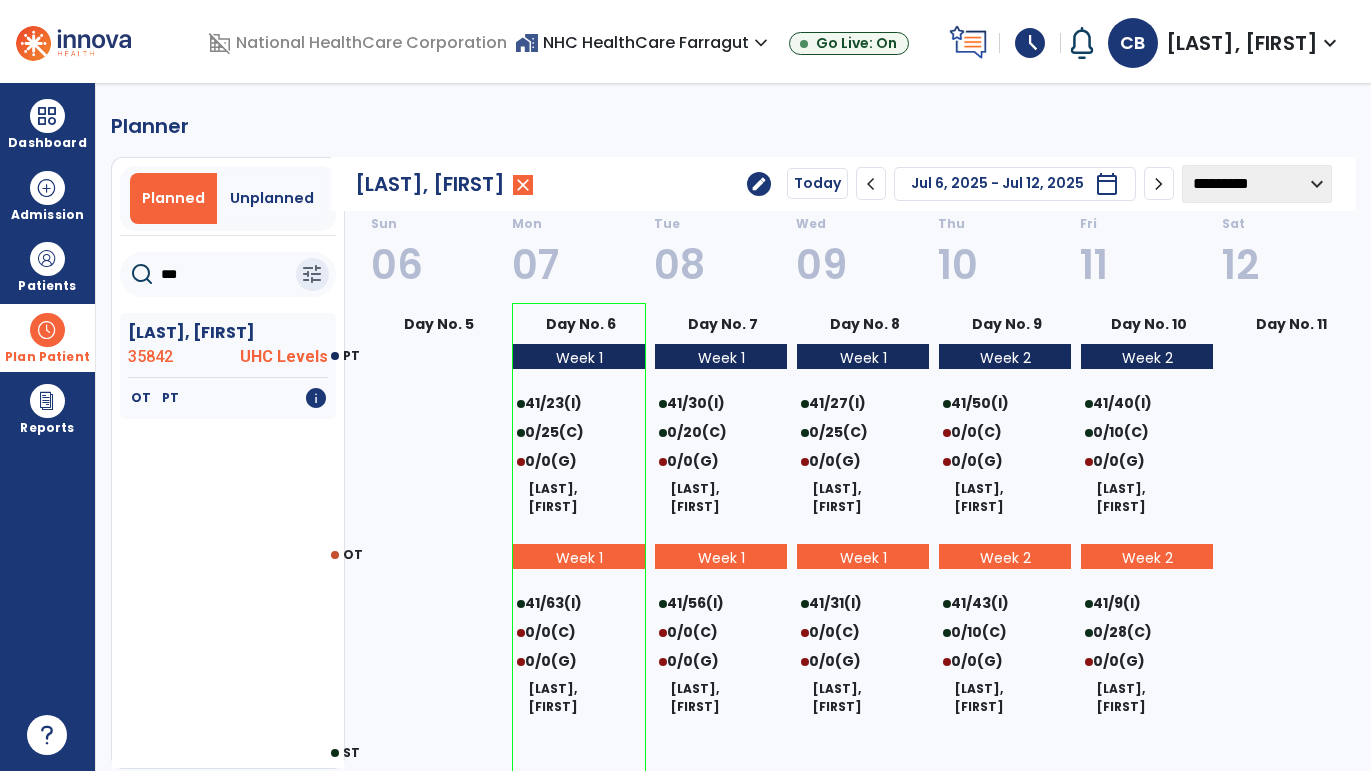 click on "chevron_left" 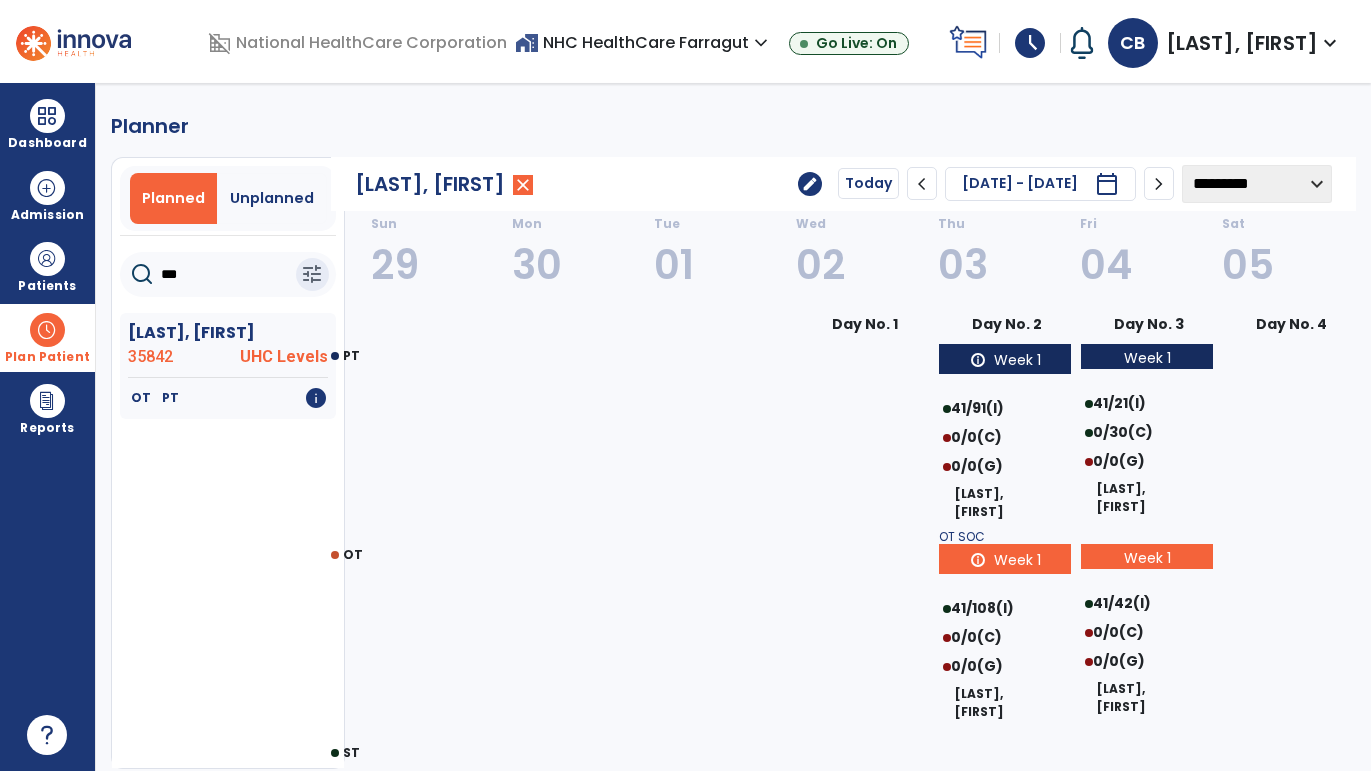 click on "chevron_right" 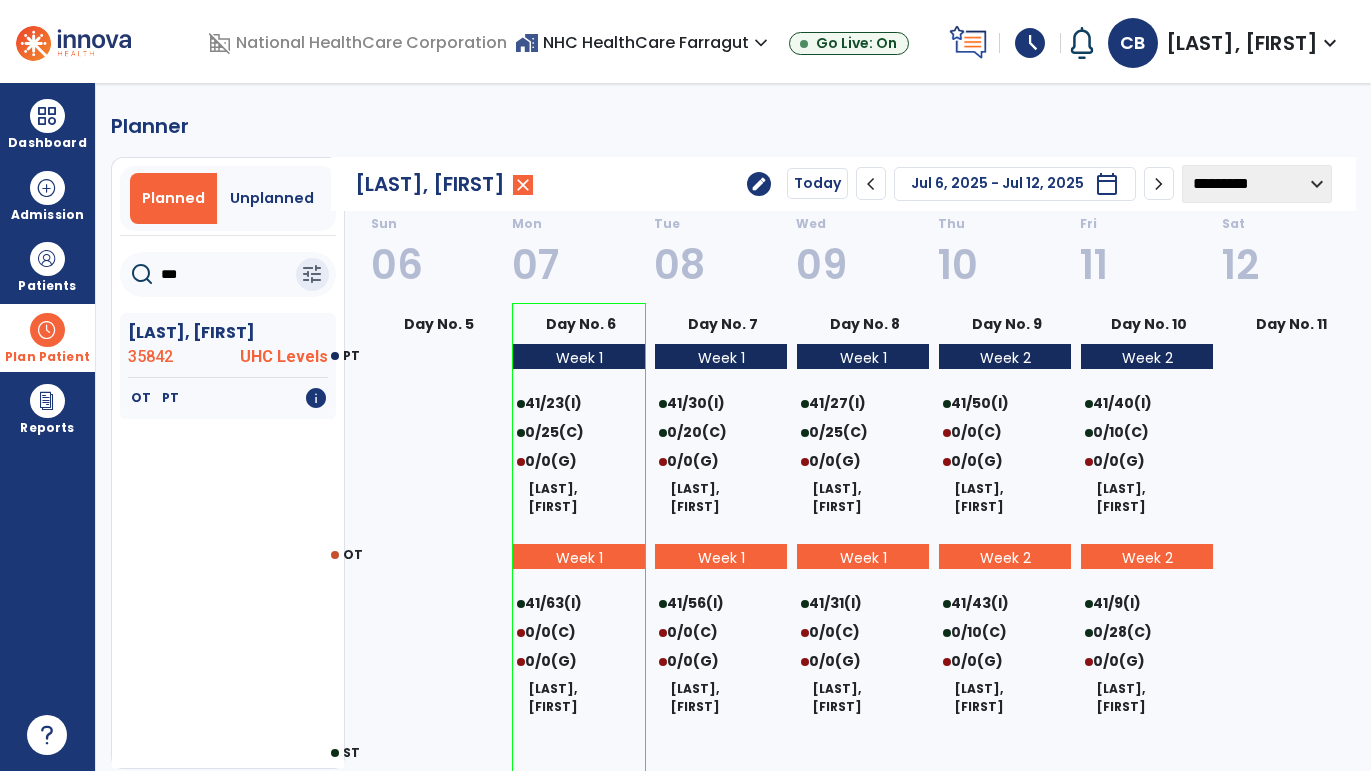 click on "chevron_right" 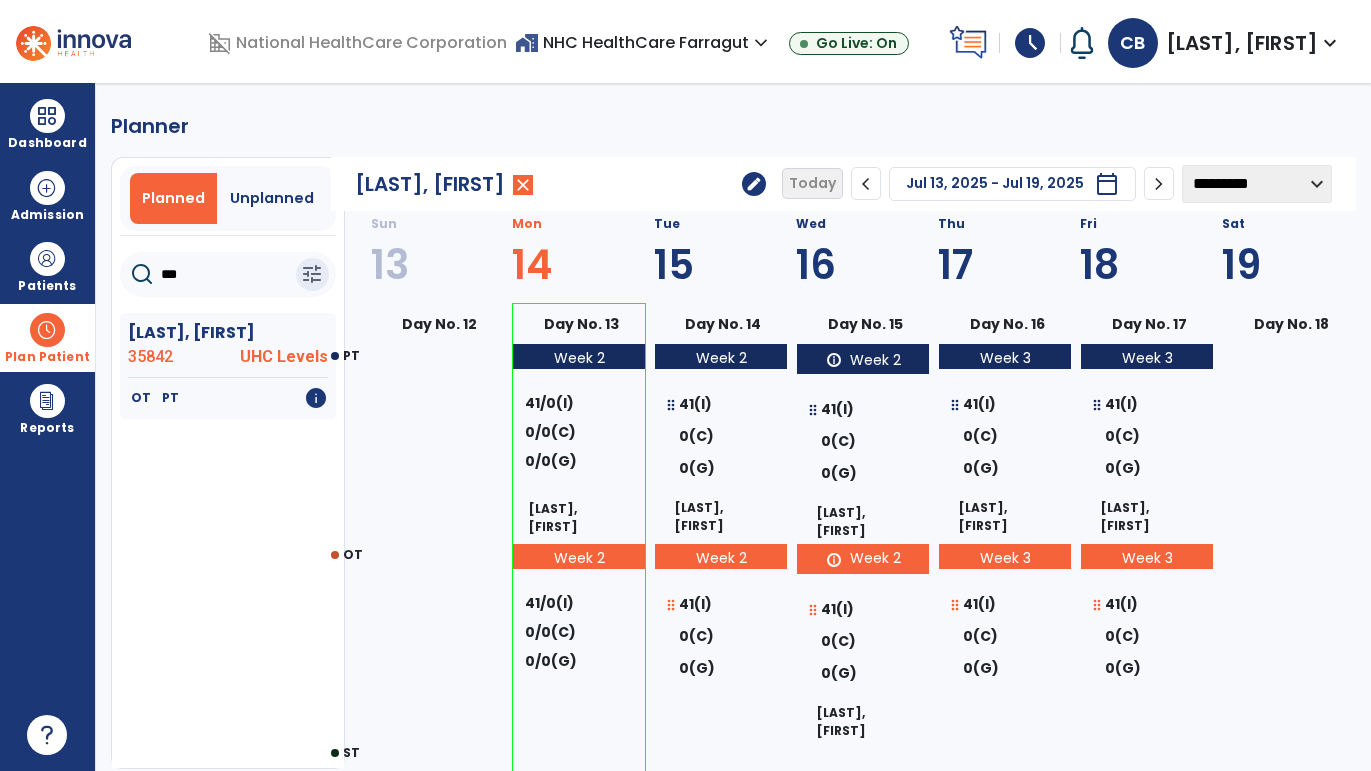 click on "chevron_left" 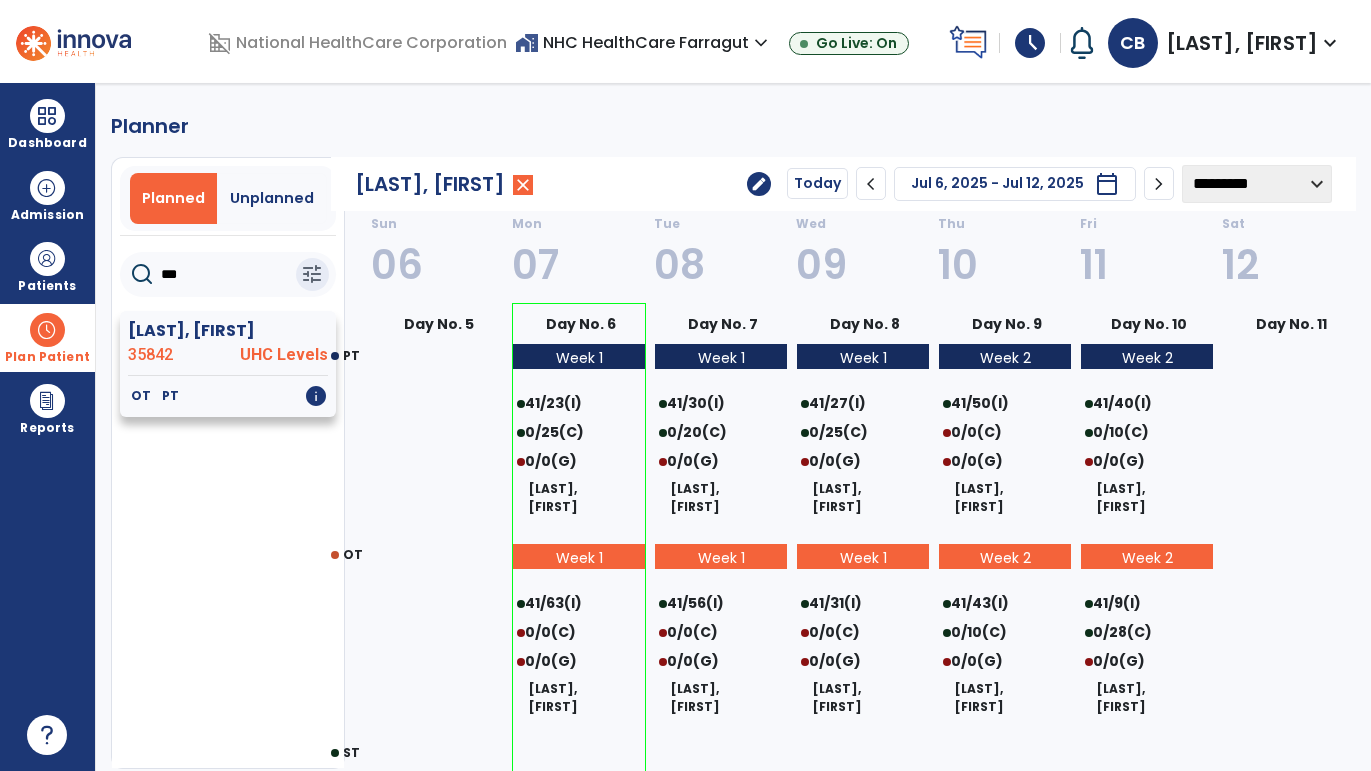 click on "[LAST], [FIRST]" 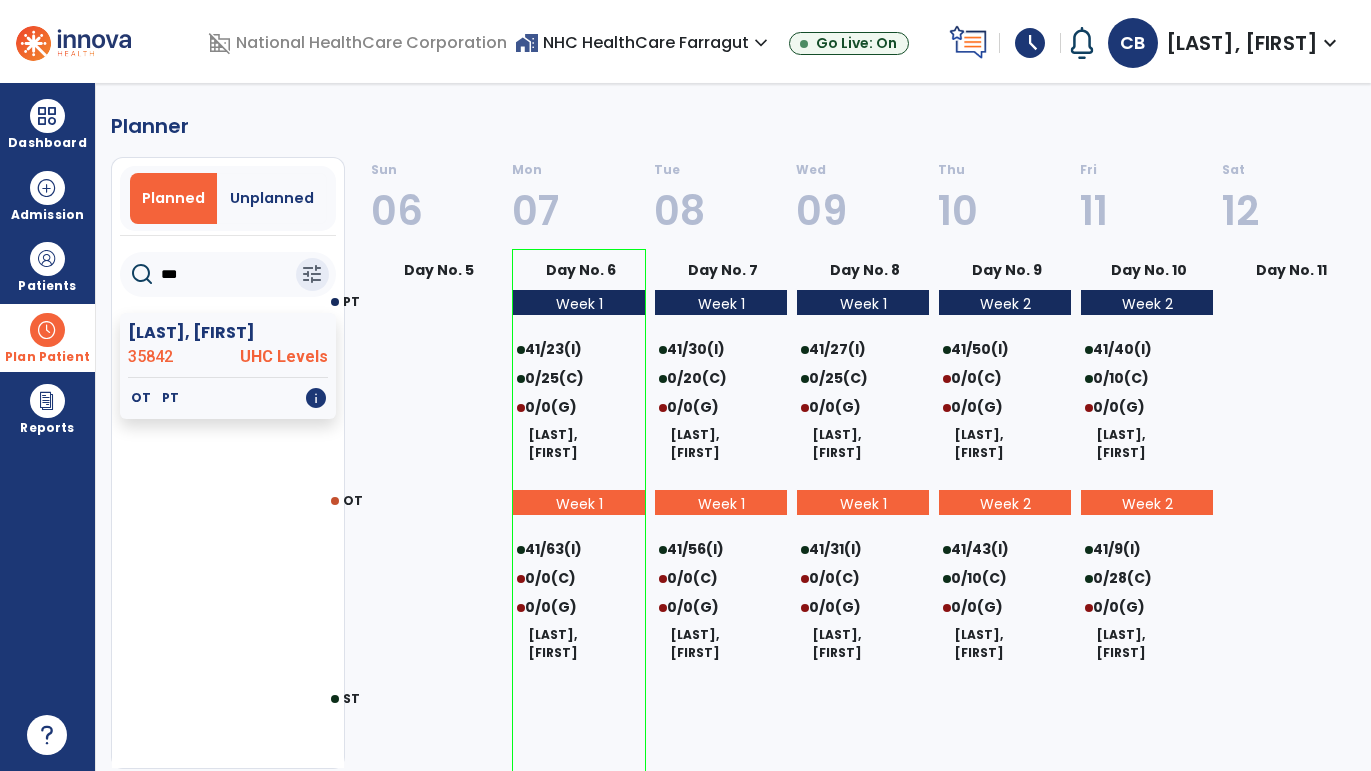 click on "***" 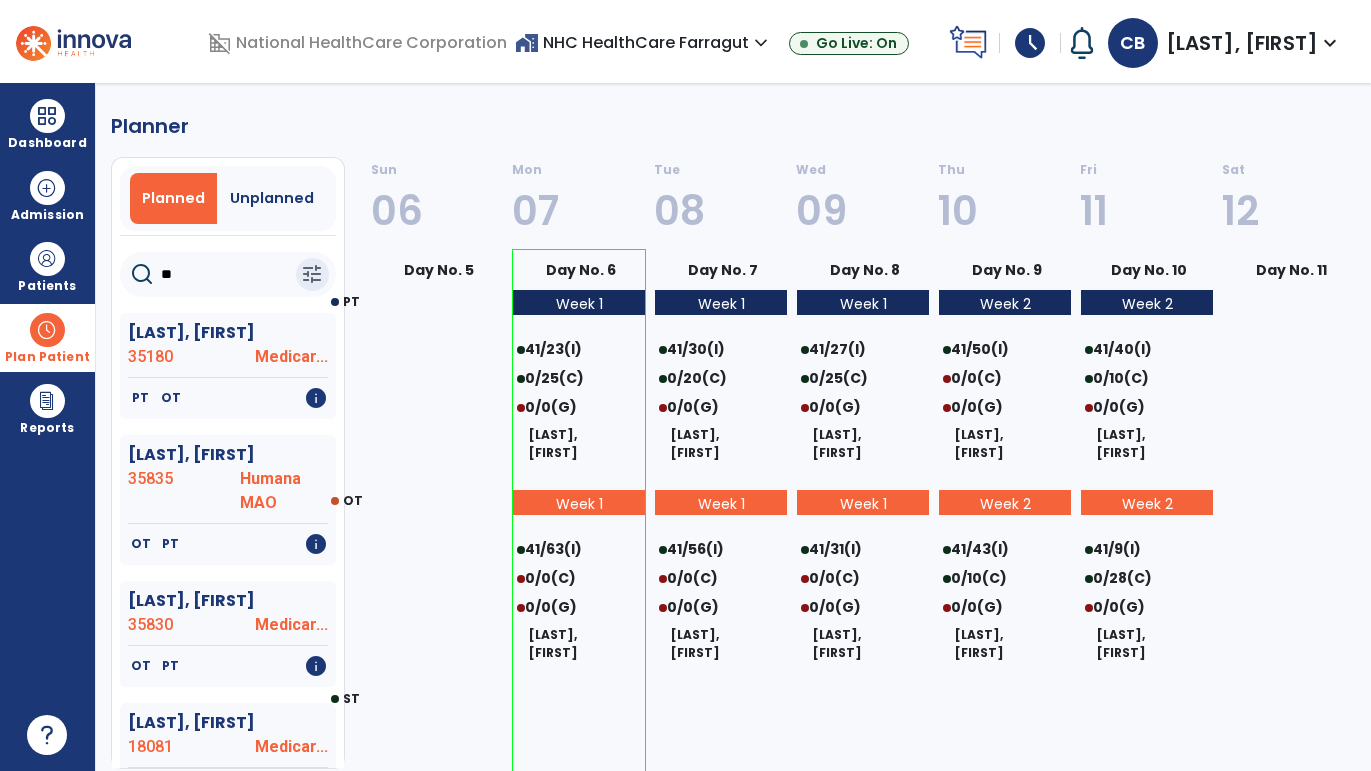 type on "***" 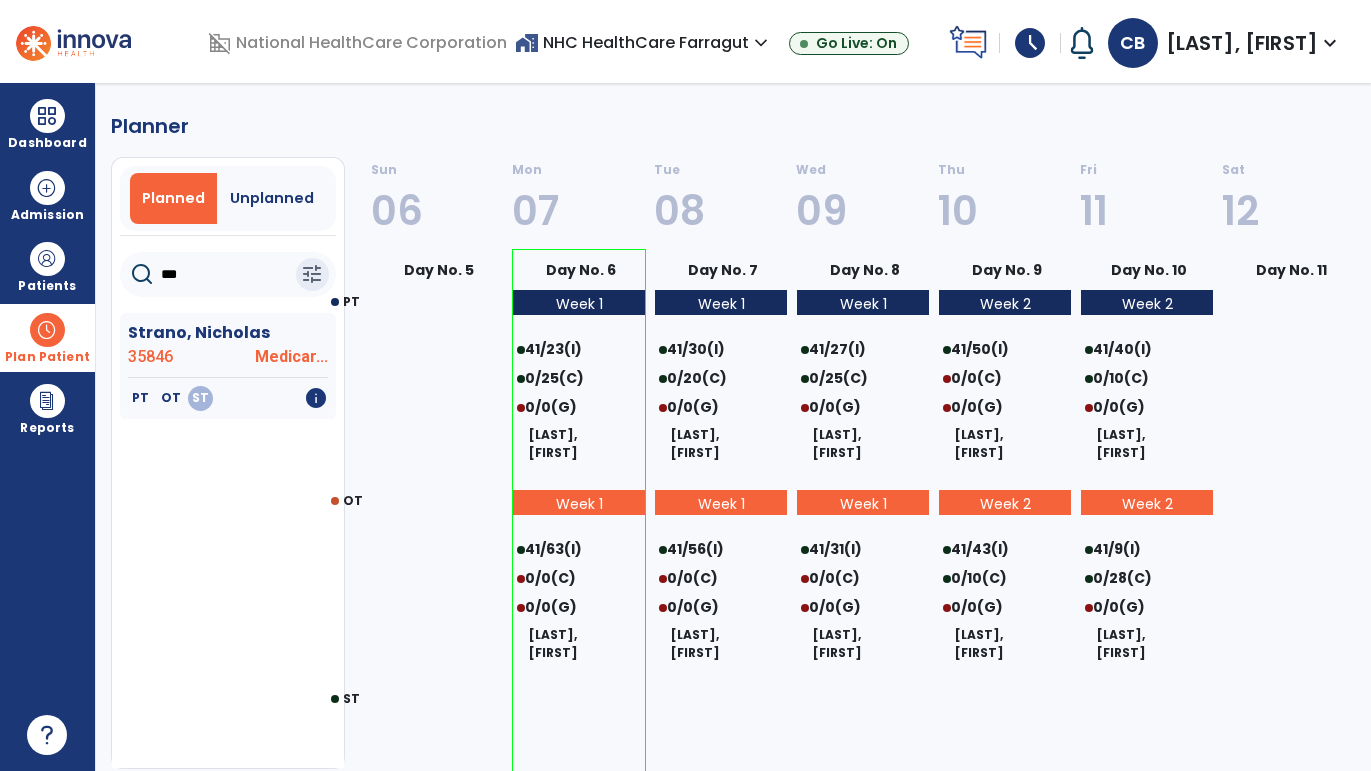 select on "********" 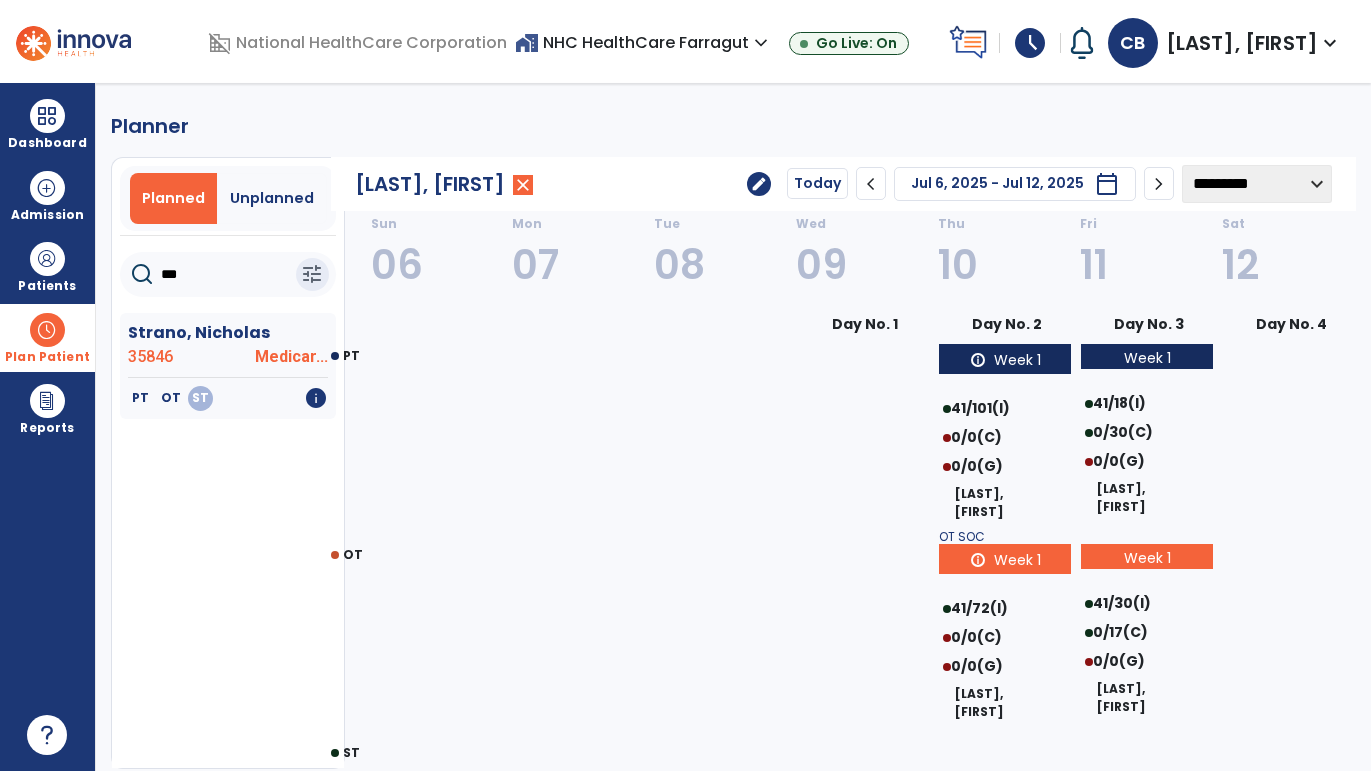 type on "***" 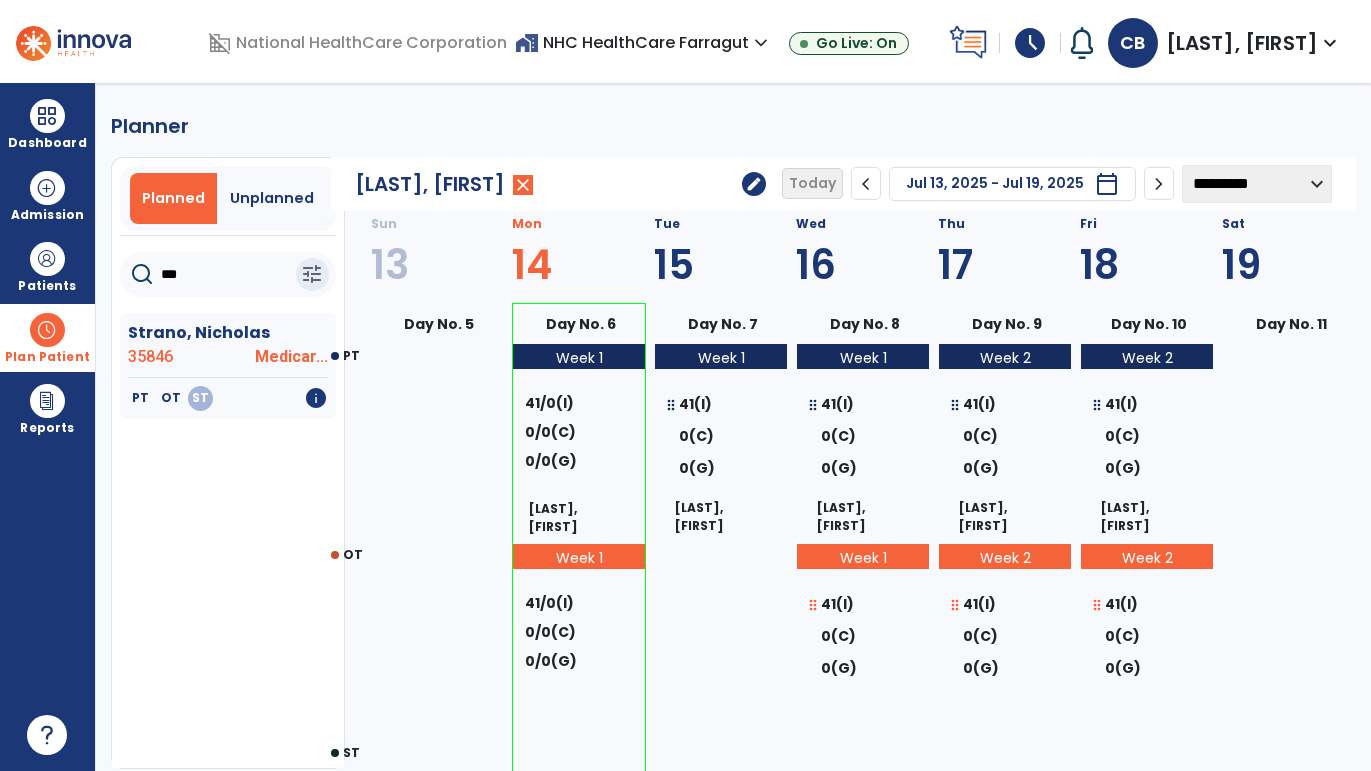 click on "chevron_left" 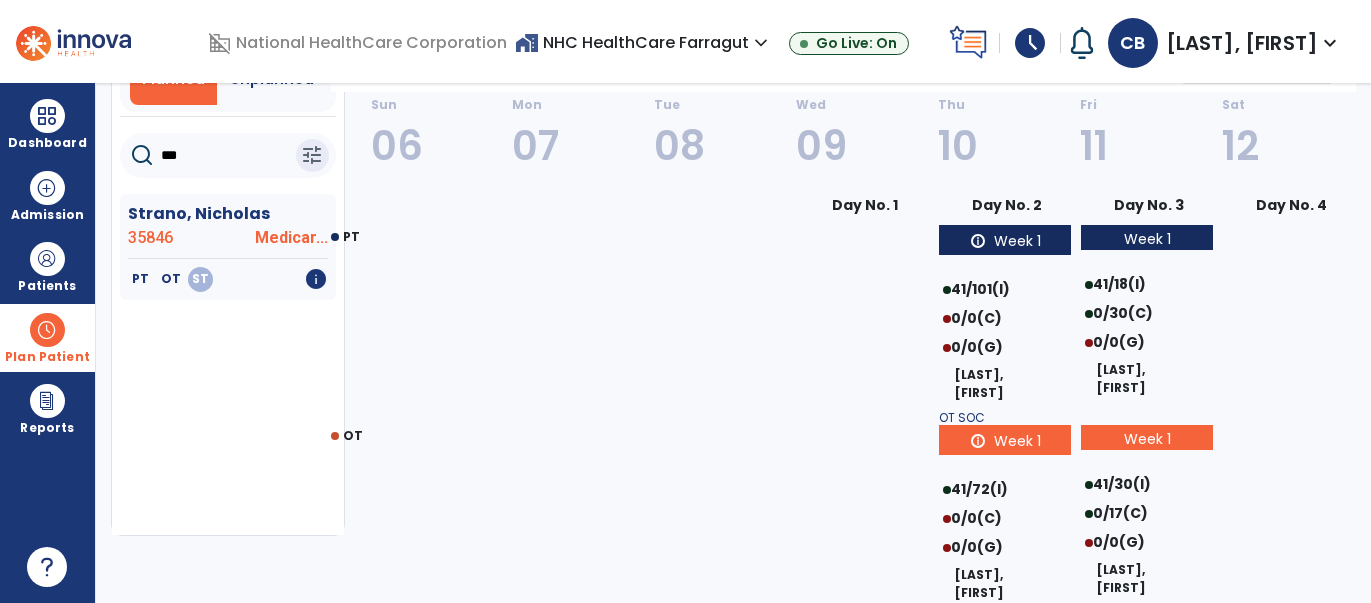 scroll, scrollTop: 0, scrollLeft: 0, axis: both 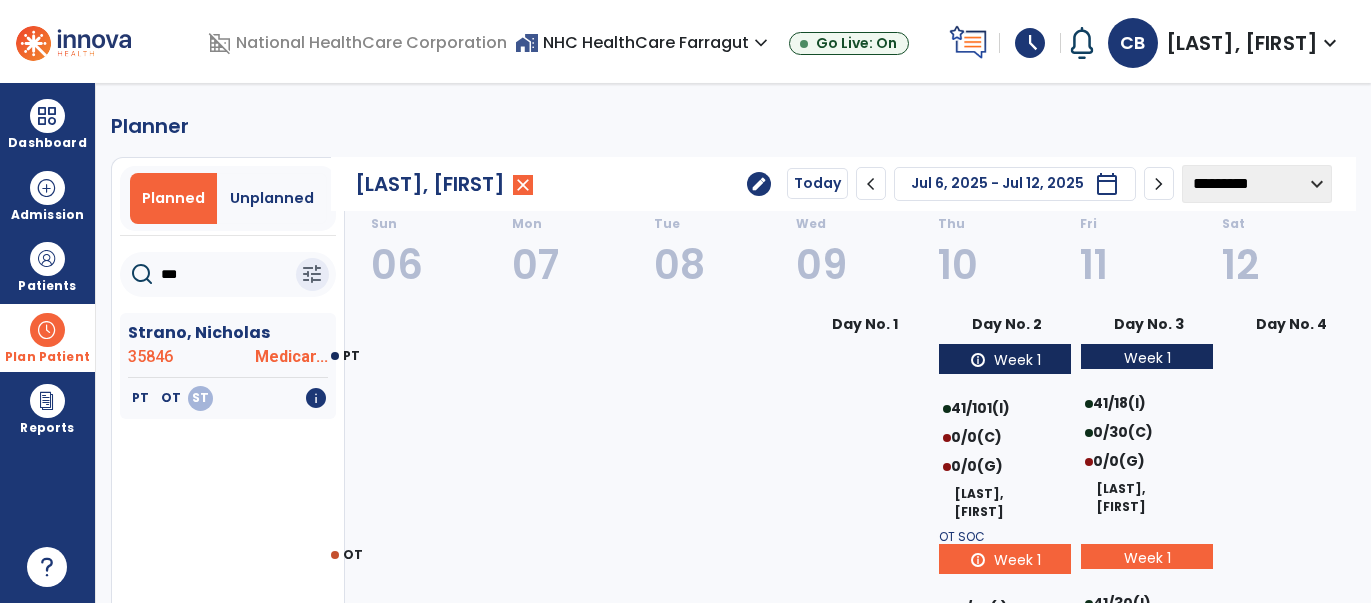 click on "chevron_right" 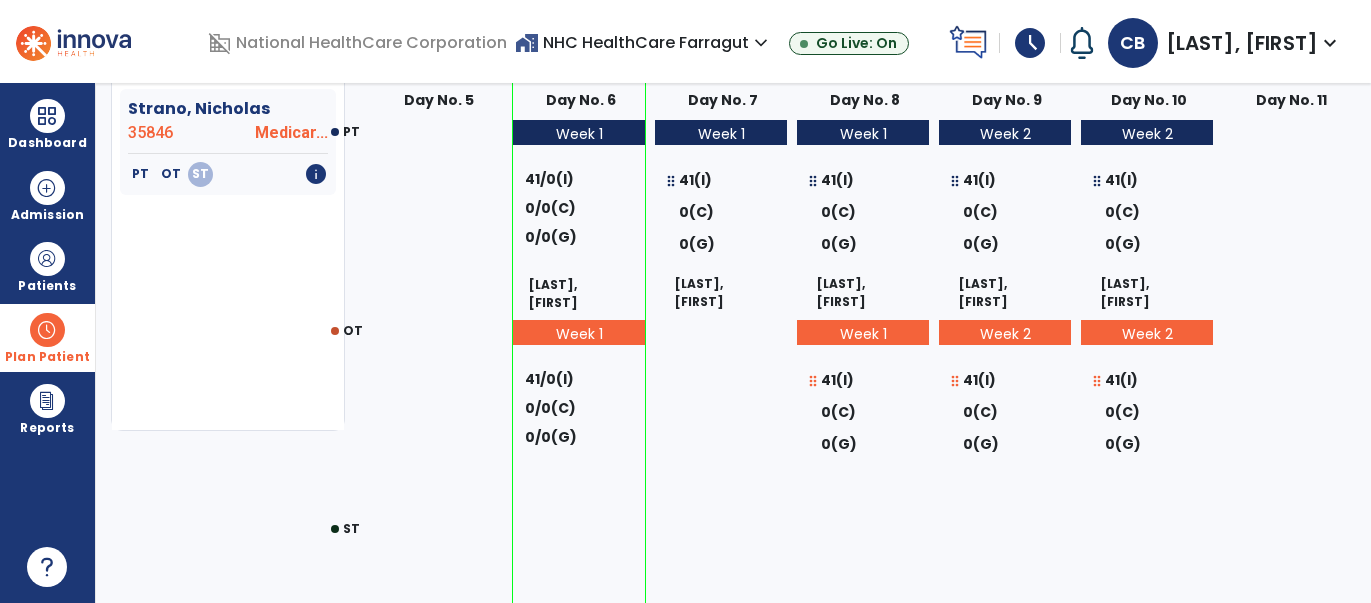 scroll, scrollTop: 0, scrollLeft: 0, axis: both 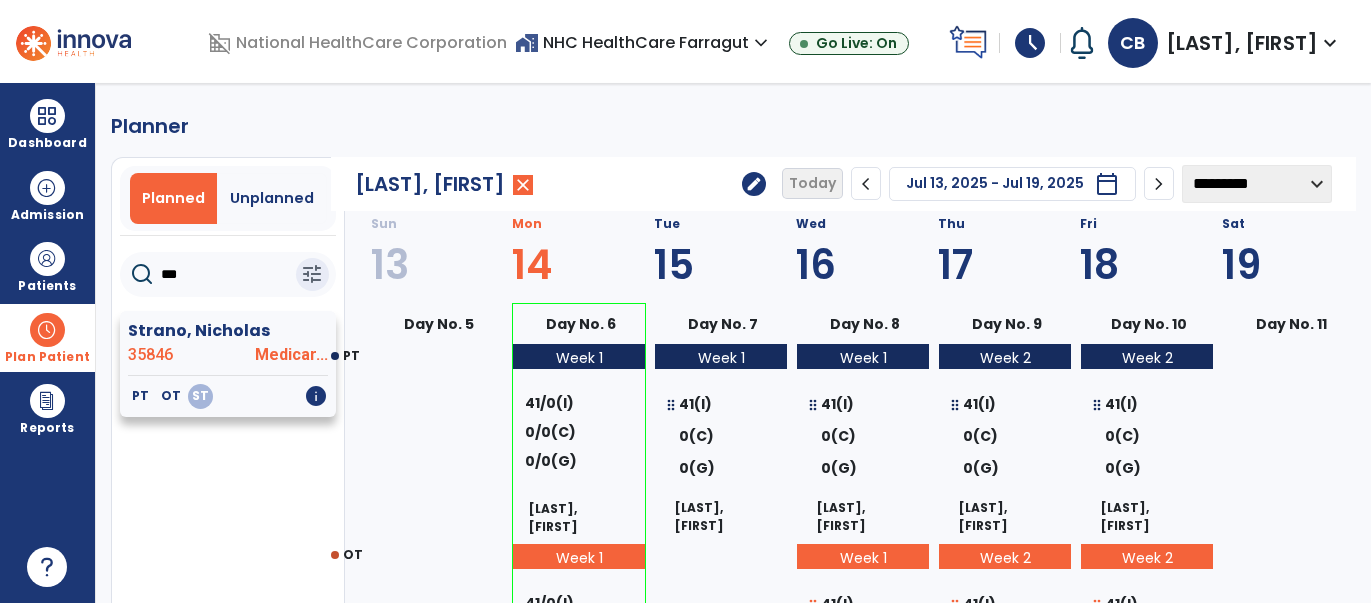 click on "Strano, Nicholas" 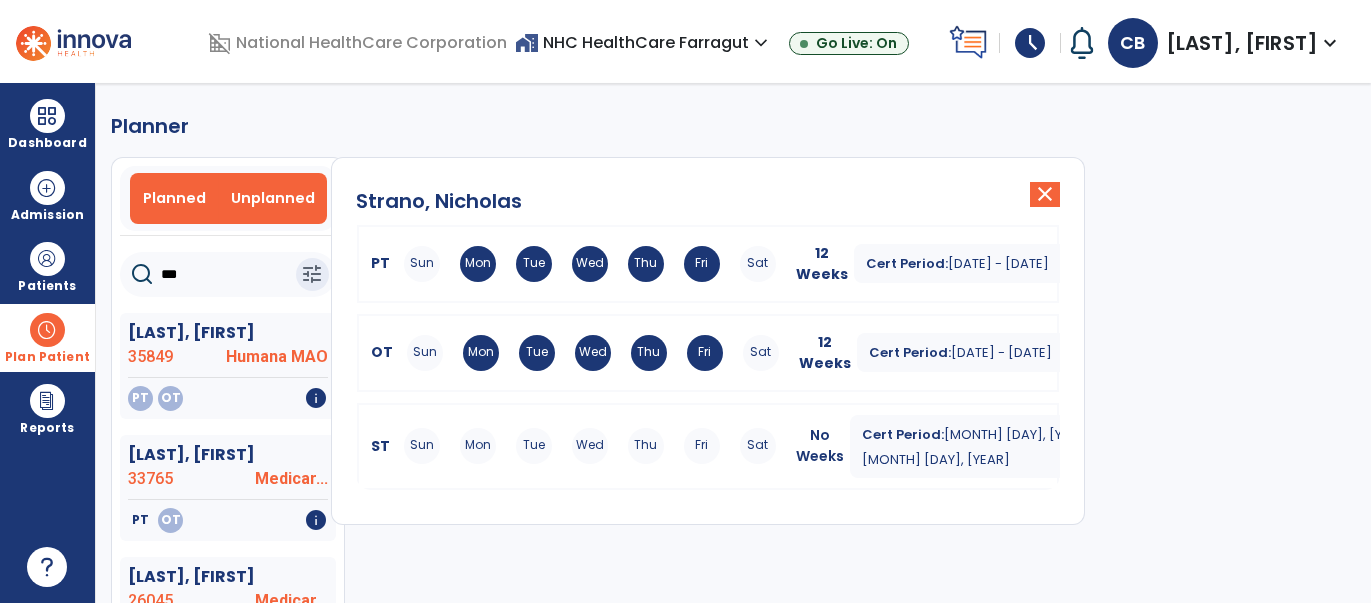 click on "Planned" at bounding box center [174, 198] 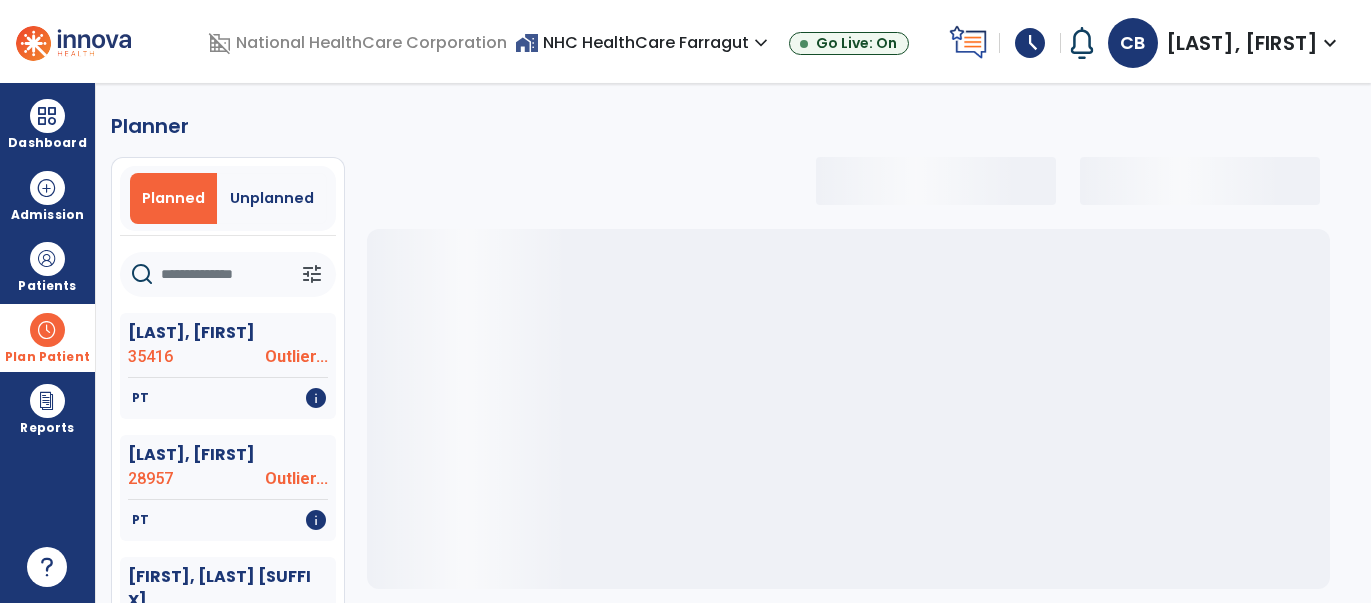click 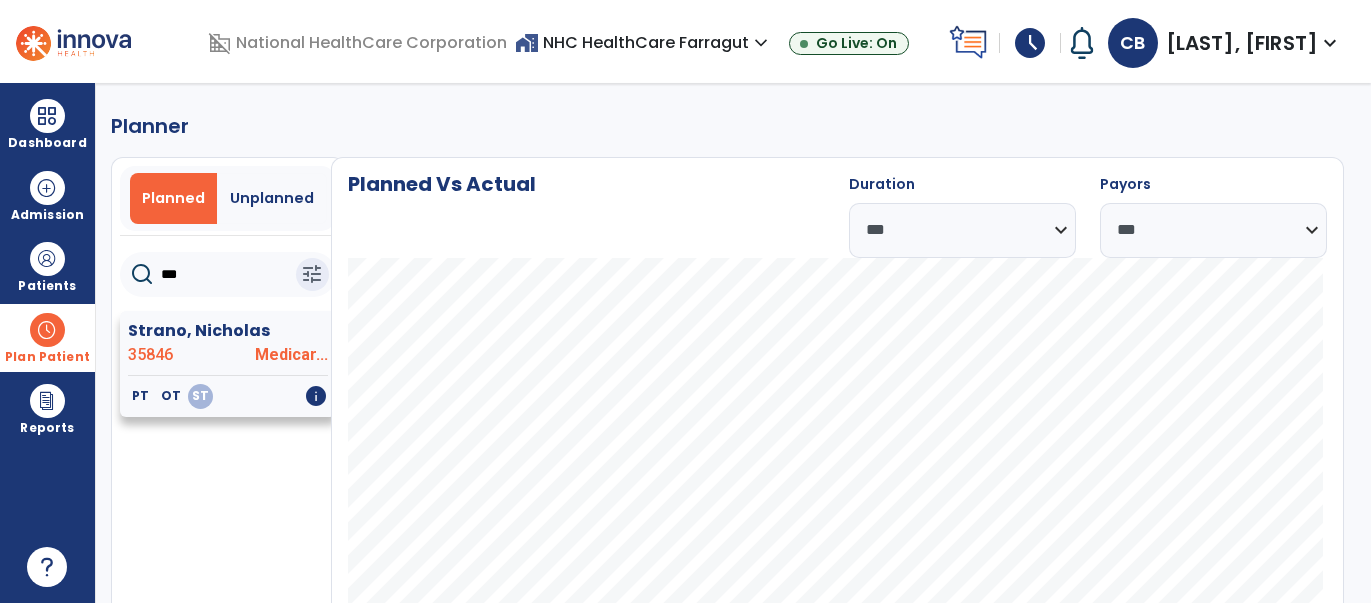 type on "***" 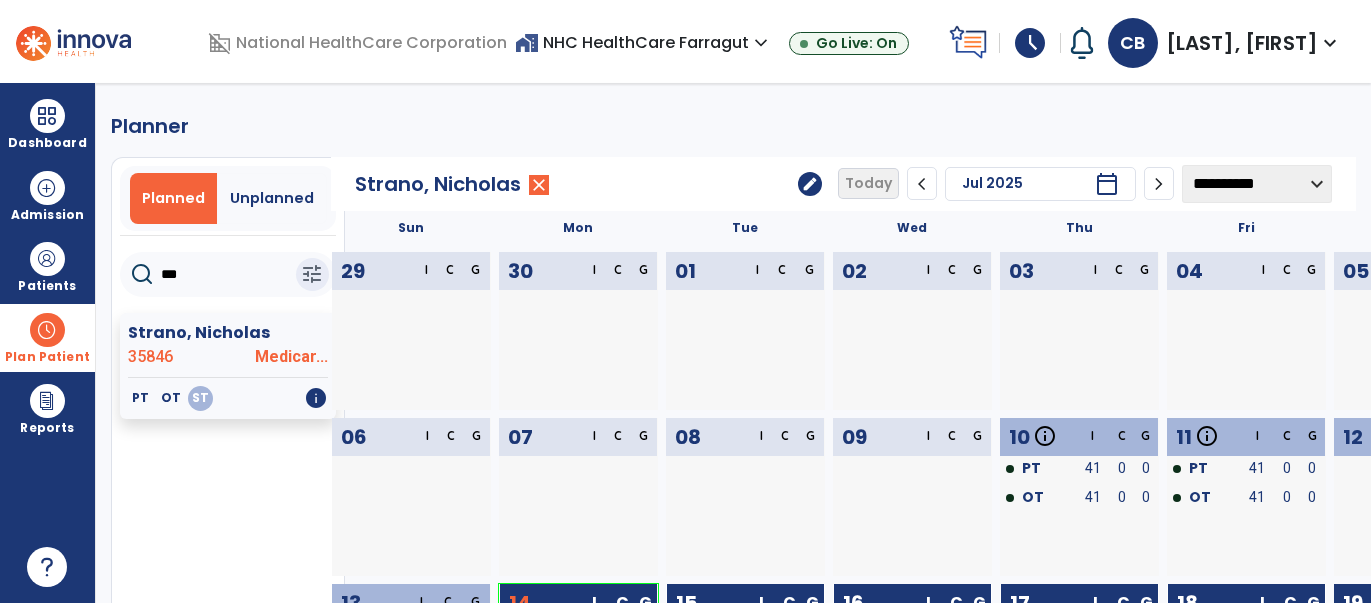 click on "**********" 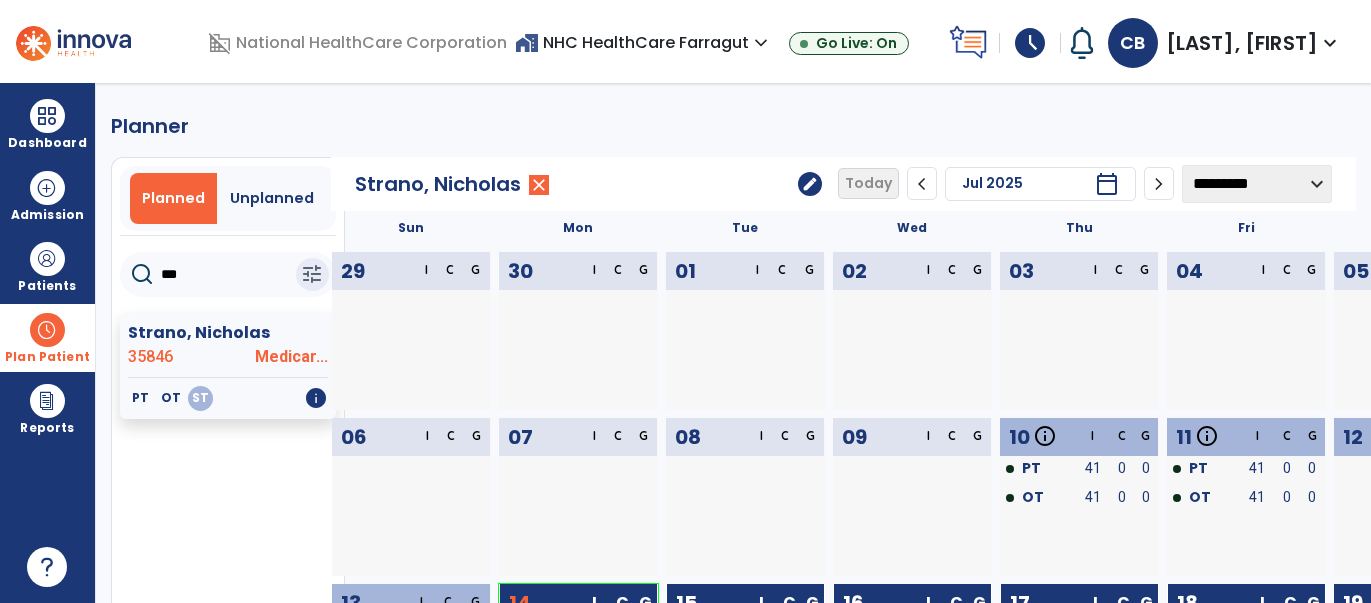click on "**********" 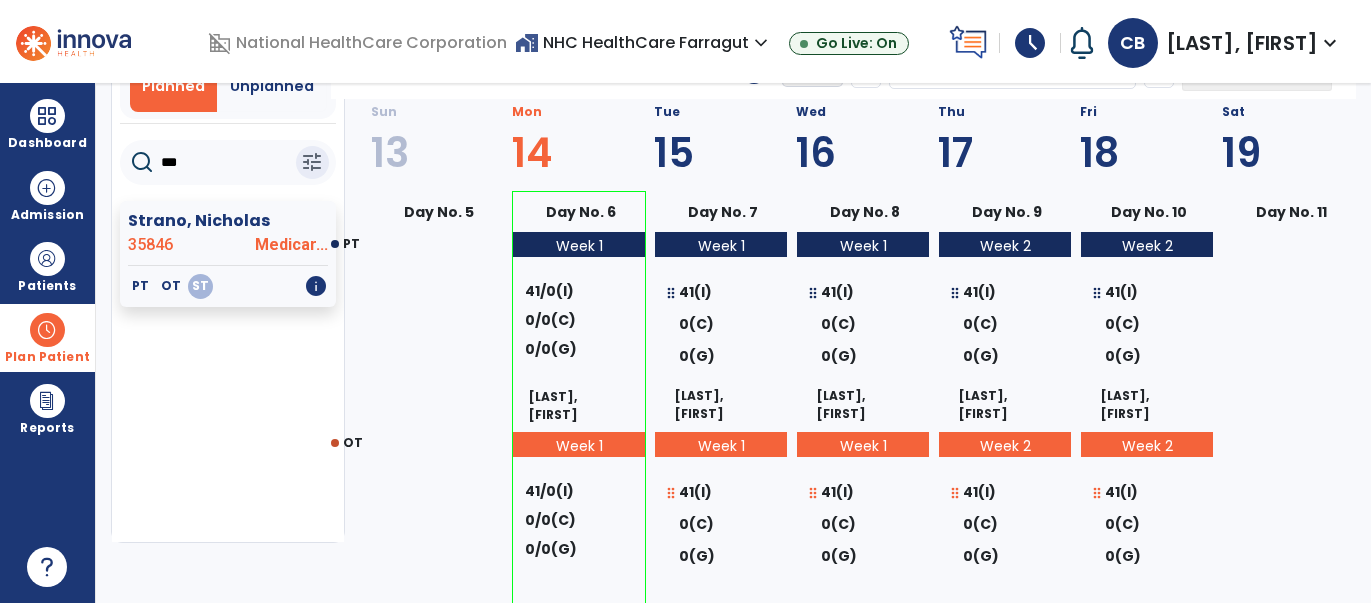 scroll, scrollTop: 0, scrollLeft: 0, axis: both 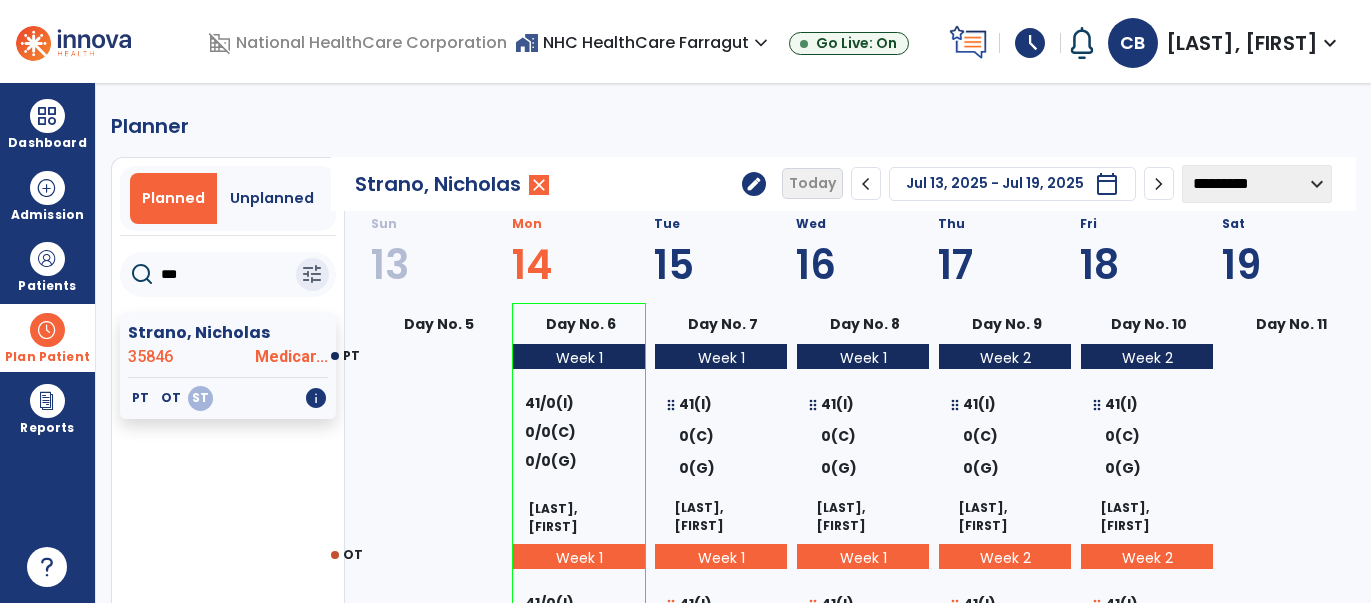 click on "chevron_left" 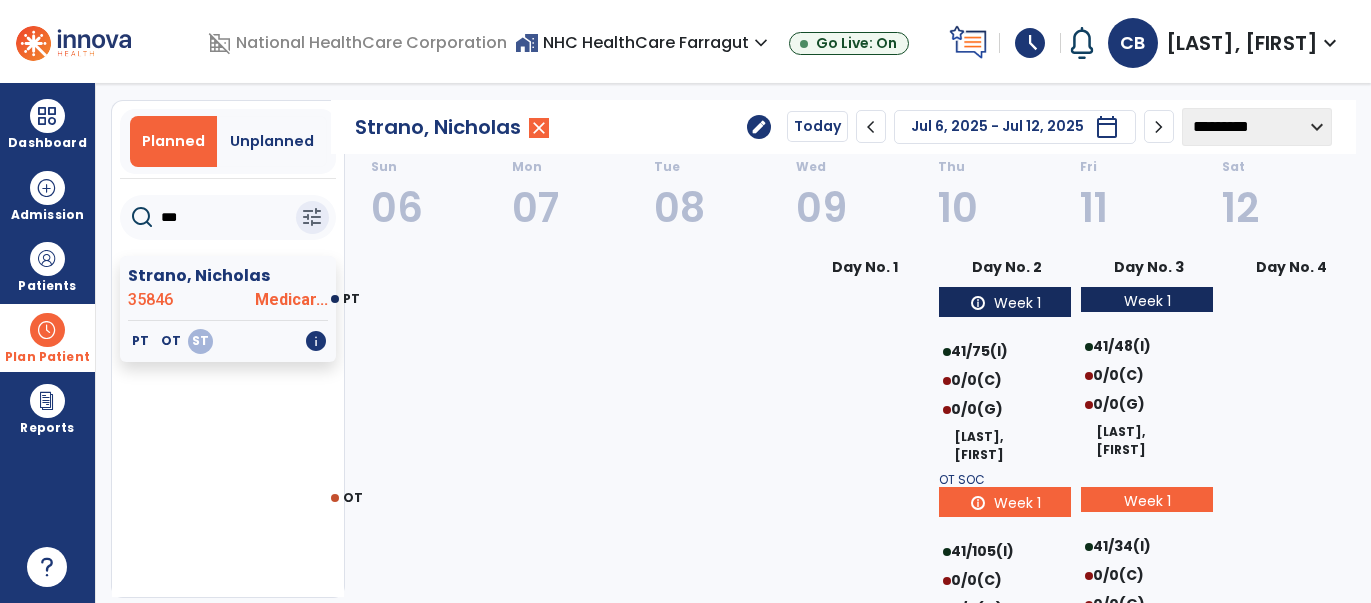 scroll, scrollTop: 0, scrollLeft: 0, axis: both 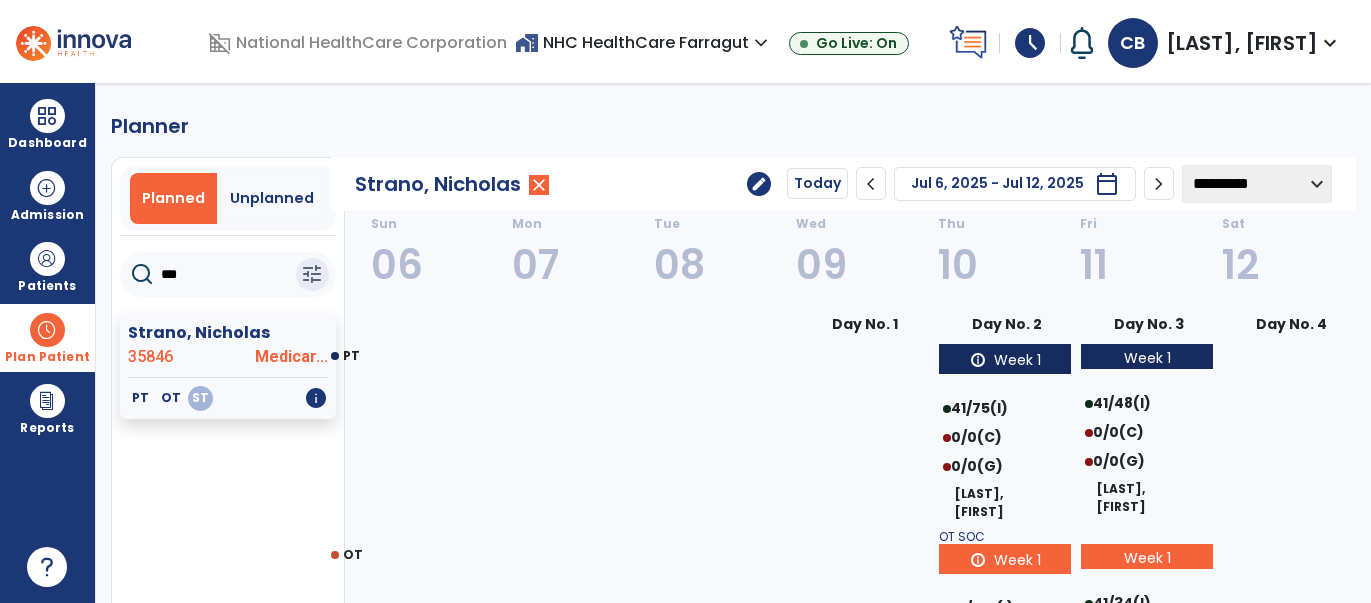 click on "chevron_right" 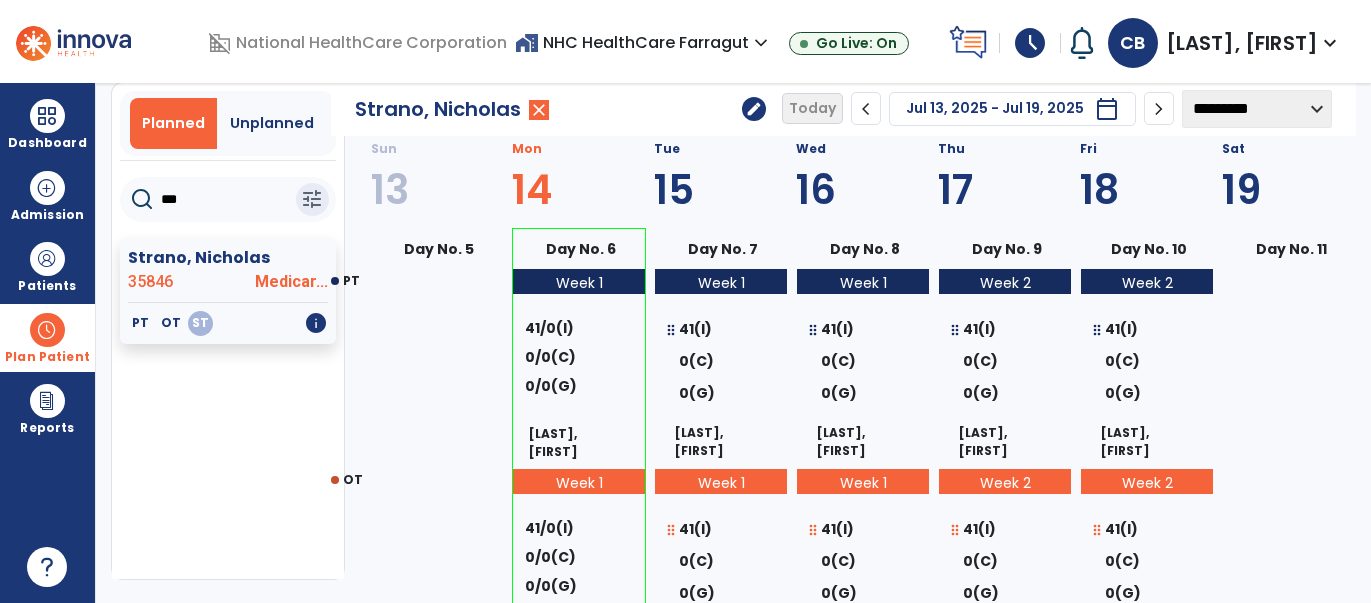 scroll, scrollTop: 0, scrollLeft: 0, axis: both 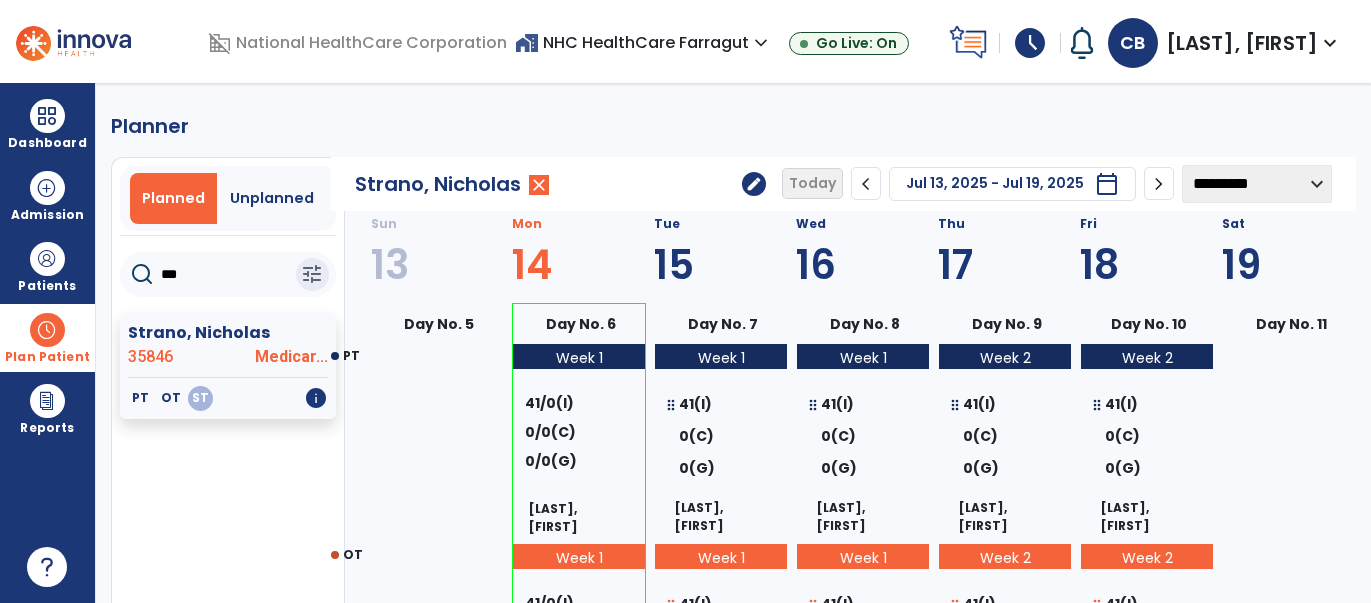 click on "***" 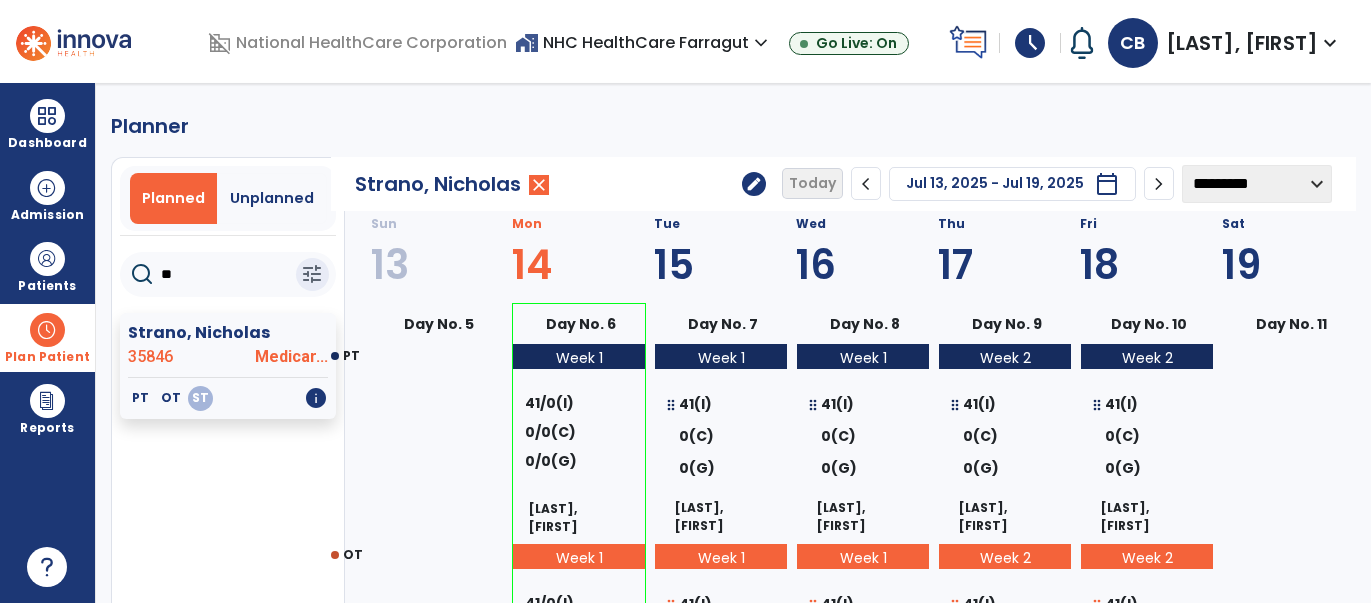 type on "*" 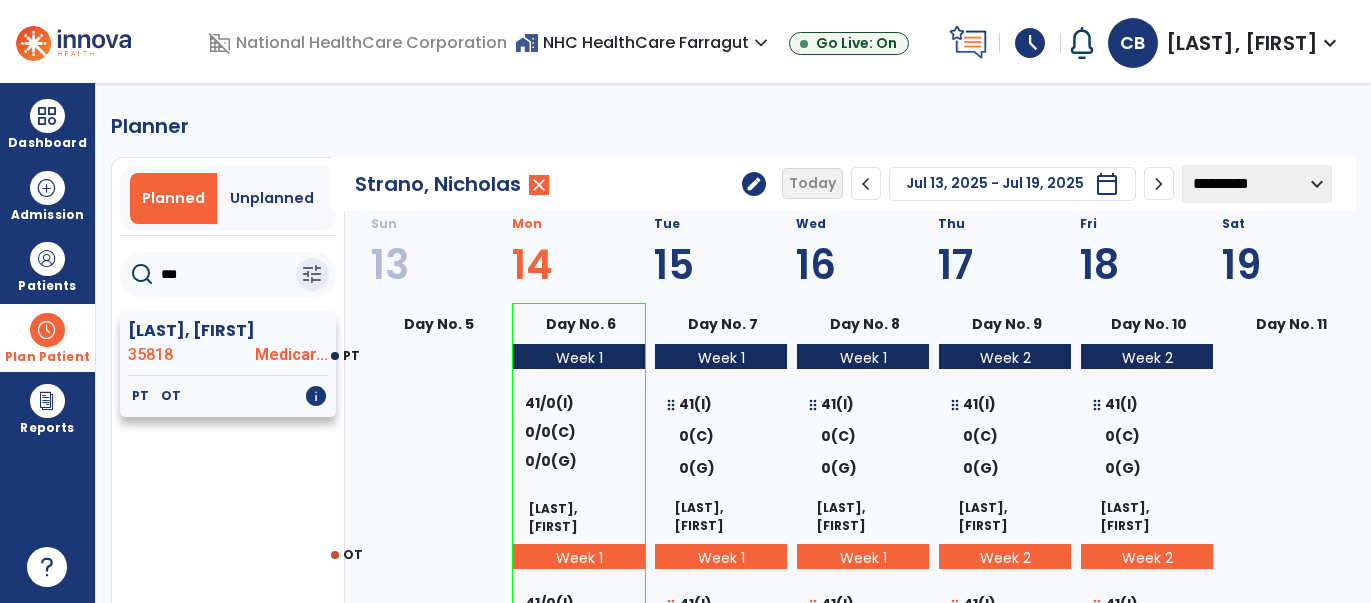 type on "***" 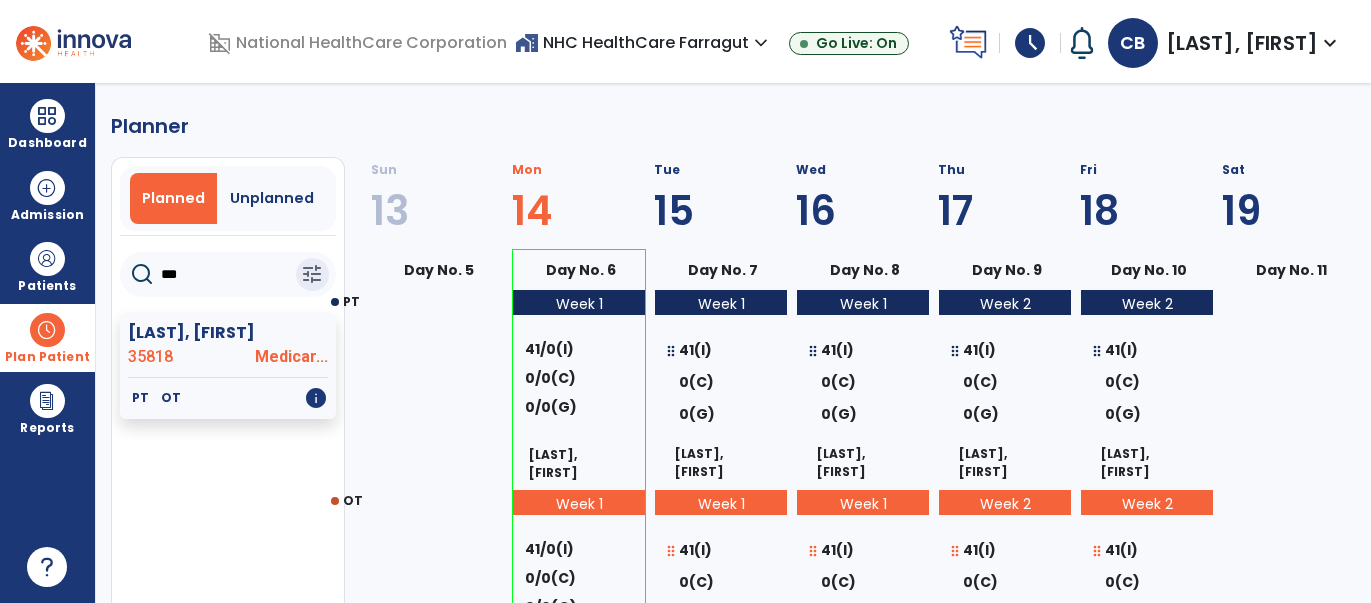 select on "********" 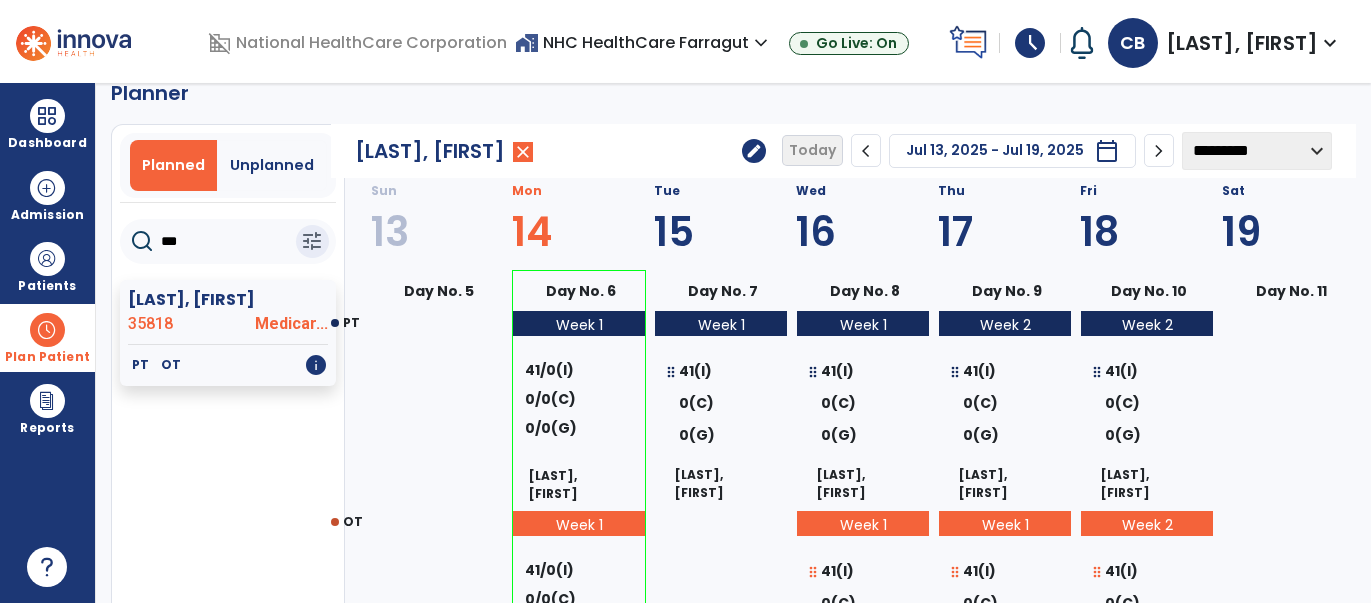 scroll, scrollTop: 0, scrollLeft: 0, axis: both 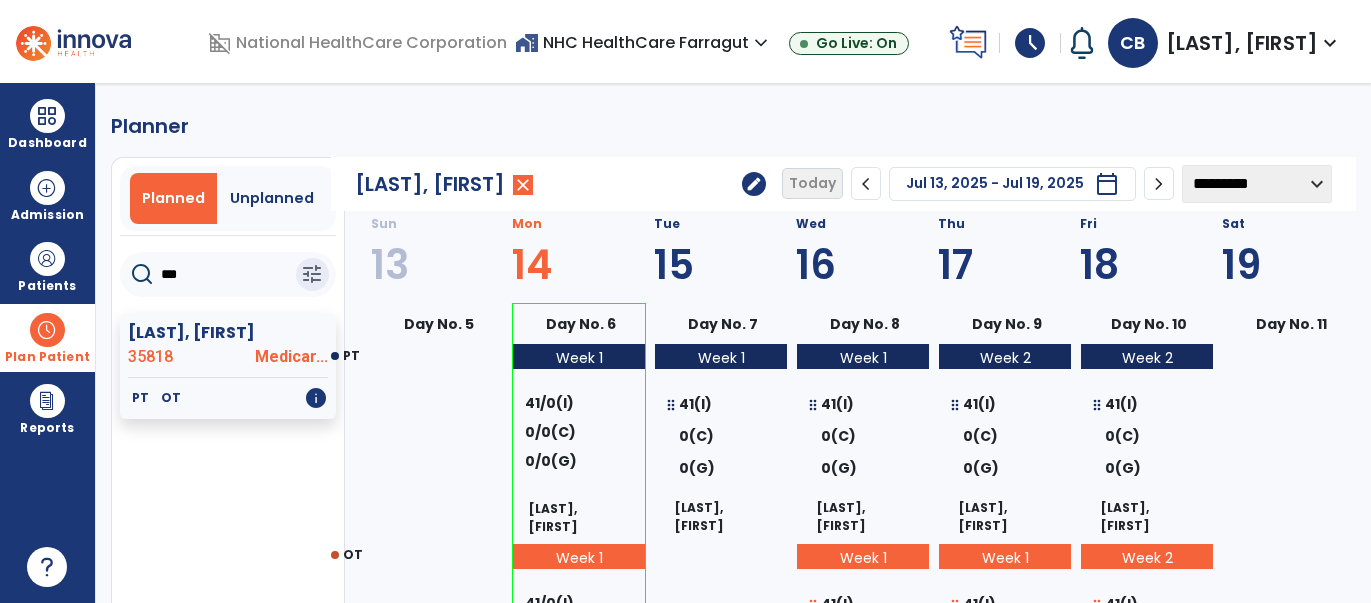 click on "chevron_left" 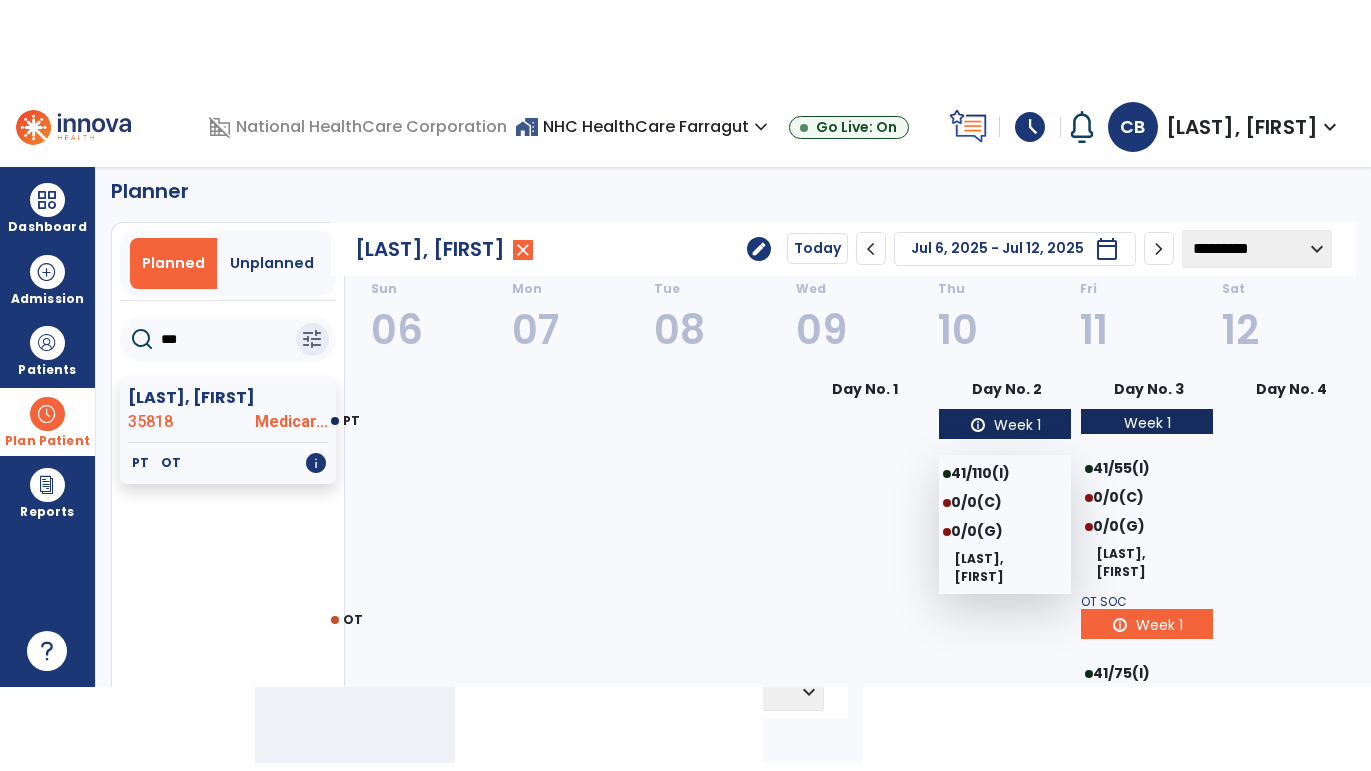 scroll, scrollTop: 0, scrollLeft: 0, axis: both 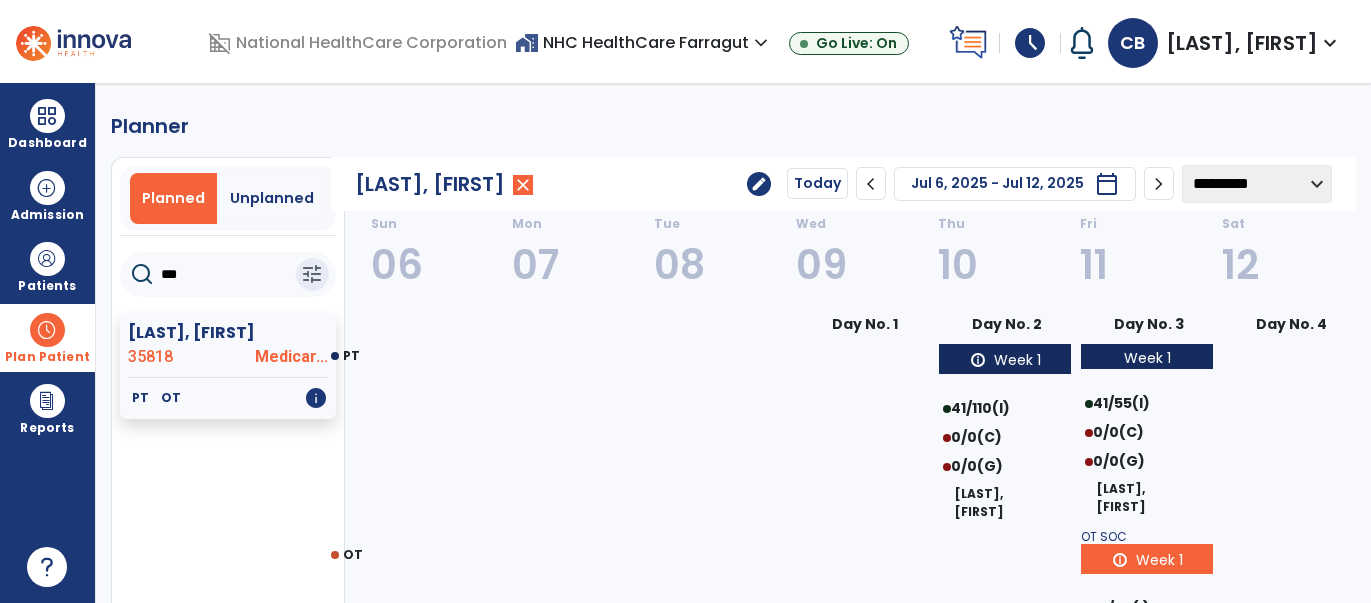 click on "chevron_right" 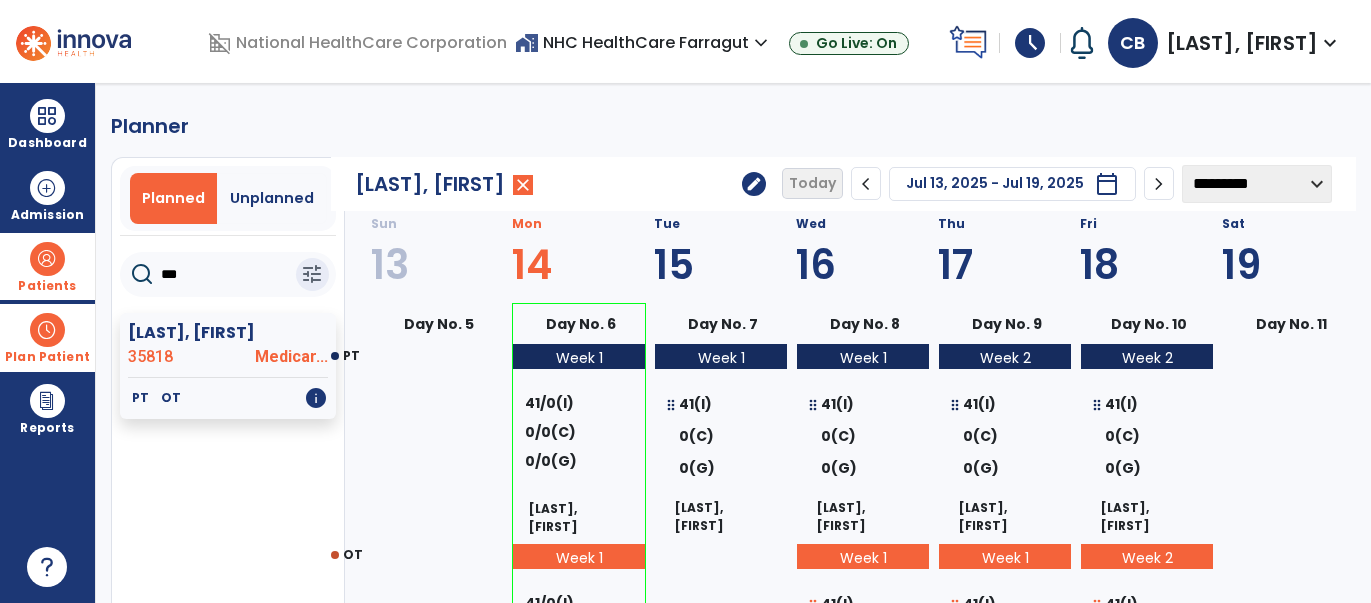click at bounding box center [47, 259] 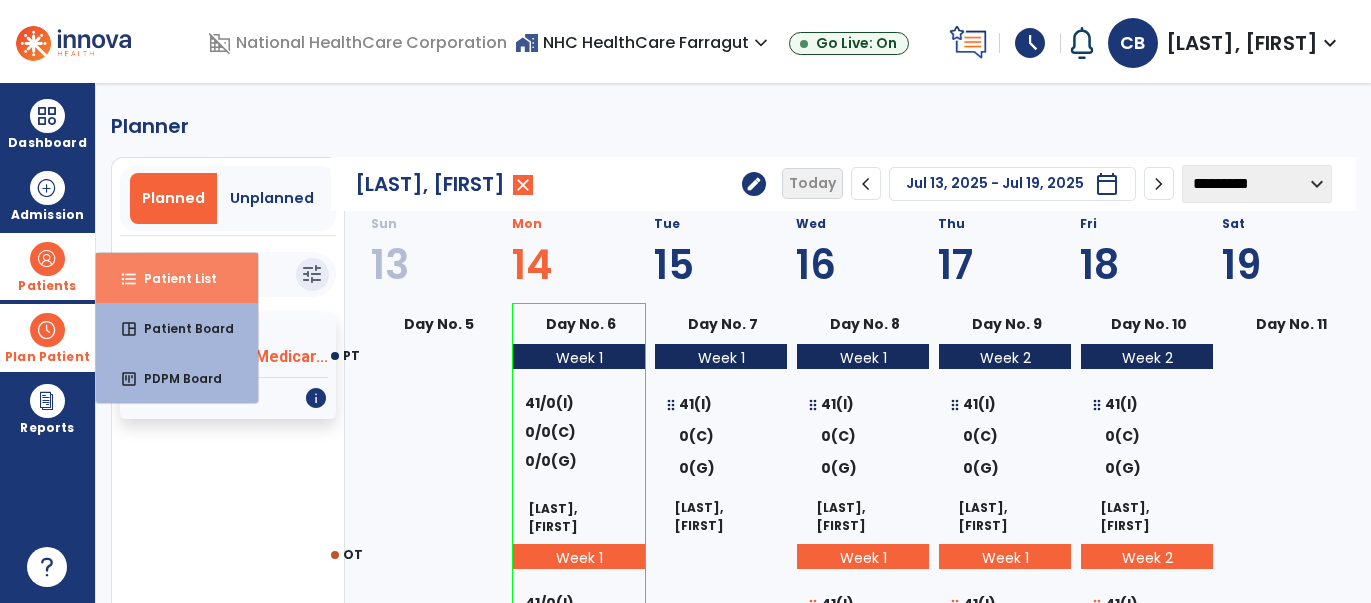 click on "Patient List" at bounding box center [172, 278] 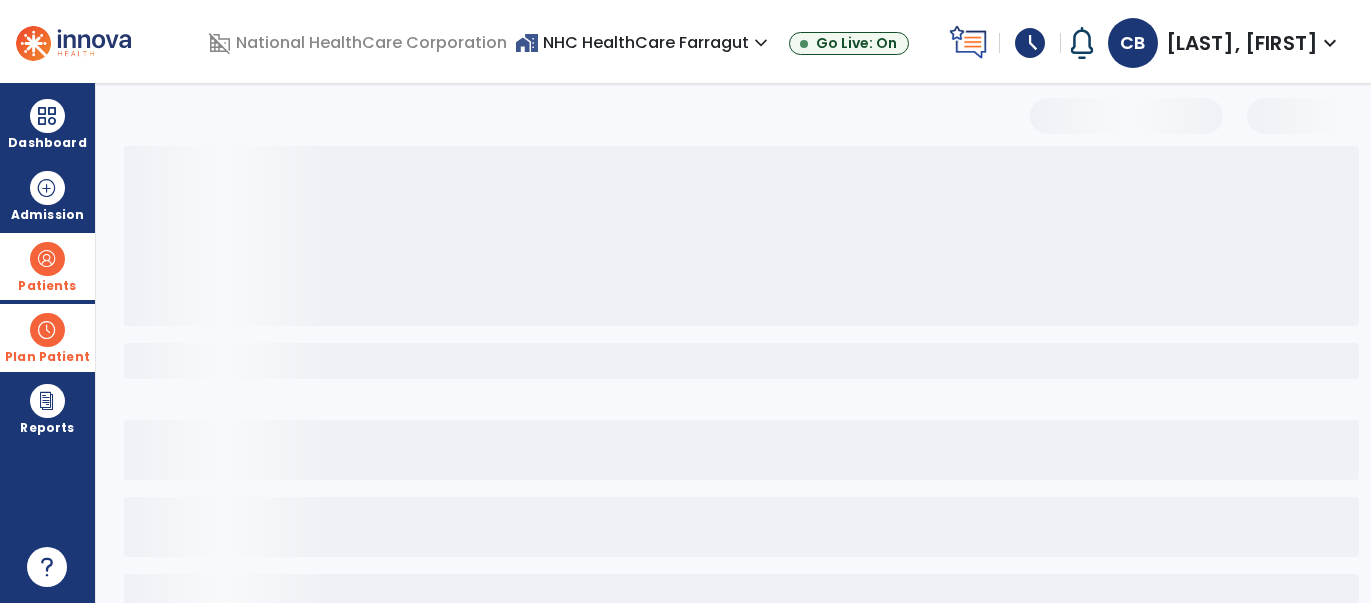 select on "***" 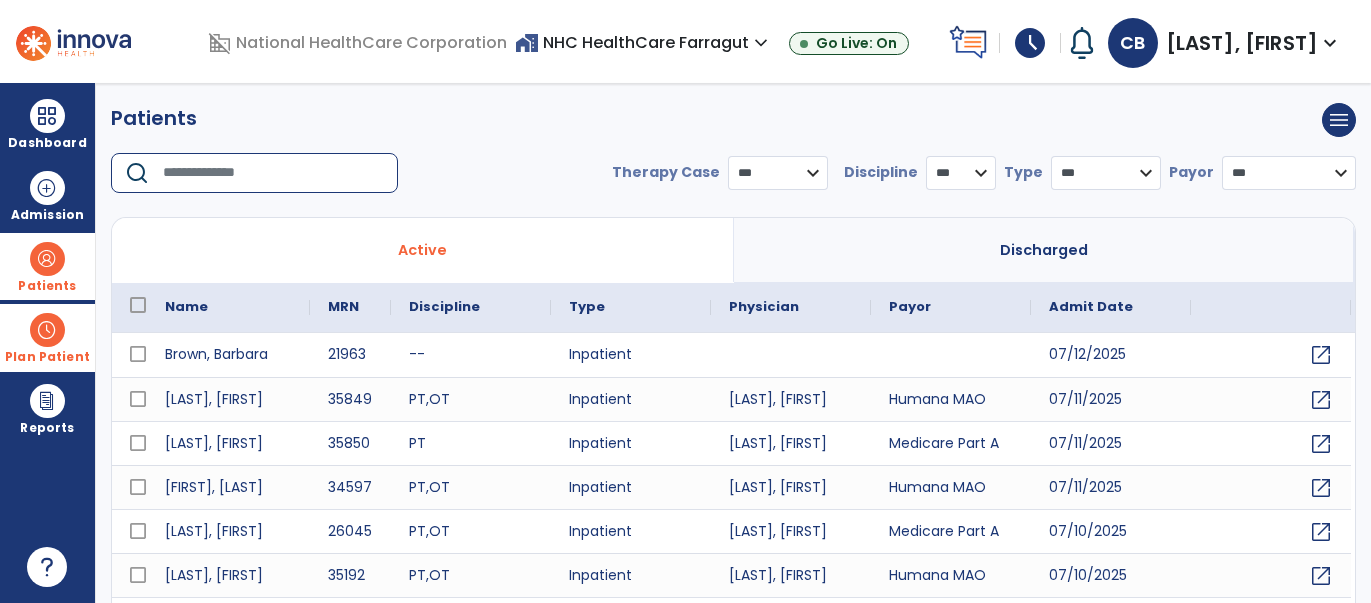 click at bounding box center (273, 173) 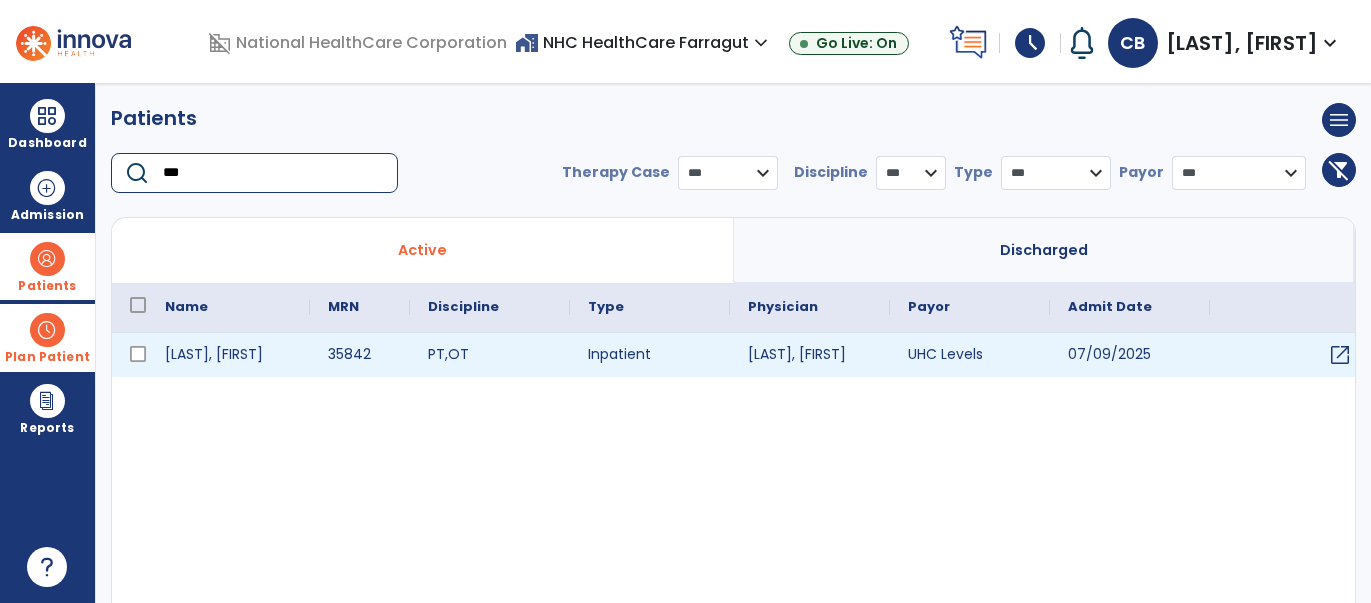 type on "***" 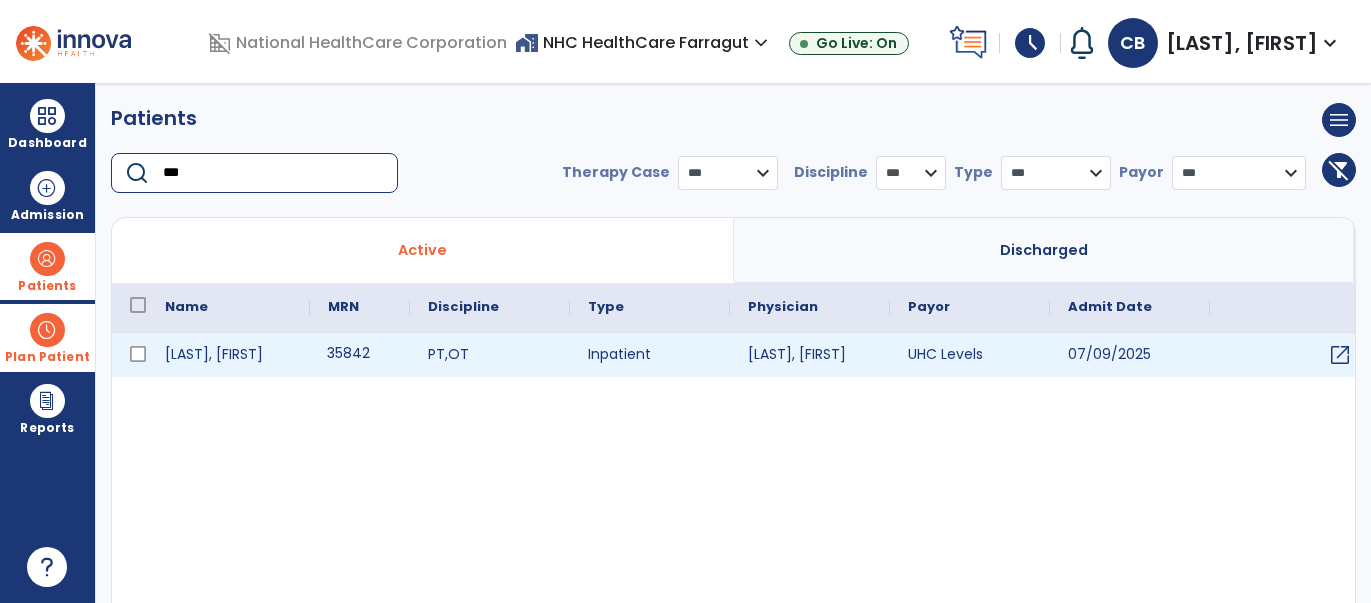 click on "35842" at bounding box center [360, 355] 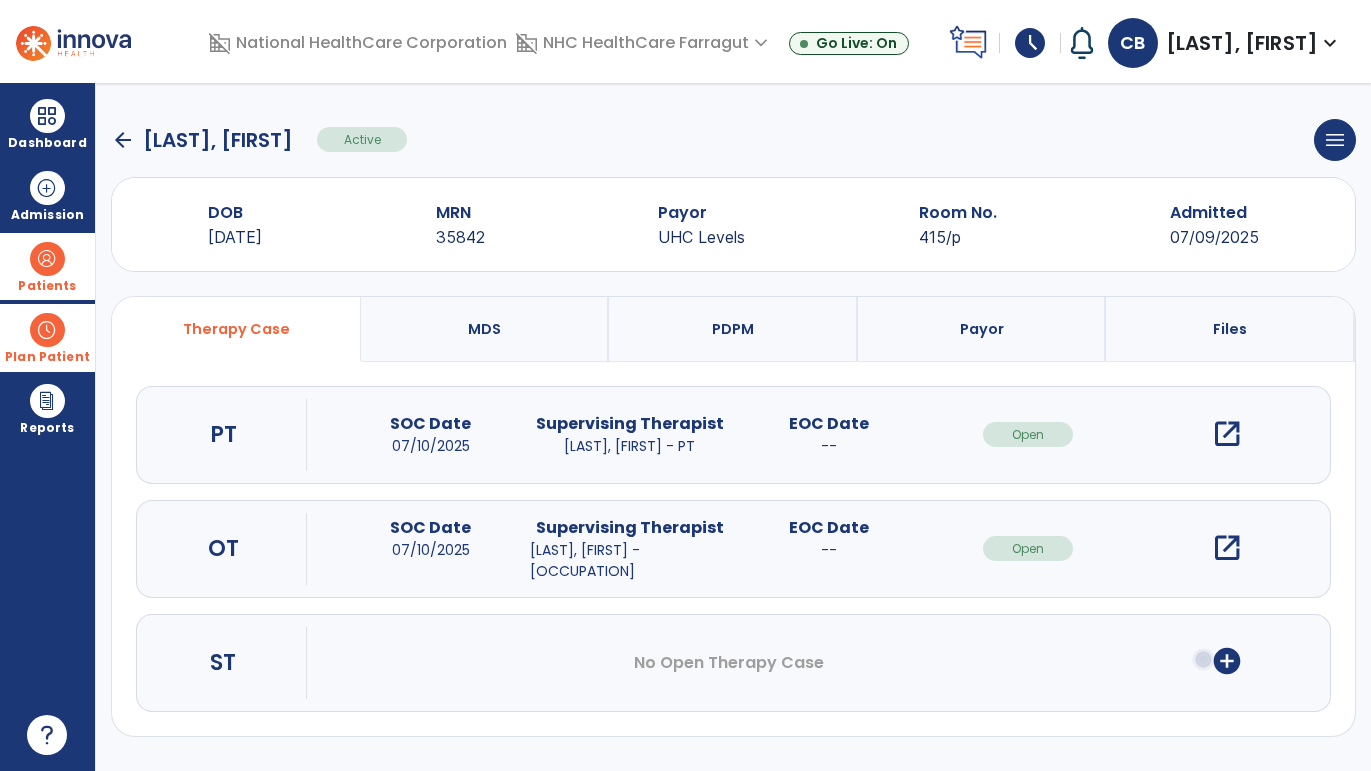click on "open_in_new" at bounding box center [1227, 548] 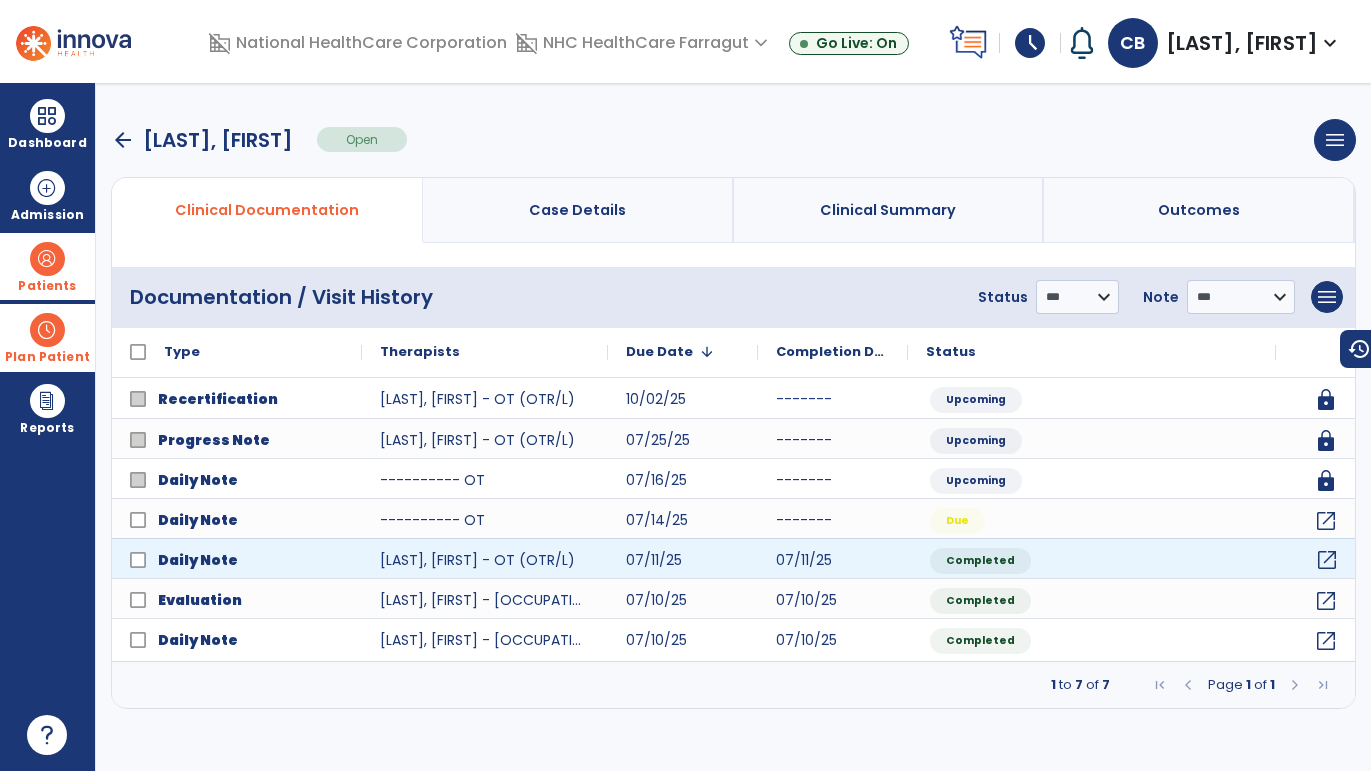 click on "open_in_new" 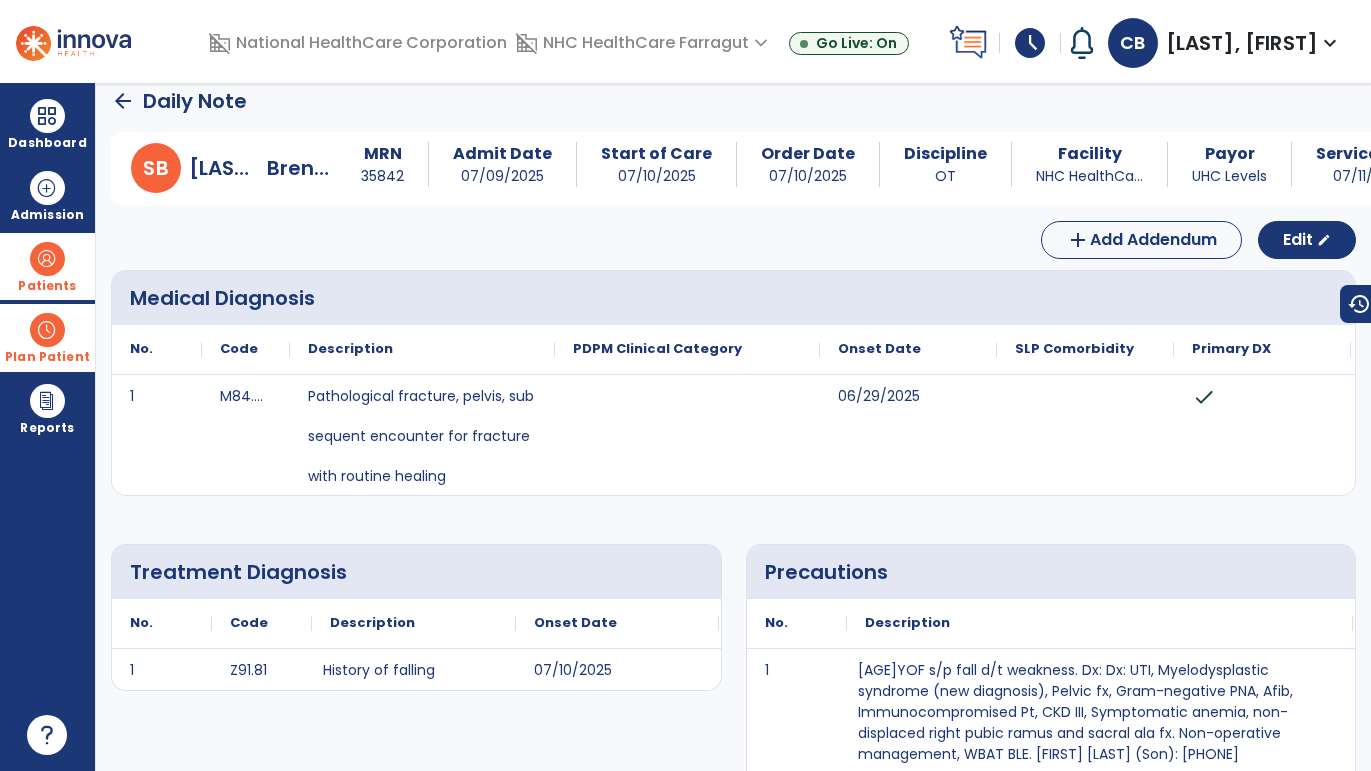 scroll, scrollTop: 0, scrollLeft: 0, axis: both 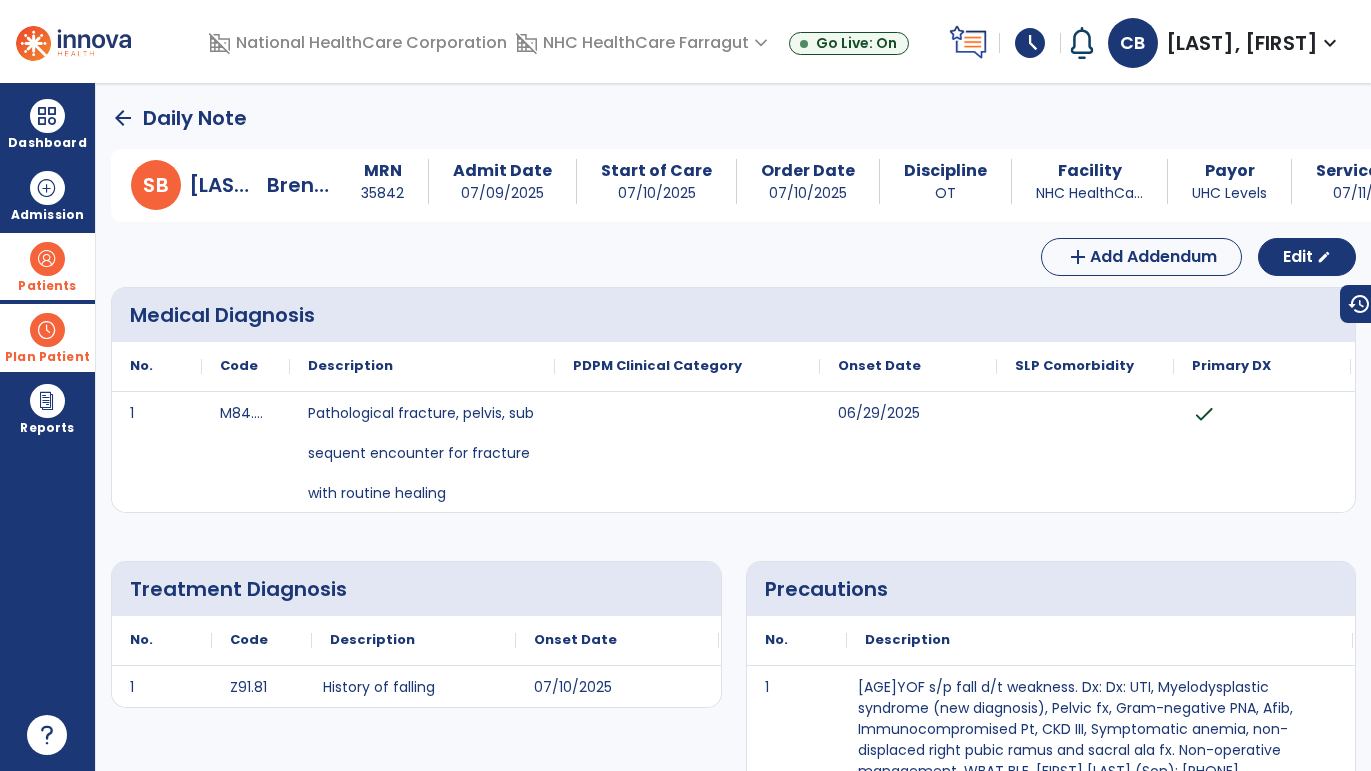 click on "arrow_back" 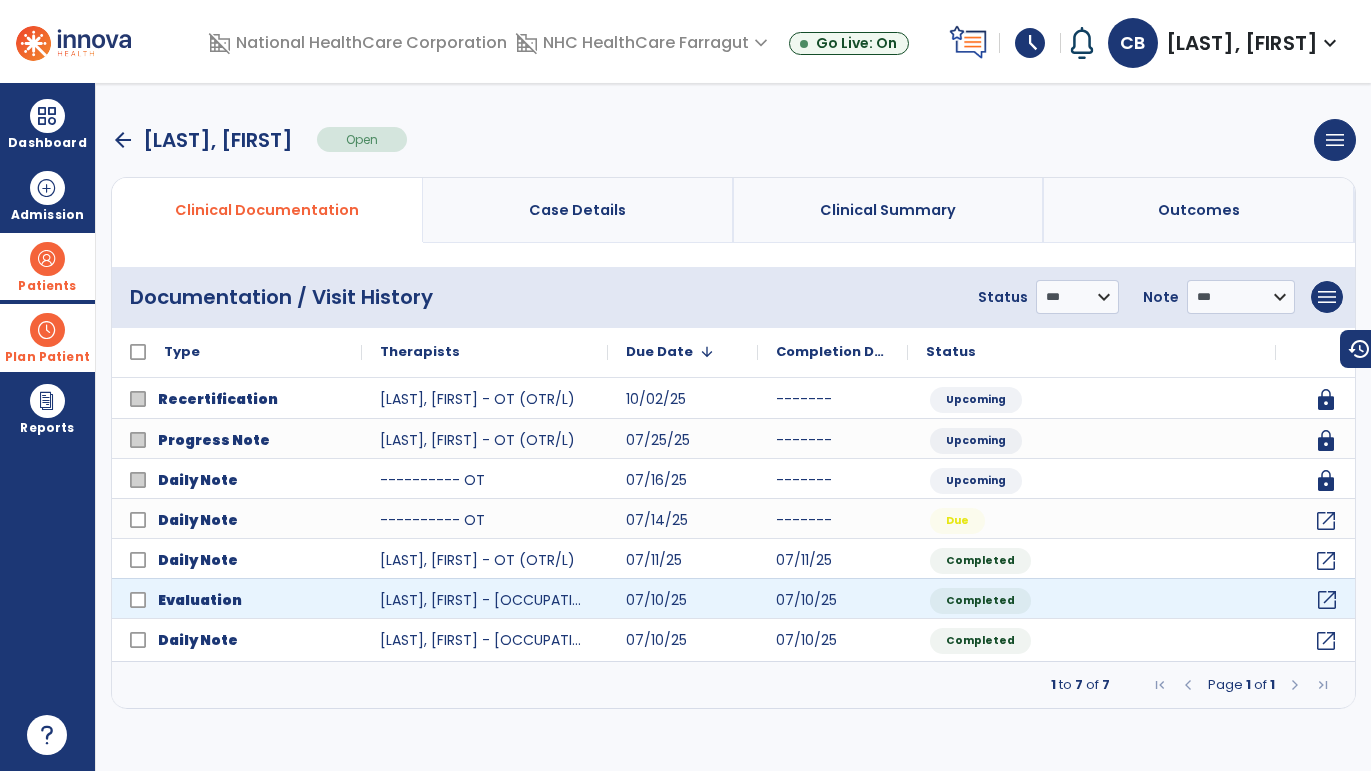 click on "open_in_new" 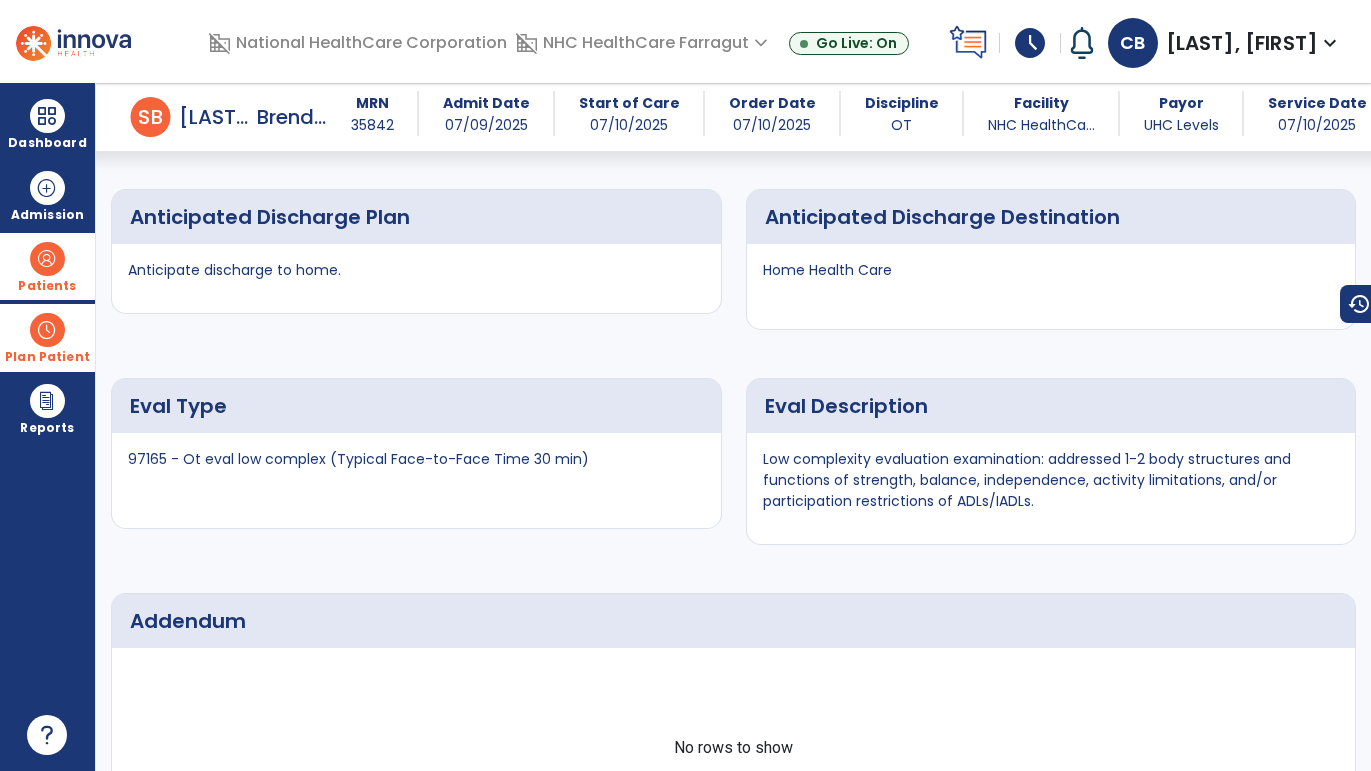 scroll, scrollTop: 6832, scrollLeft: 0, axis: vertical 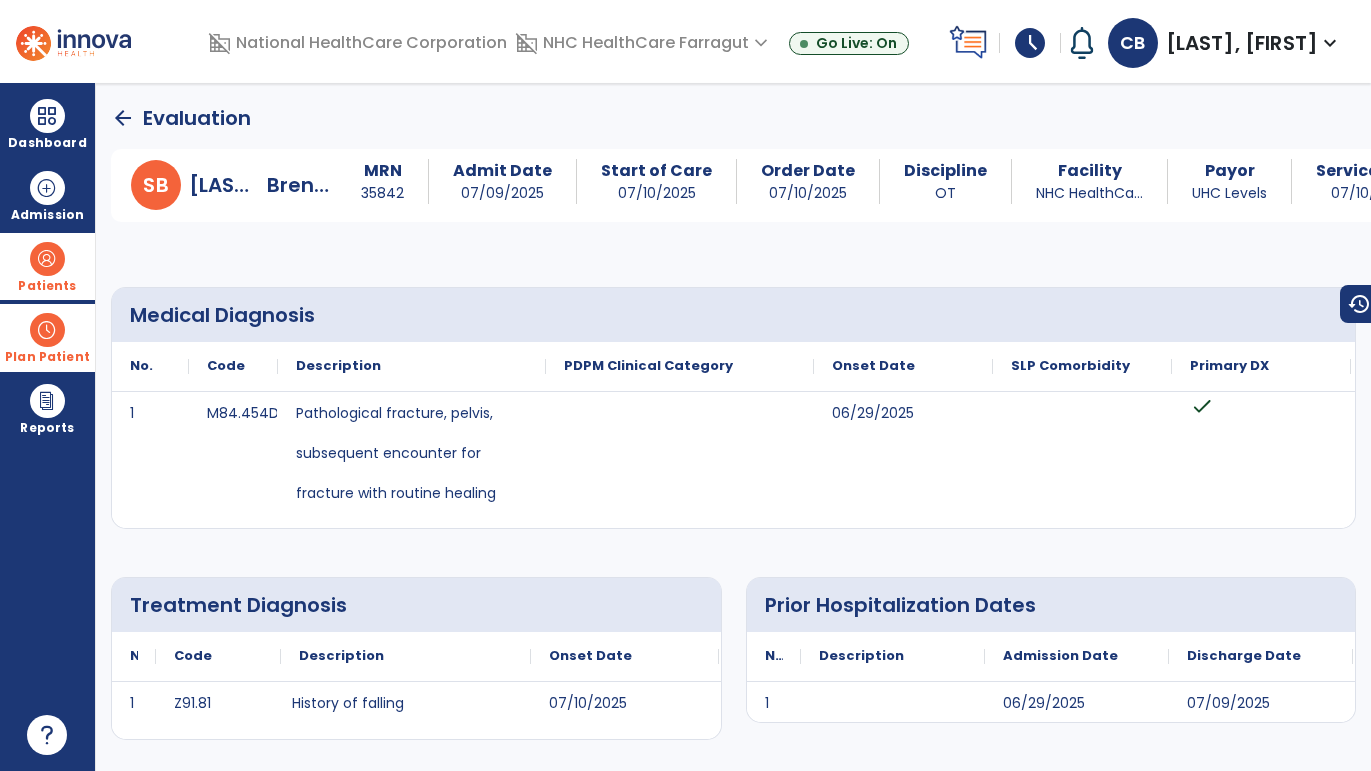 click on "arrow_back" 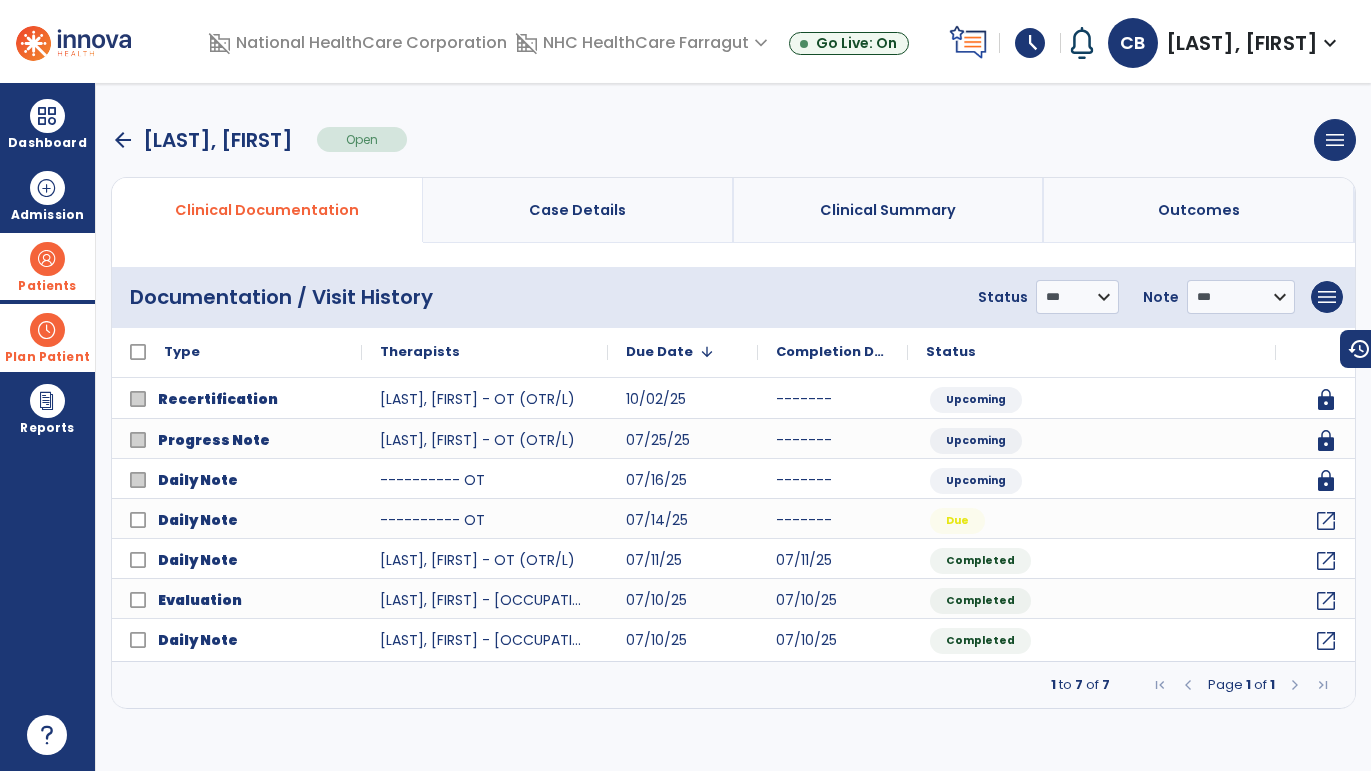 click at bounding box center (47, 330) 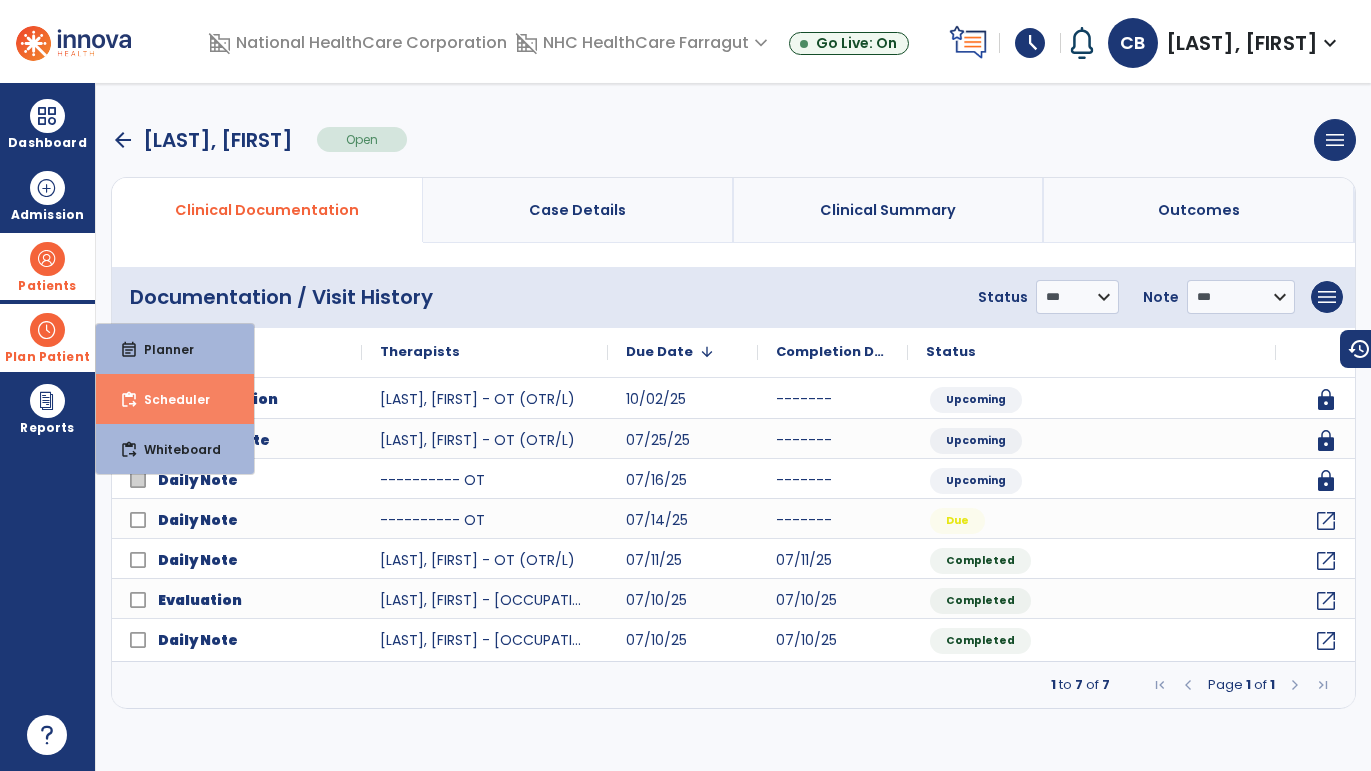 click on "Scheduler" at bounding box center (169, 399) 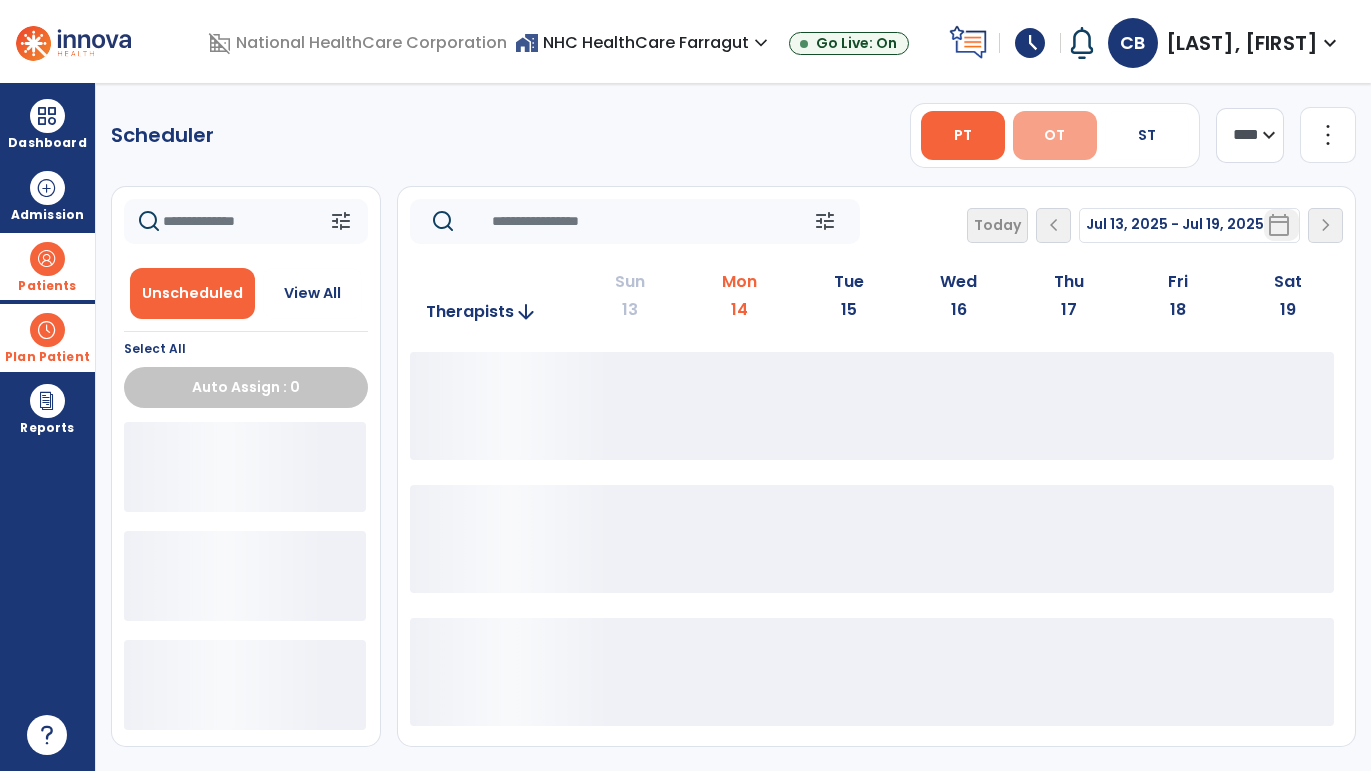 click on "OT" at bounding box center [1055, 135] 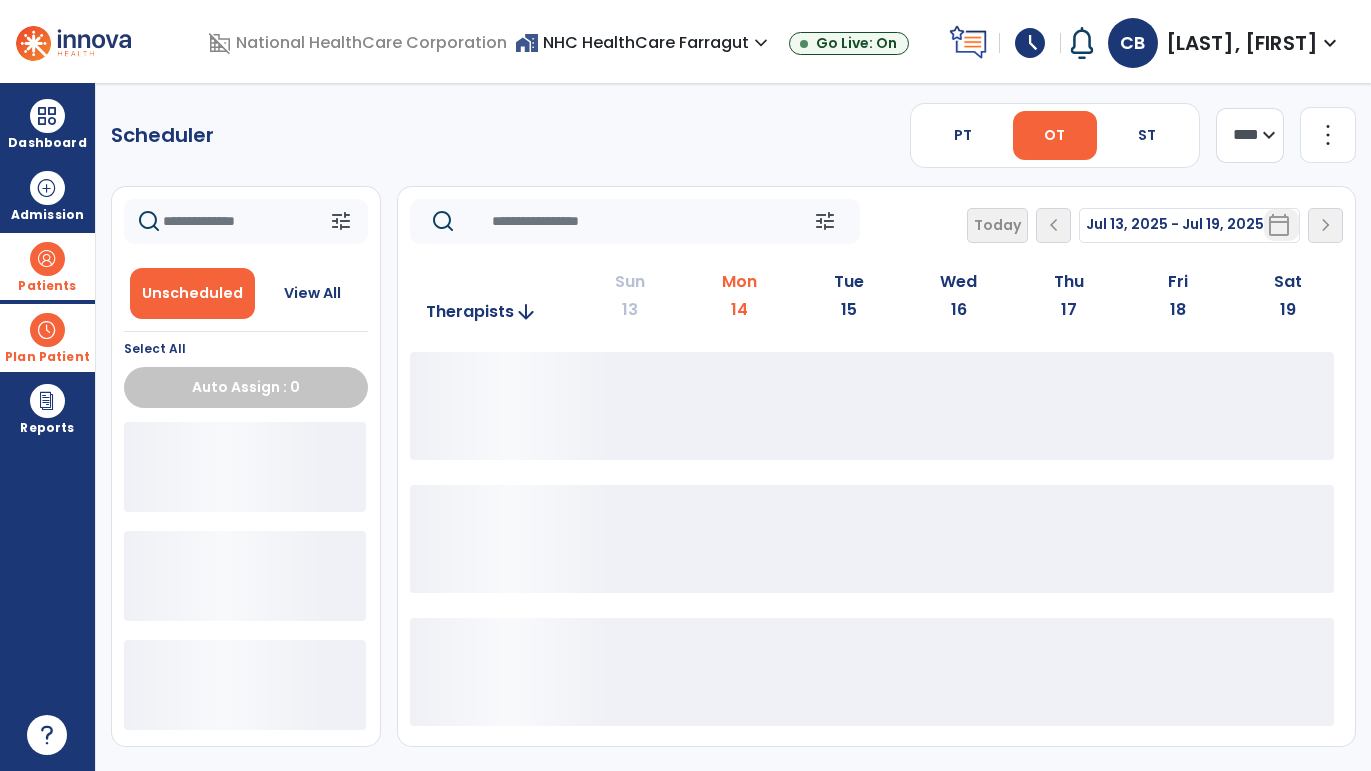 click on "**** ***" 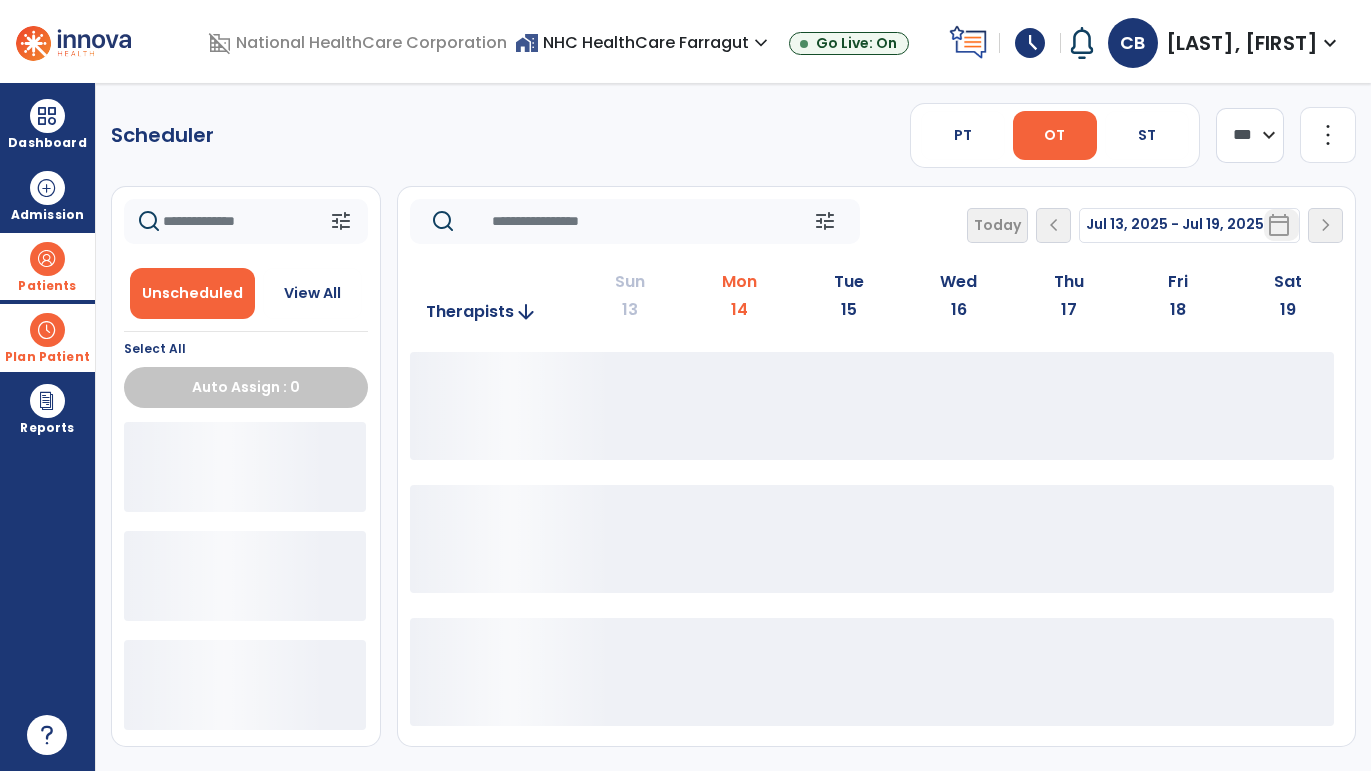 click on "**** ***" 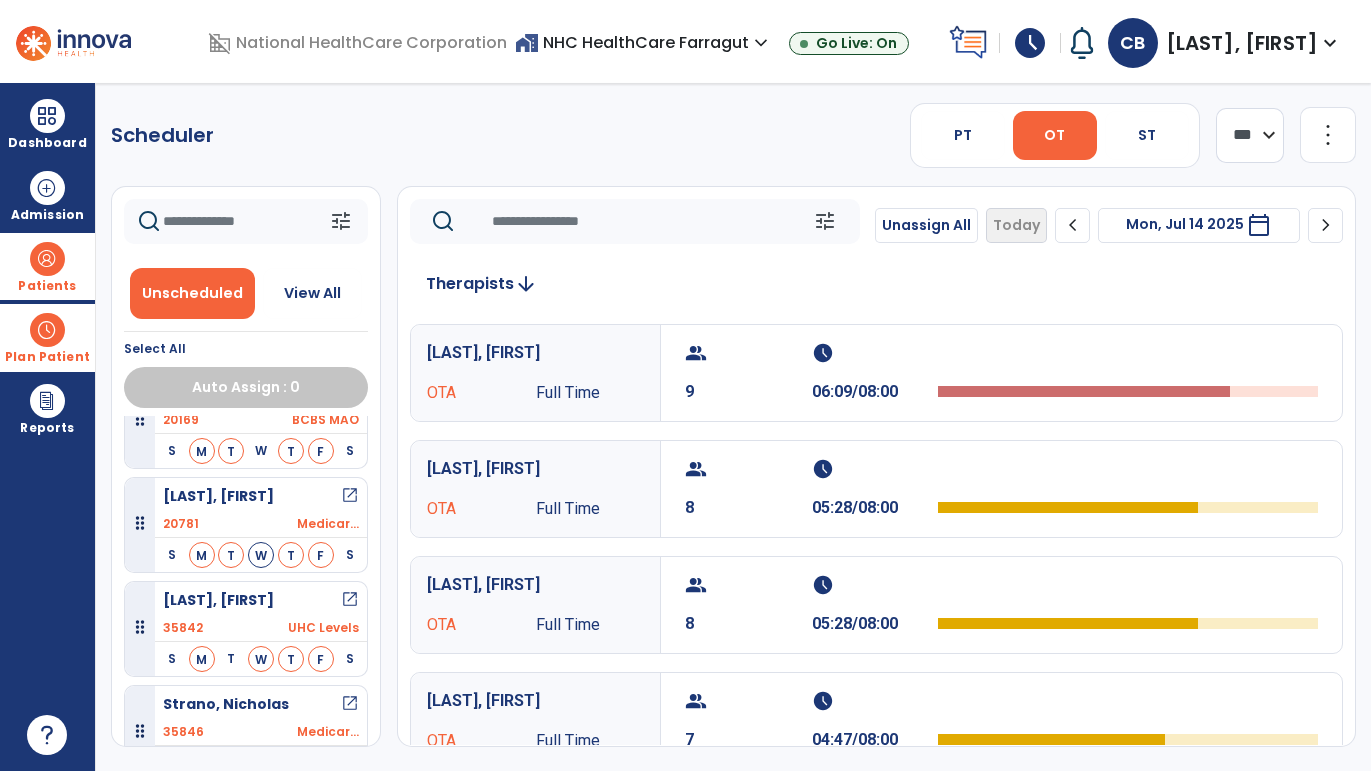 scroll, scrollTop: 1103, scrollLeft: 0, axis: vertical 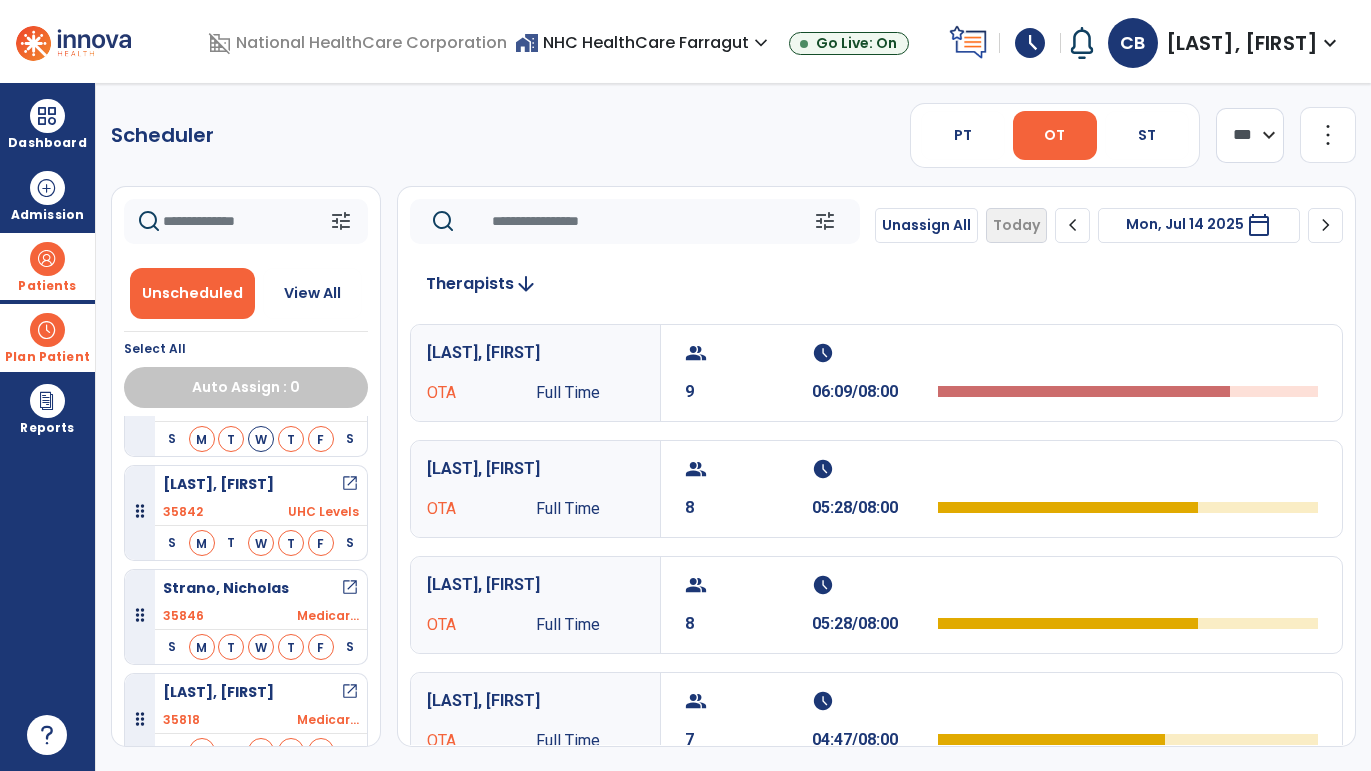 click on "[LAST], [FIRST]   open_in_new" at bounding box center (261, 484) 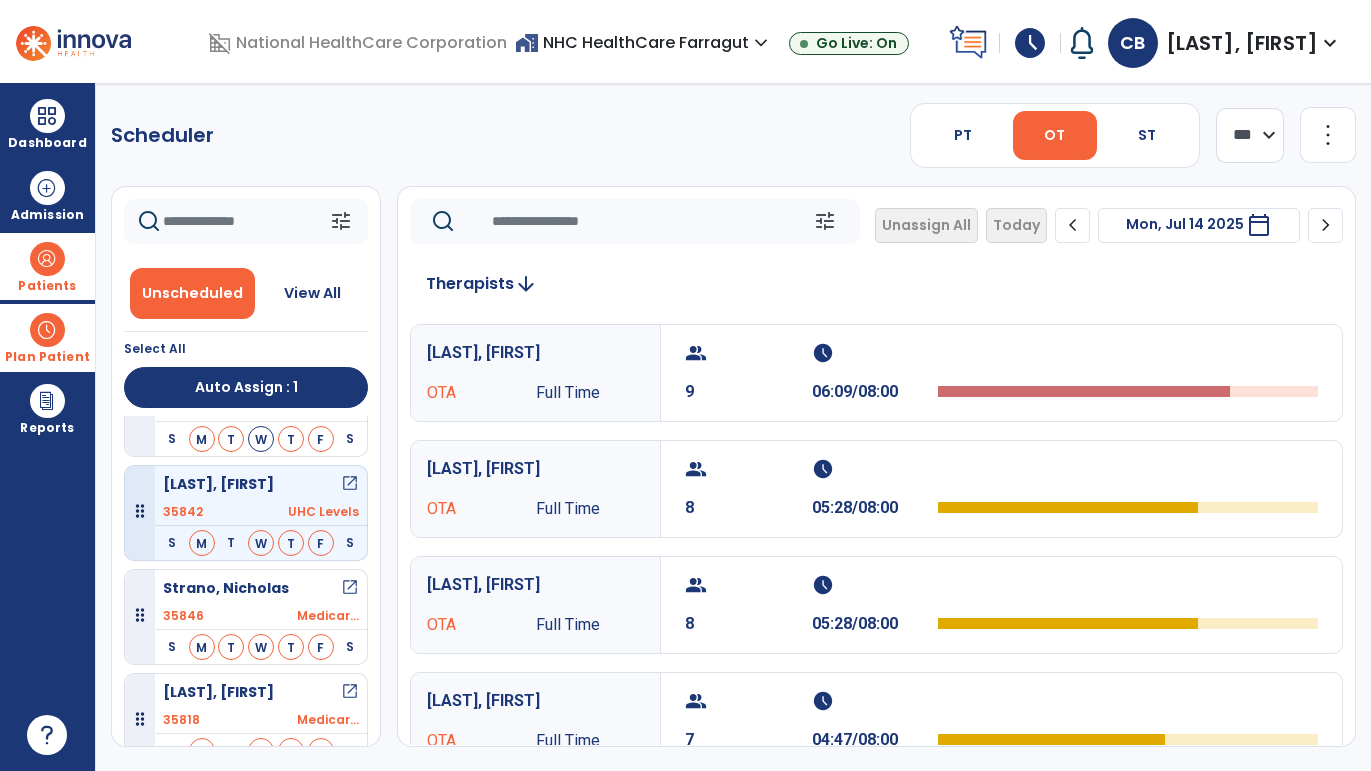 scroll, scrollTop: 1000, scrollLeft: 0, axis: vertical 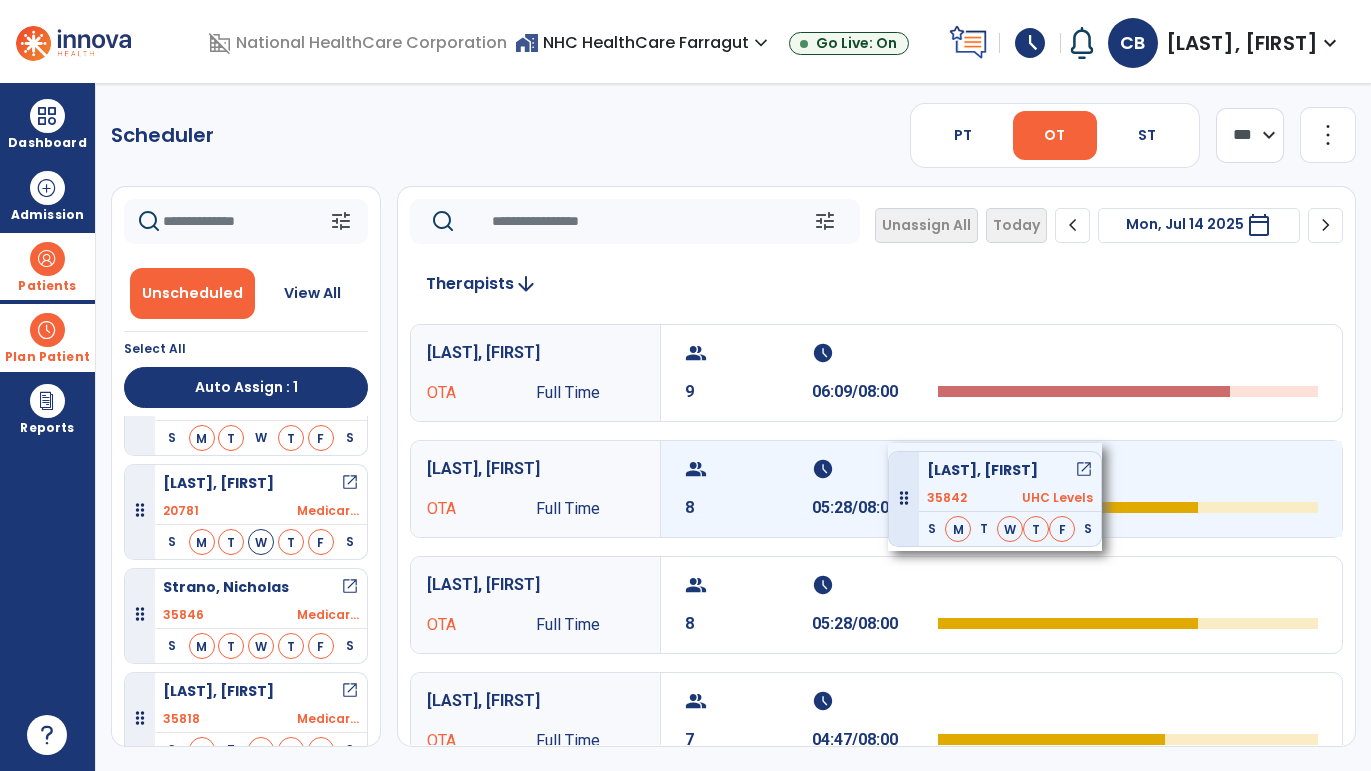 drag, startPoint x: 223, startPoint y: 486, endPoint x: 888, endPoint y: 443, distance: 666.3888 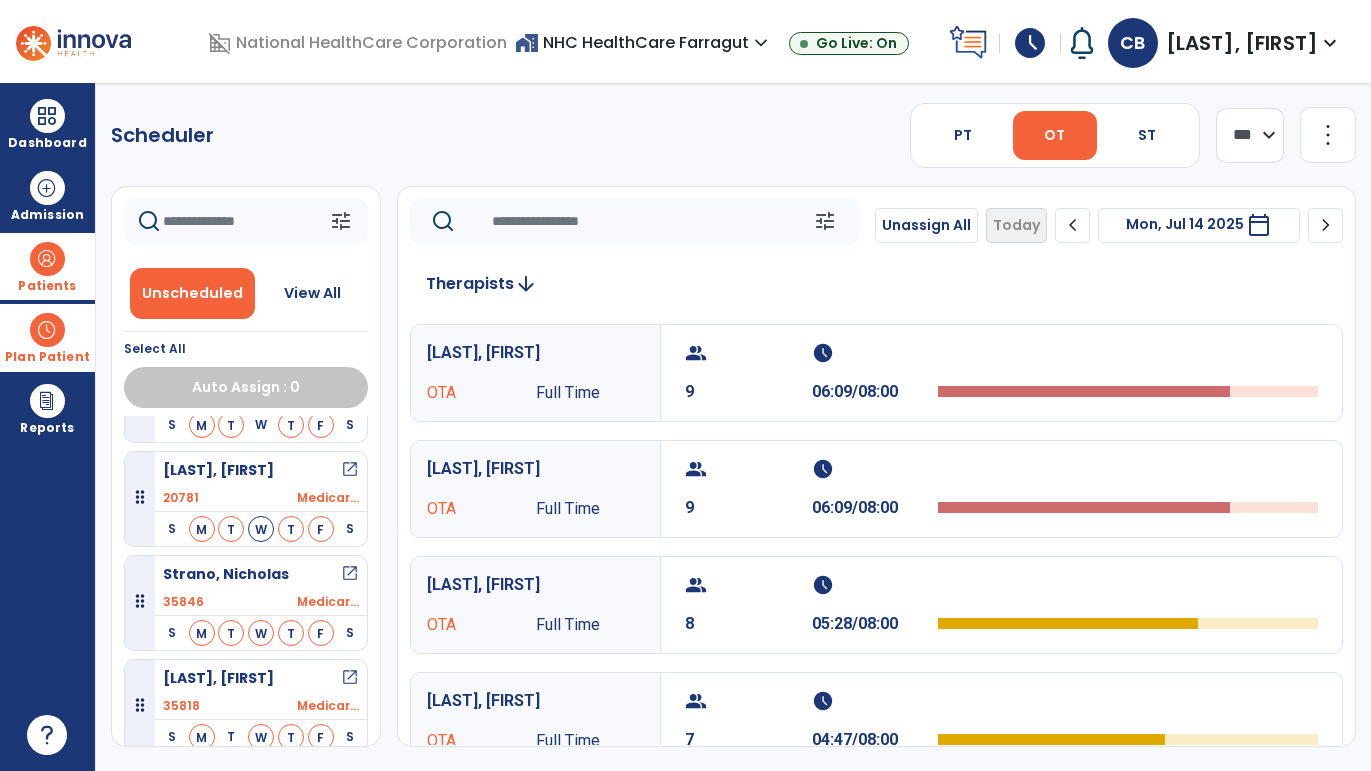 scroll, scrollTop: 1000, scrollLeft: 0, axis: vertical 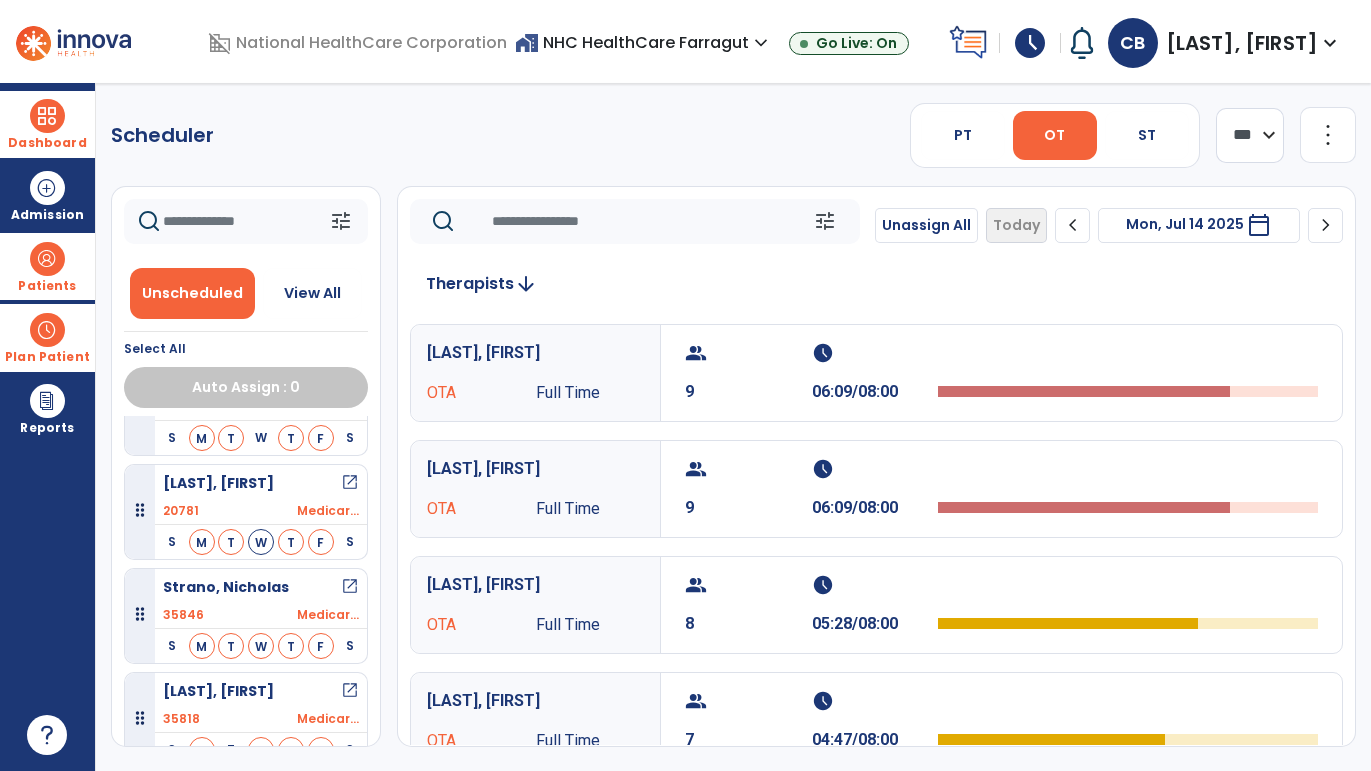 click at bounding box center (47, 116) 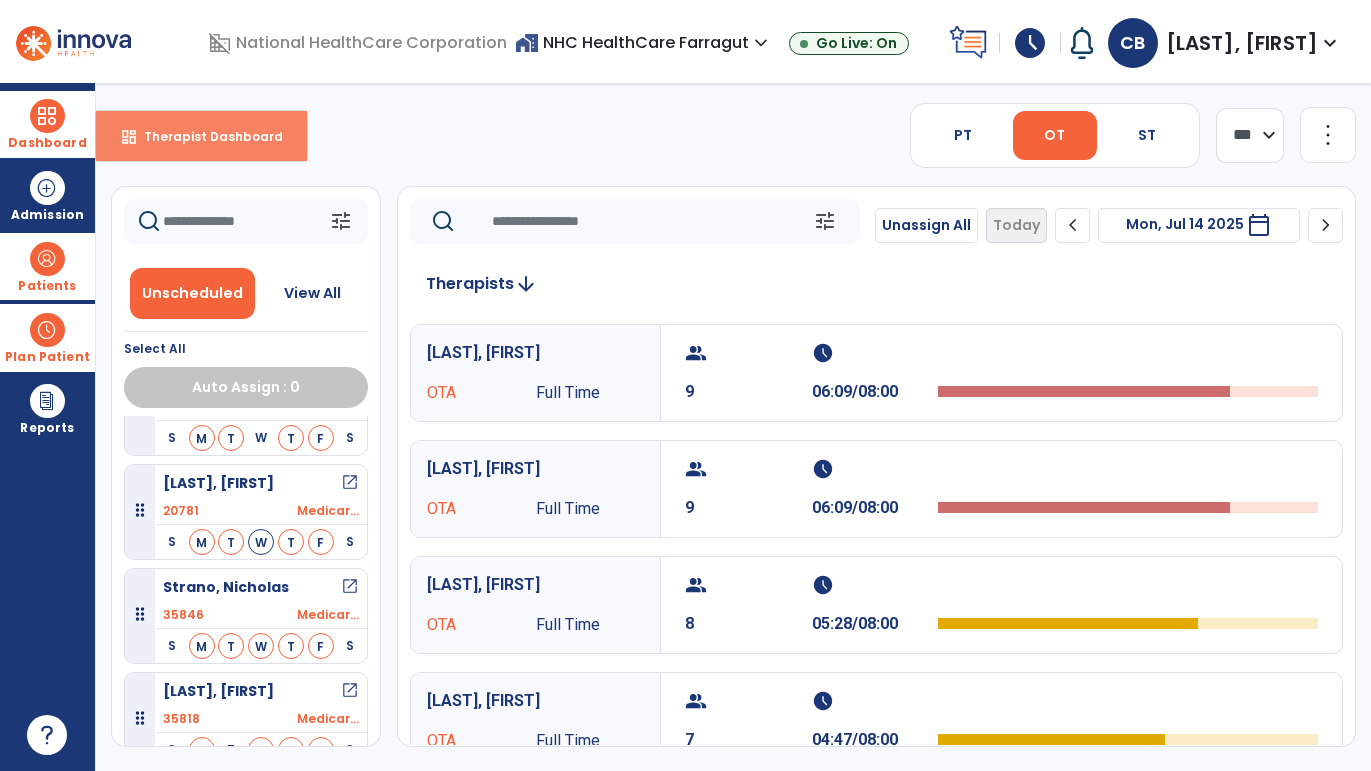 click on "Therapist Dashboard" at bounding box center [205, 136] 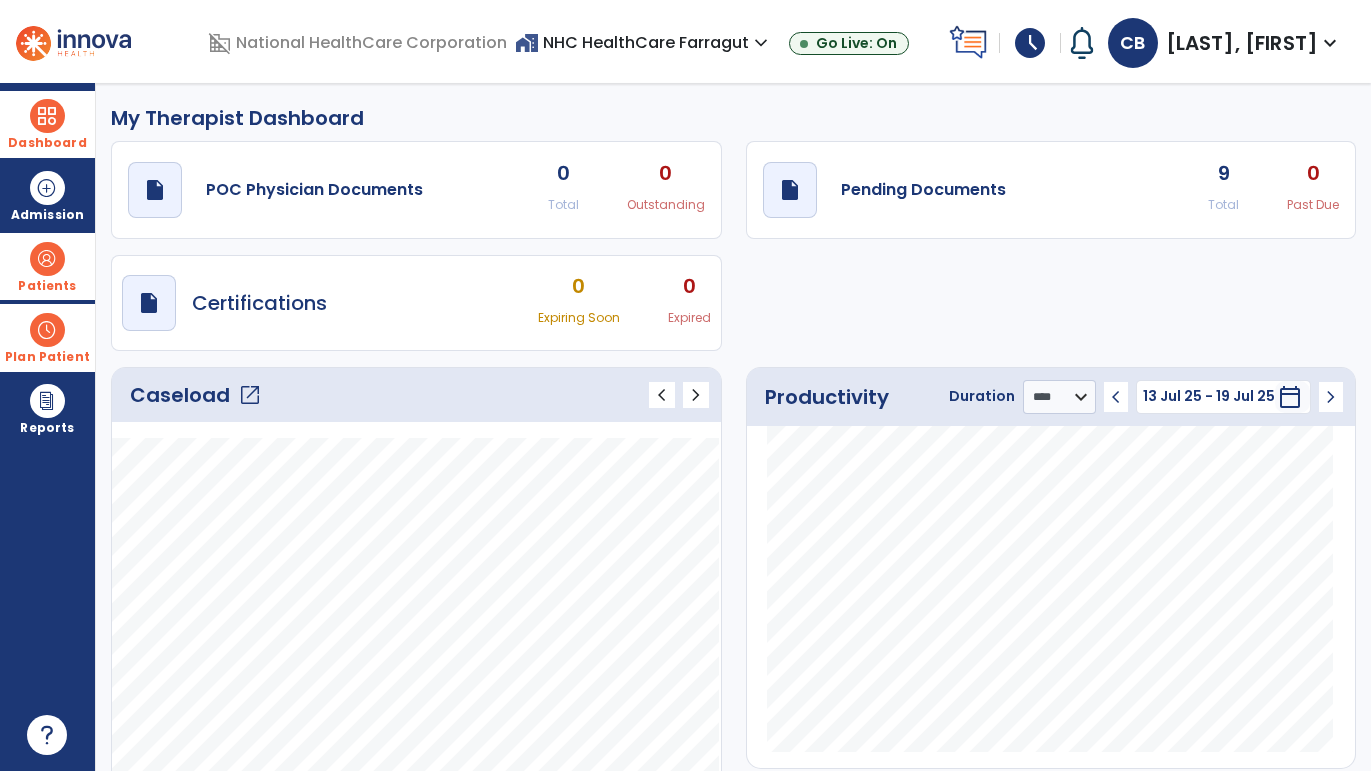 click on "open_in_new" 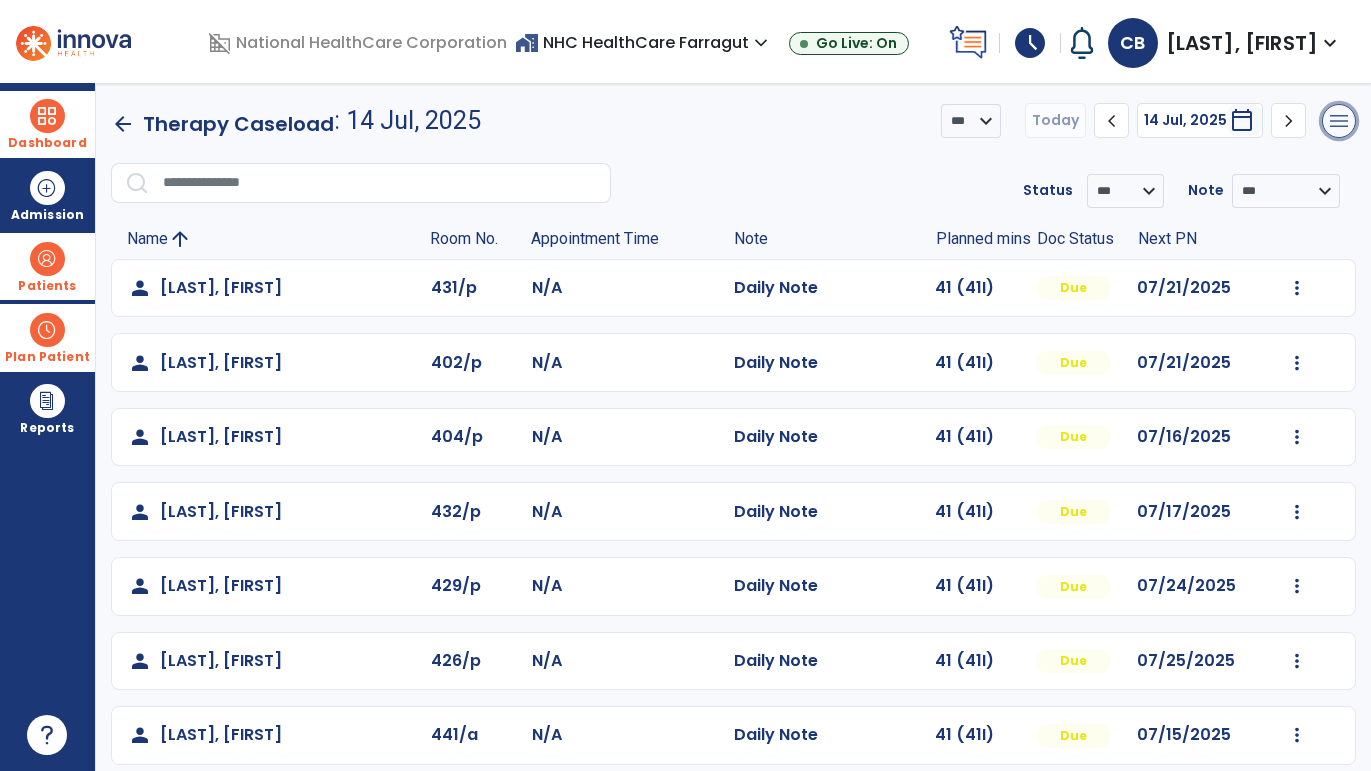 click on "menu" at bounding box center (1339, 121) 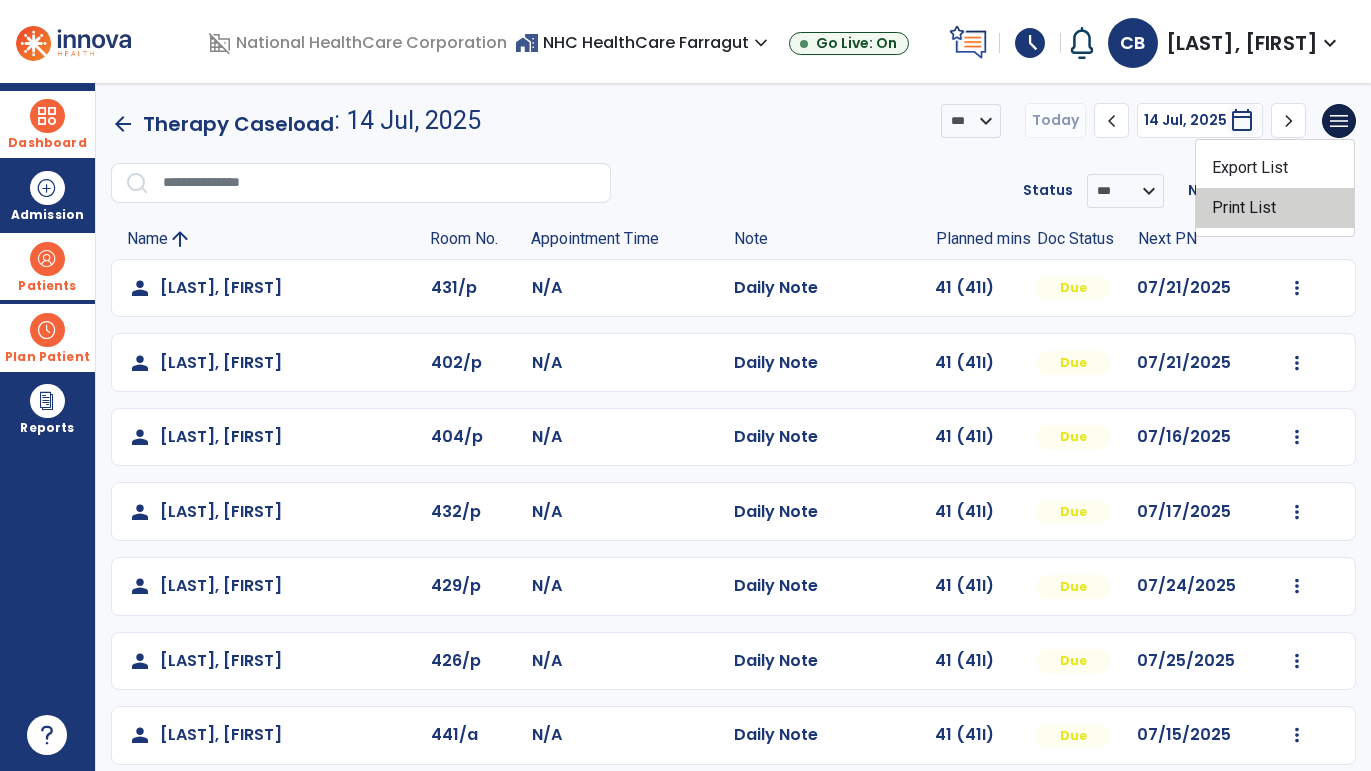 click on "Print List" 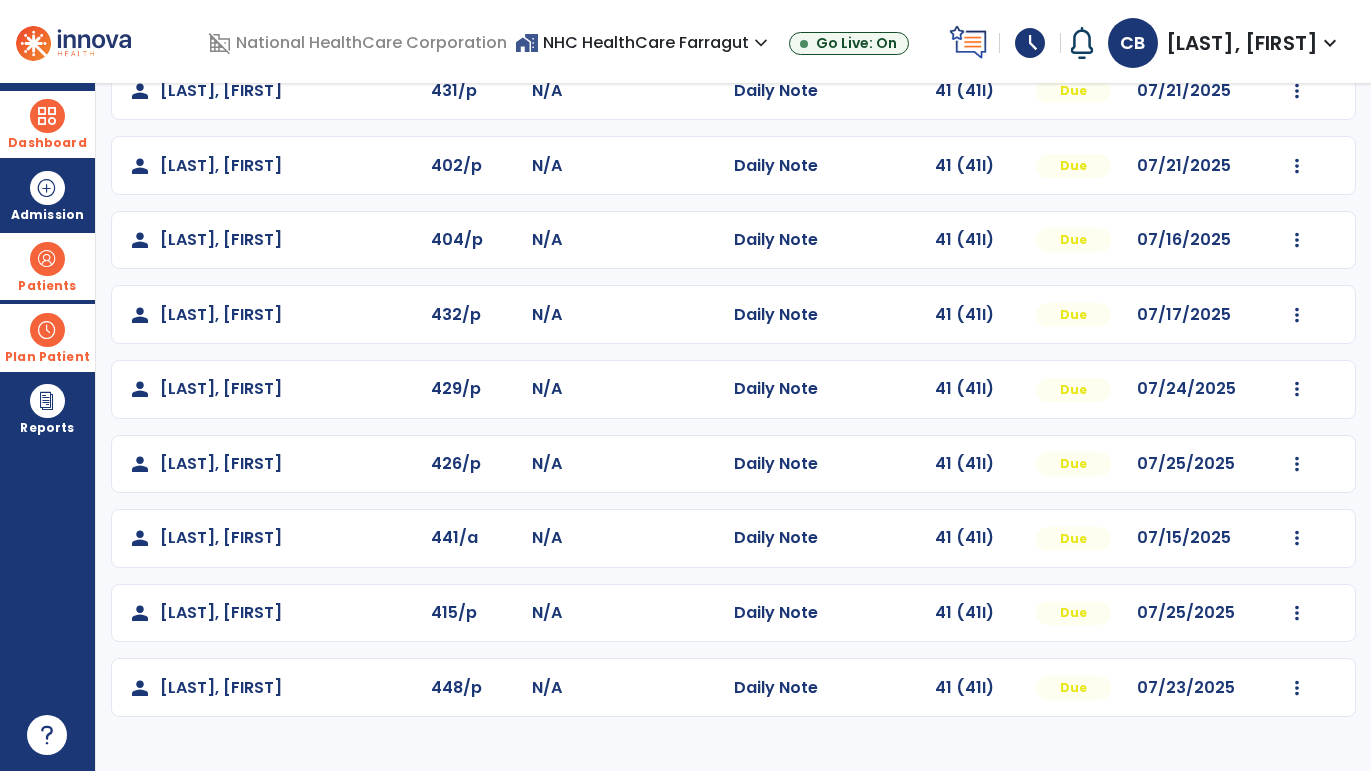 scroll, scrollTop: 212, scrollLeft: 0, axis: vertical 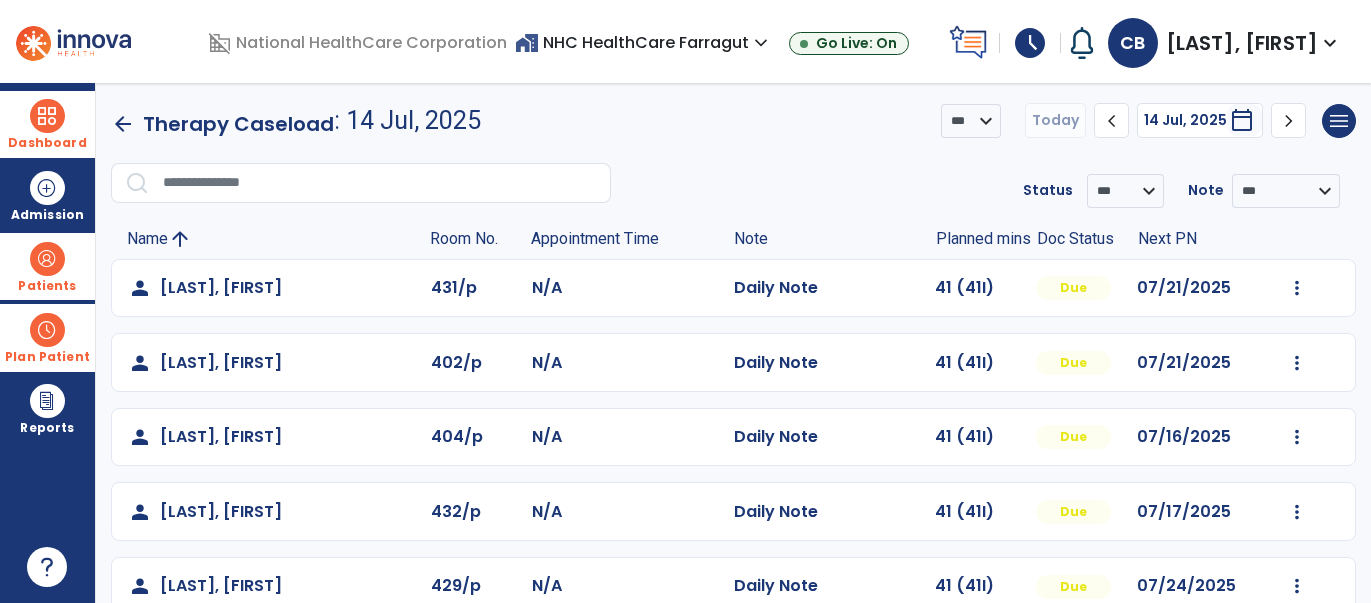 click at bounding box center (47, 330) 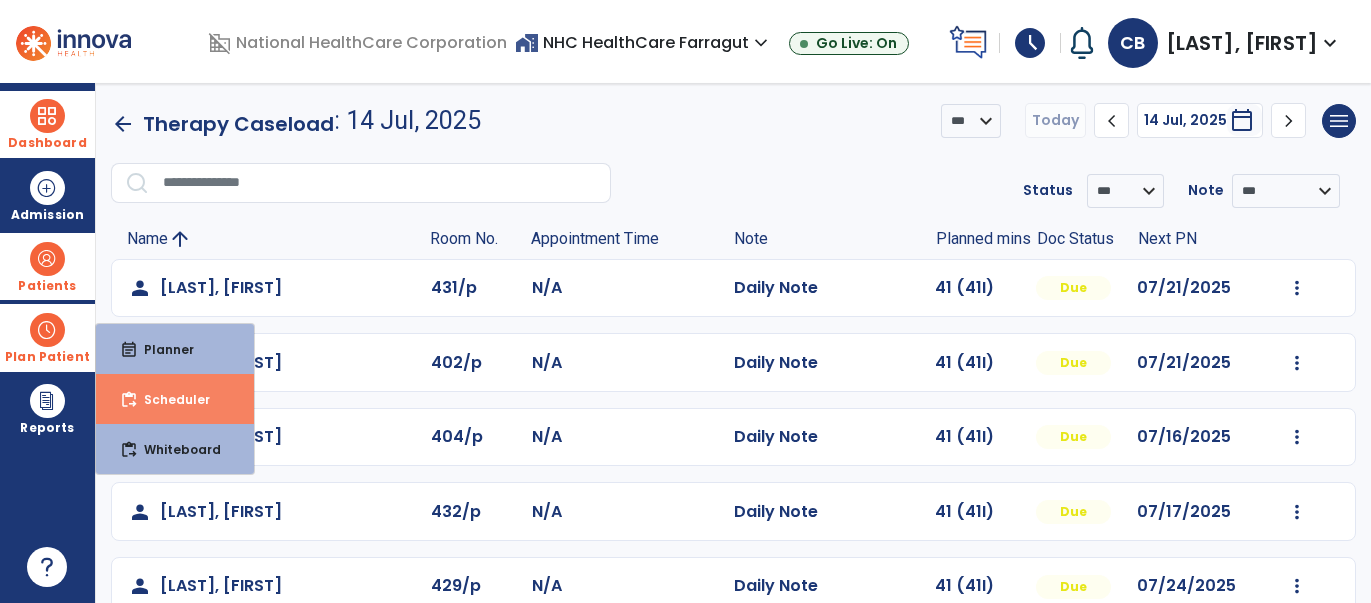 click on "Scheduler" at bounding box center [169, 399] 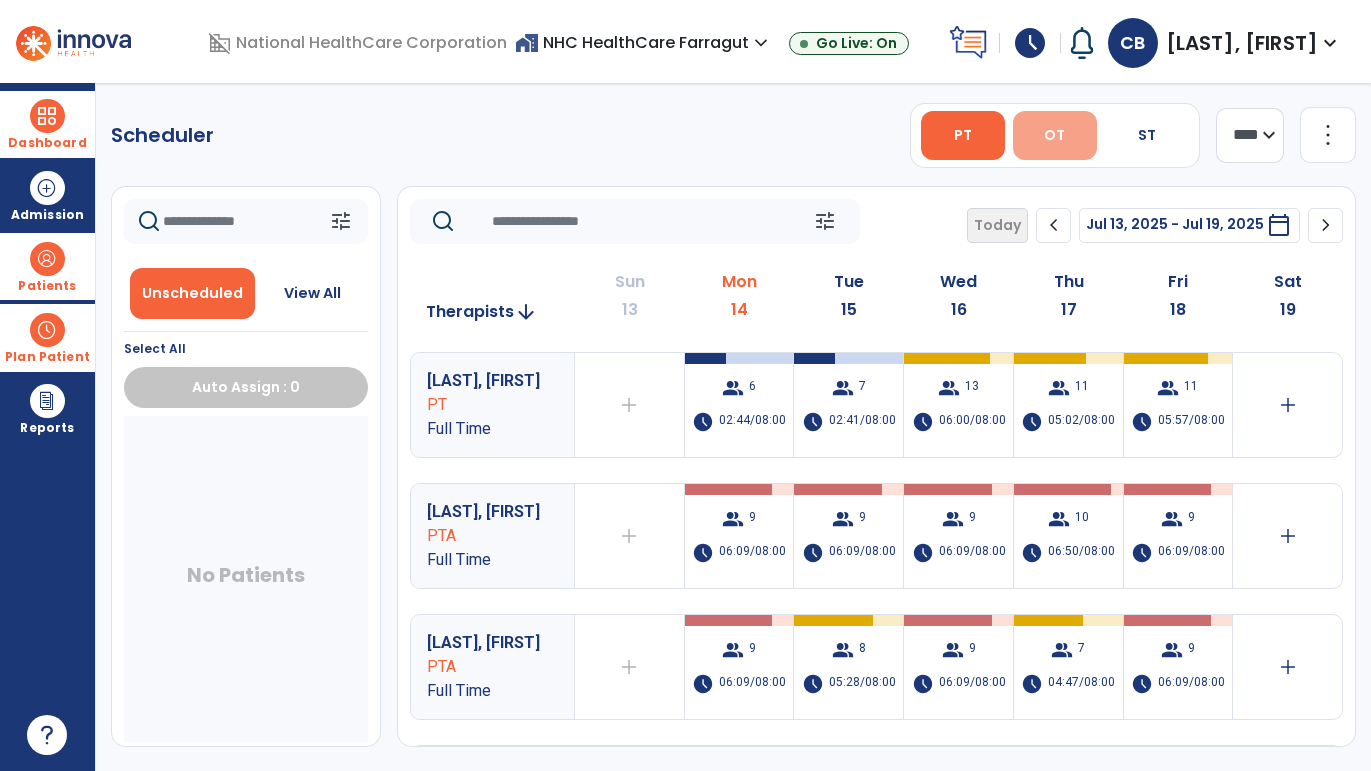 click on "OT" at bounding box center (1054, 135) 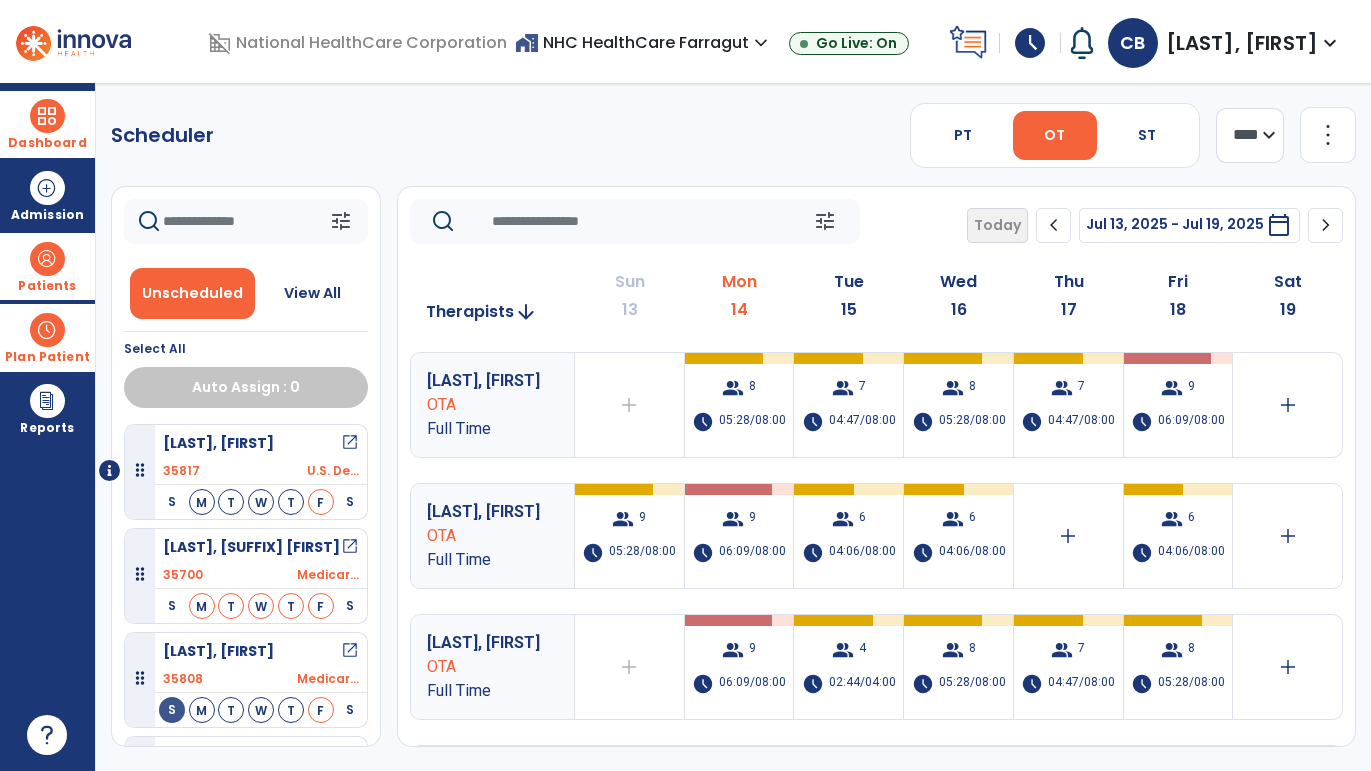 click at bounding box center (47, 330) 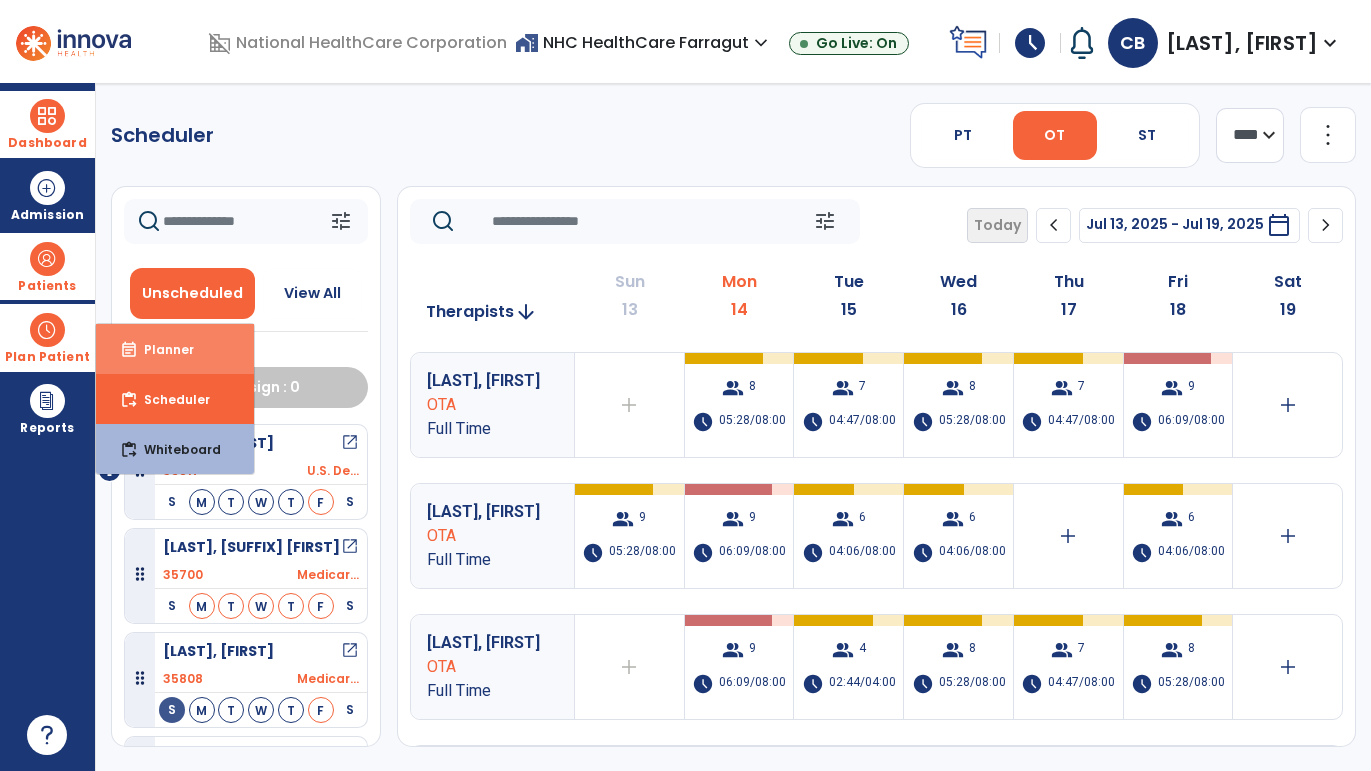 click on "Planner" at bounding box center [161, 349] 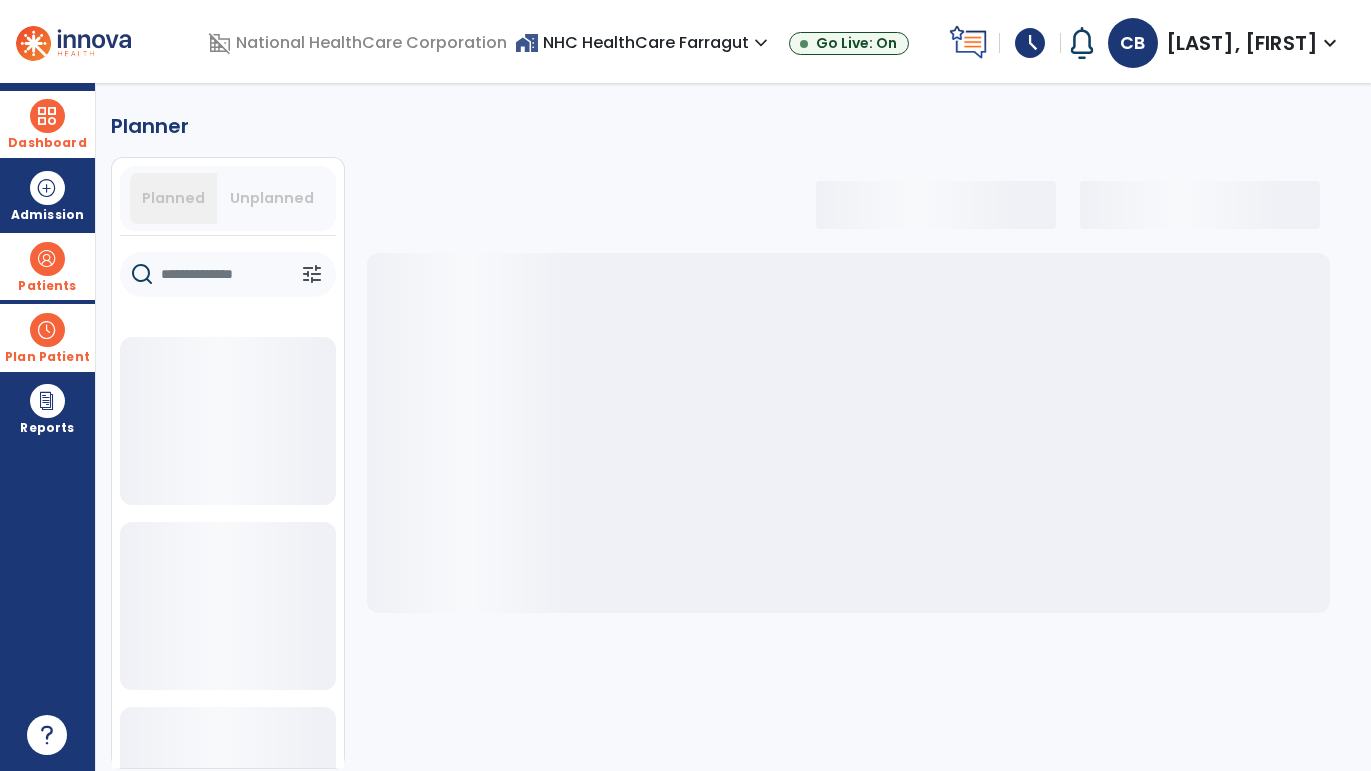 click on "Planned" at bounding box center (173, 198) 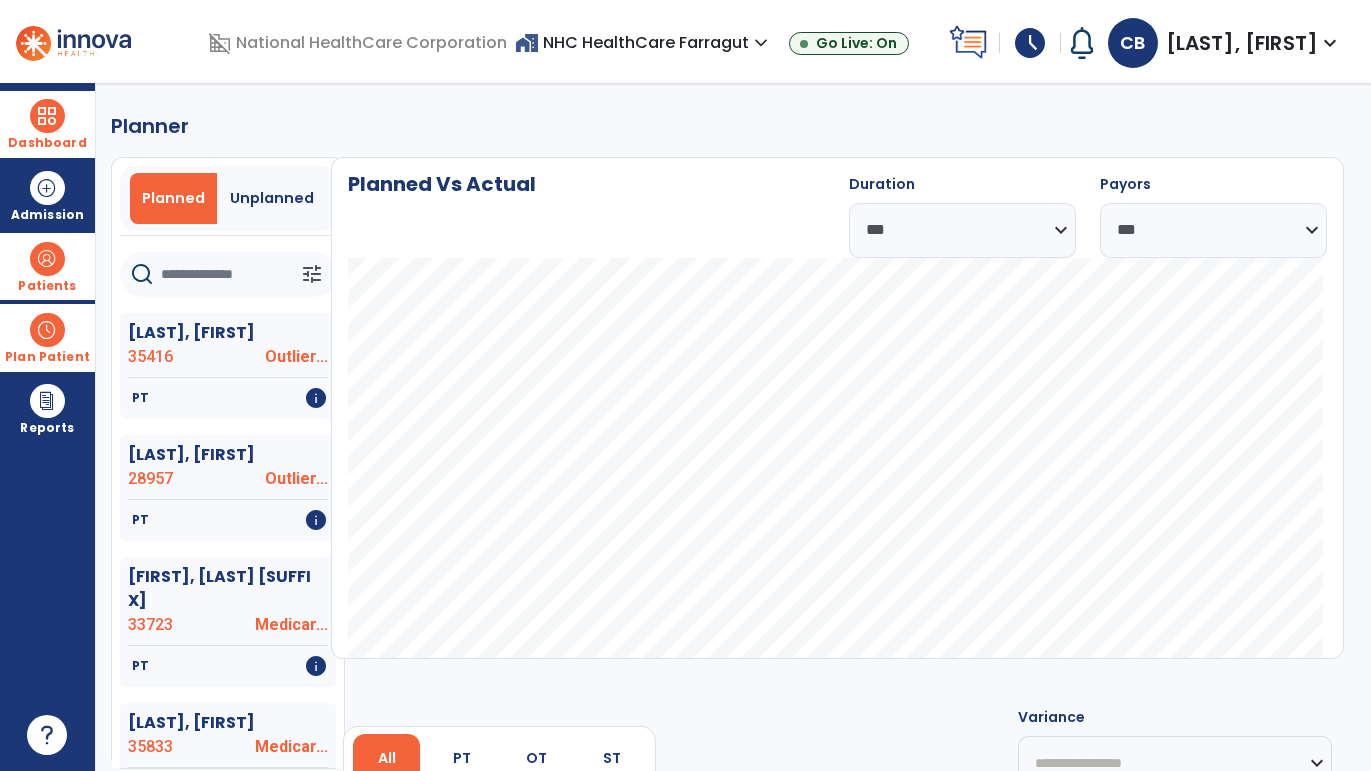 click 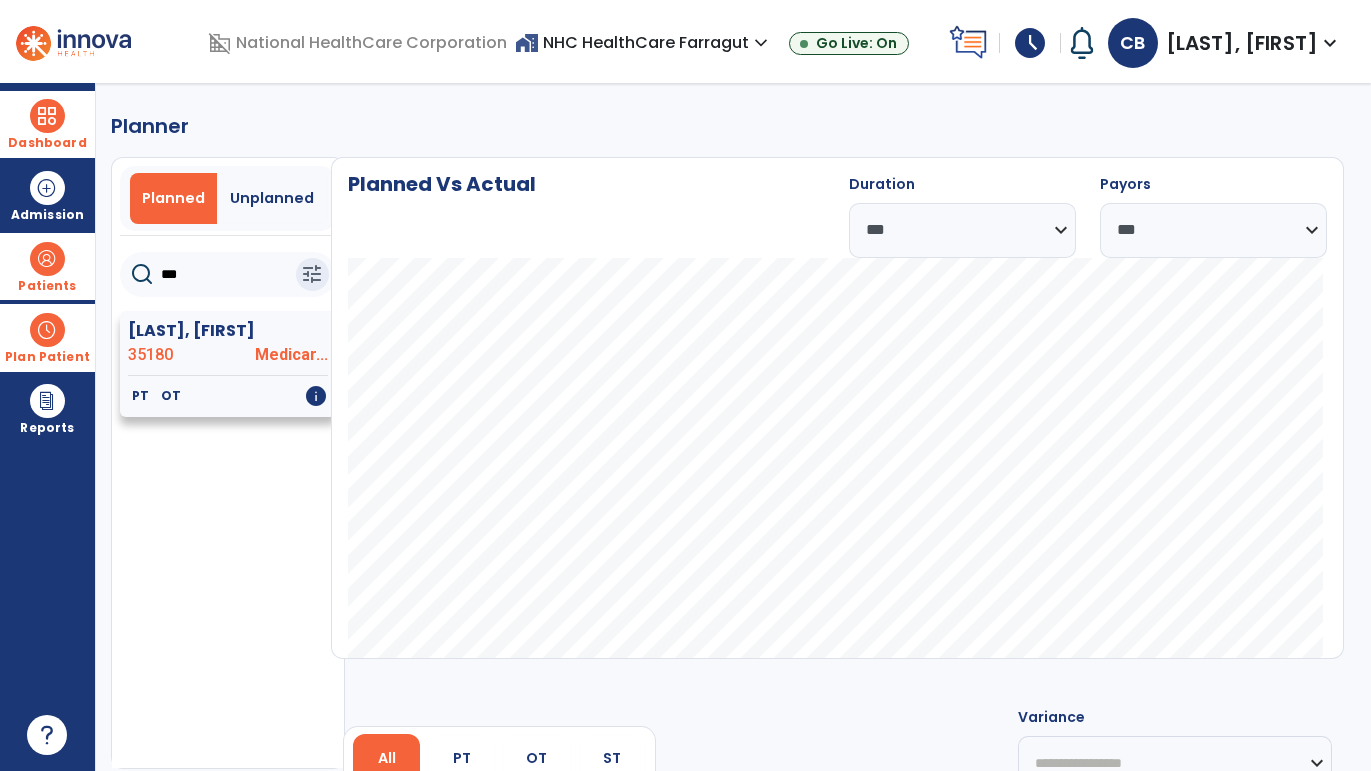 click on "[LAST], [FIRST]" 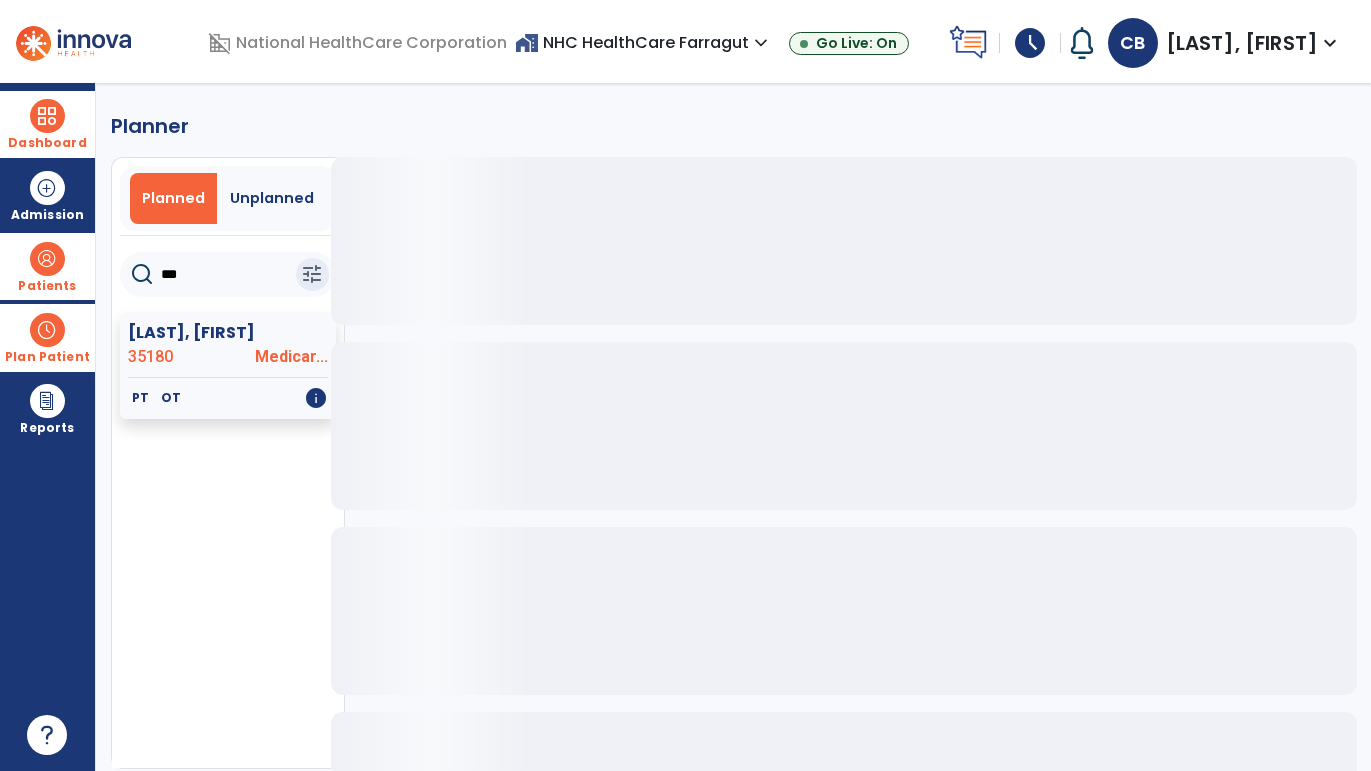 click on "***" 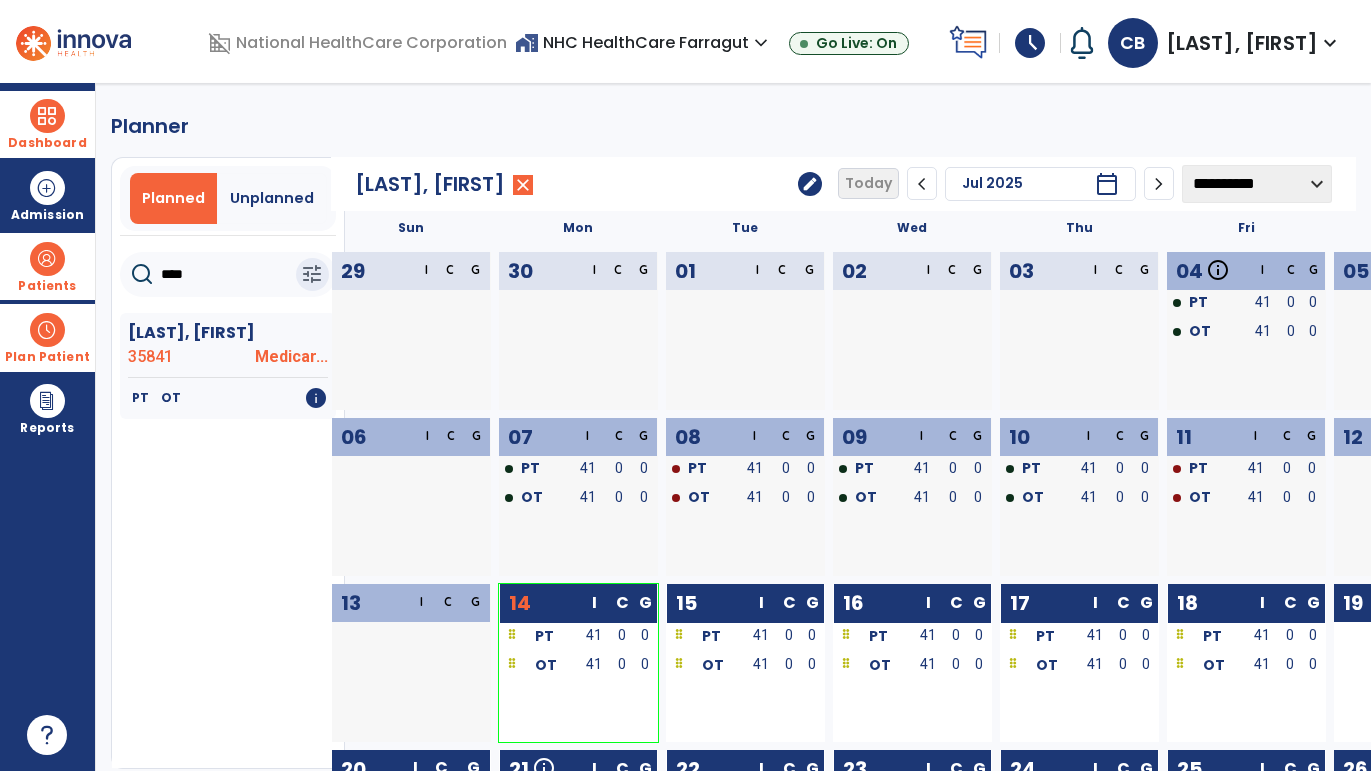 type on "****" 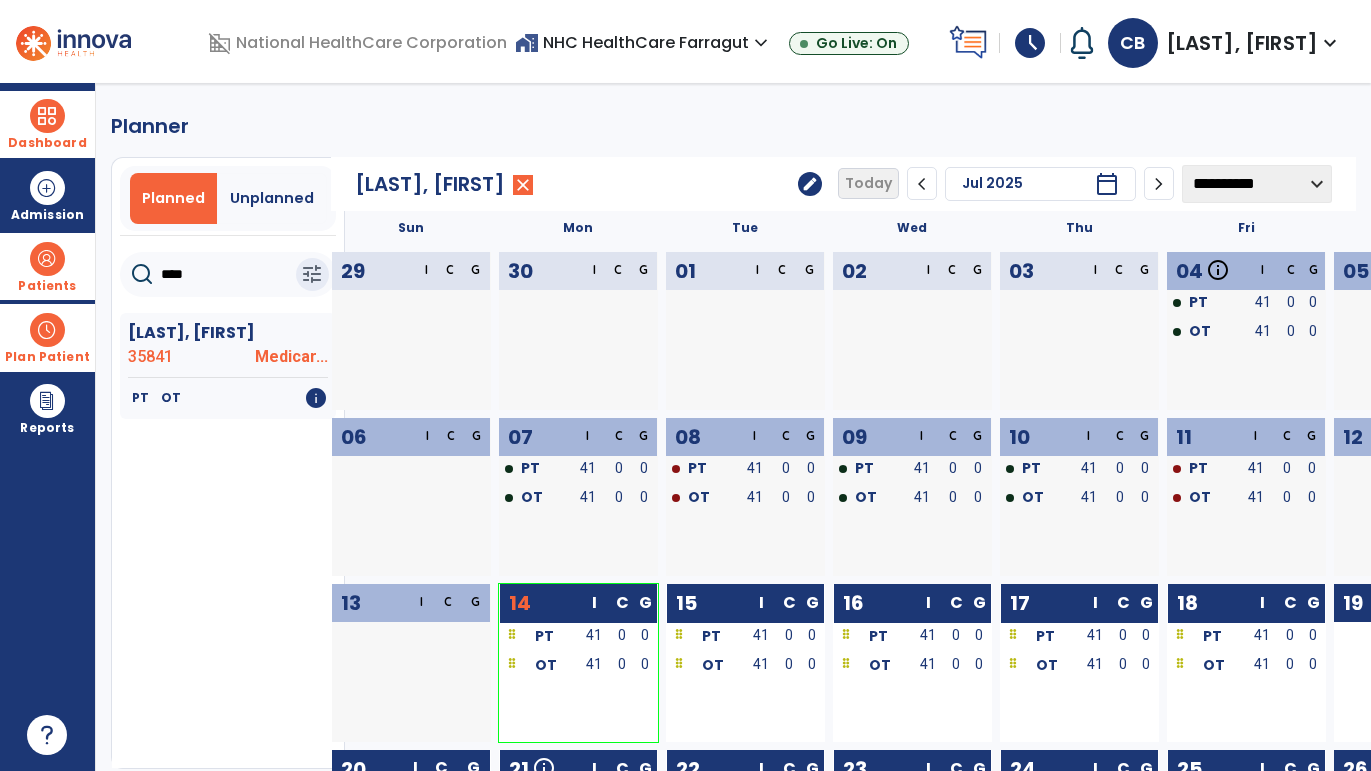 select on "********" 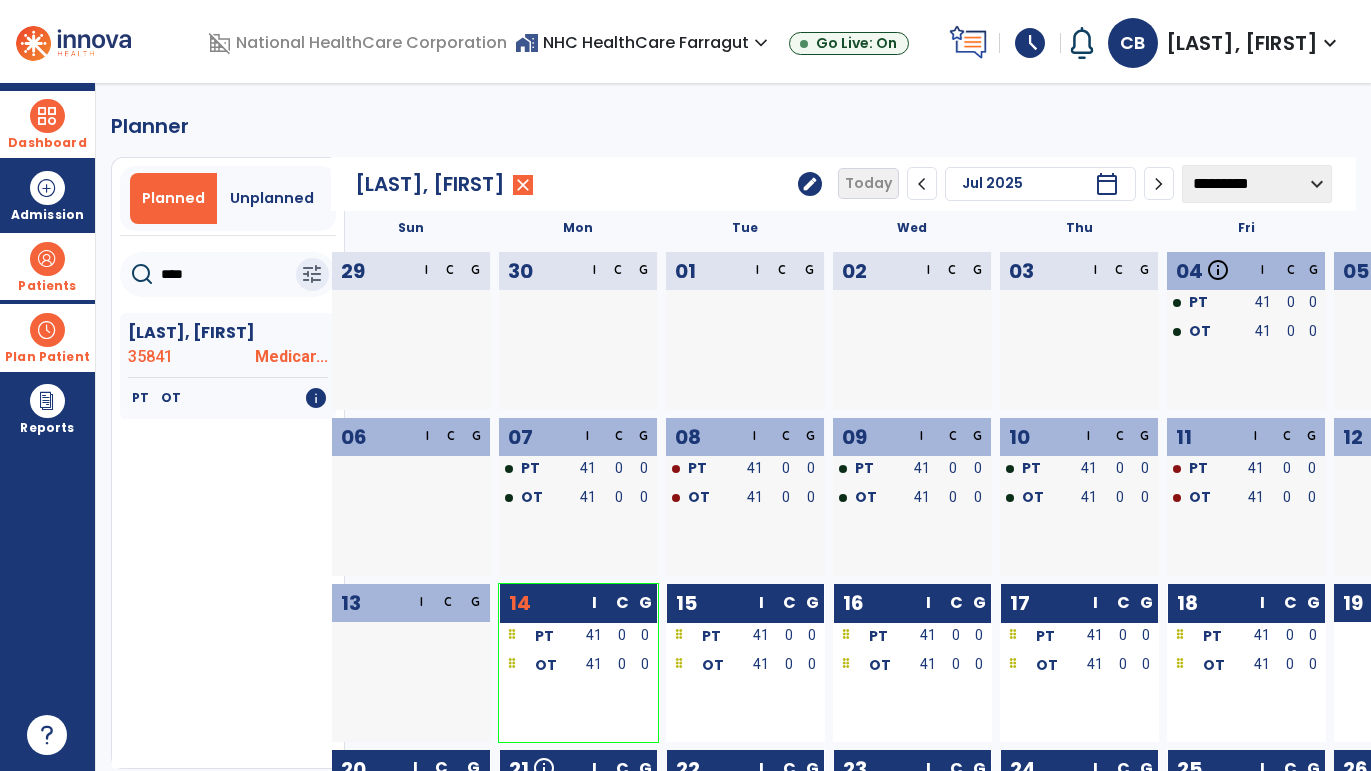 click on "**********" 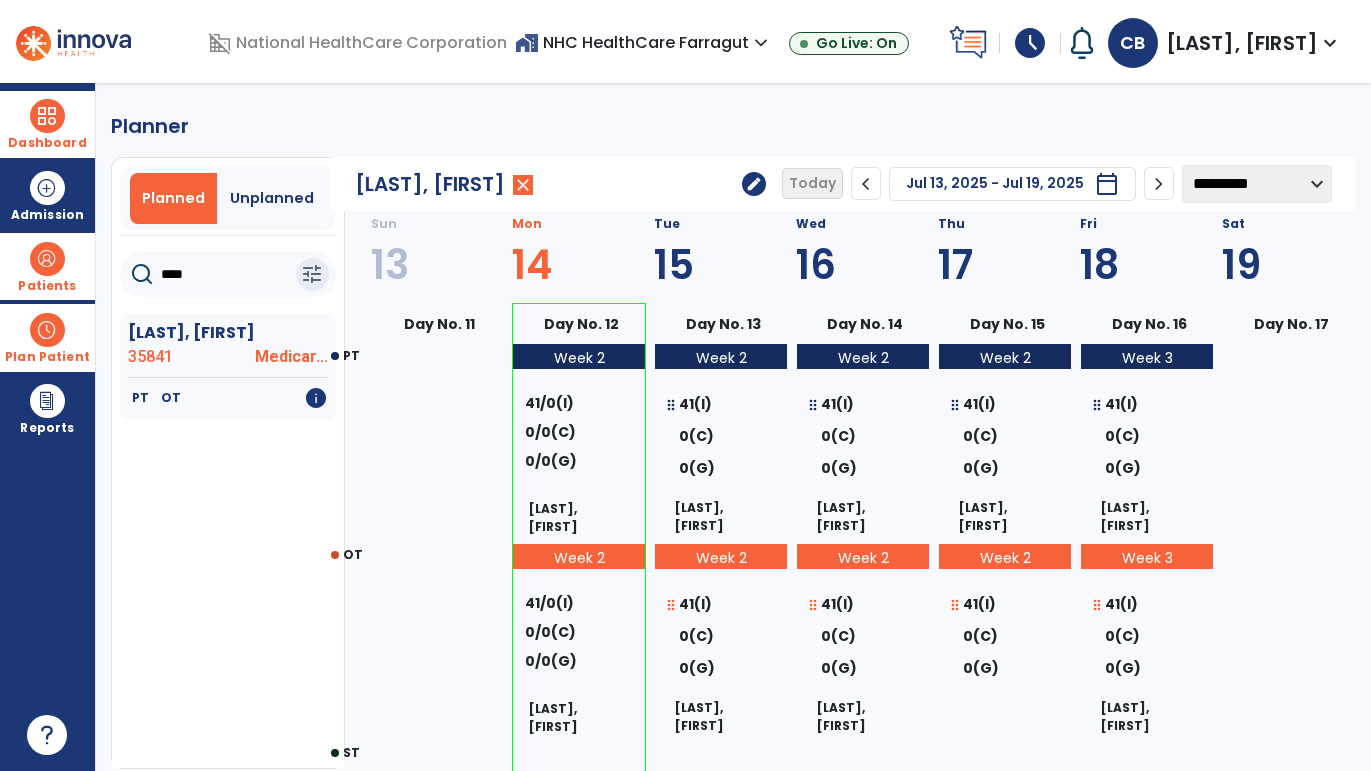 click on "chevron_left" 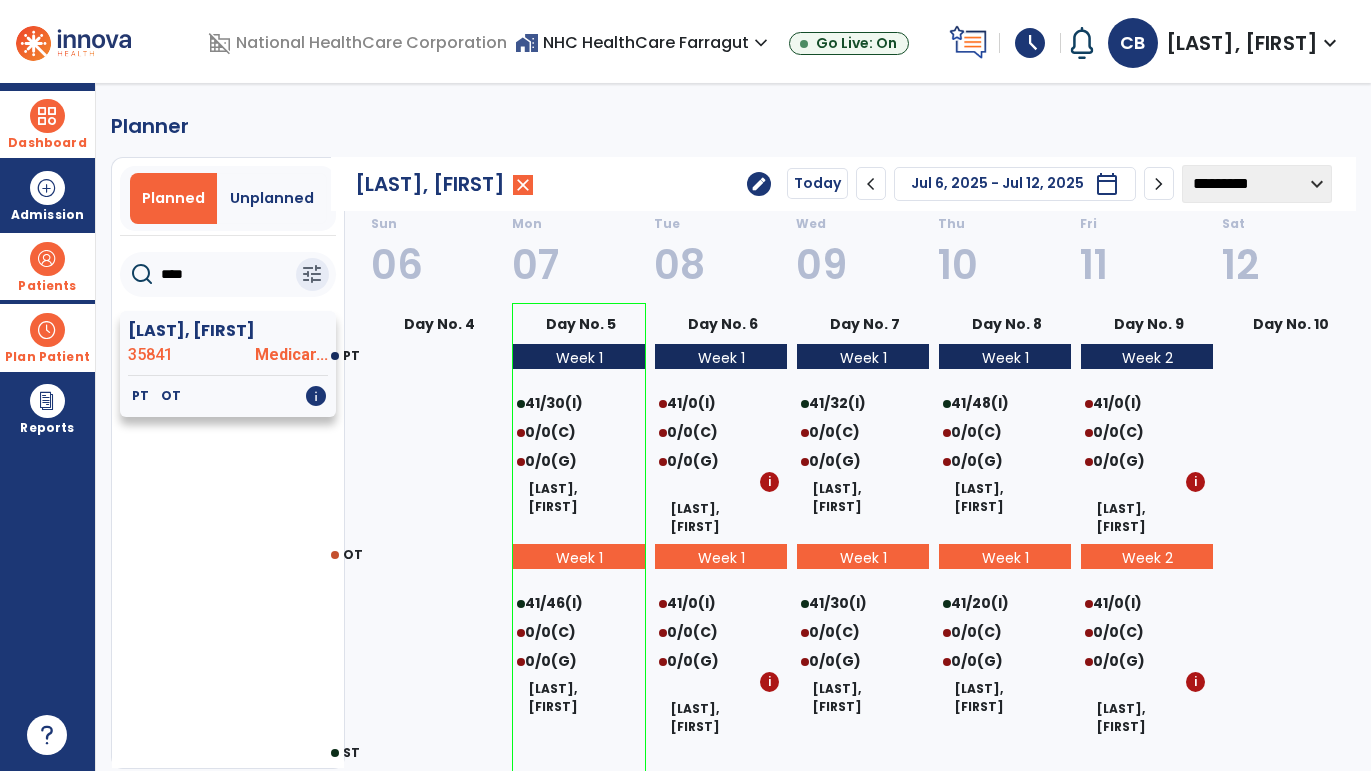 click on "[LAST], [FIRST]" 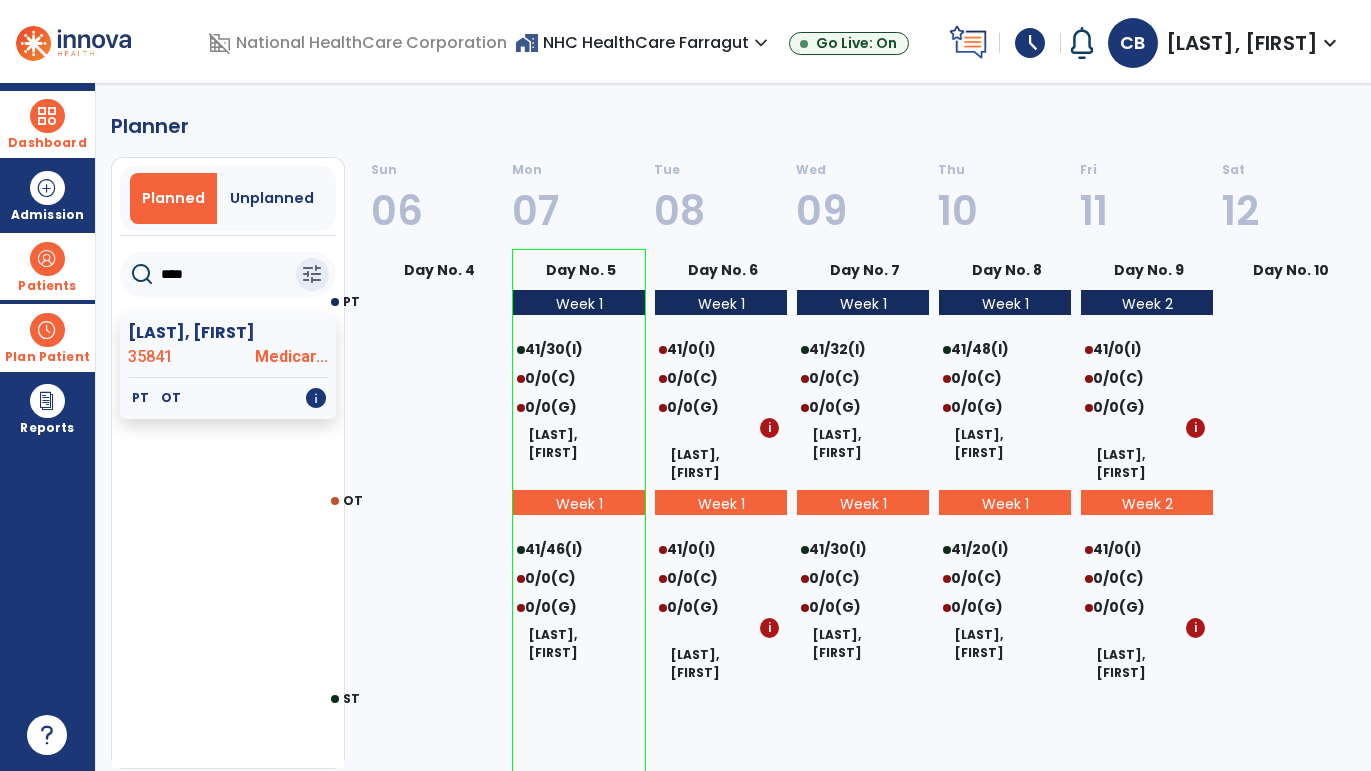 click on "****" 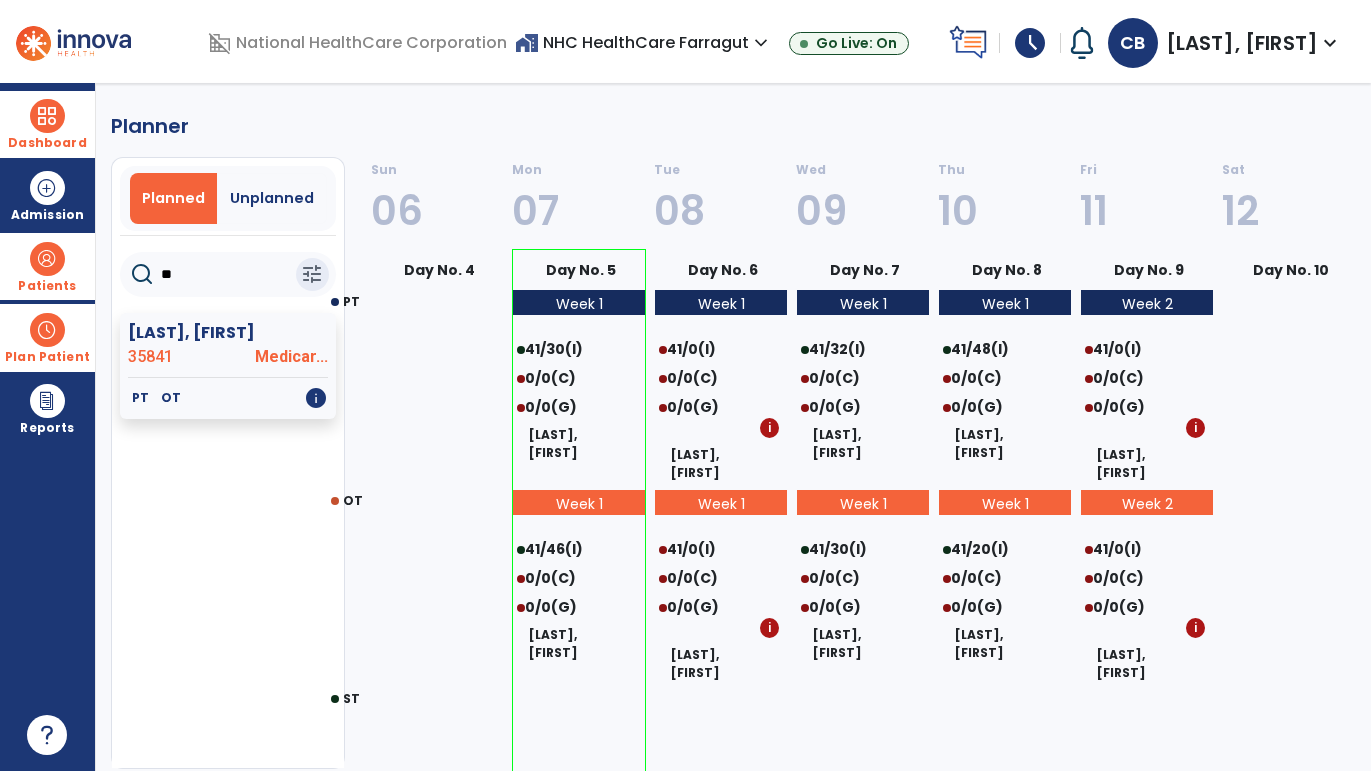 type on "*" 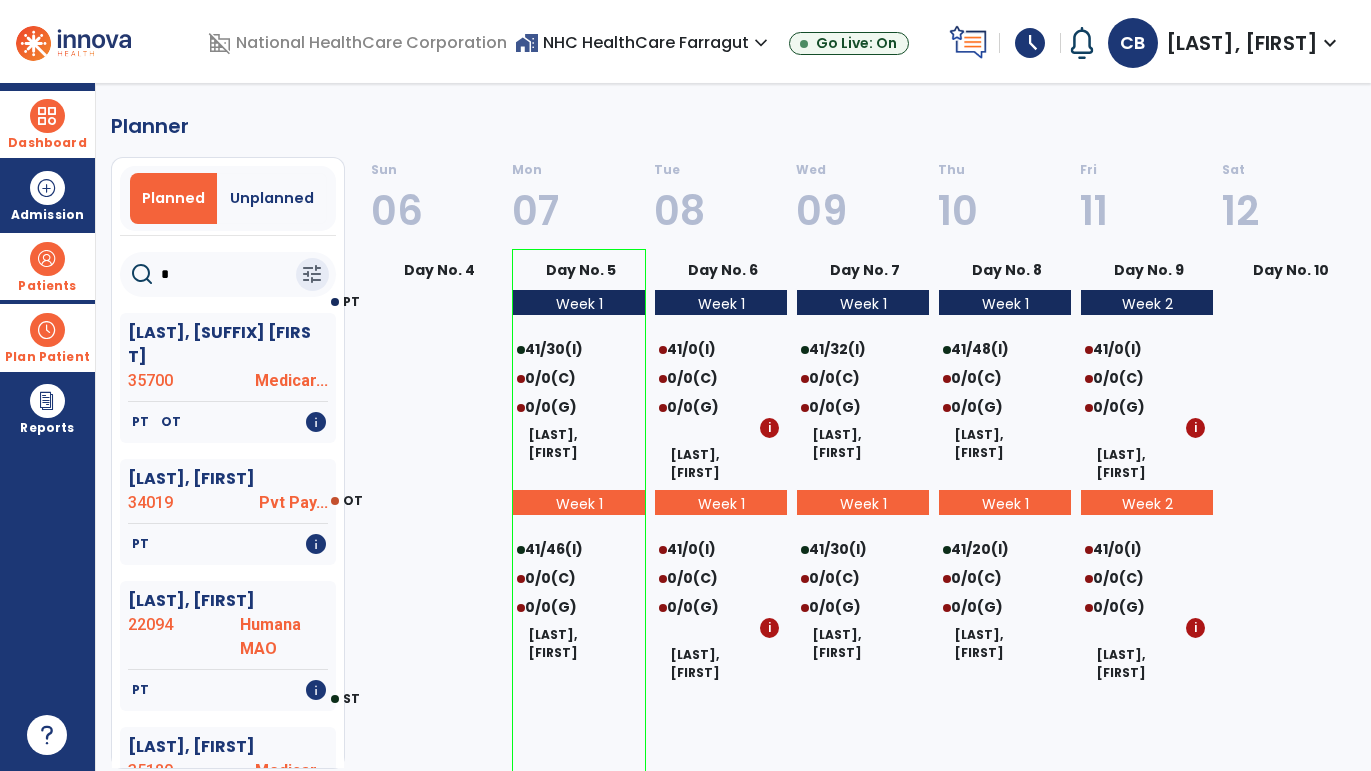 type on "**" 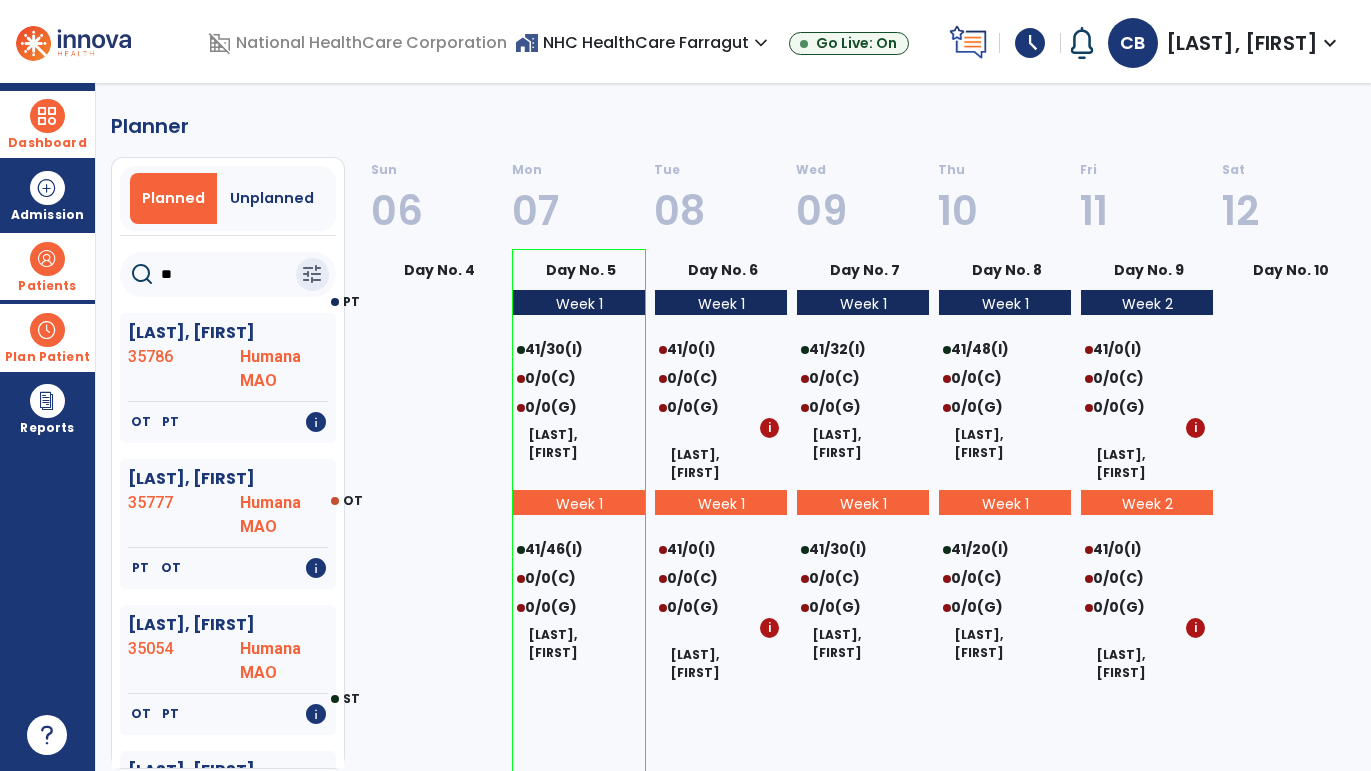 select on "********" 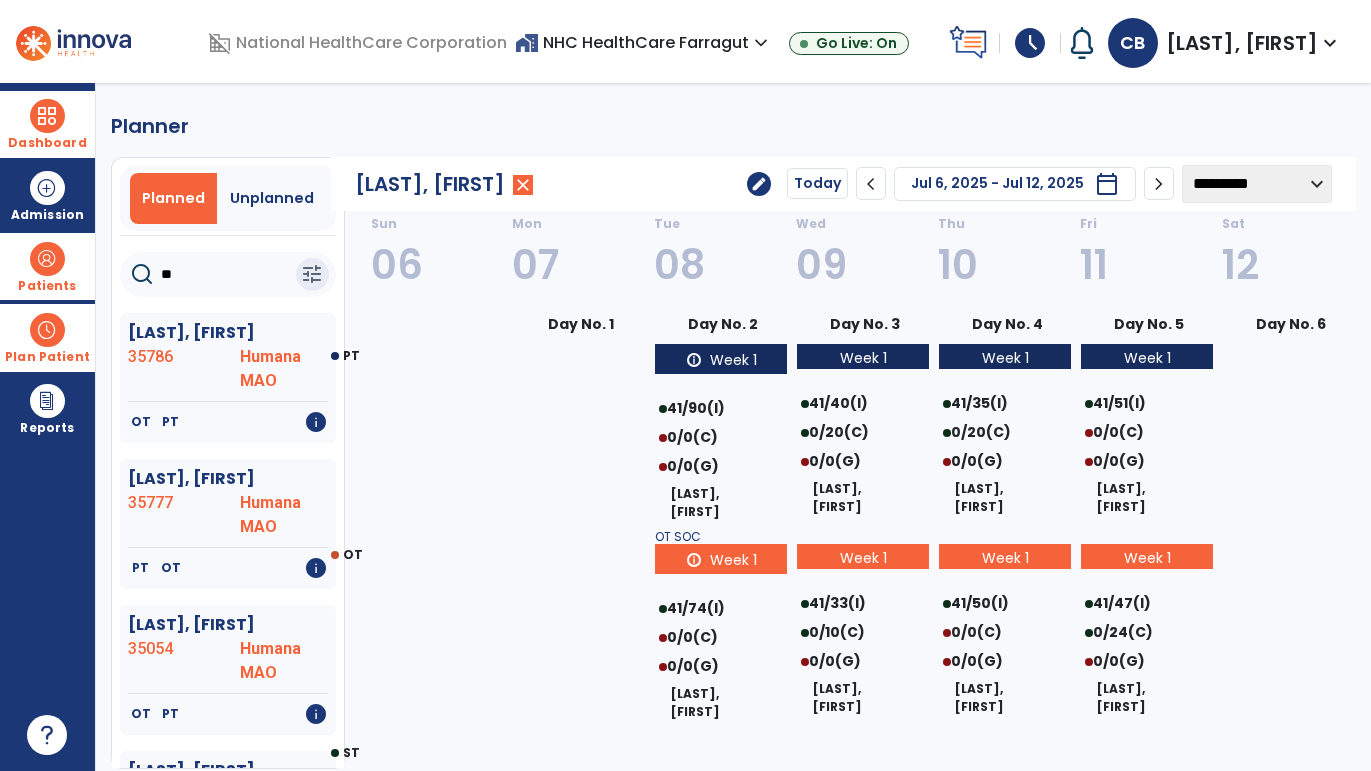click on "Today" 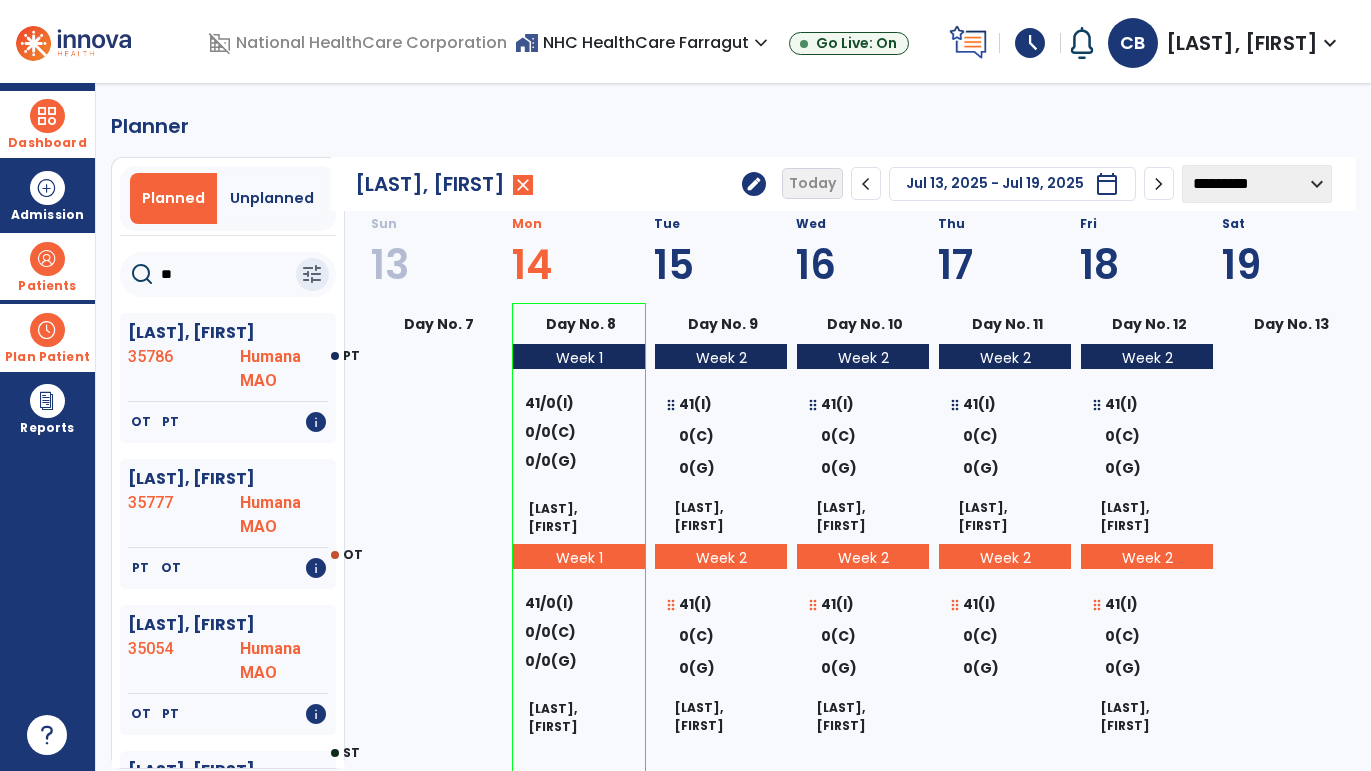 click on "chevron_left" 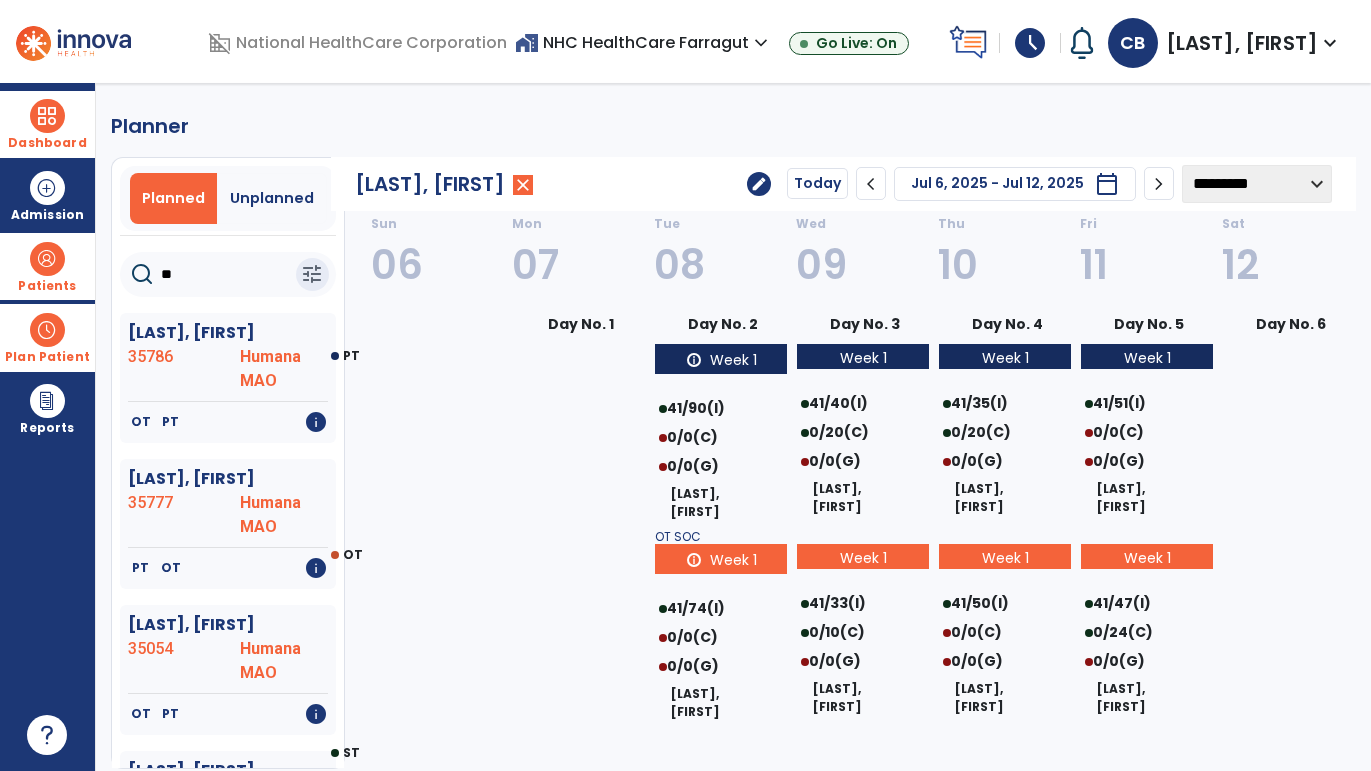 click on "Today" 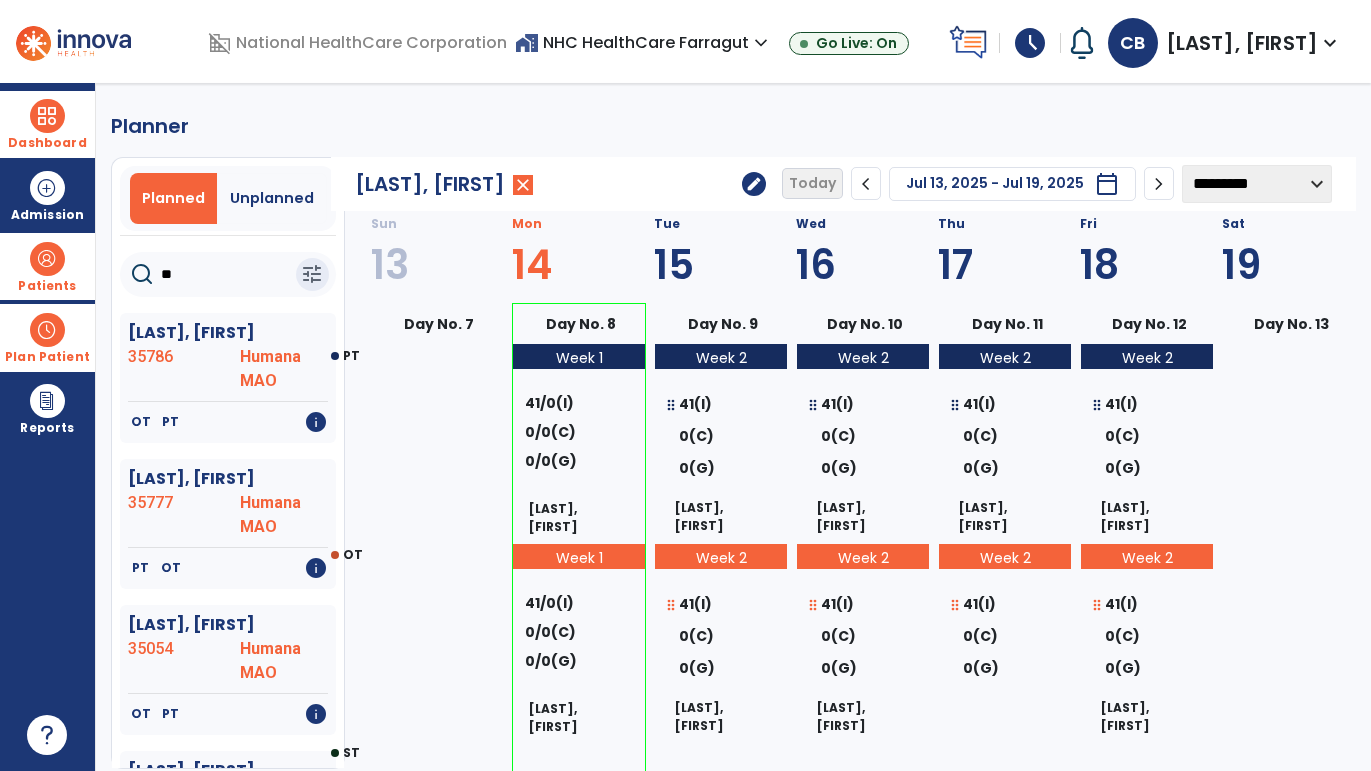 click on "chevron_right" 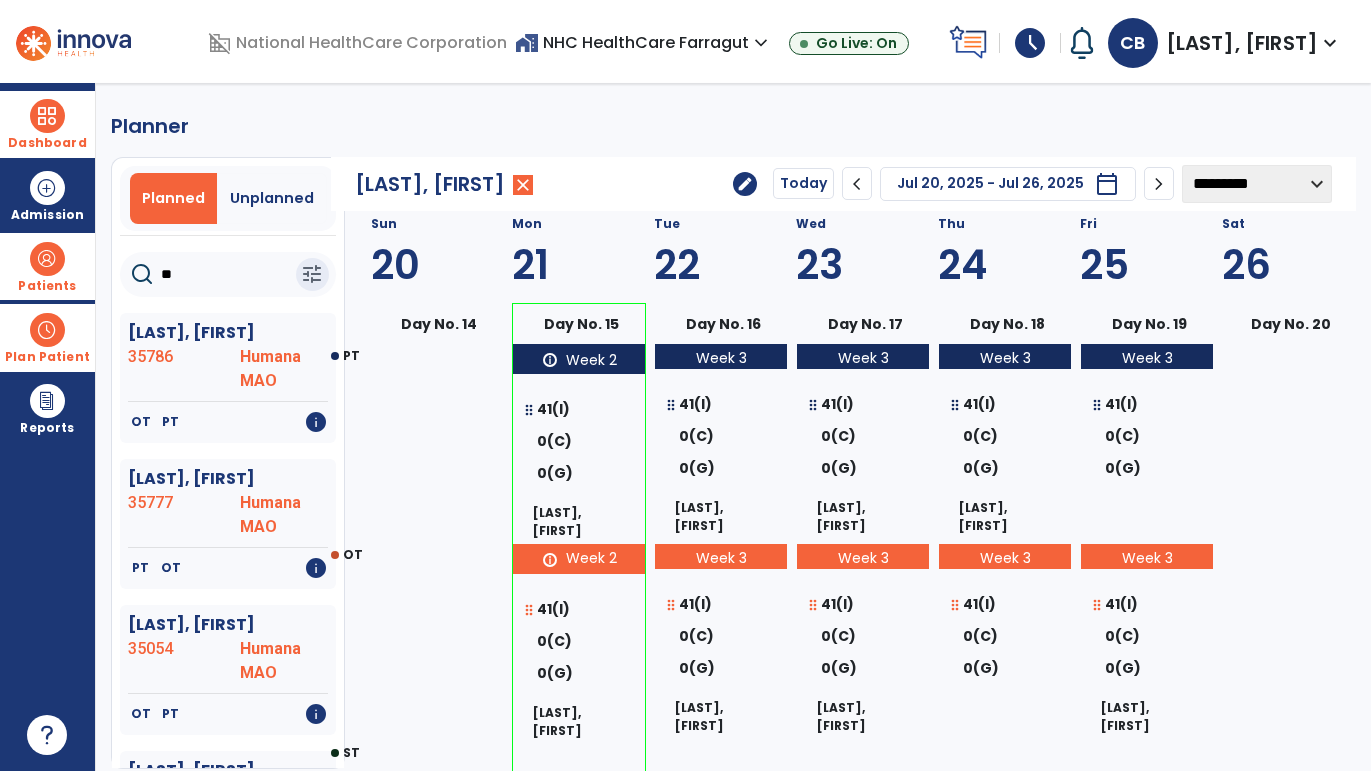 click on "chevron_left" 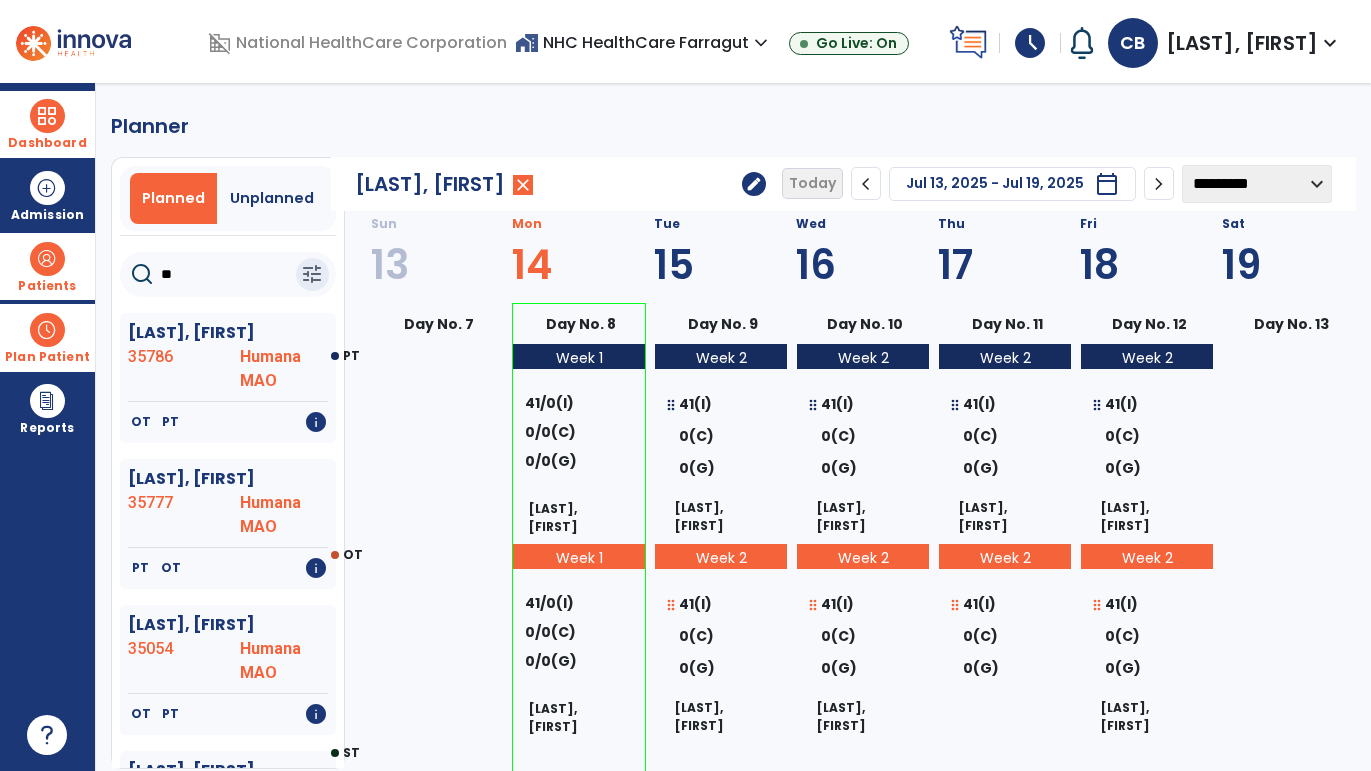 click on "chevron_left" 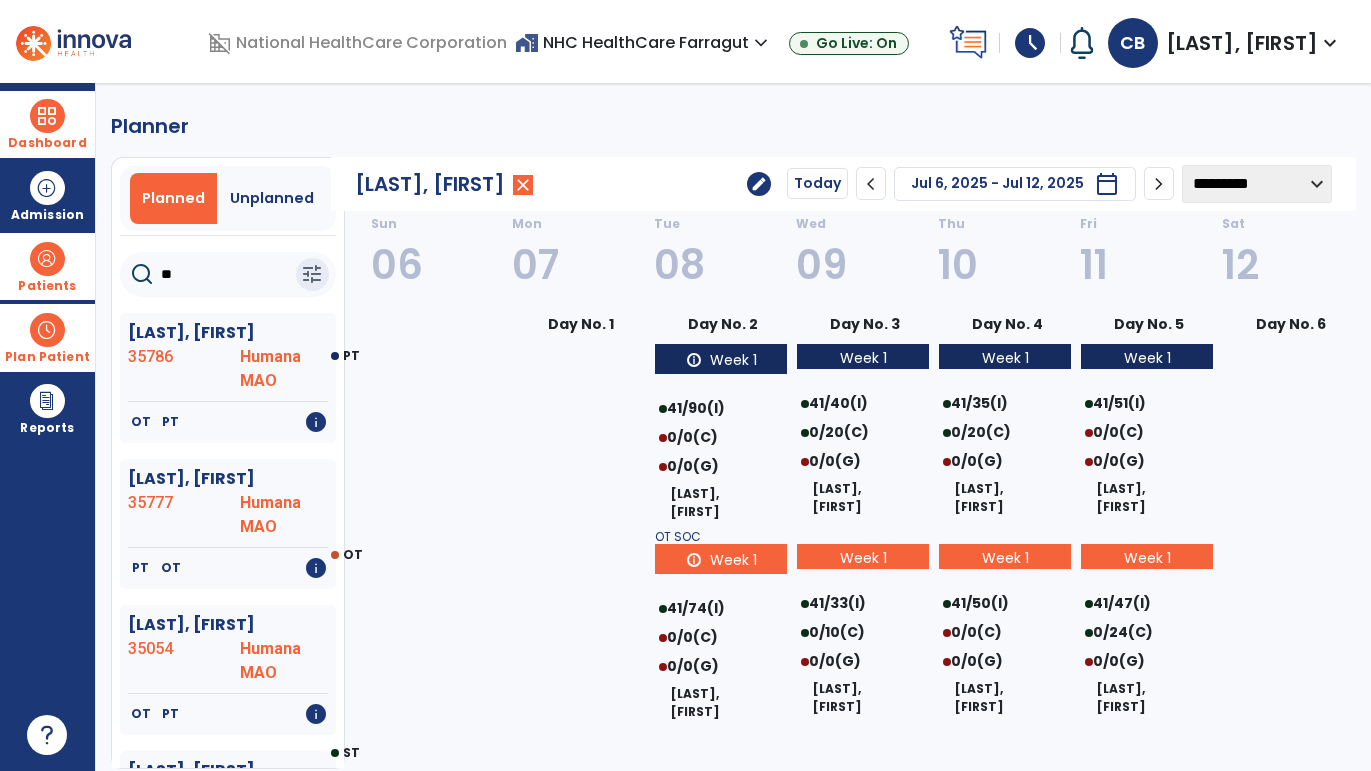 click on "**********" 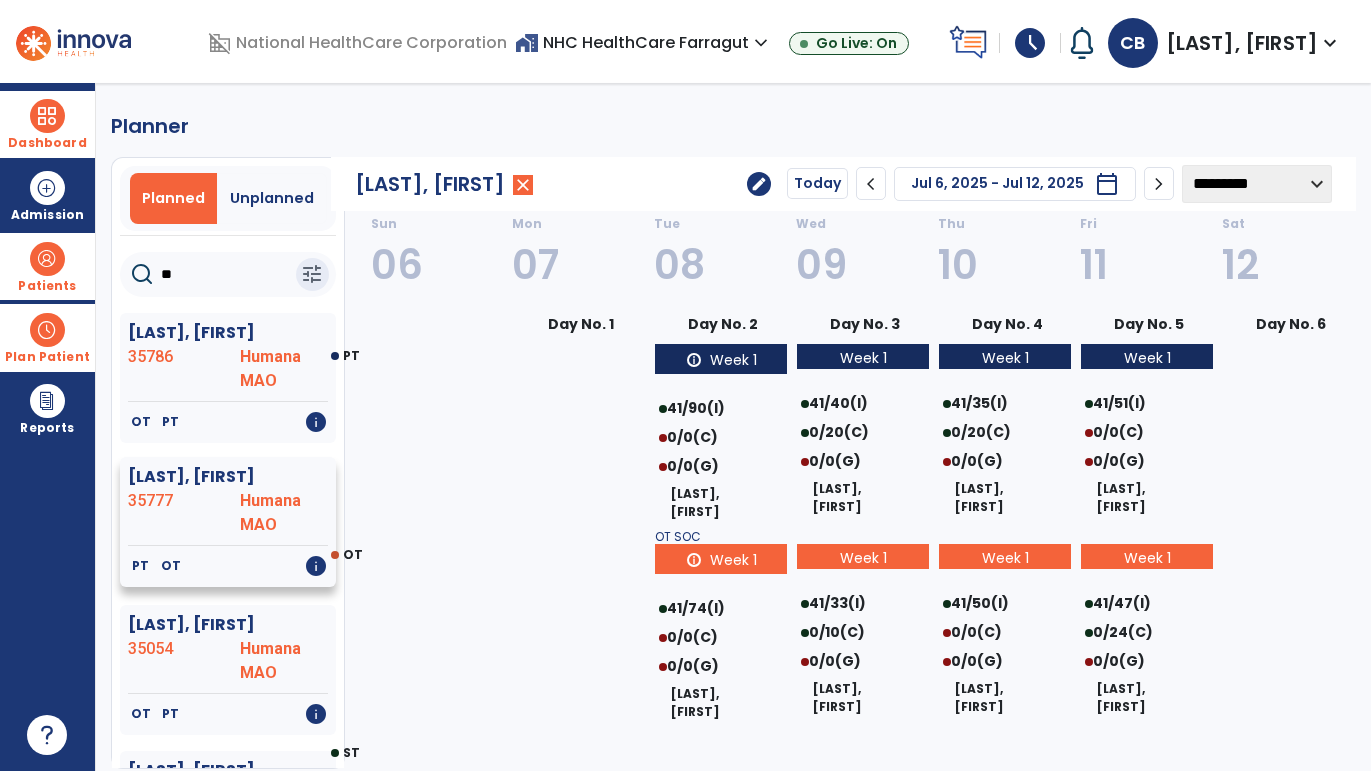 click on "[LAST], [FIRST]" 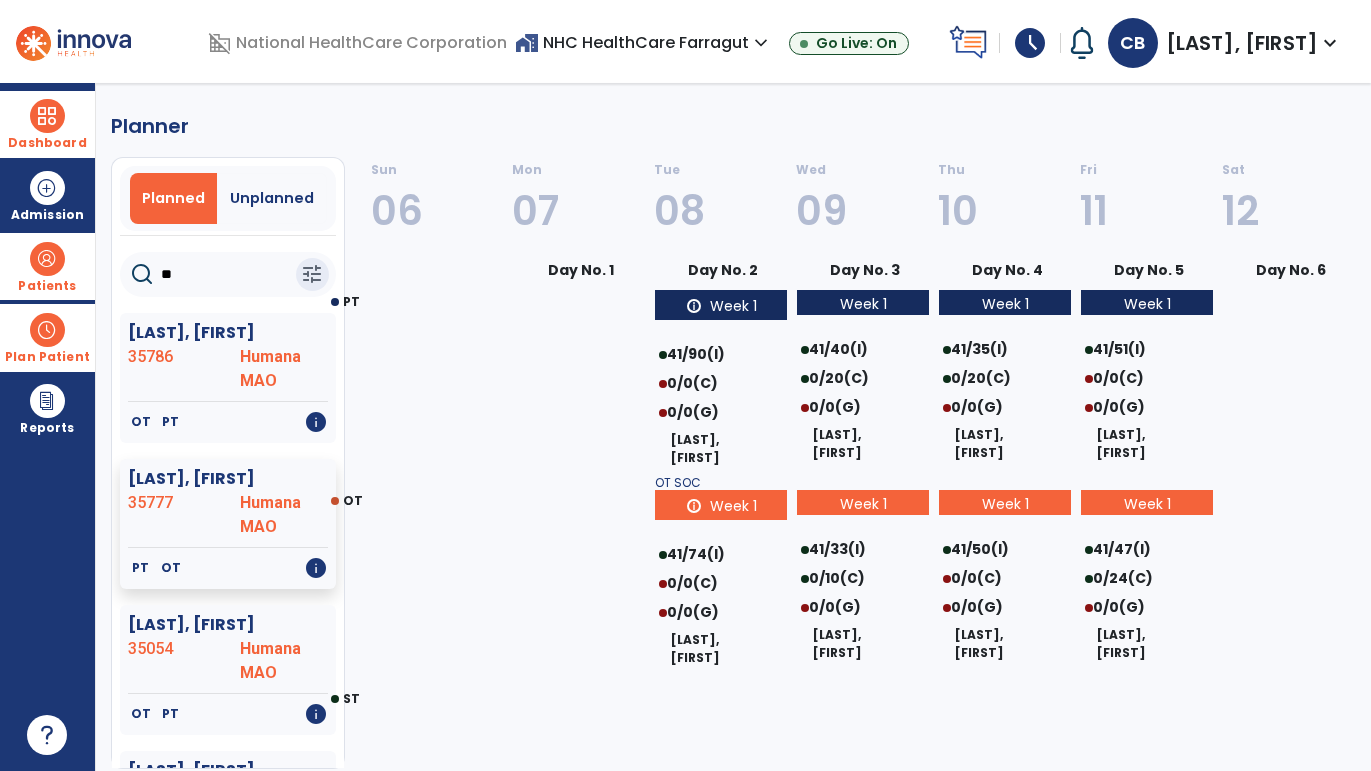 click on "**" 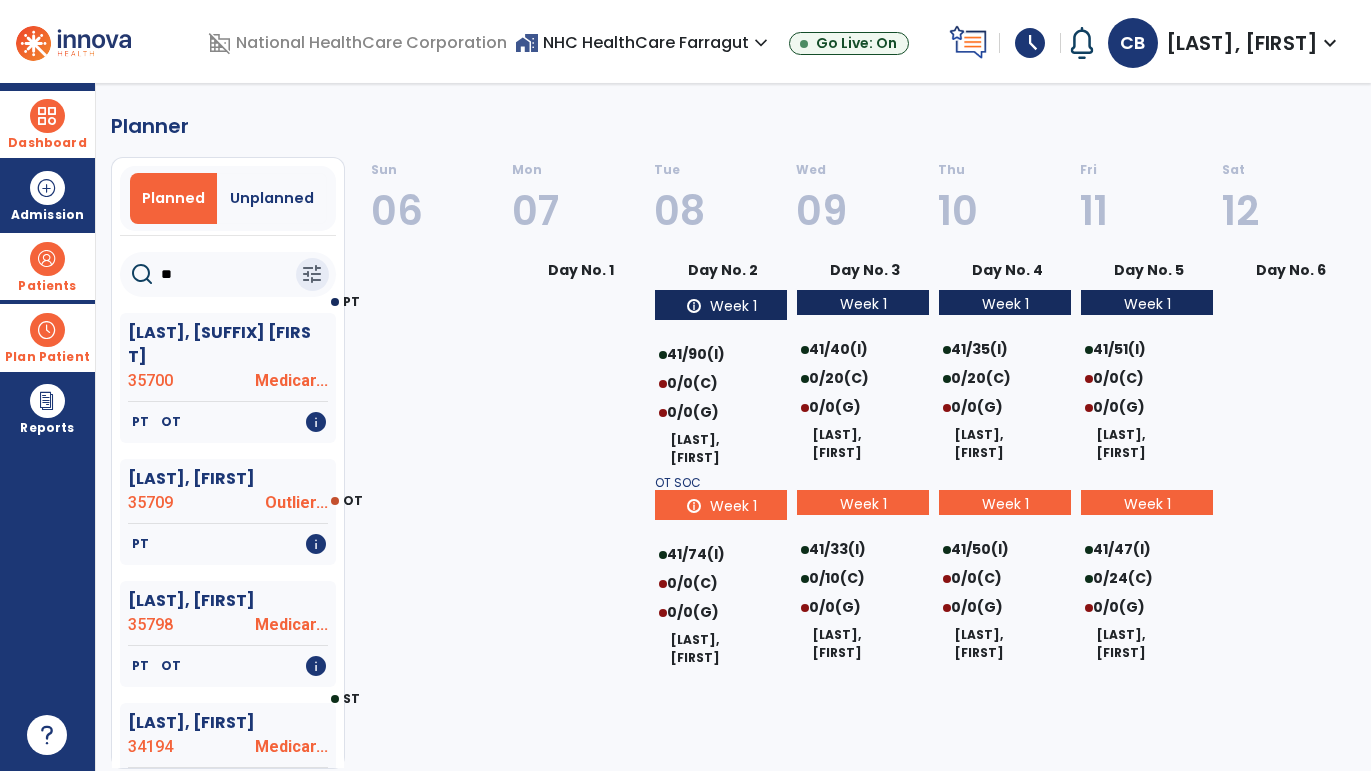 type on "***" 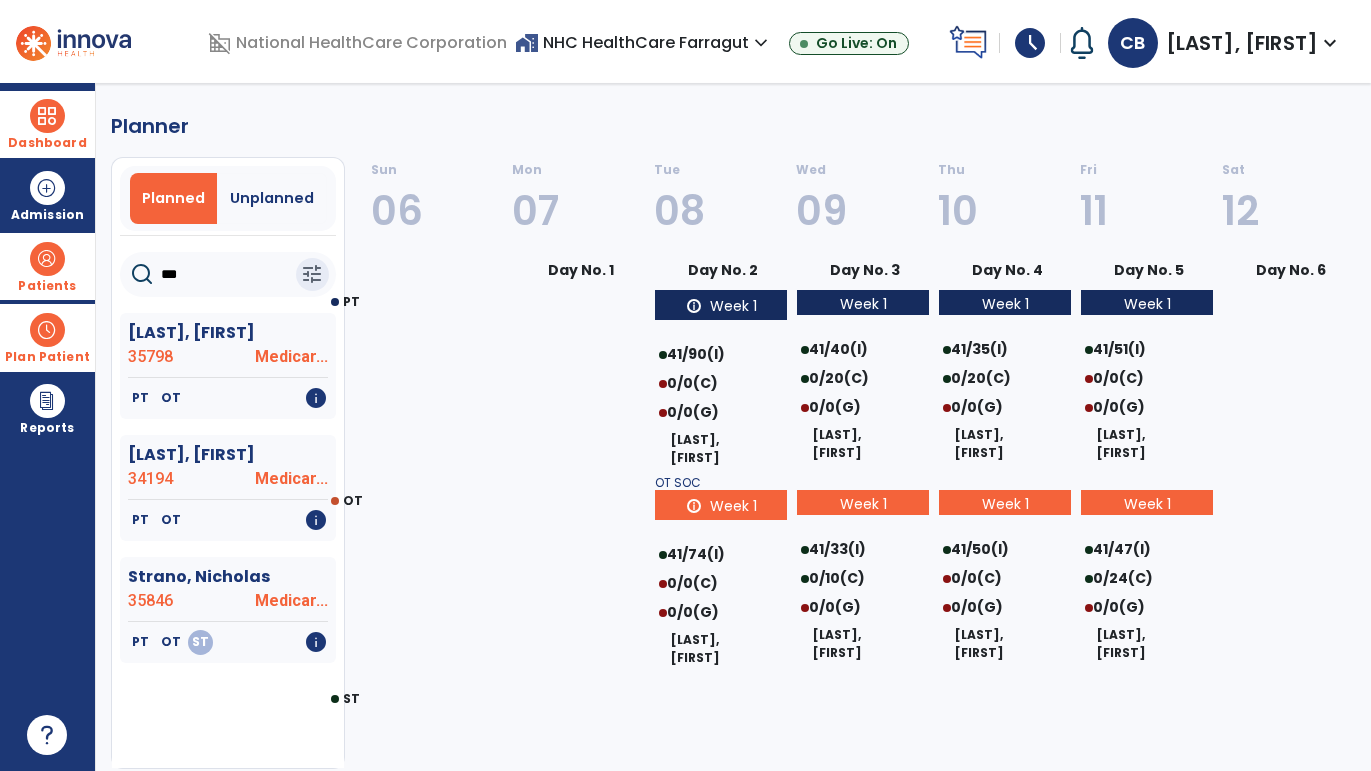 select on "********" 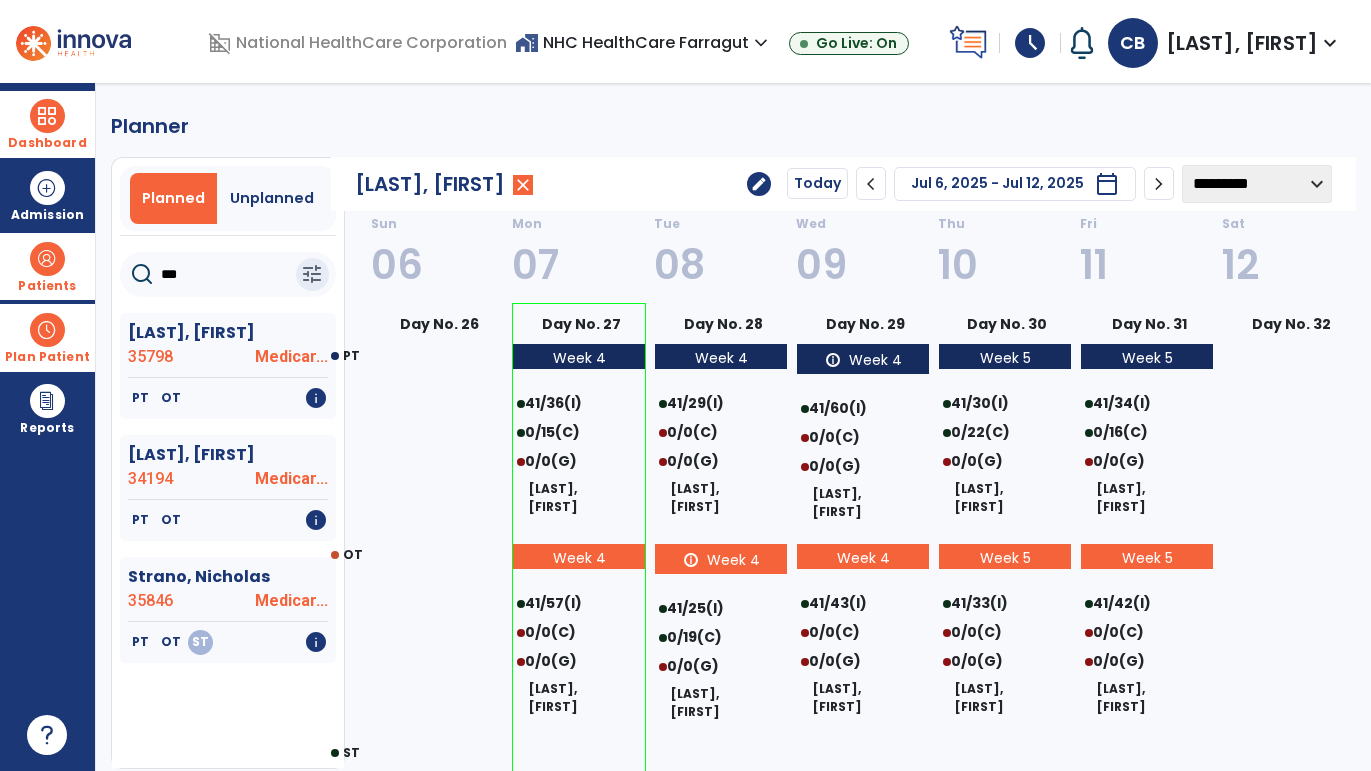 click on "Today" 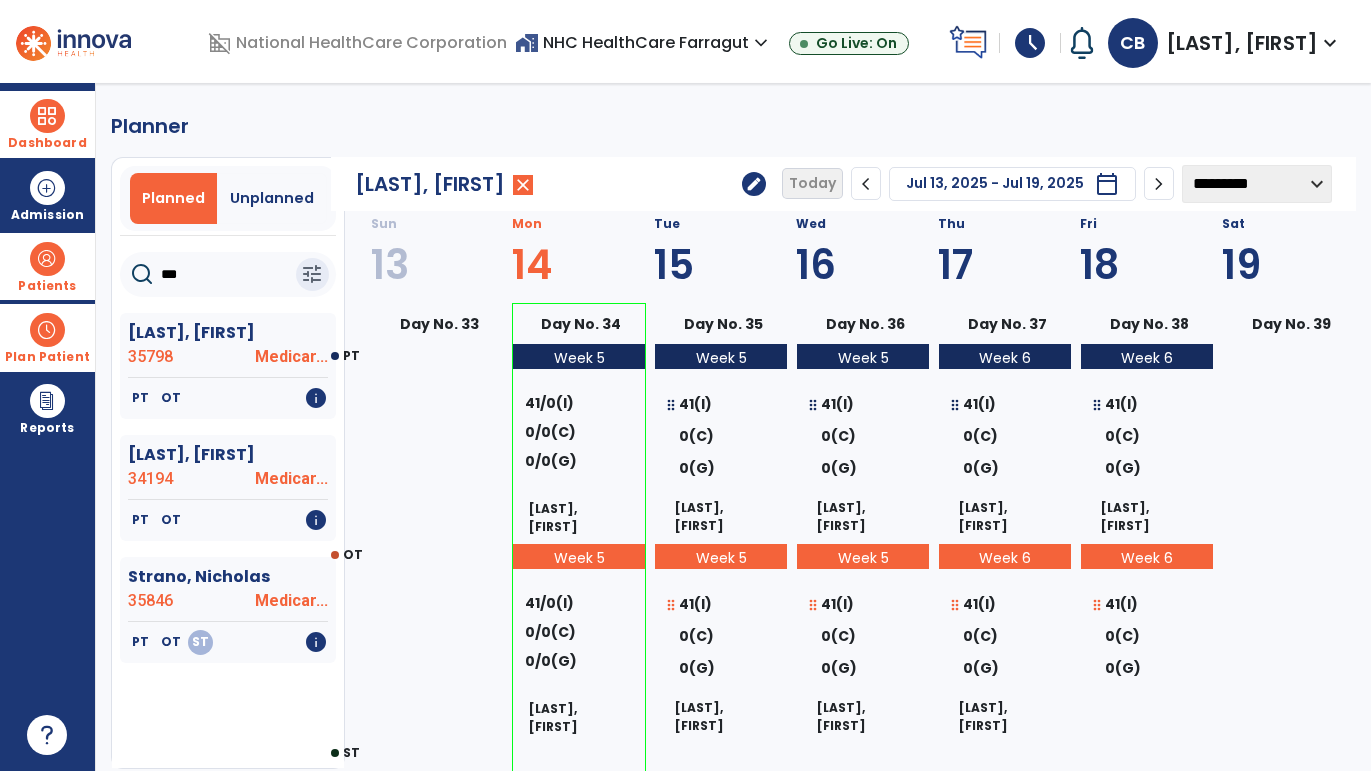 click on "***" 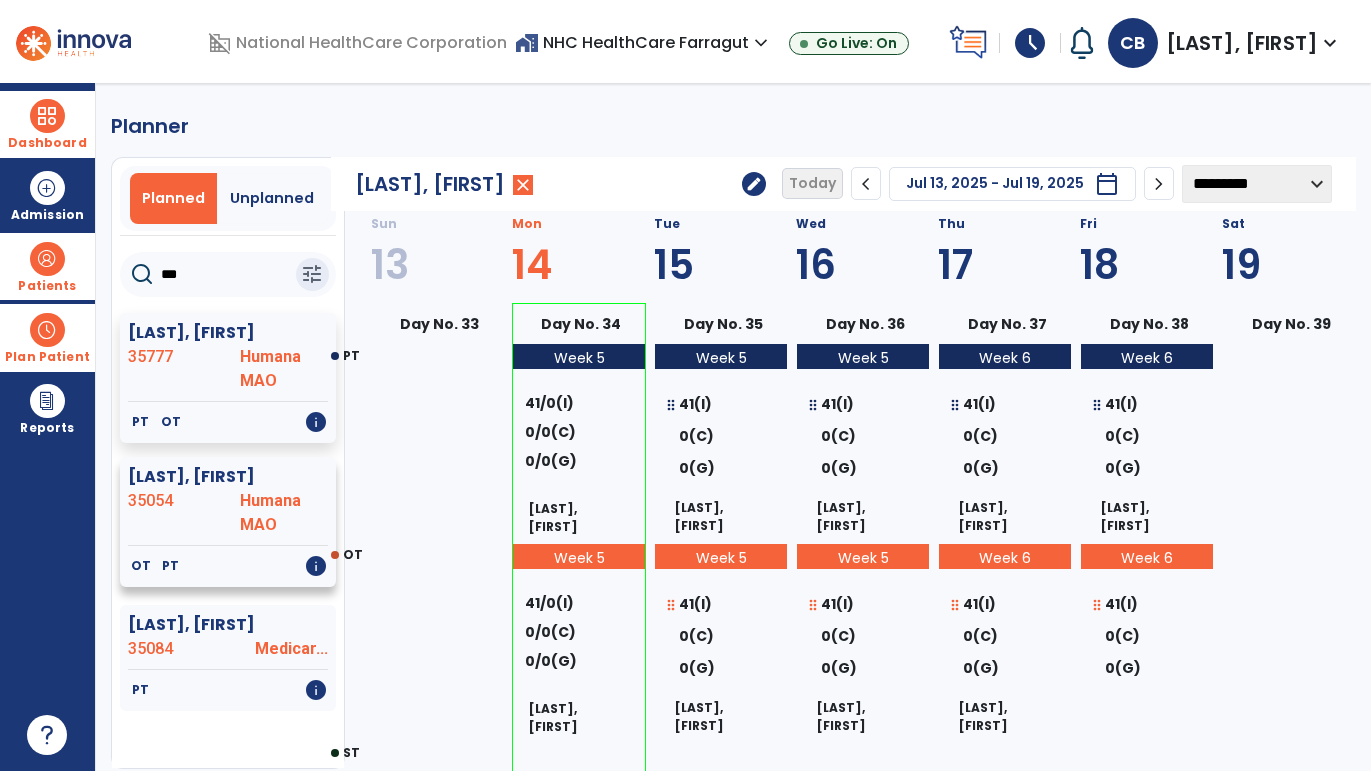 click on "[LAST], [FIRST]" 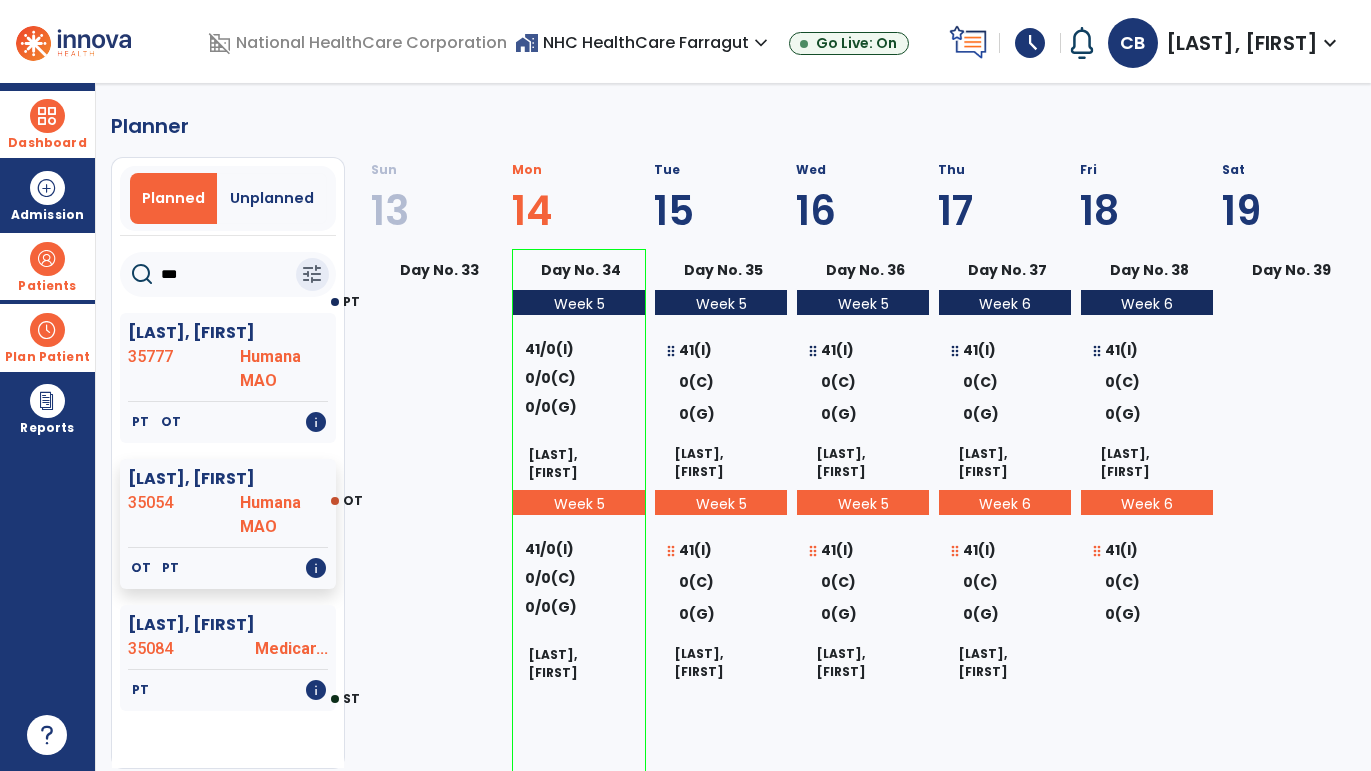 click on "***" 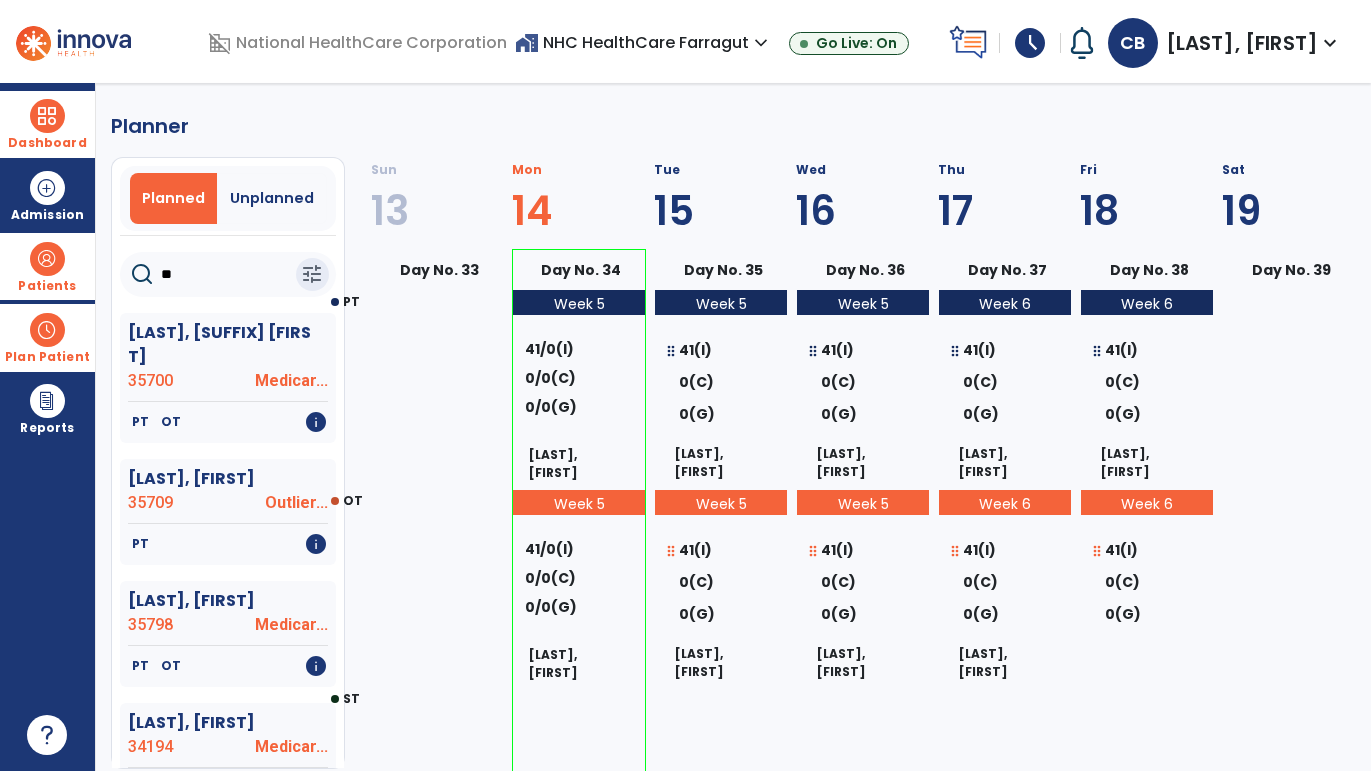 type on "***" 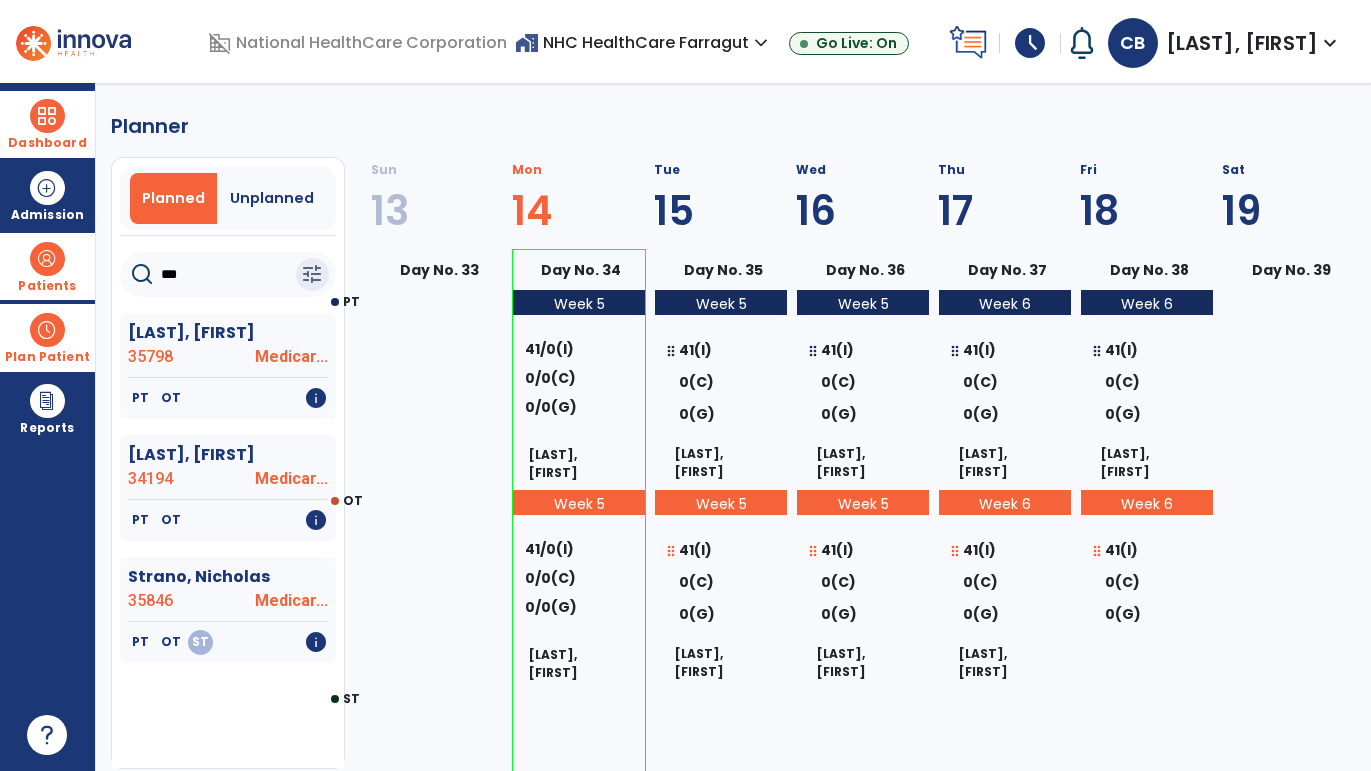 select on "********" 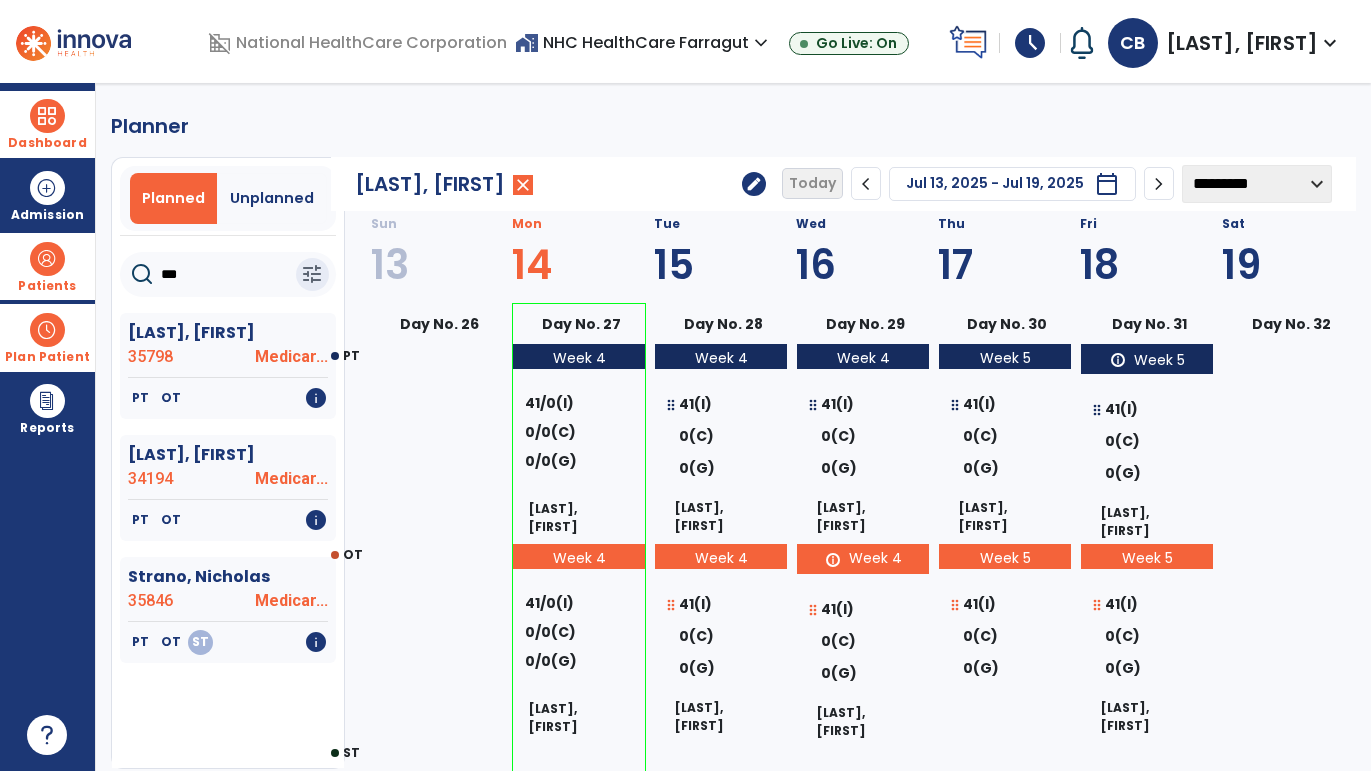 click on "chevron_left" 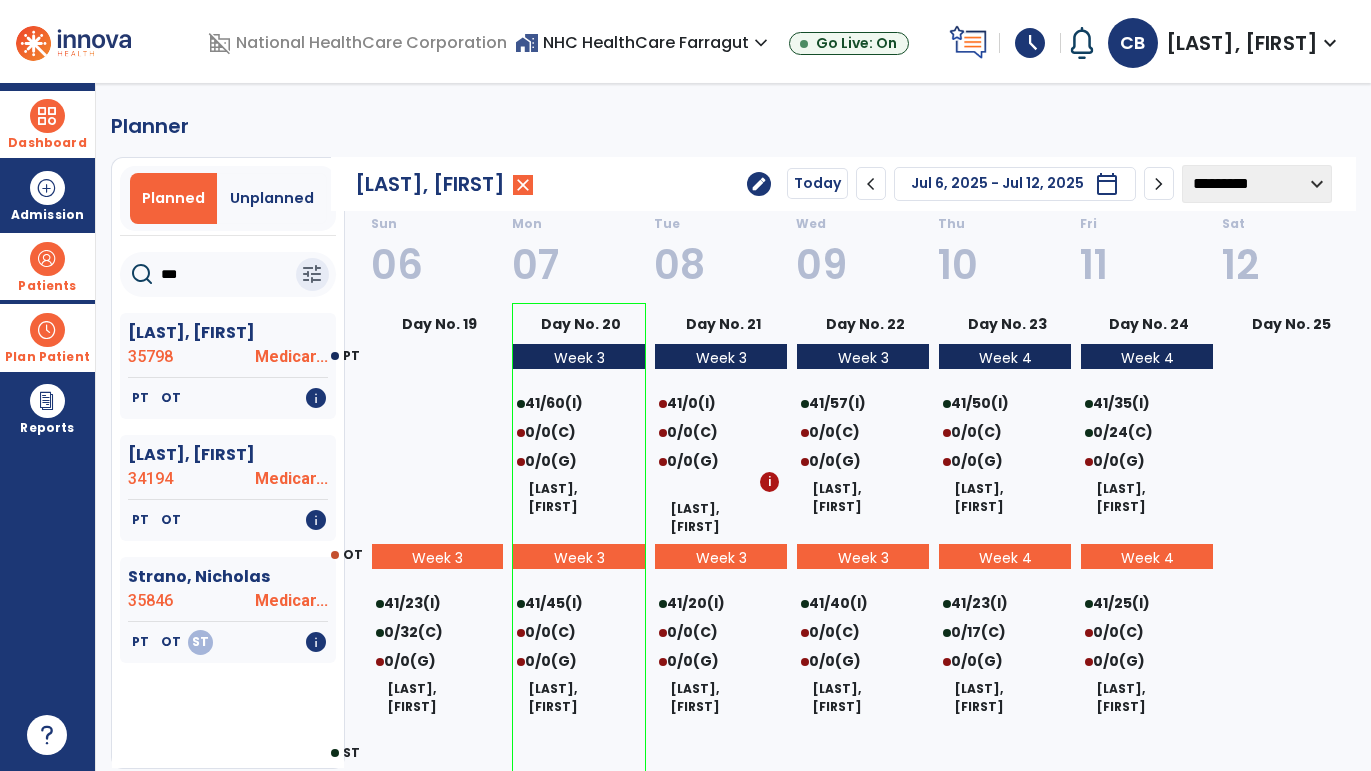 click on "chevron_right" 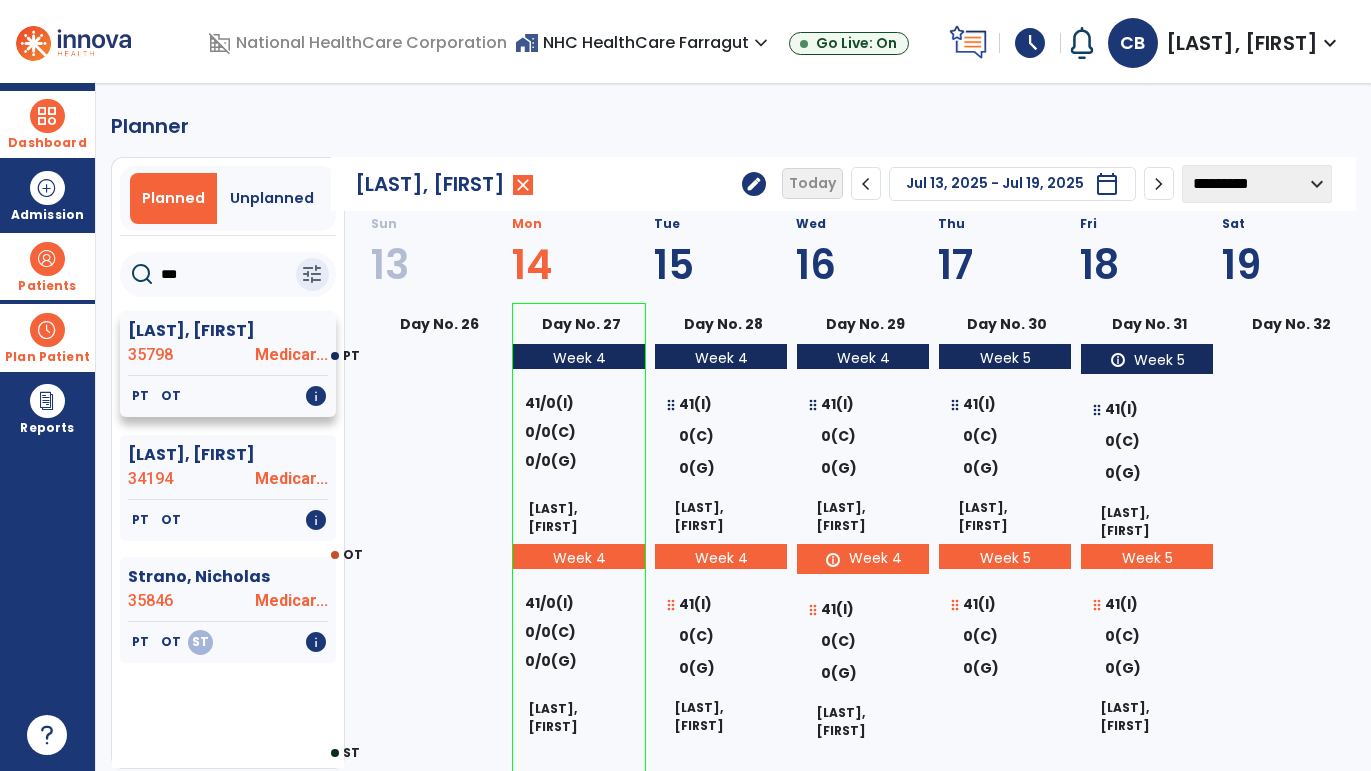 click on "[LAST], [FIRST]" 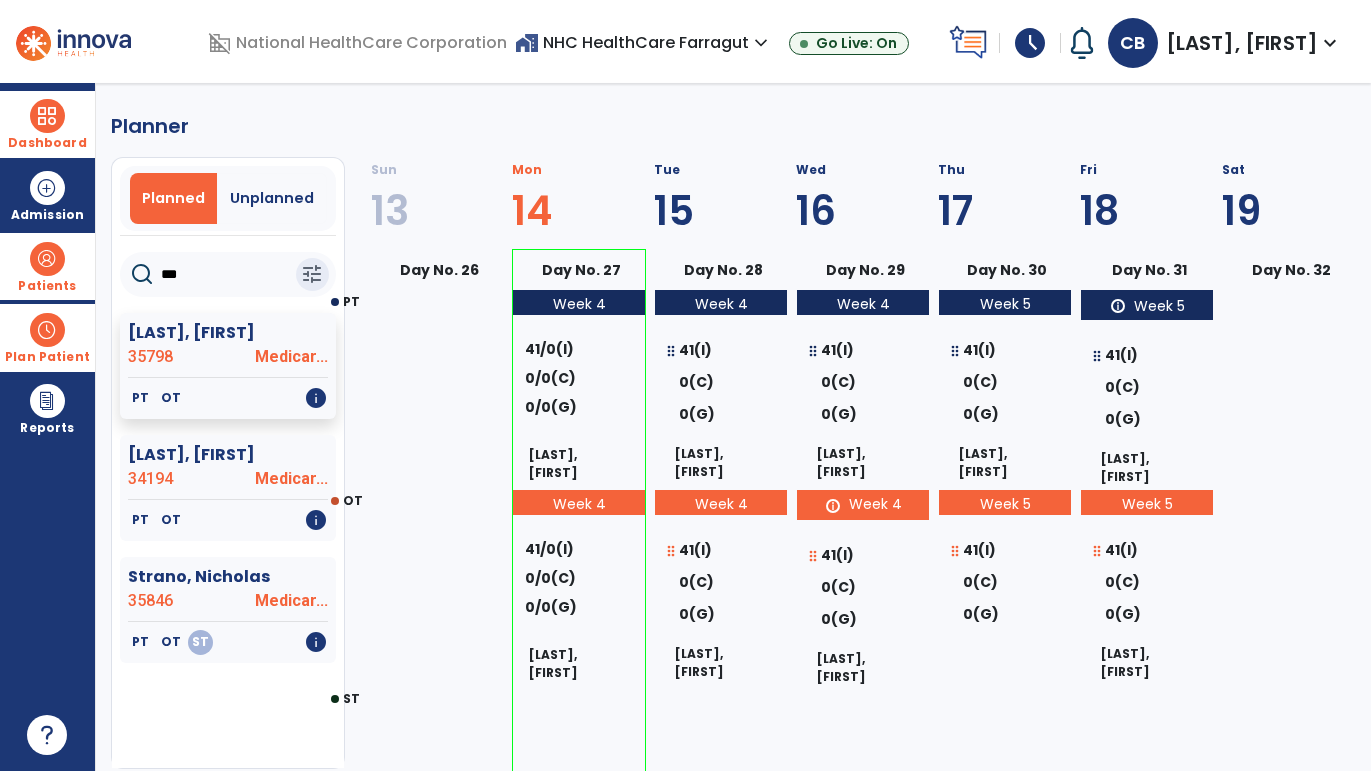 click on "***" 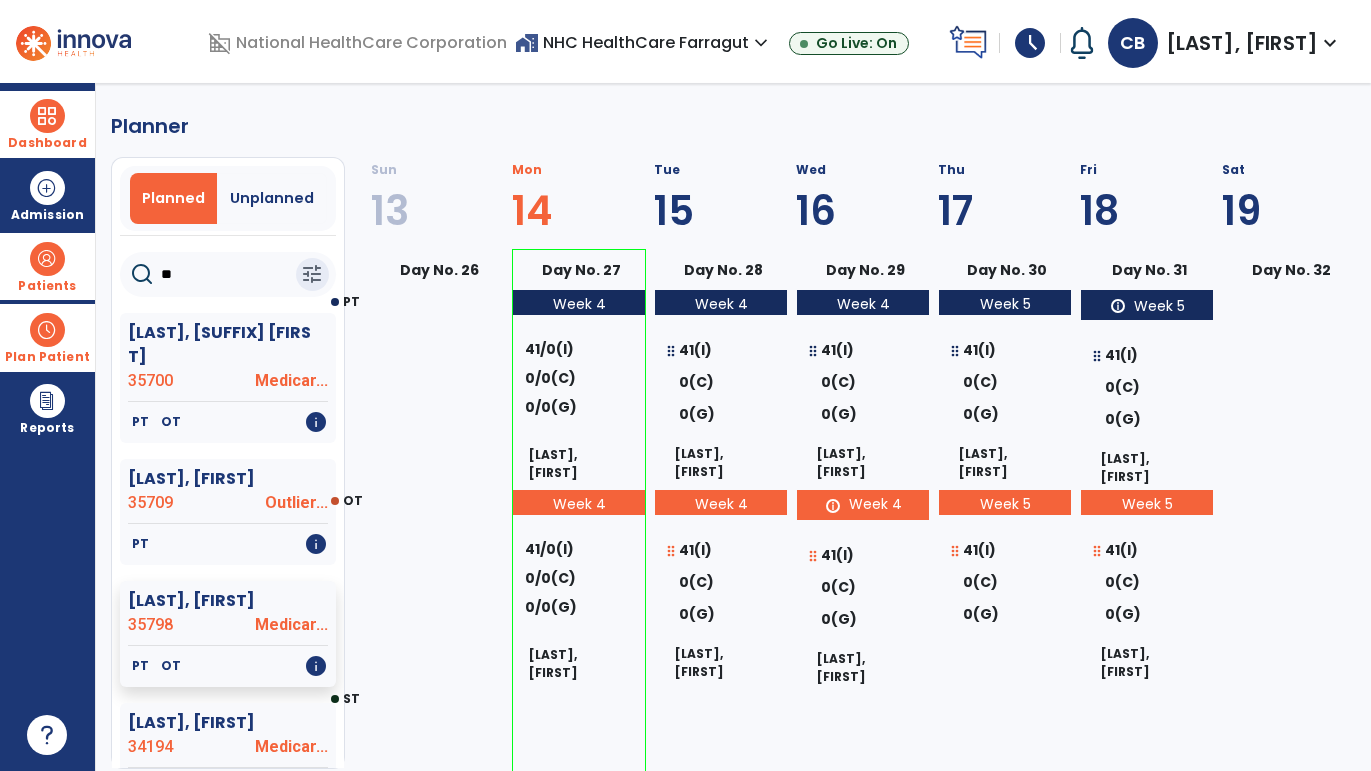 type on "*" 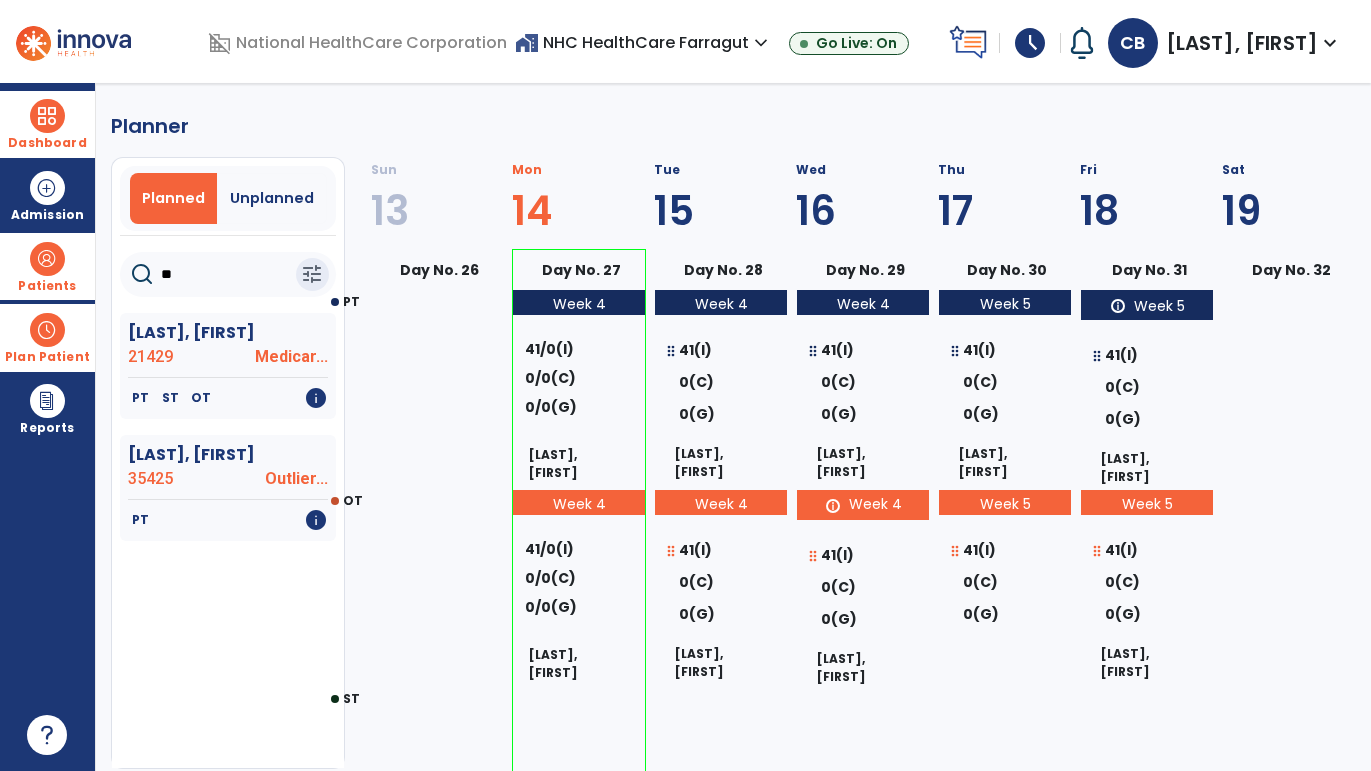 type on "***" 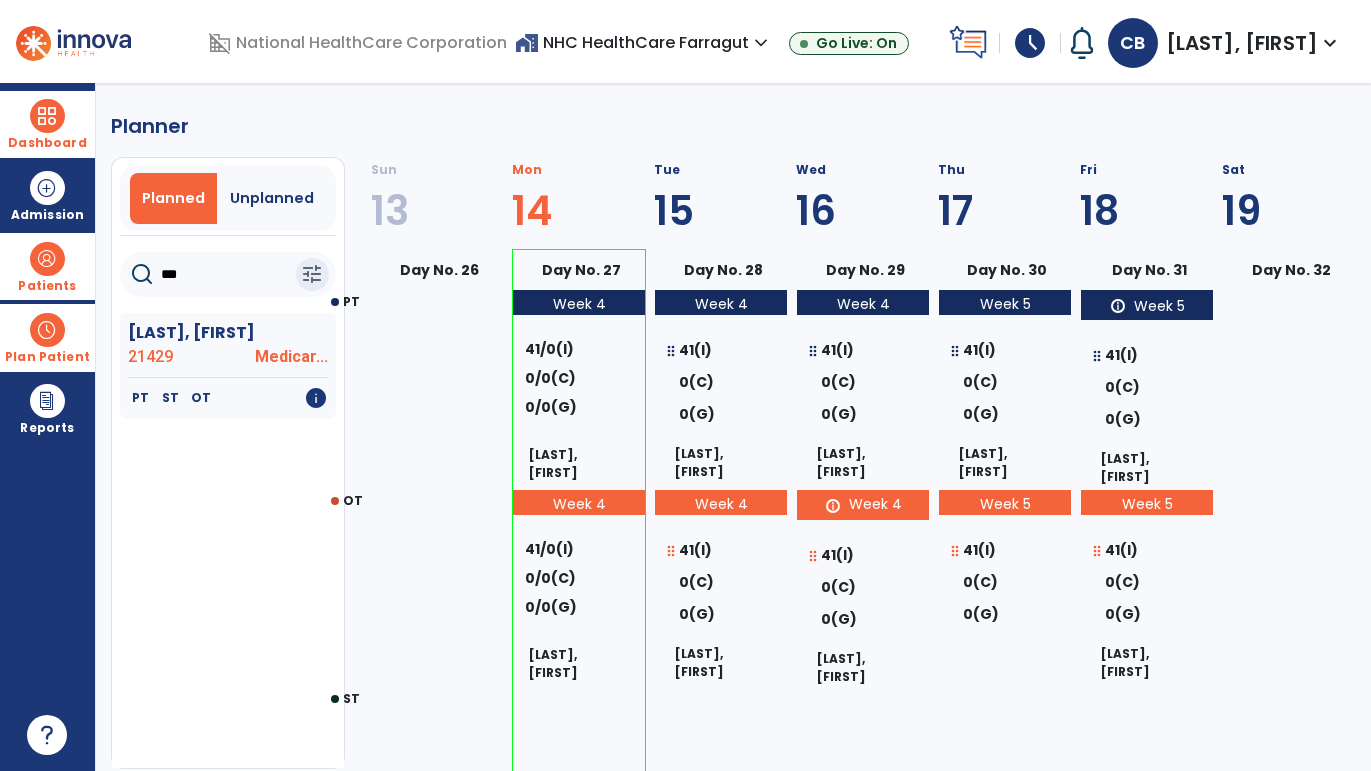 select on "********" 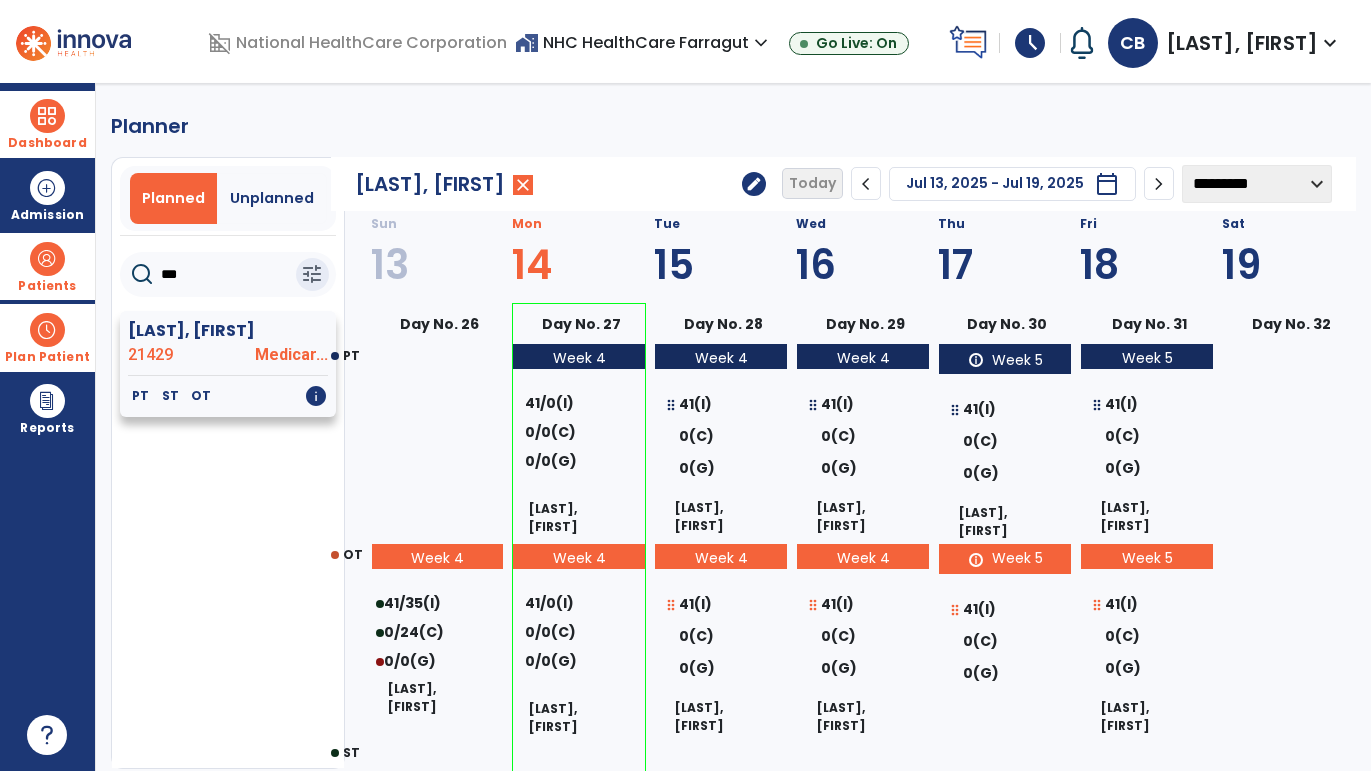 type on "***" 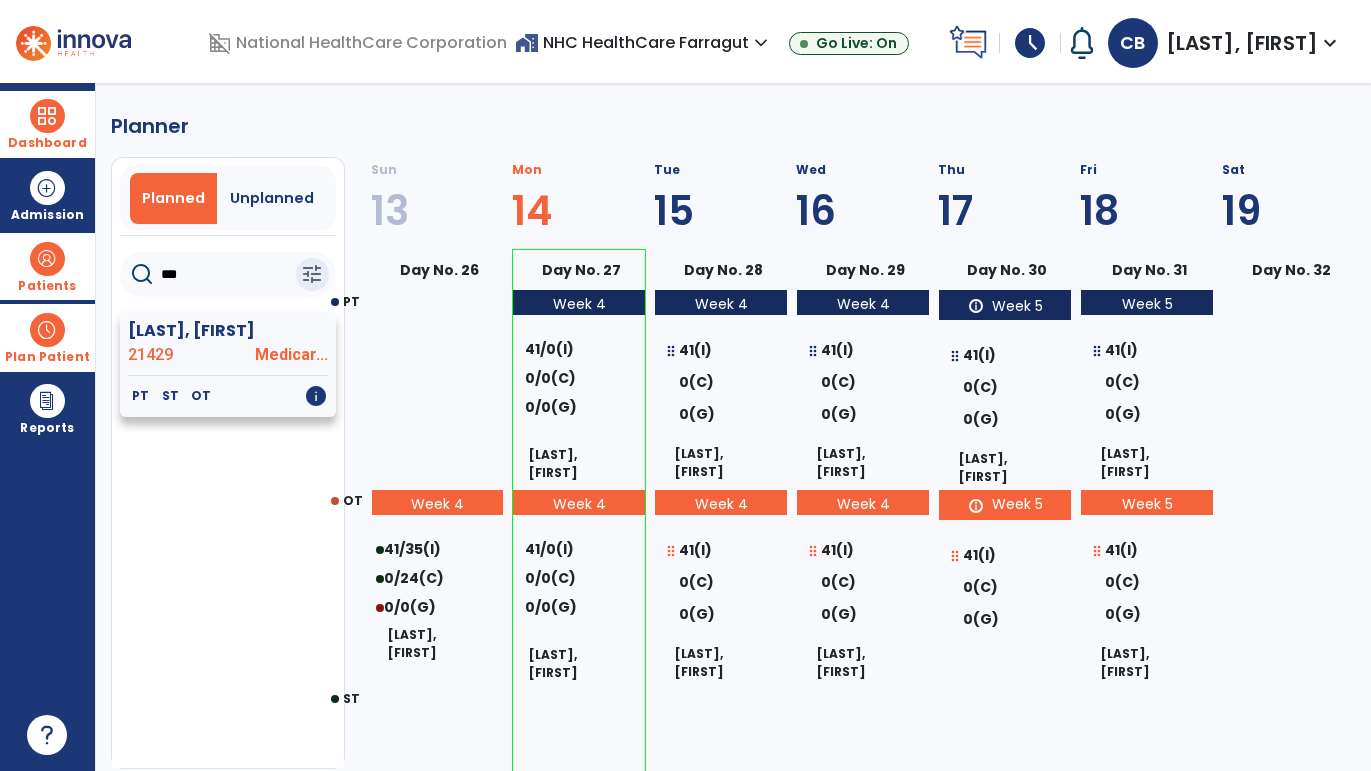 select on "********" 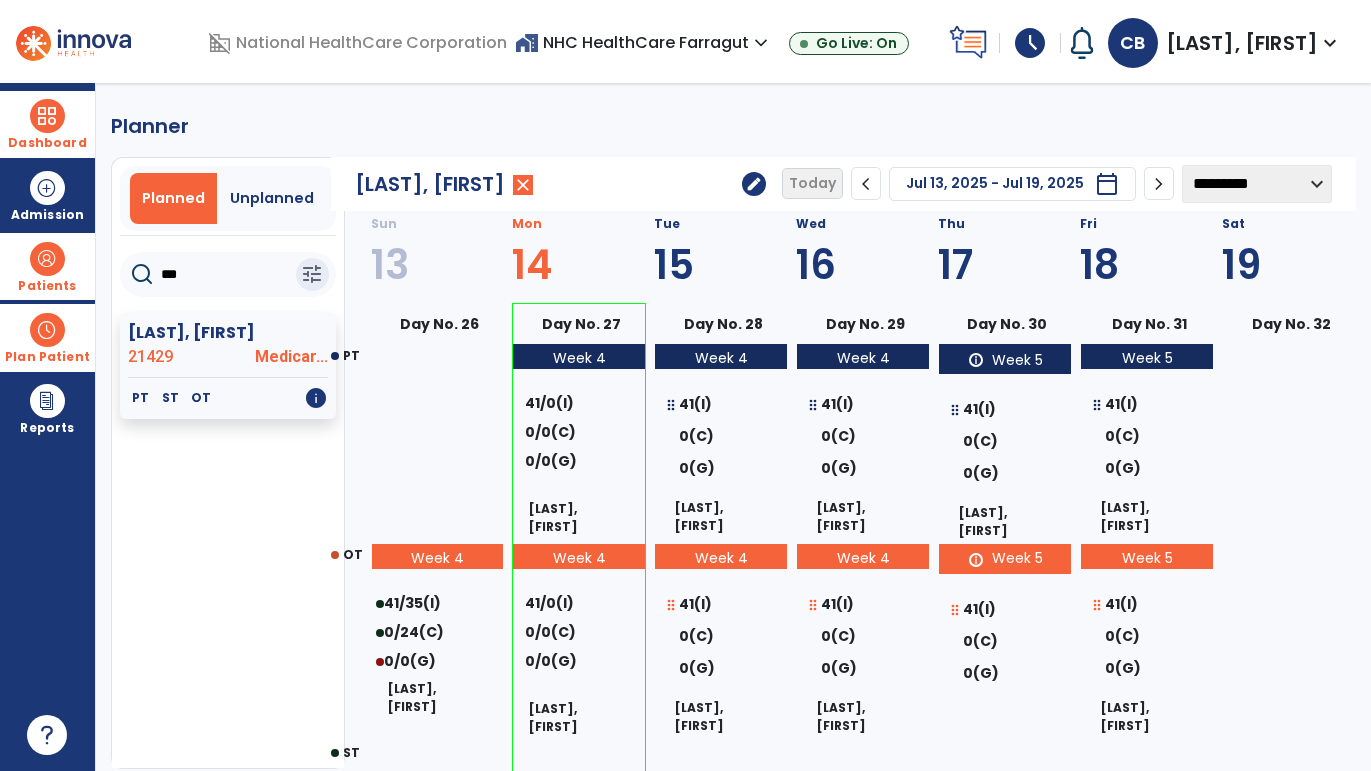 click on "***" 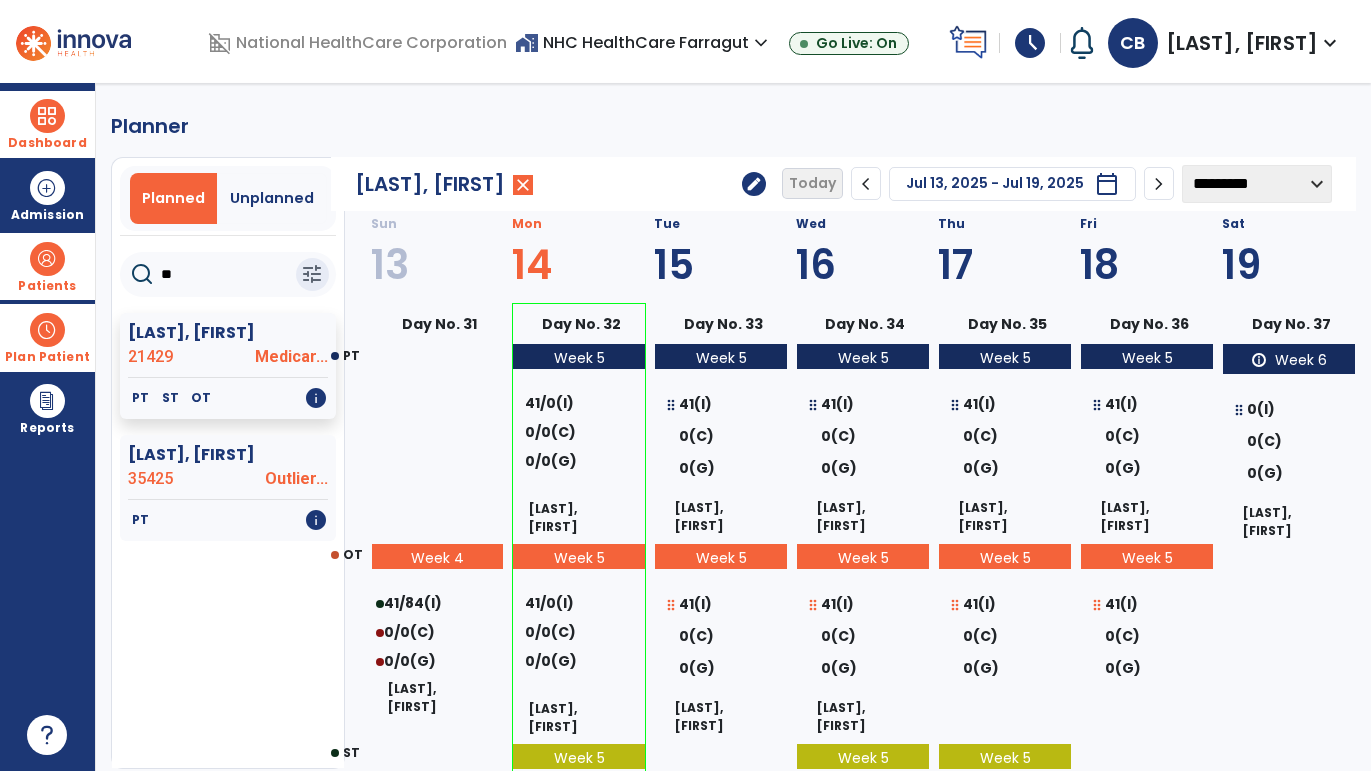 type on "*" 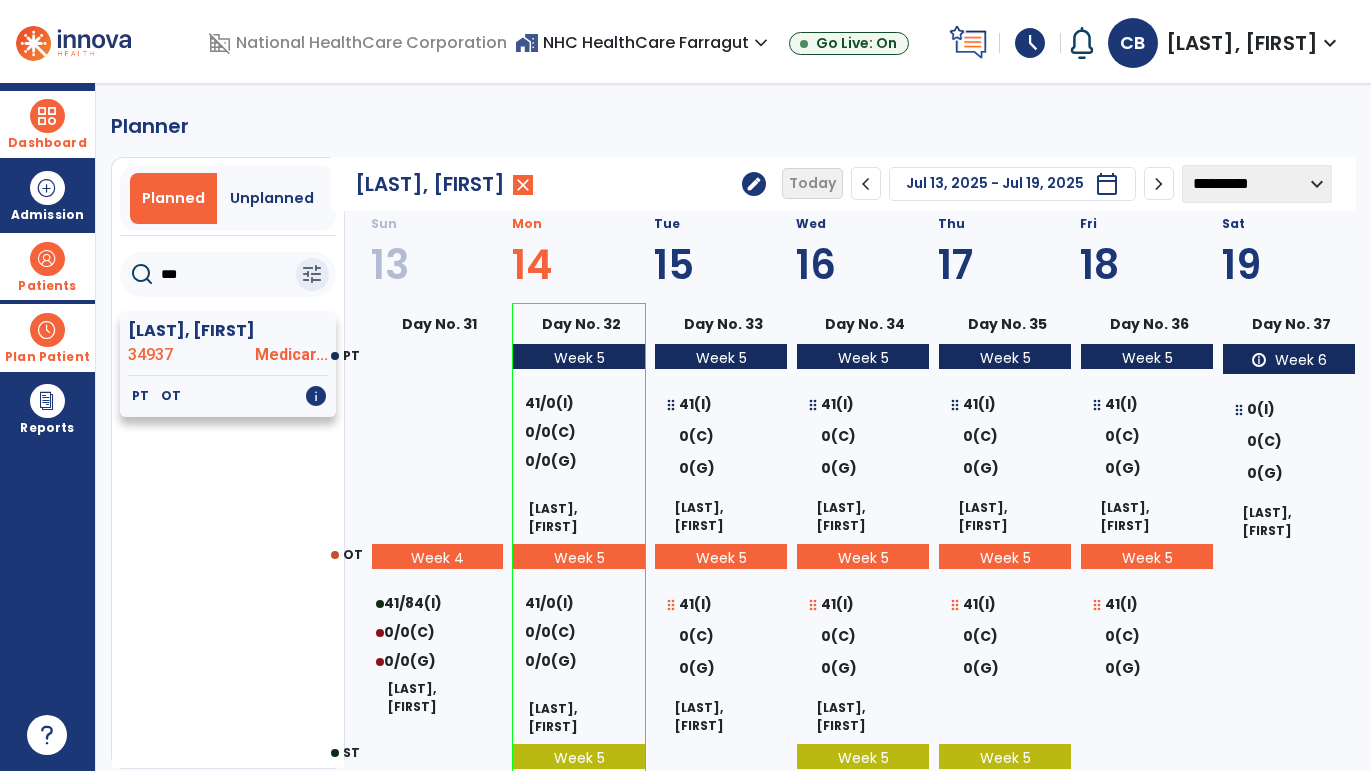 click on "[LAST], [FIRST]" 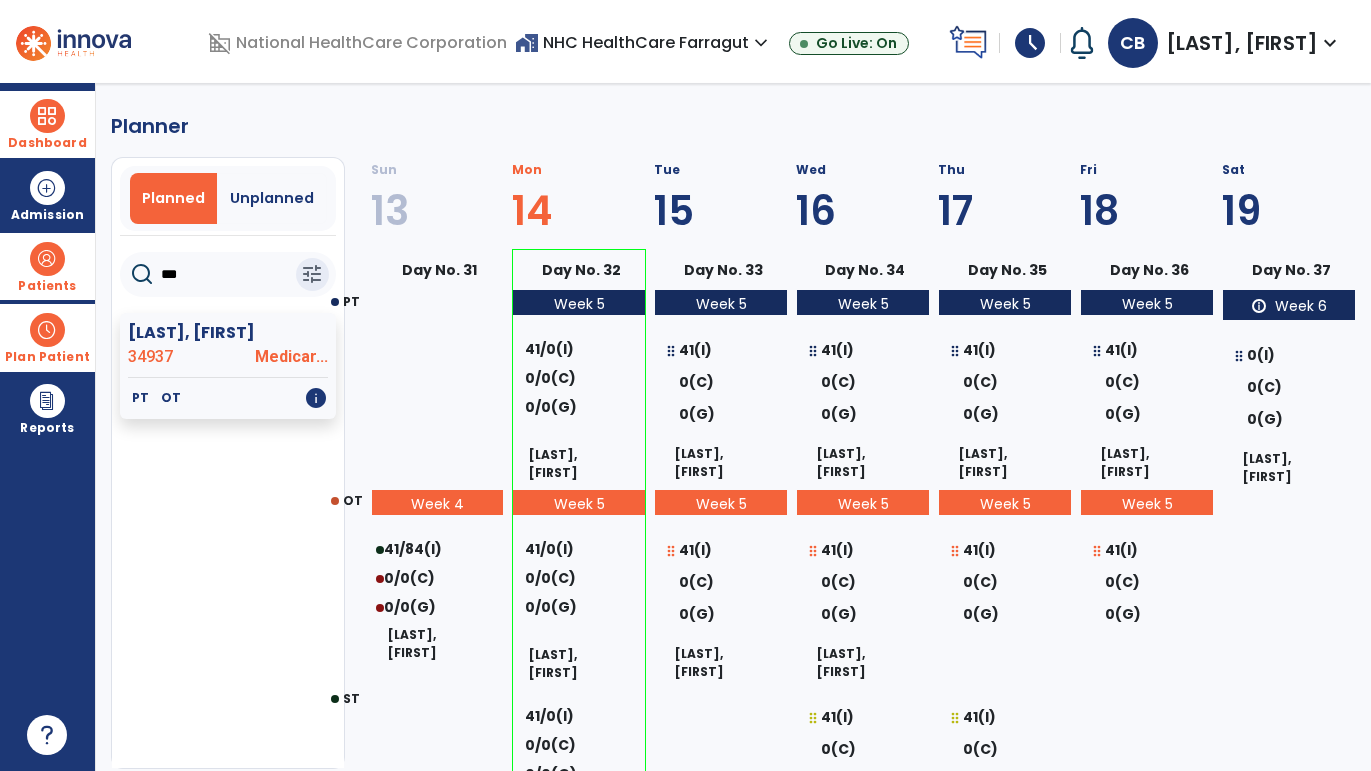 click on "***" 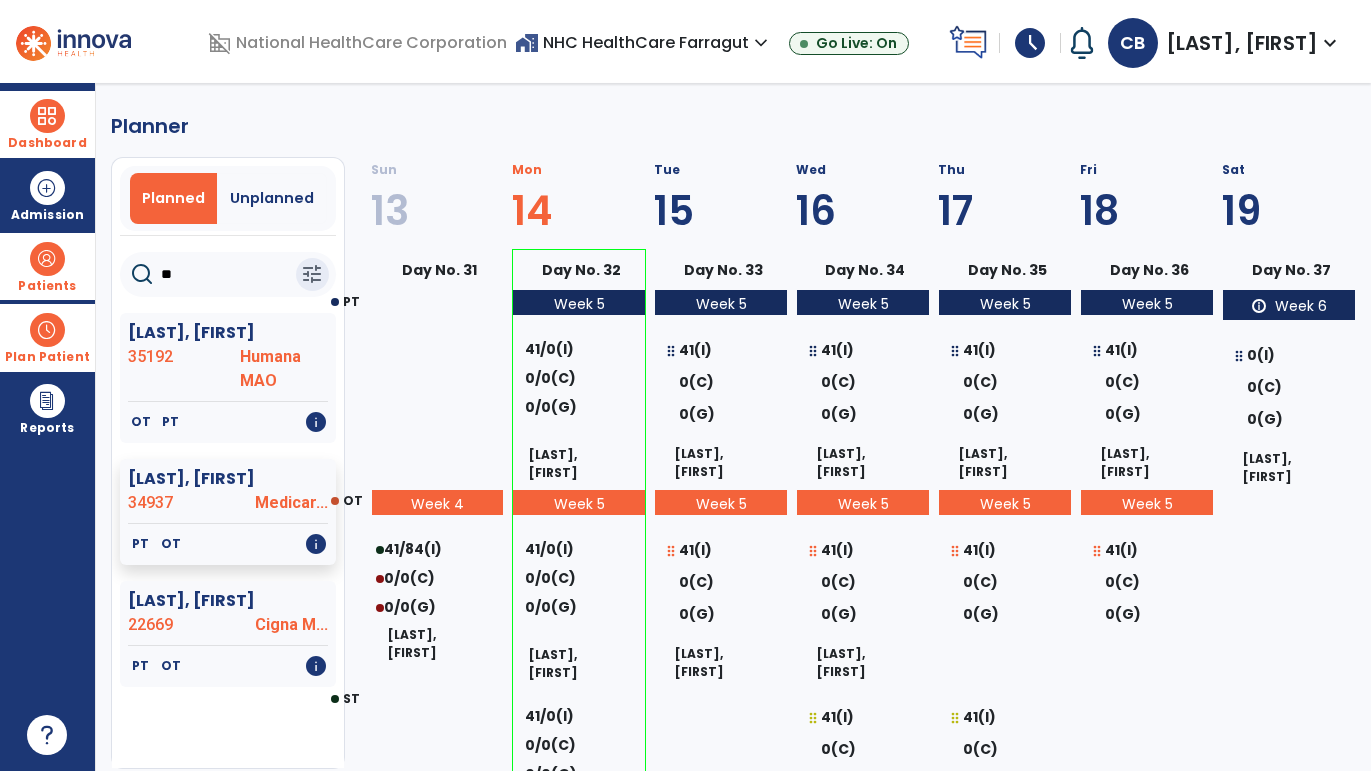 type on "*" 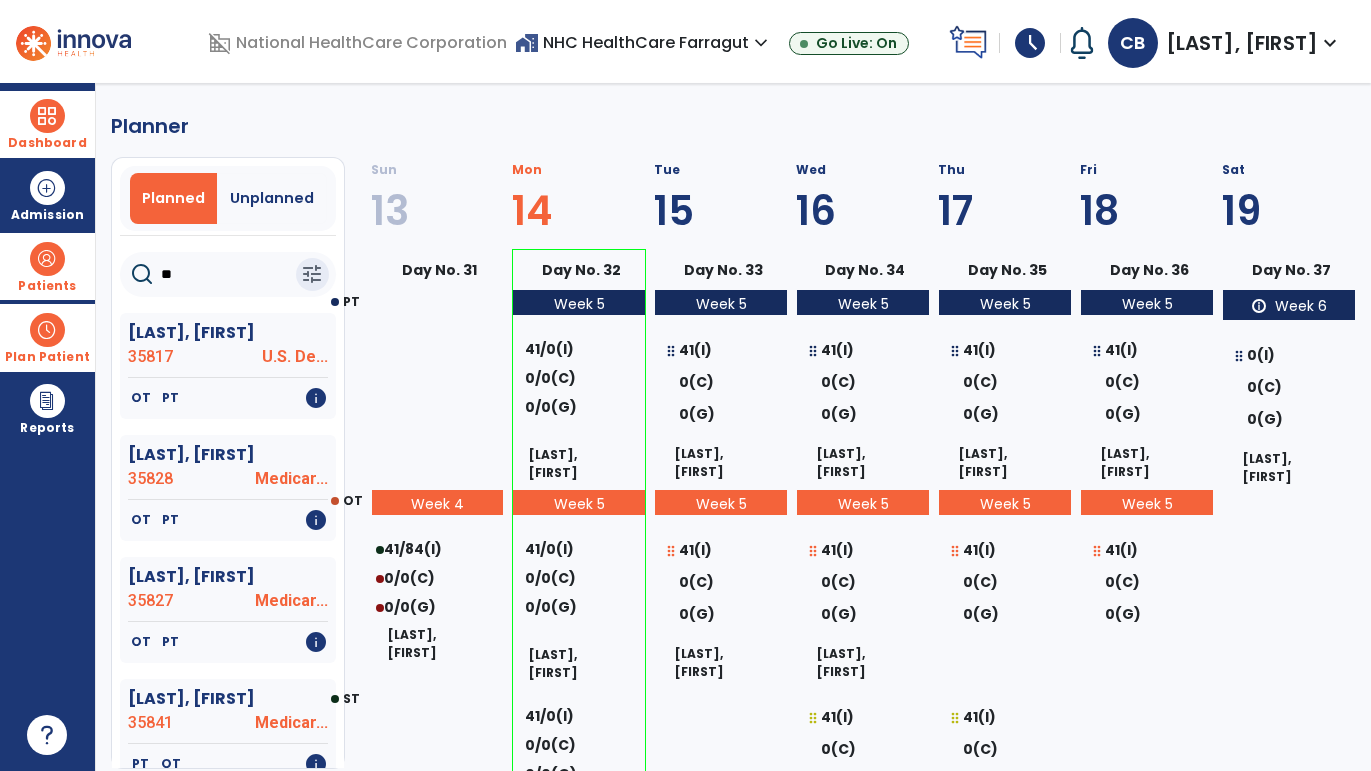 type on "***" 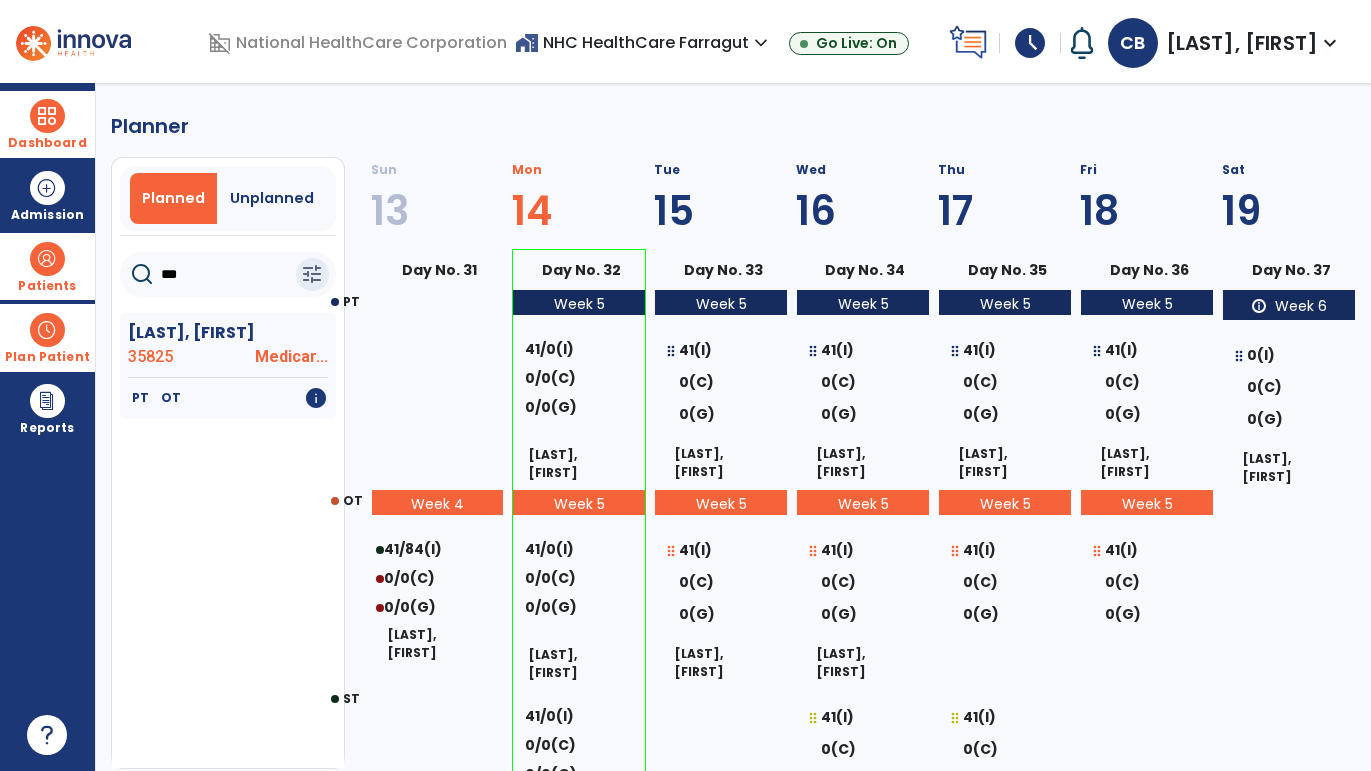 select on "********" 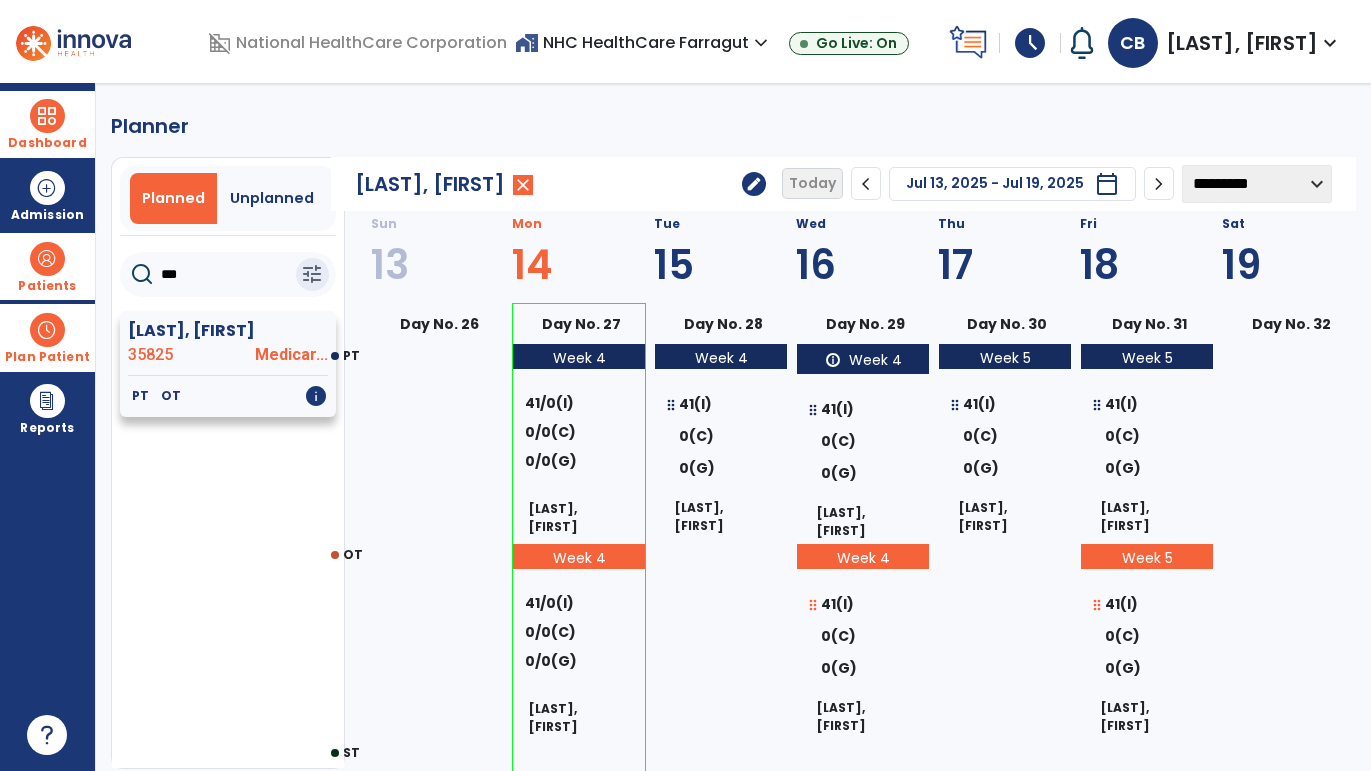 click on "[LAST], [FIRST]" 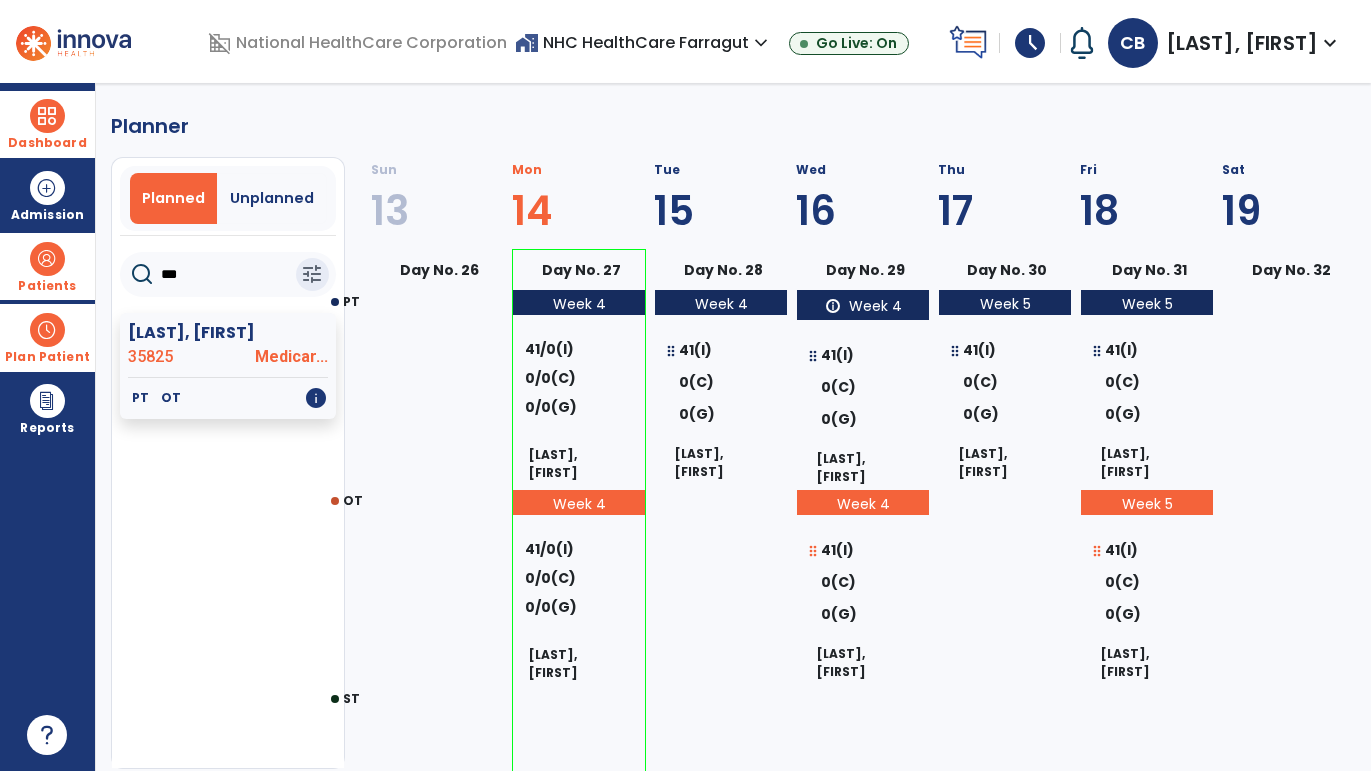 click on "***" 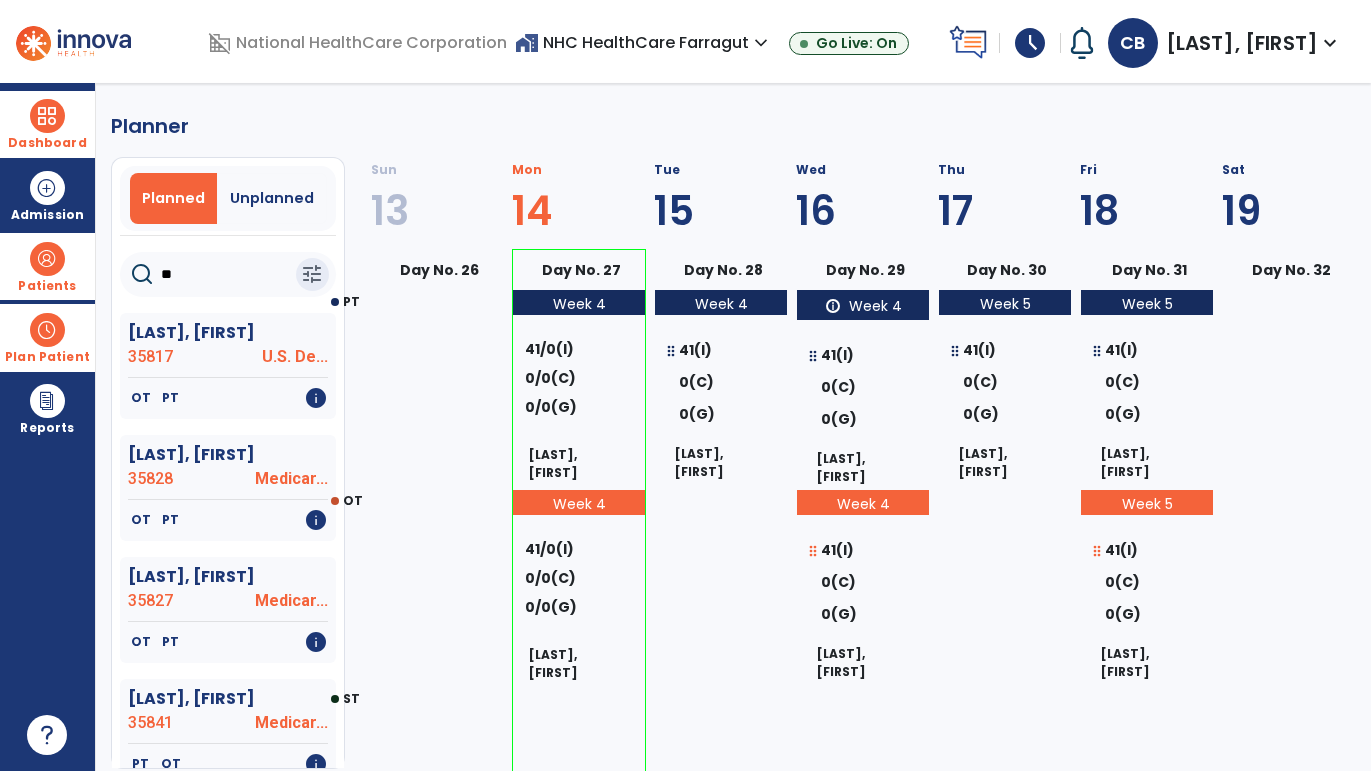 type on "*" 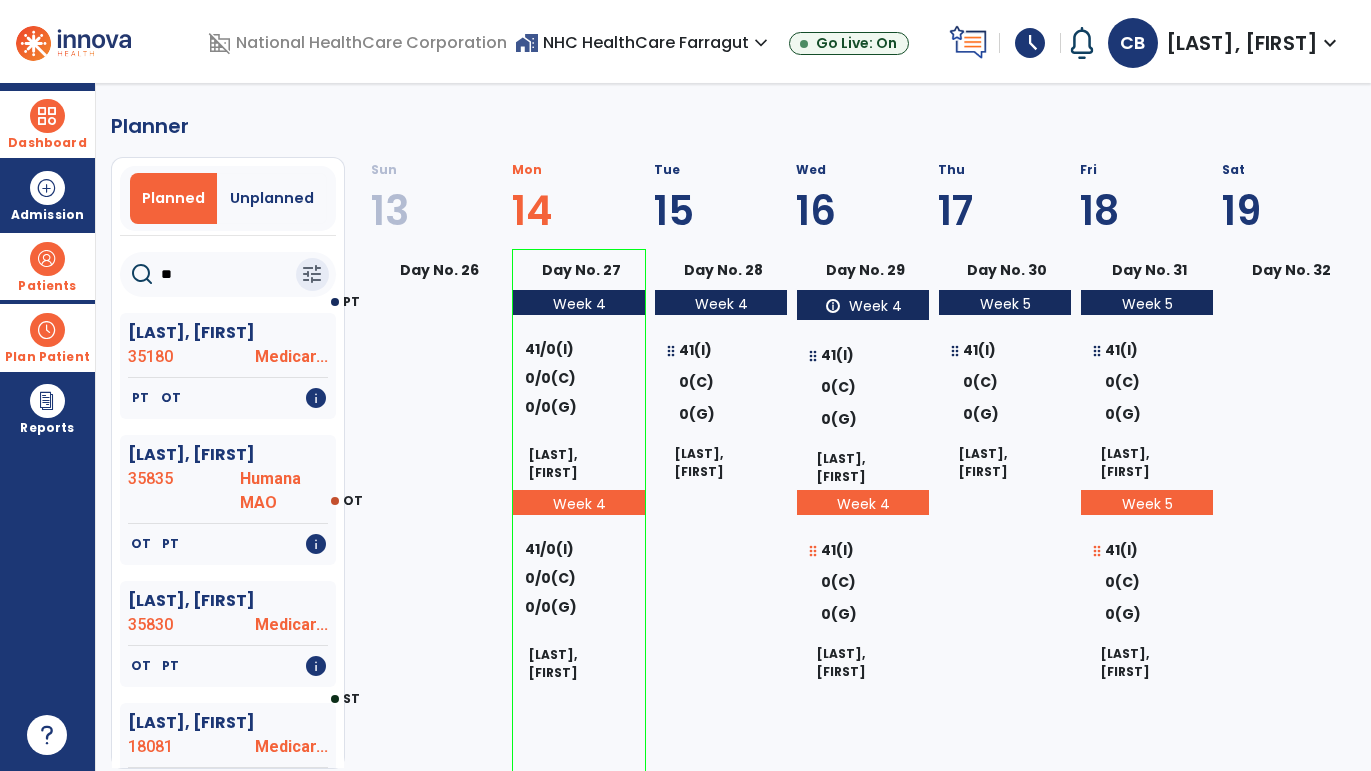 type on "***" 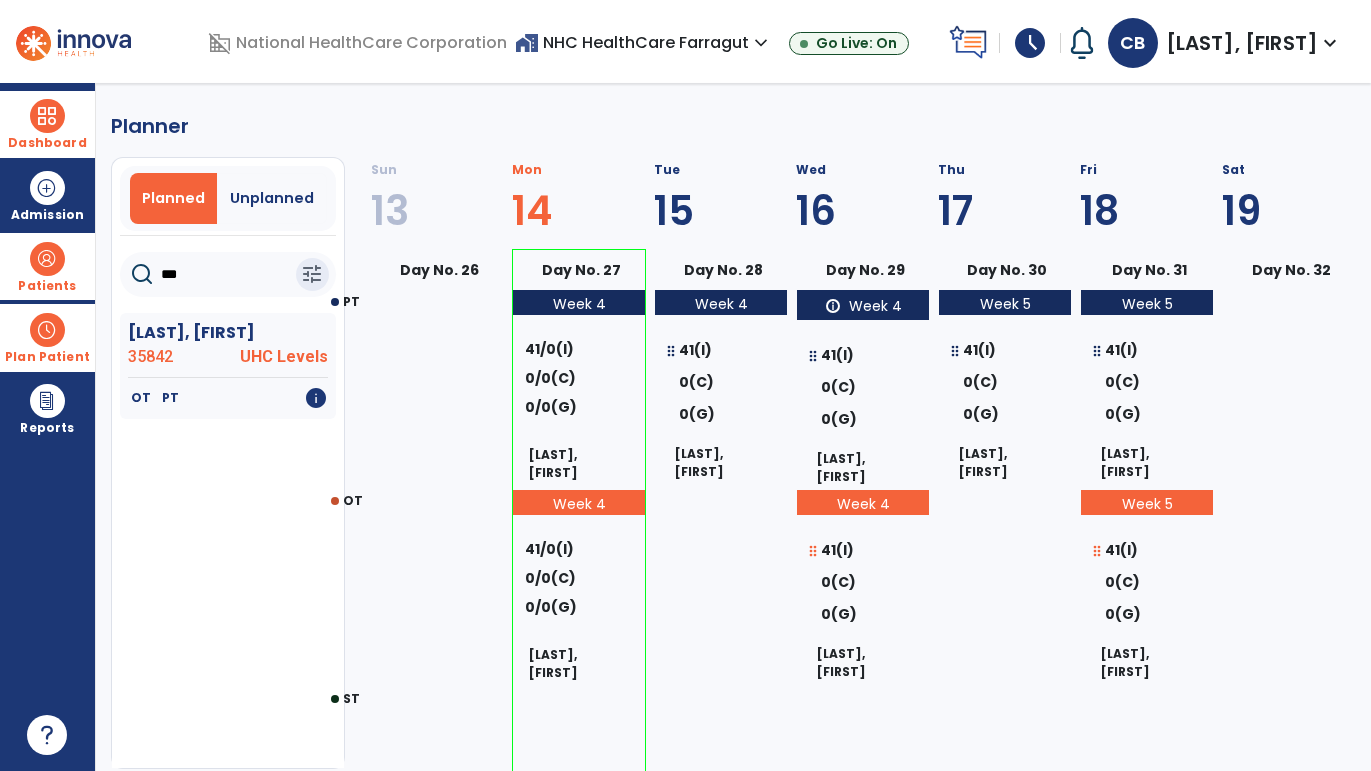 select on "********" 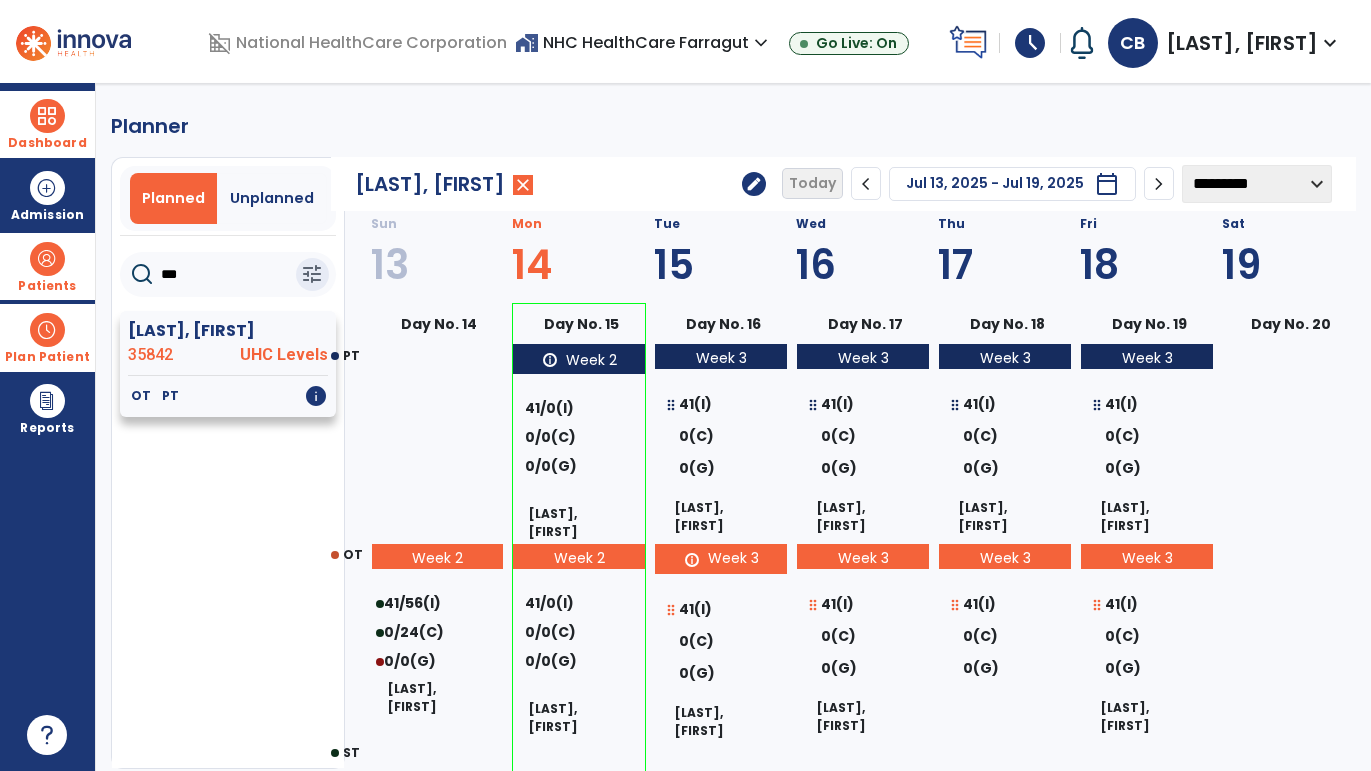 type on "***" 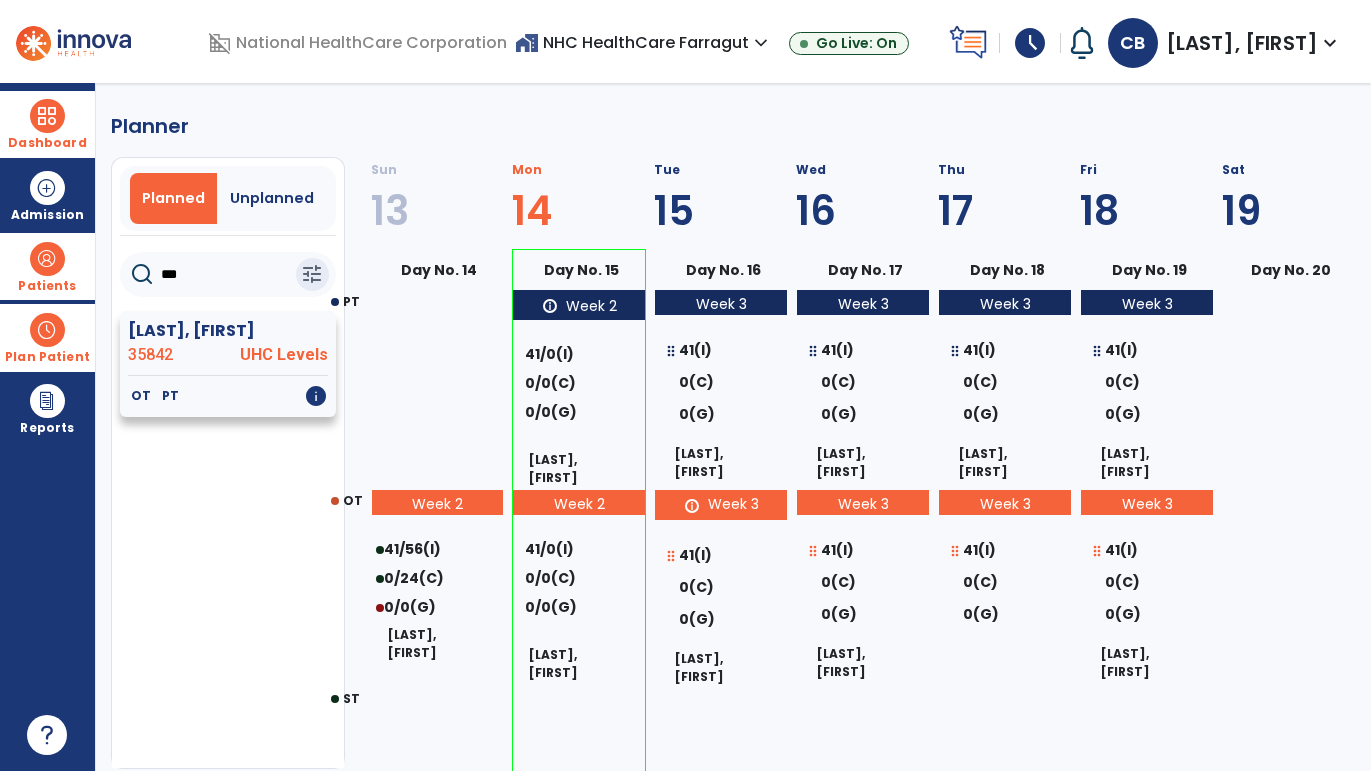 select on "********" 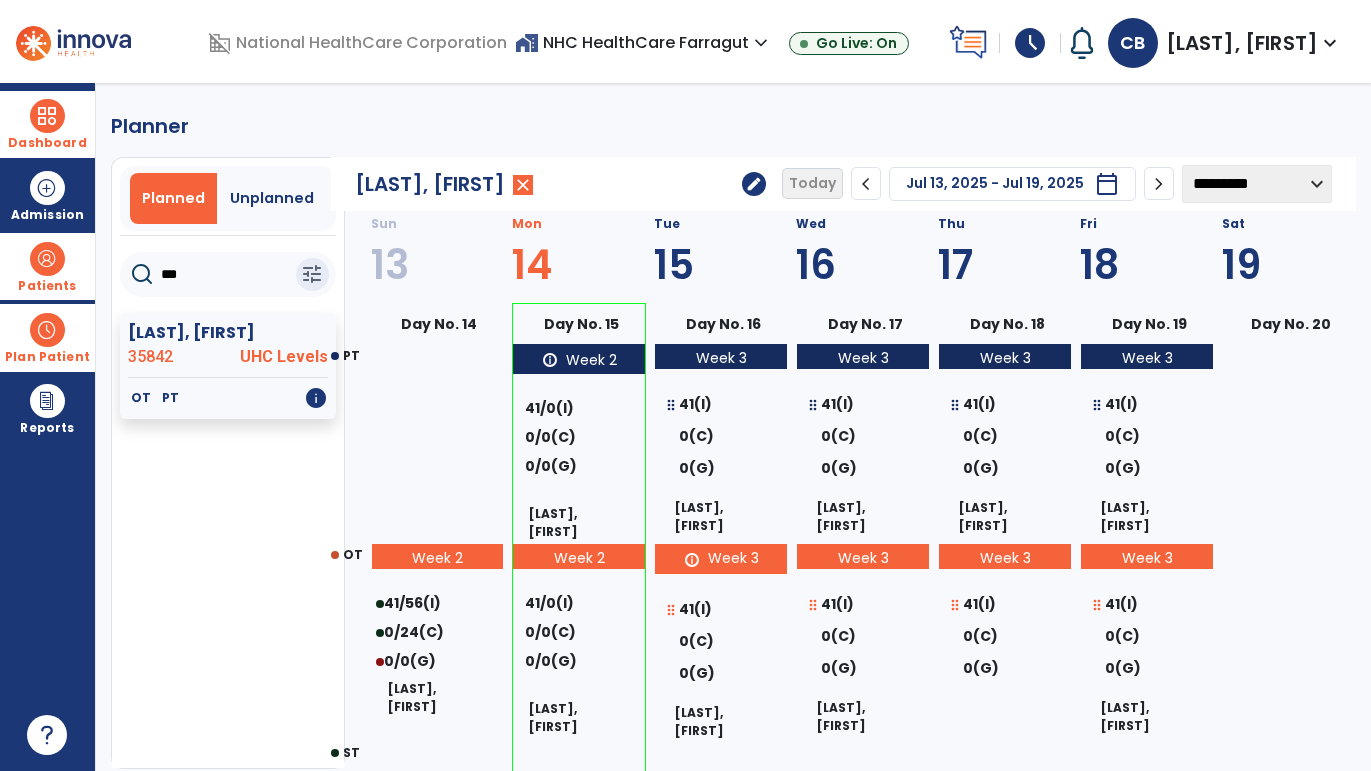 click on "***" 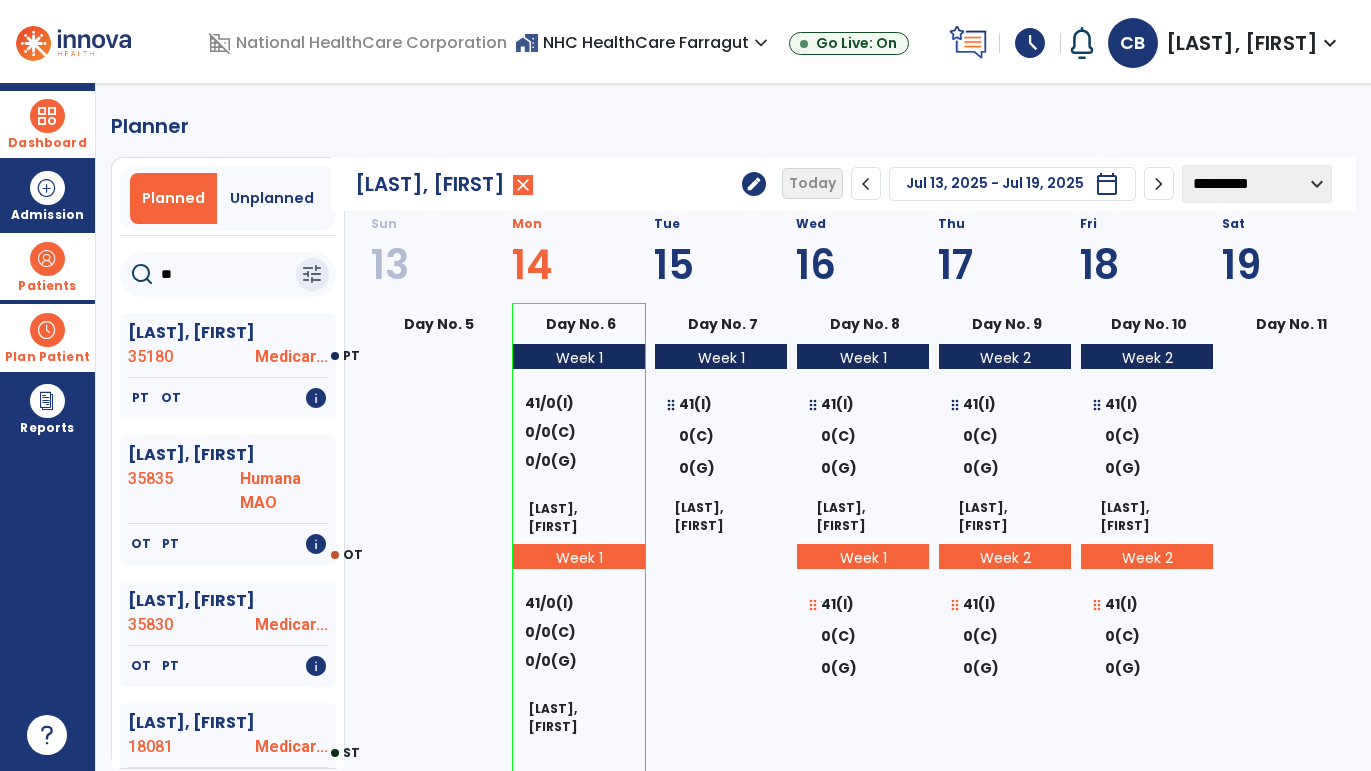 type on "*" 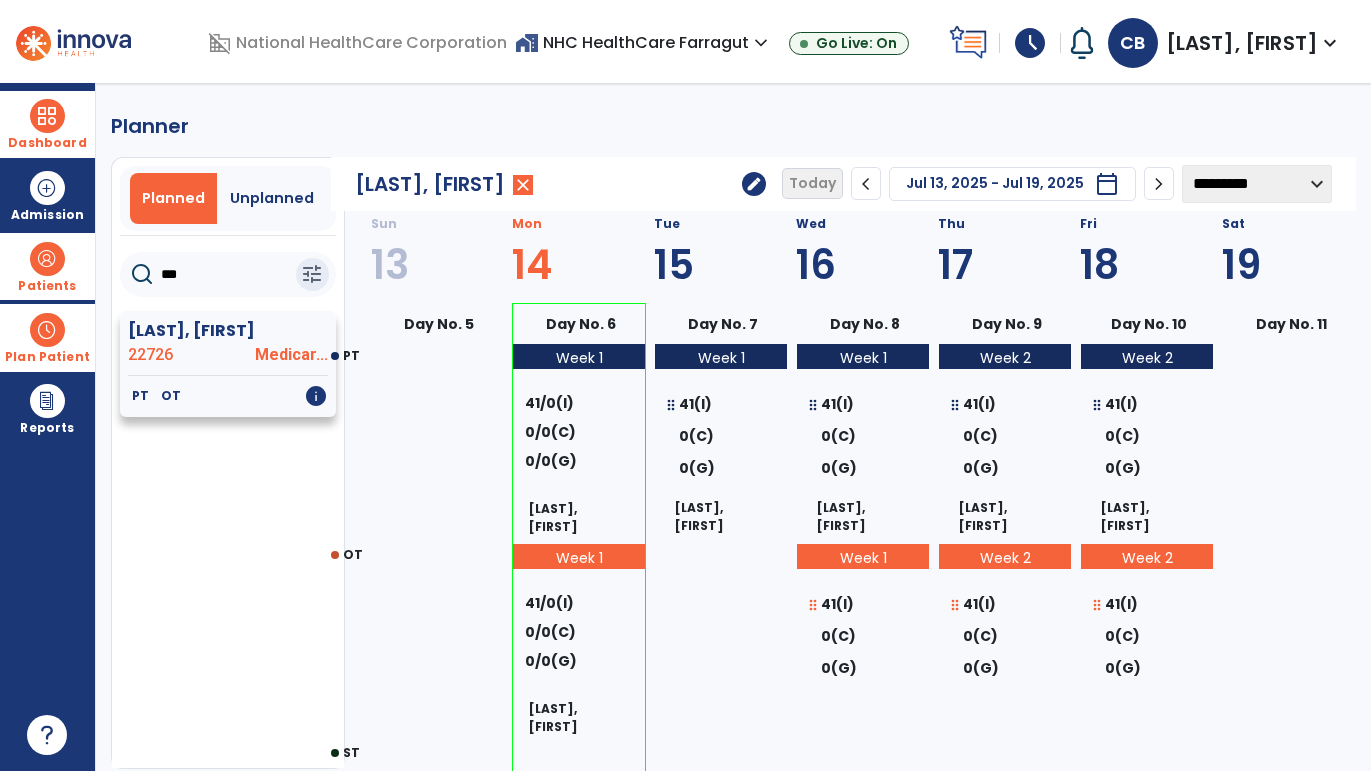 type on "***" 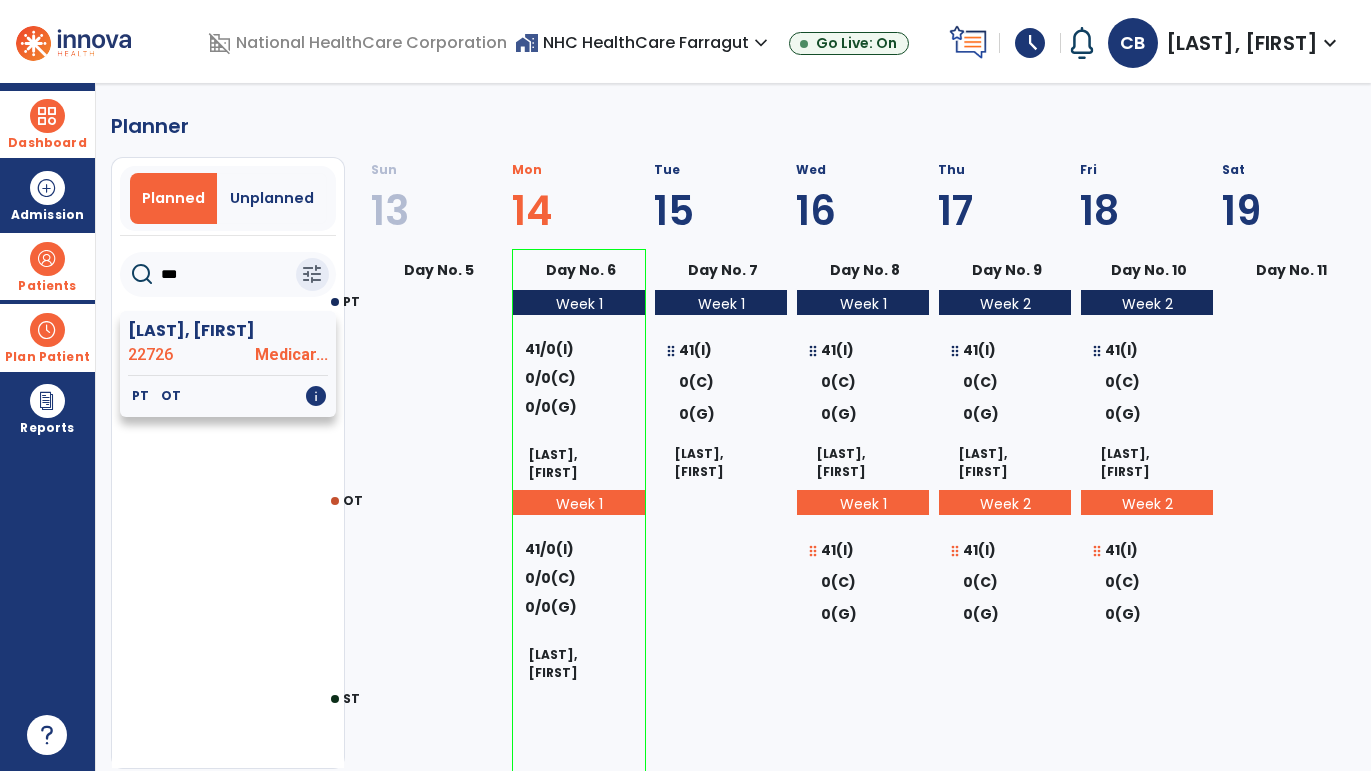 select on "********" 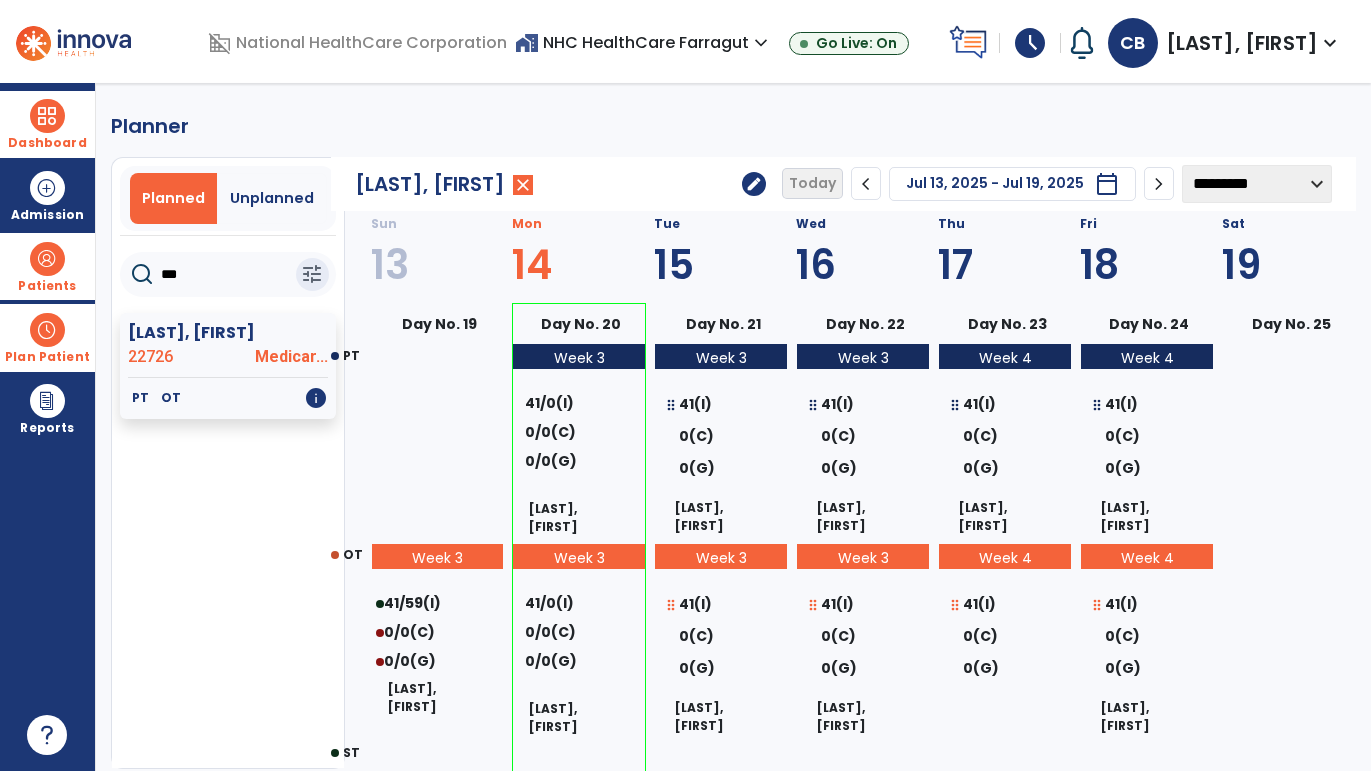 click on "chevron_left" 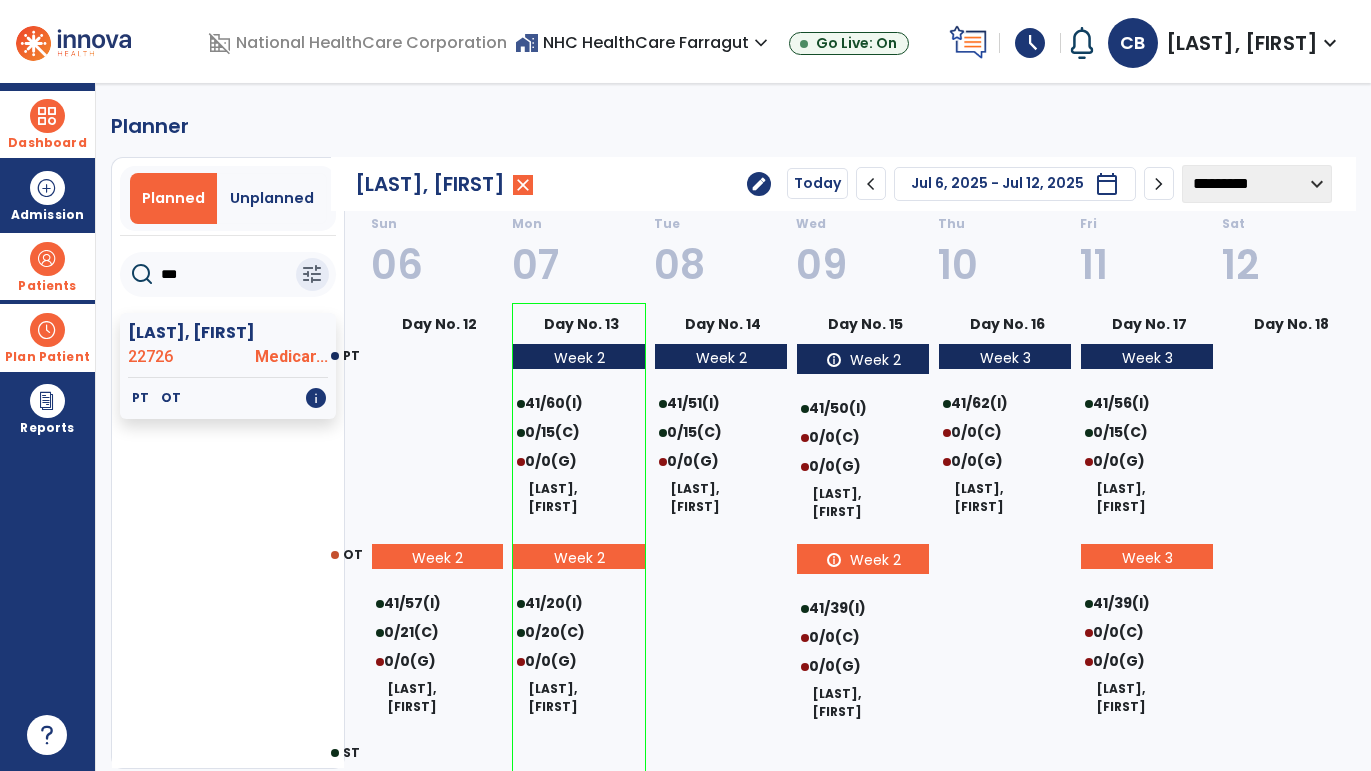 click at bounding box center [47, 116] 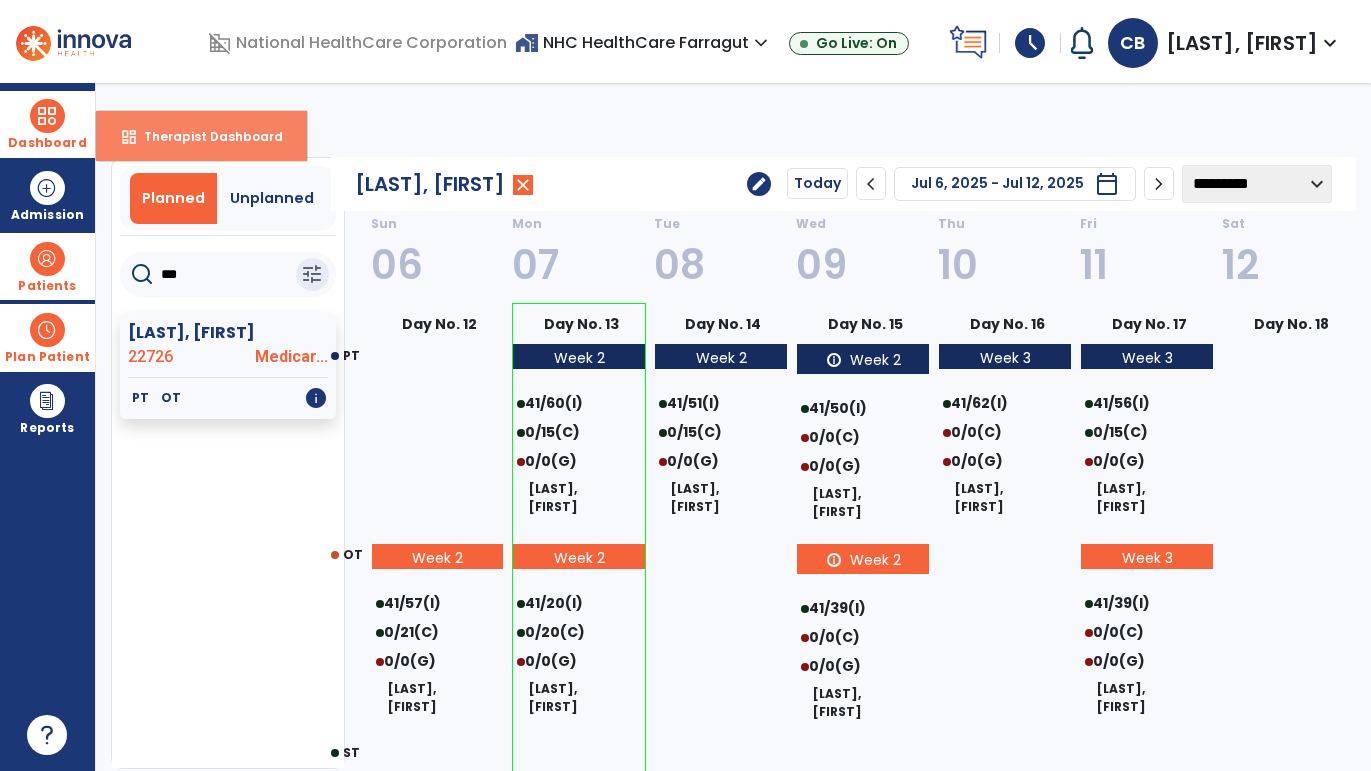 click on "Therapist Dashboard" at bounding box center (205, 136) 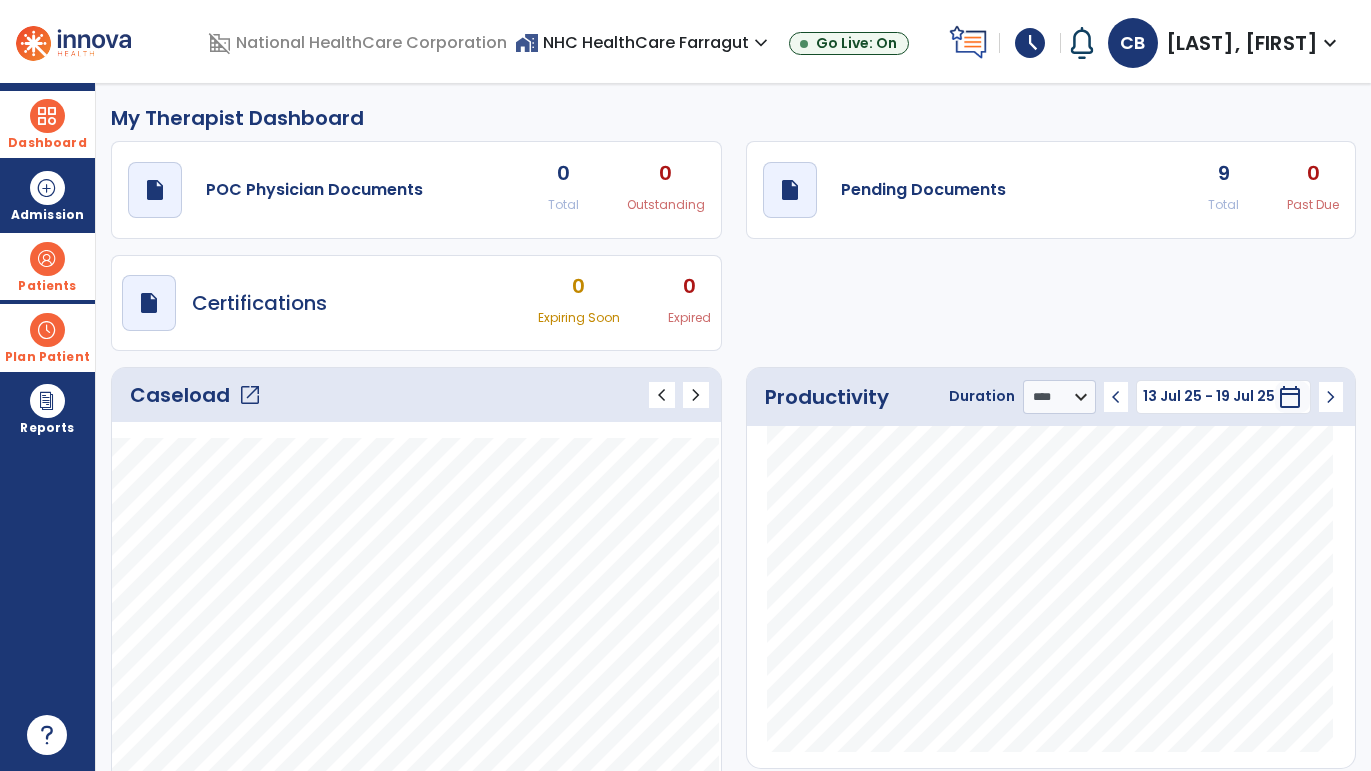click on "open_in_new" 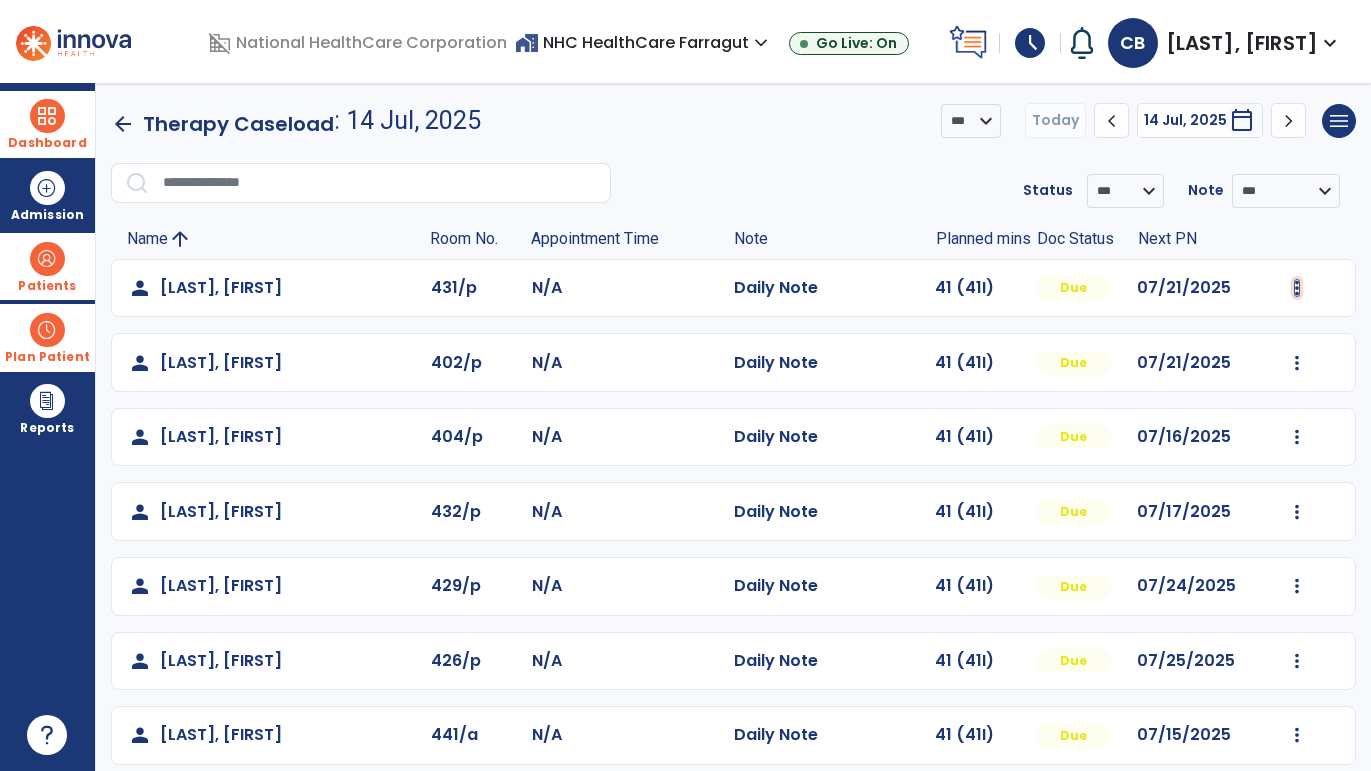 click at bounding box center (1297, 288) 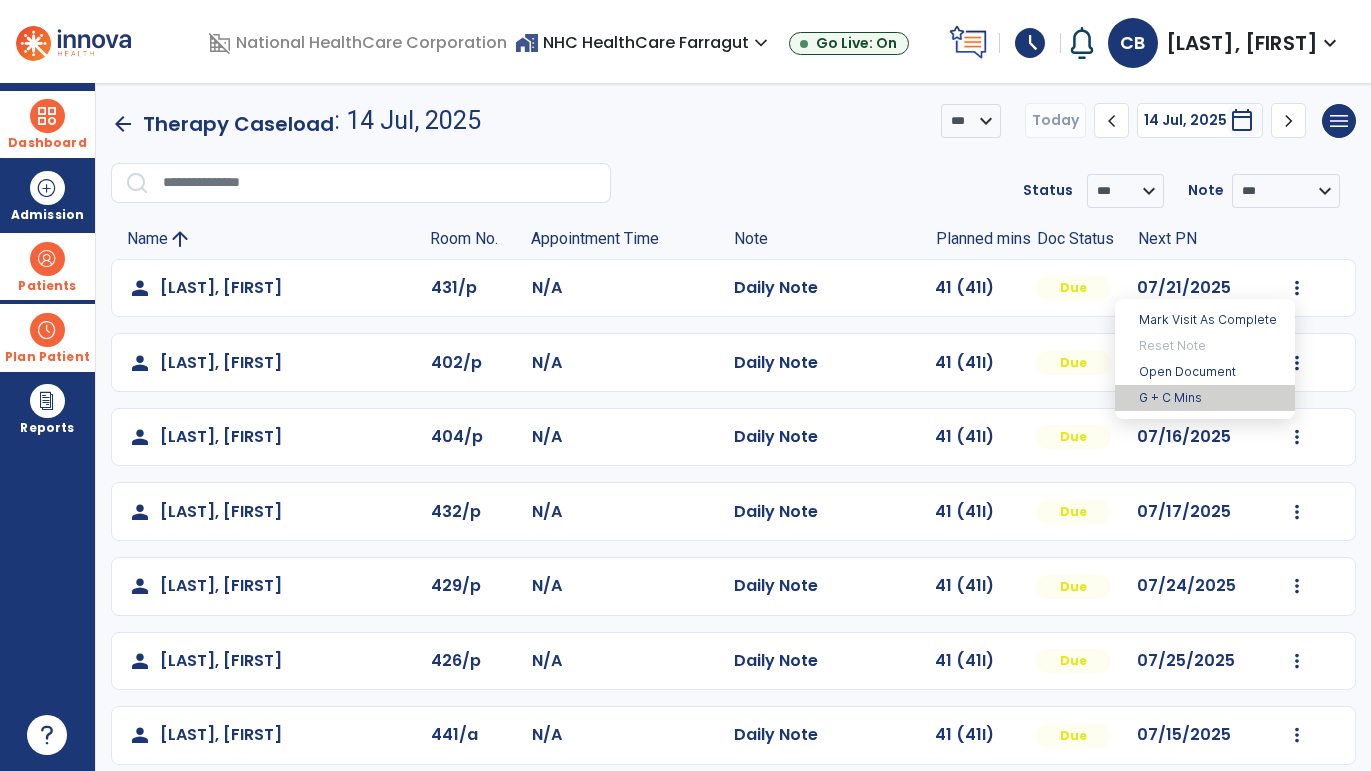 click on "G + C Mins" at bounding box center [1205, 398] 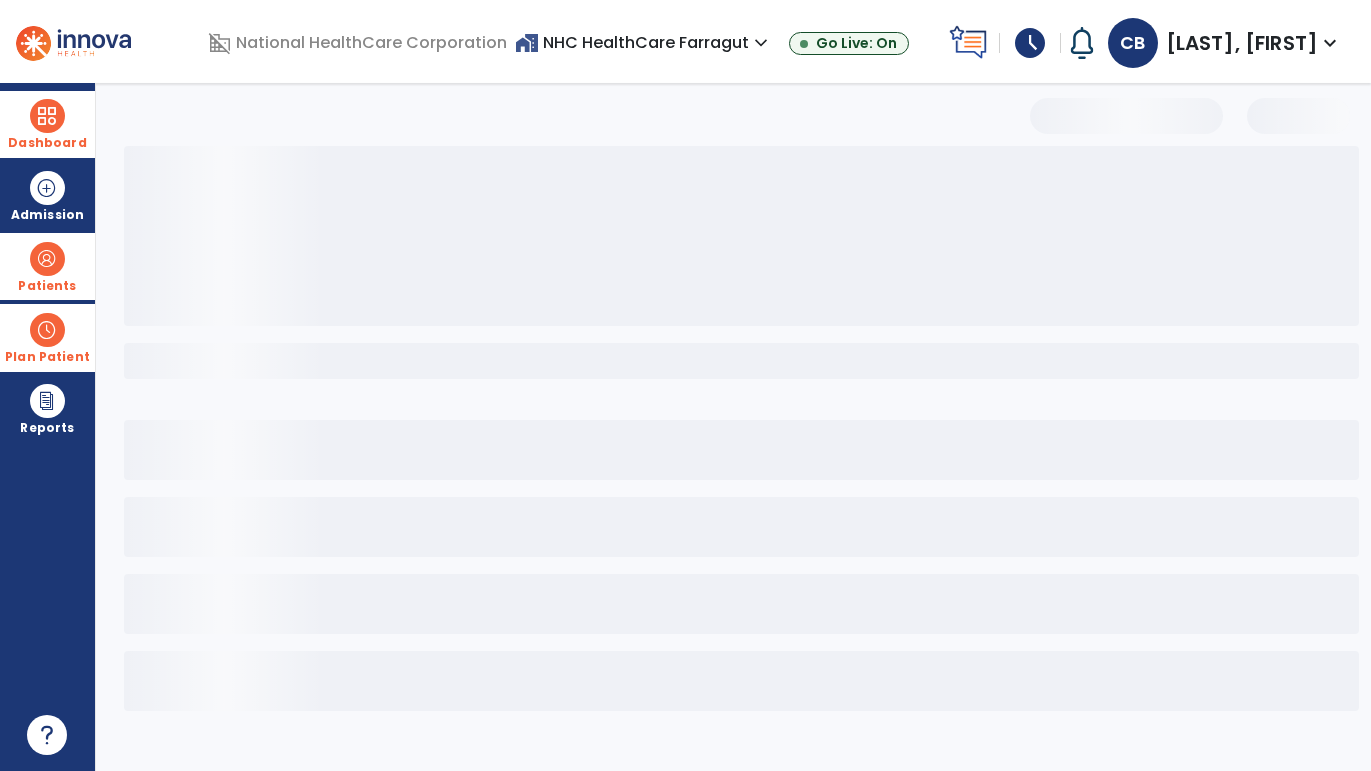 select on "***" 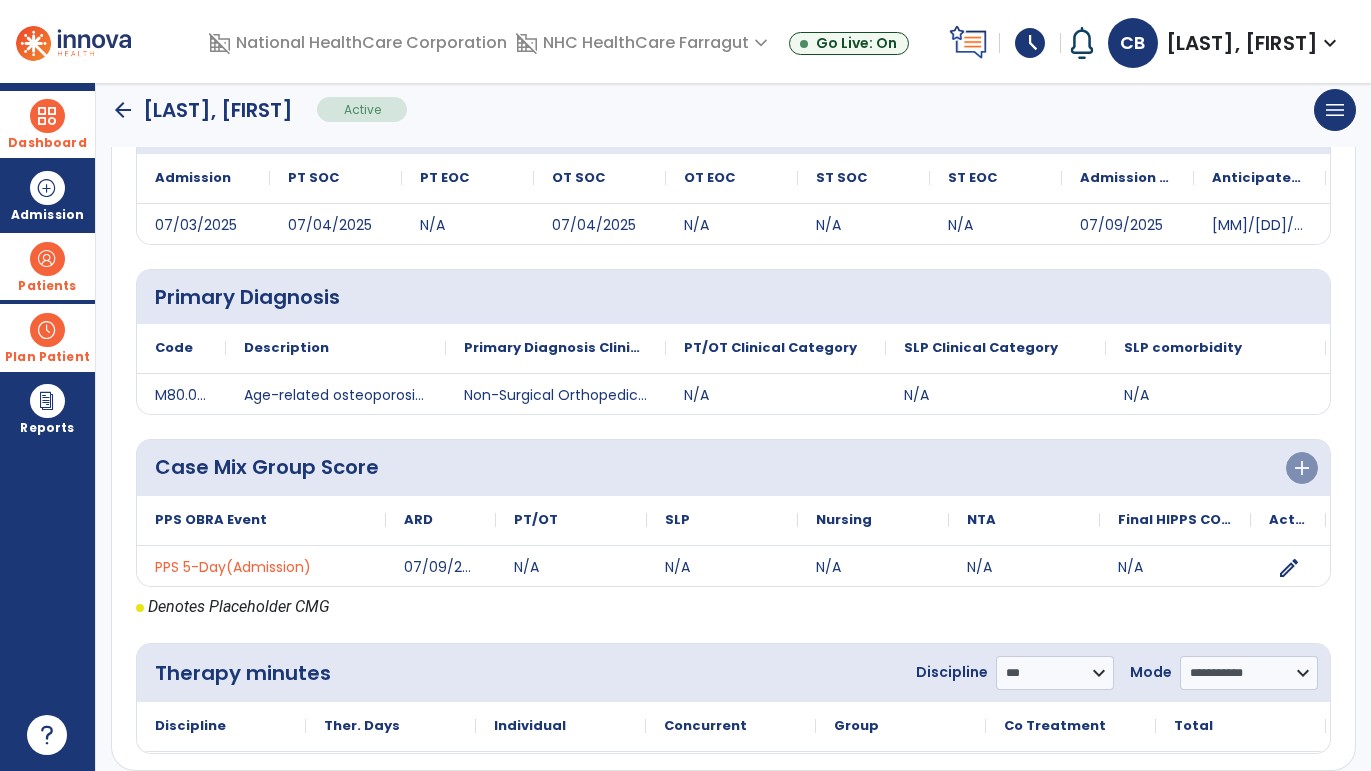 scroll, scrollTop: 351, scrollLeft: 0, axis: vertical 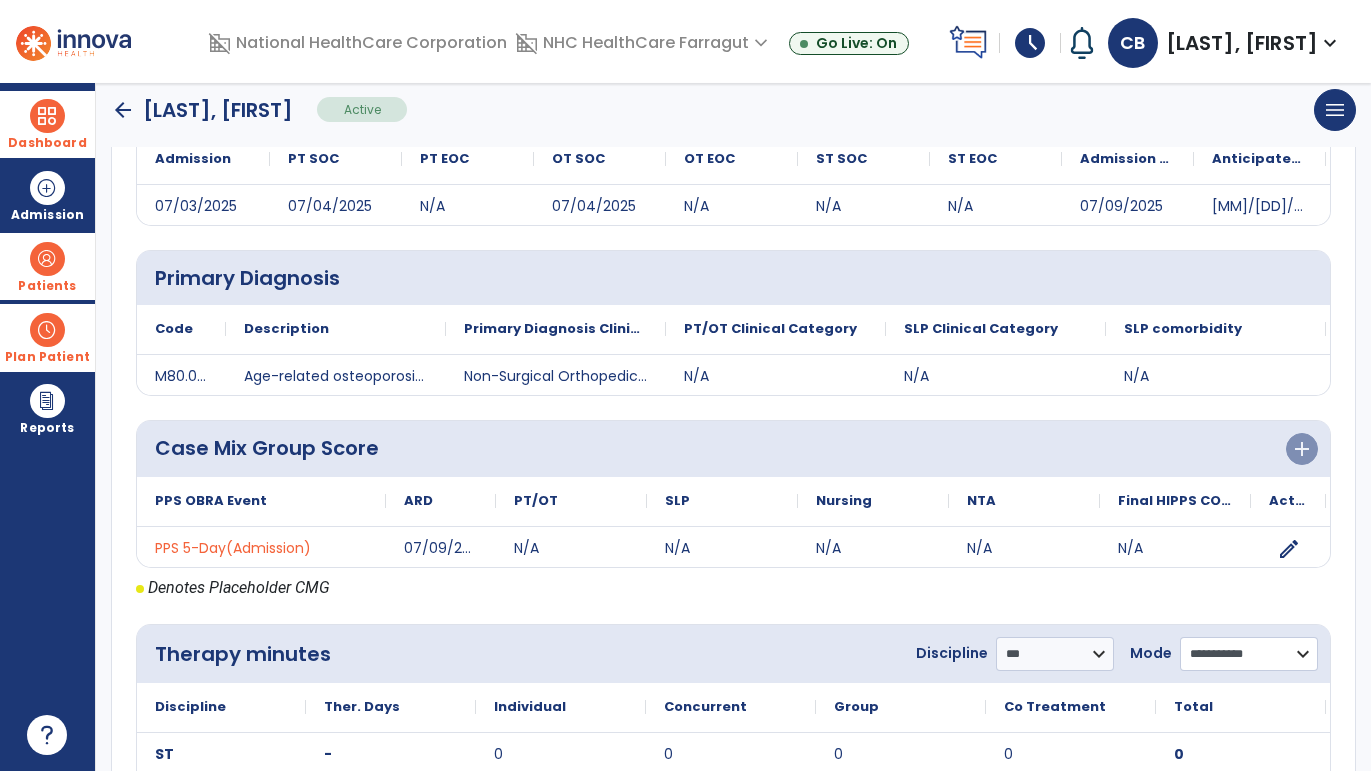 click on "**********" 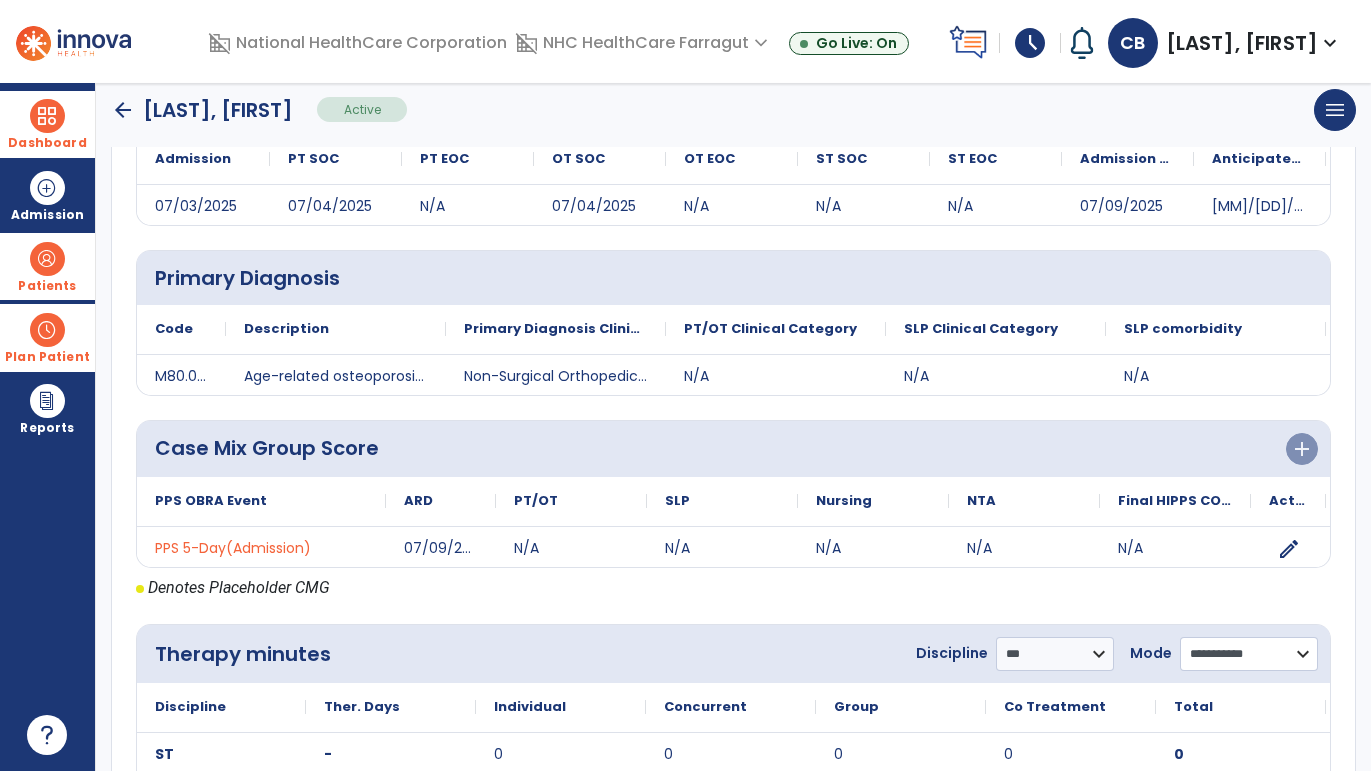 select on "**********" 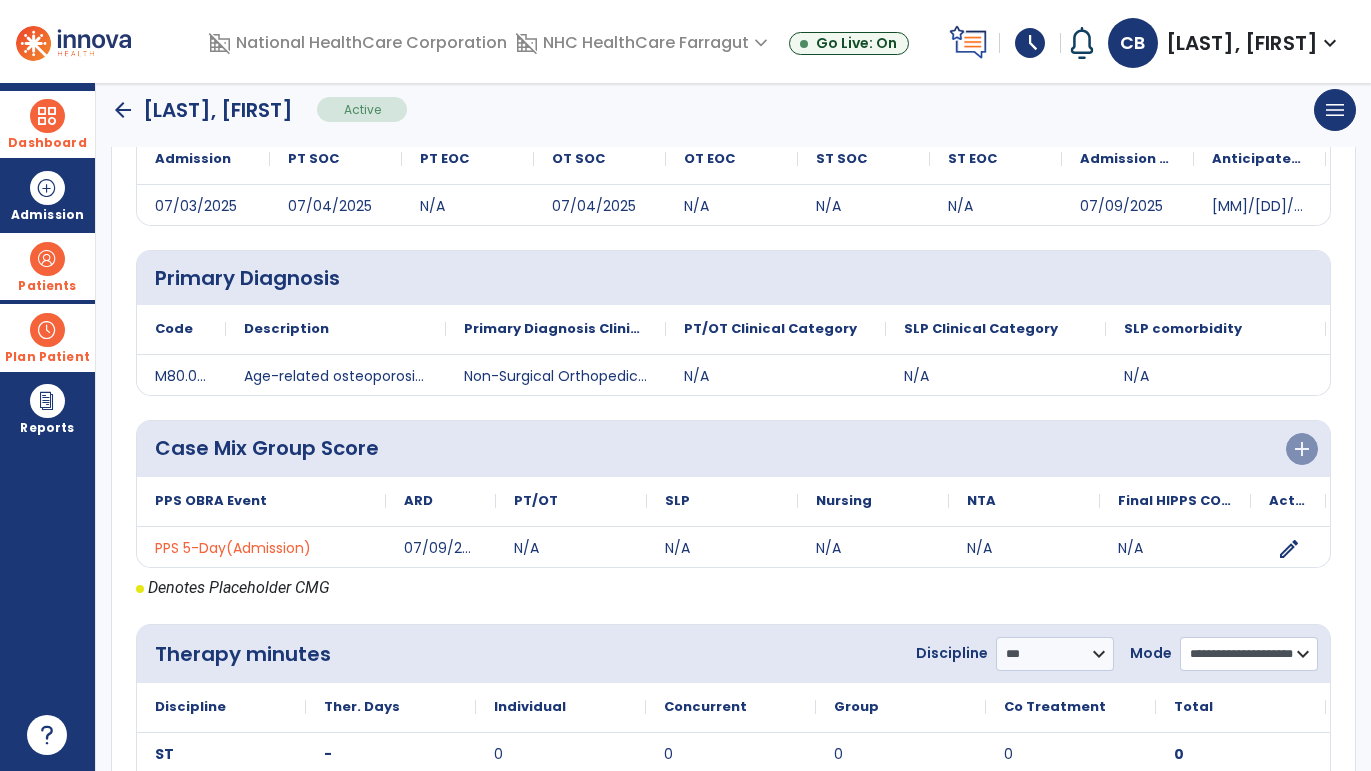 click on "**********" 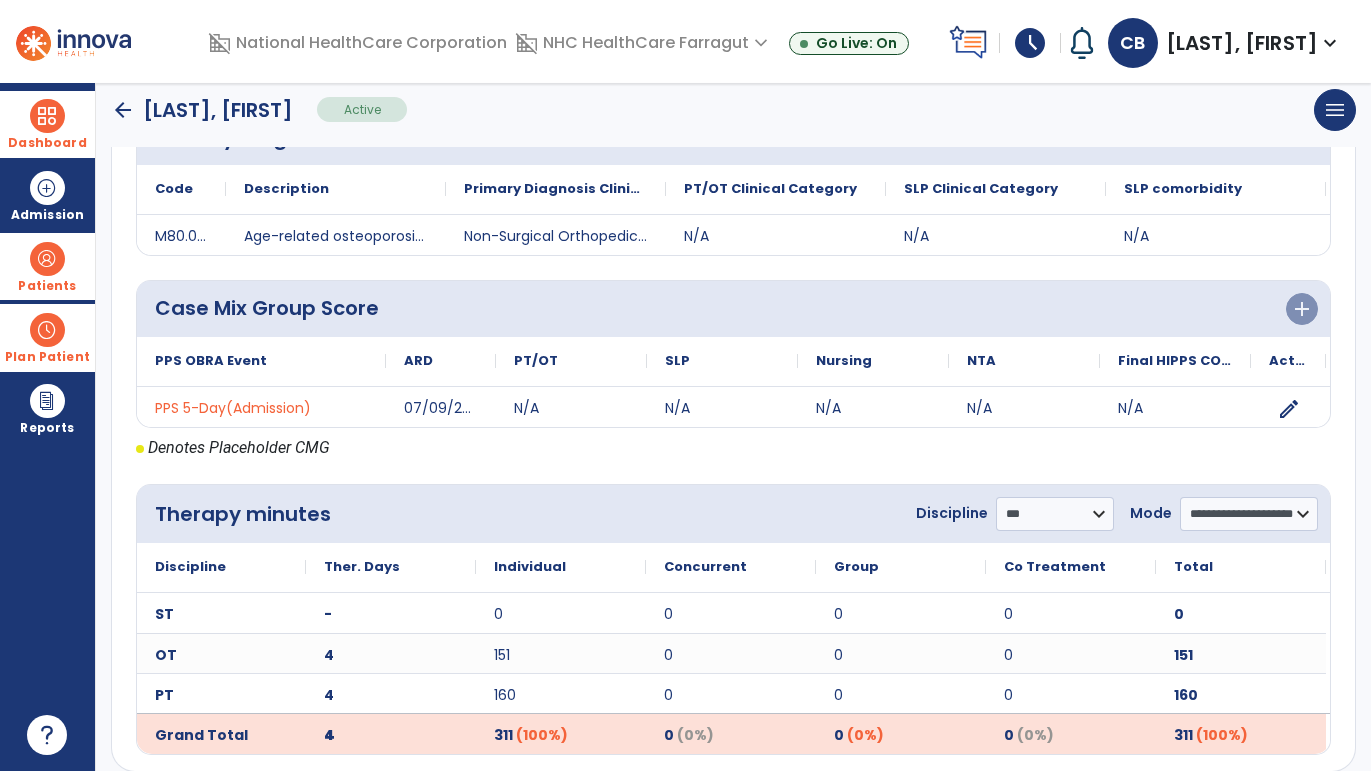 click on "Discipline
Ther. Days
Individual
ST" 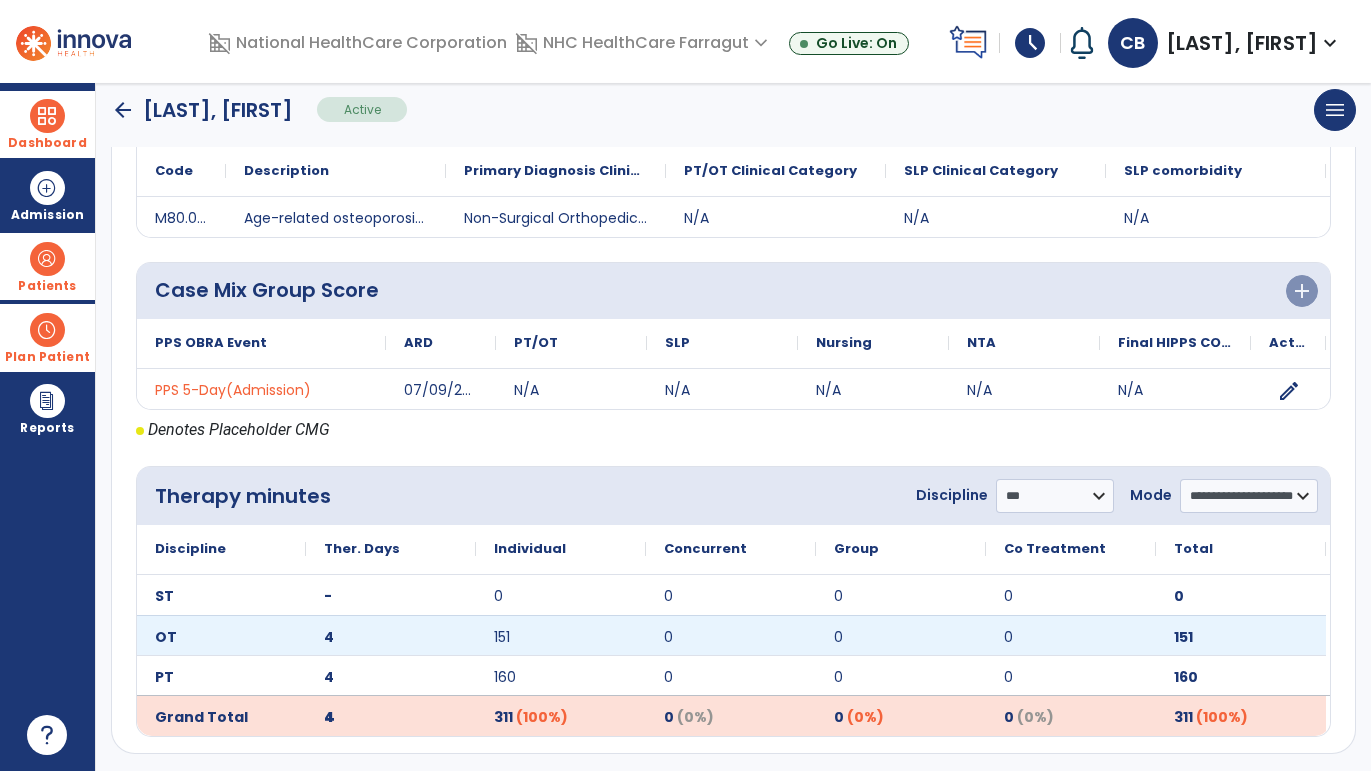 scroll, scrollTop: 511, scrollLeft: 0, axis: vertical 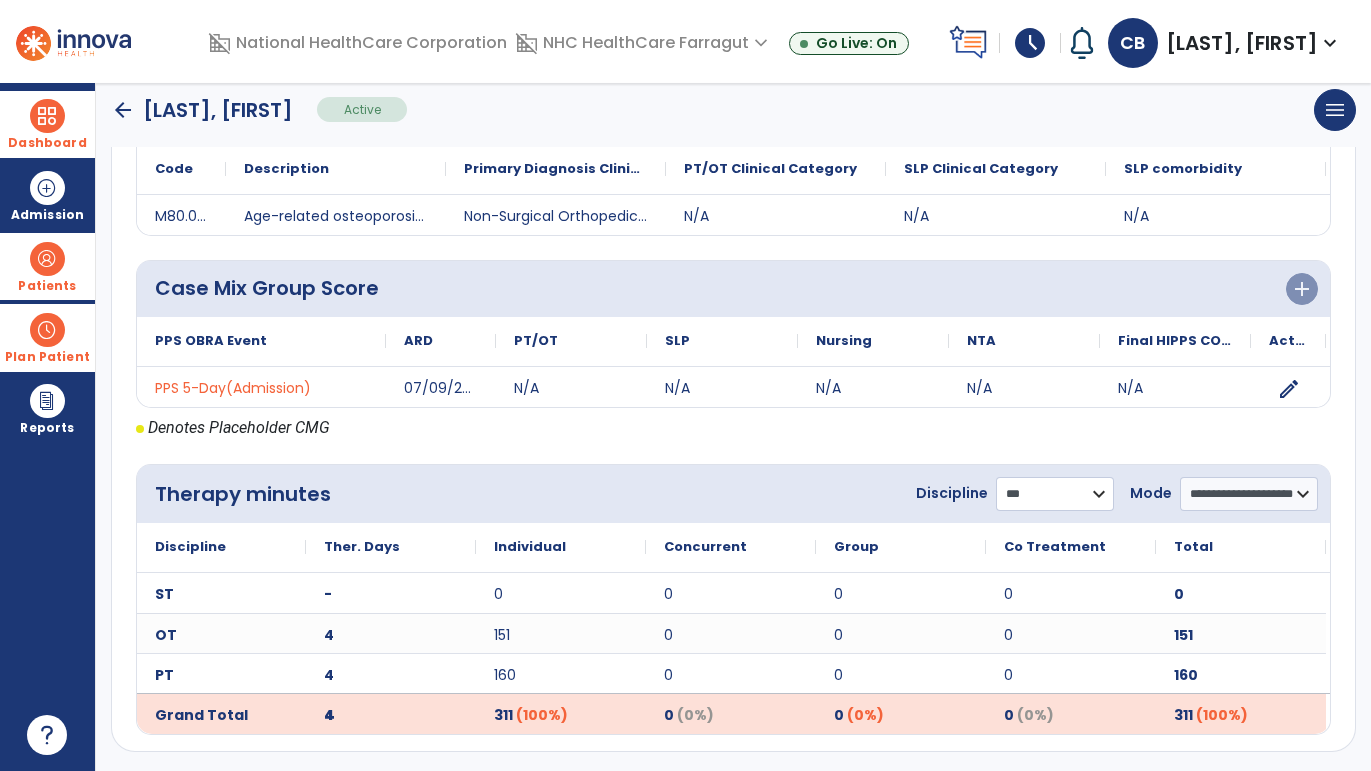 click on "**********" 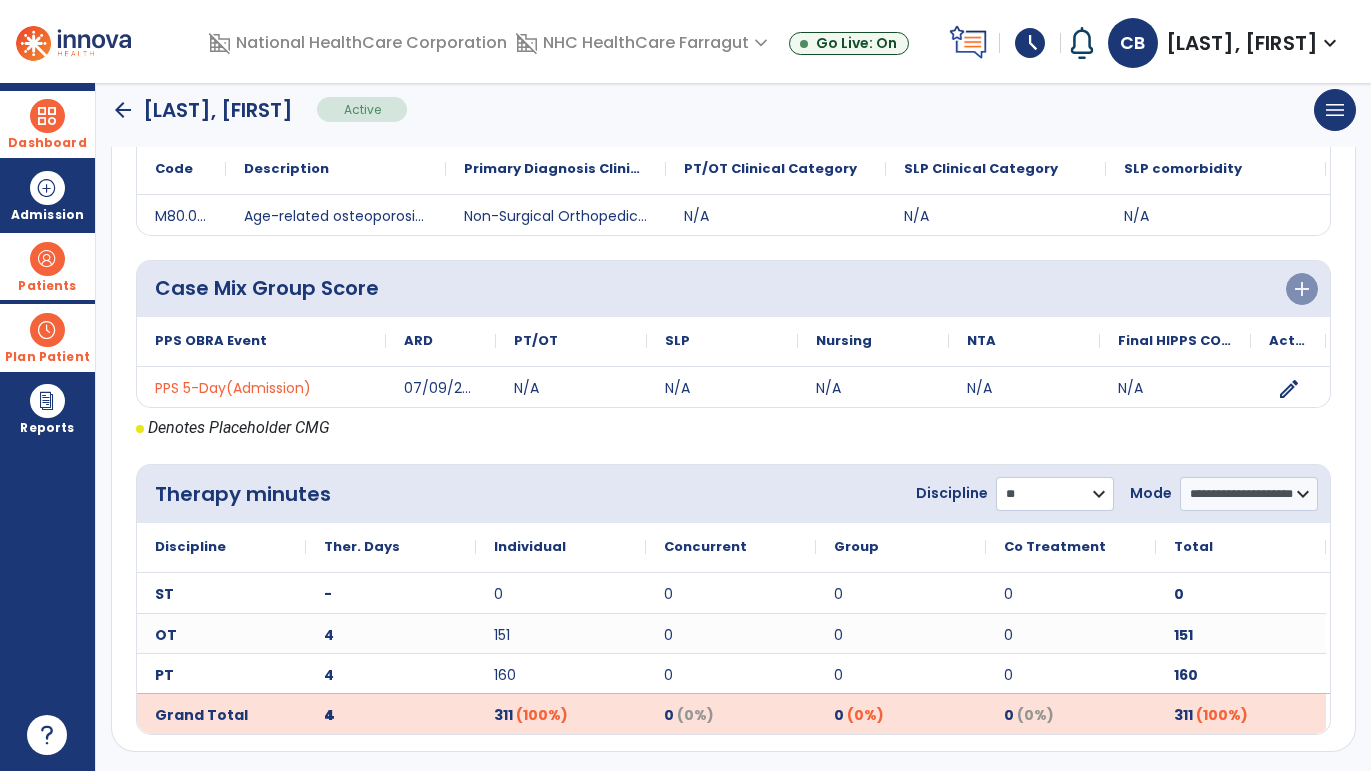 click on "**********" 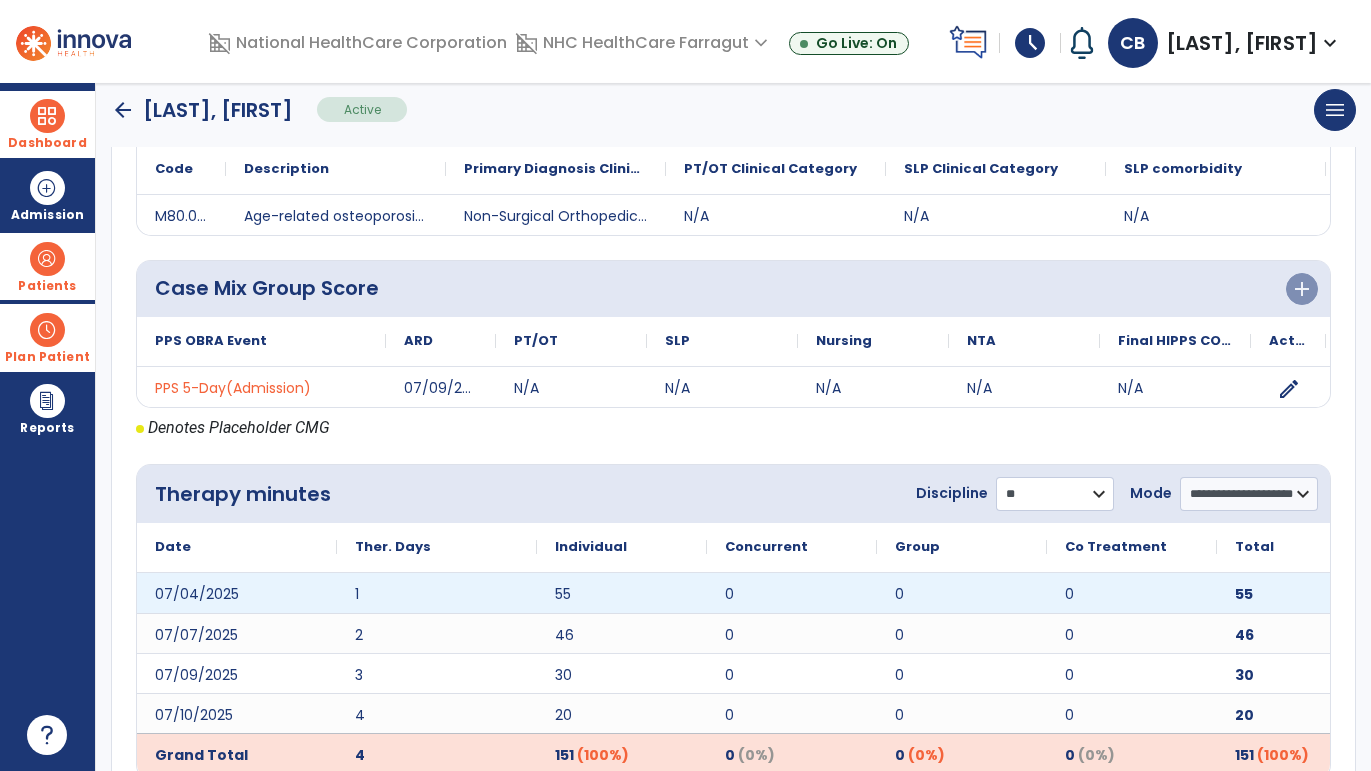 scroll, scrollTop: 551, scrollLeft: 0, axis: vertical 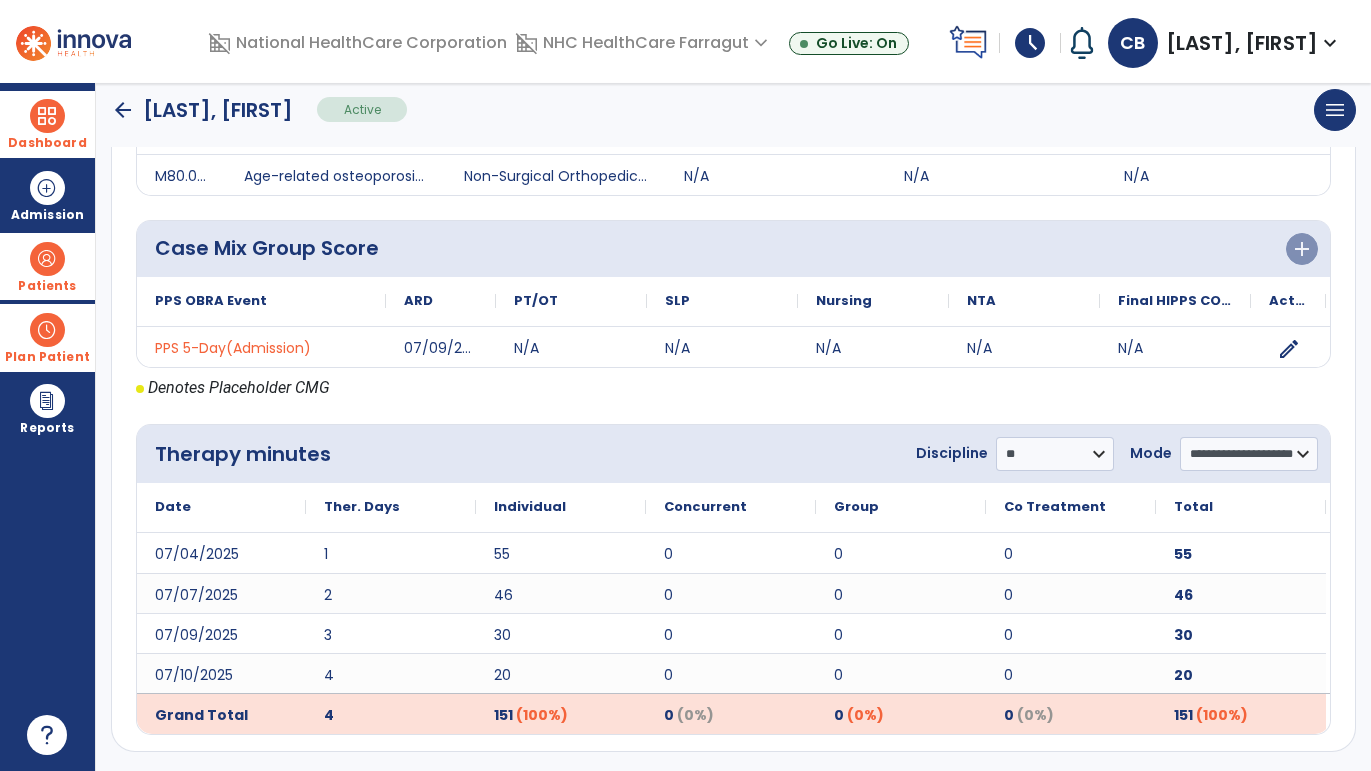 drag, startPoint x: 38, startPoint y: 118, endPoint x: 52, endPoint y: 113, distance: 14.866069 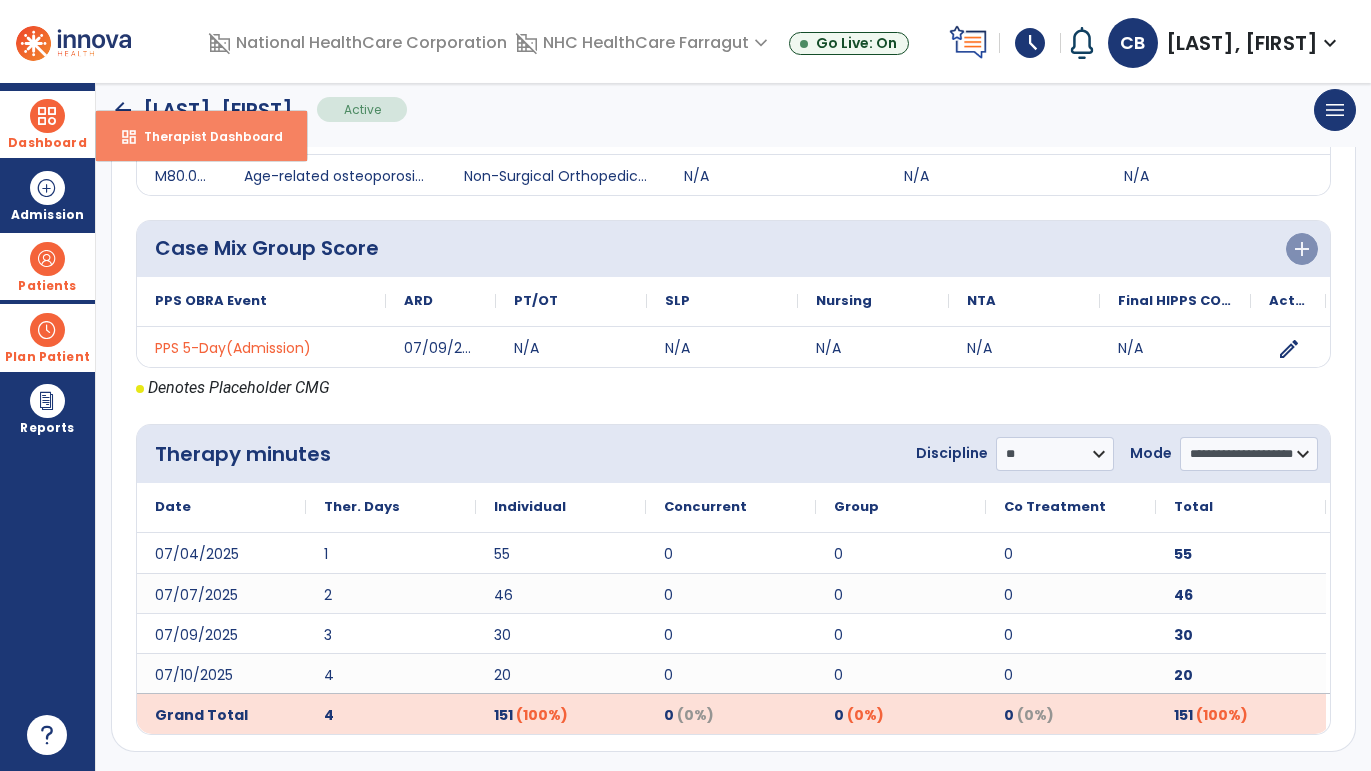 click on "Therapist Dashboard" at bounding box center [205, 136] 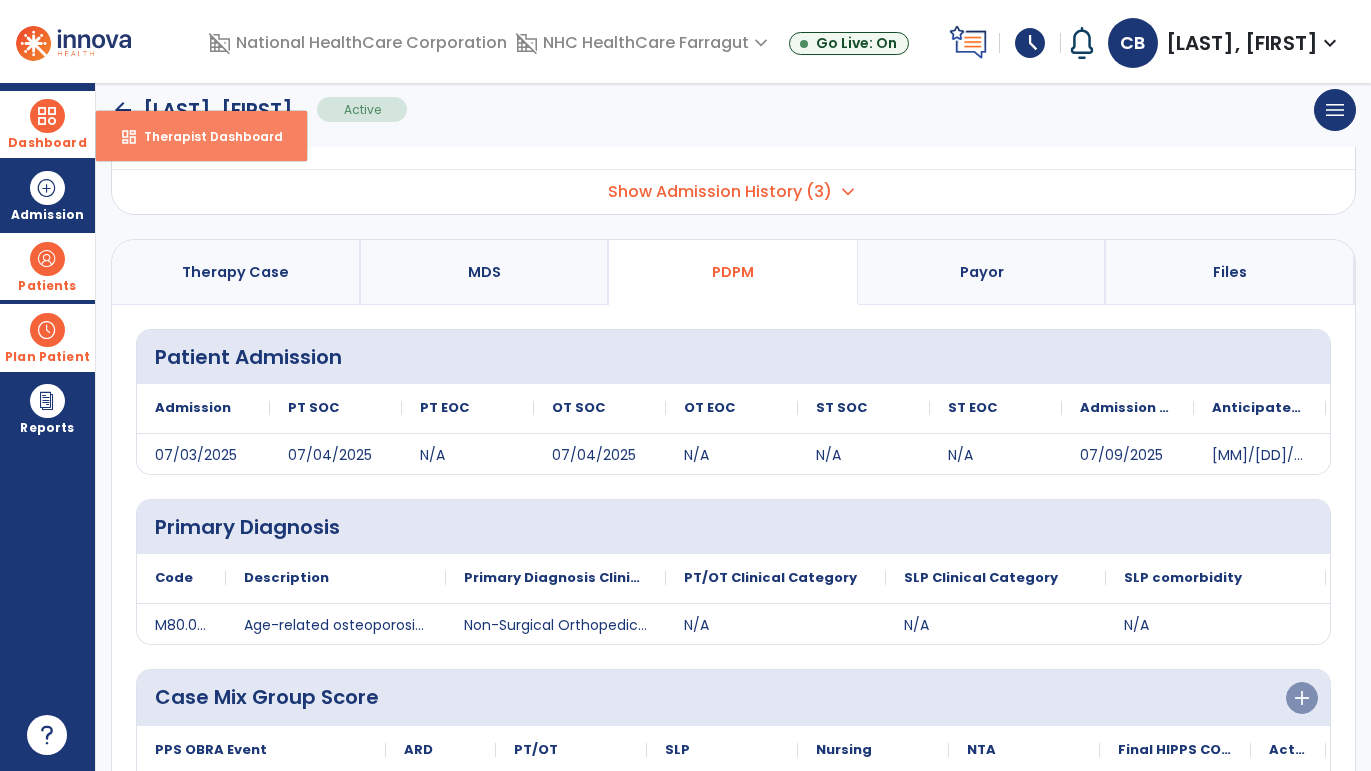 select on "****" 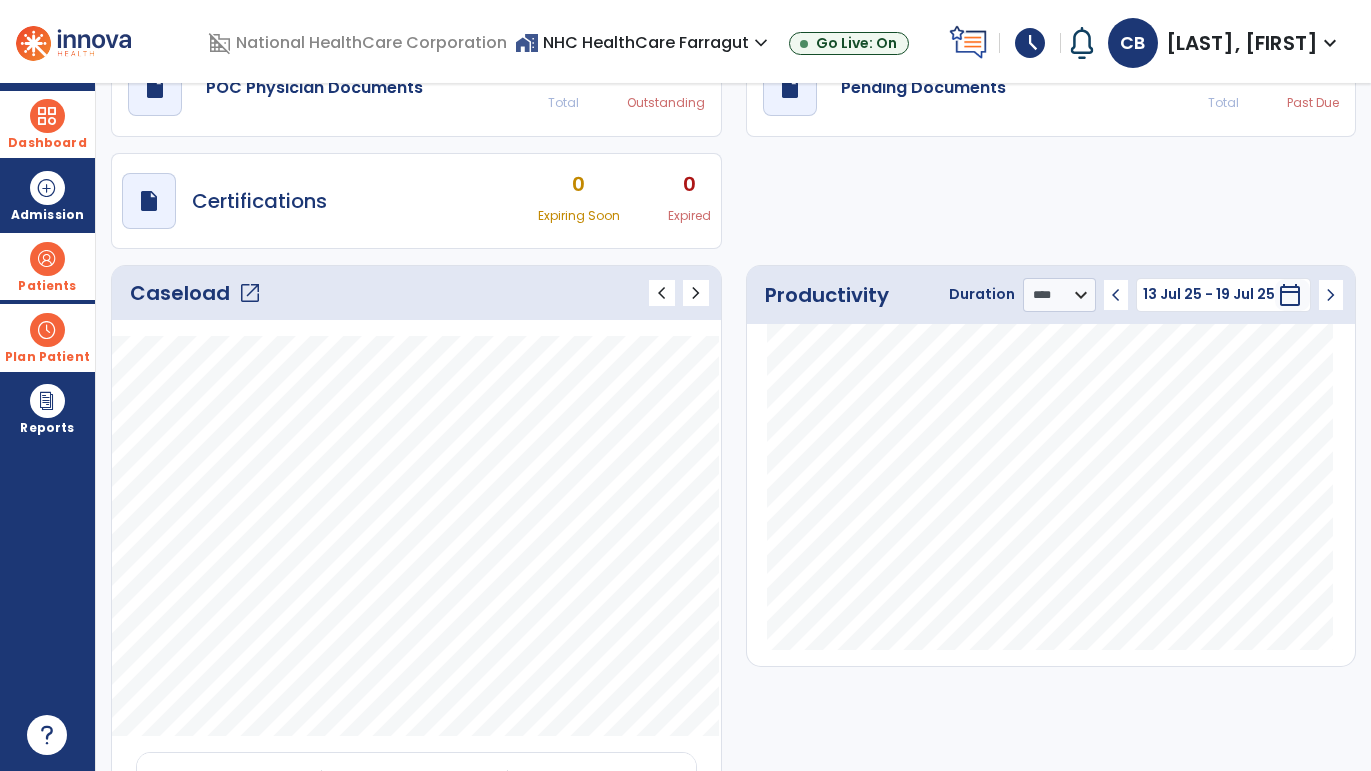click on "open_in_new" 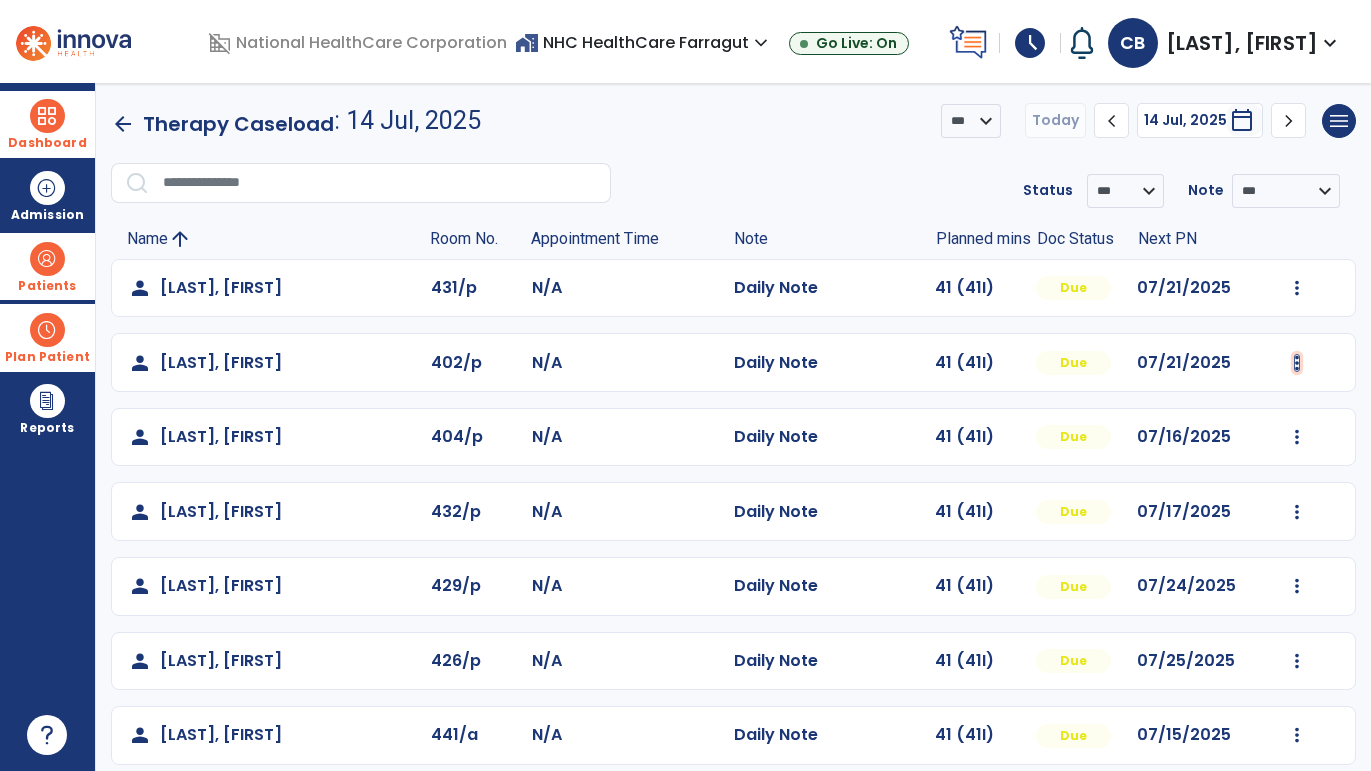 click at bounding box center (1297, 288) 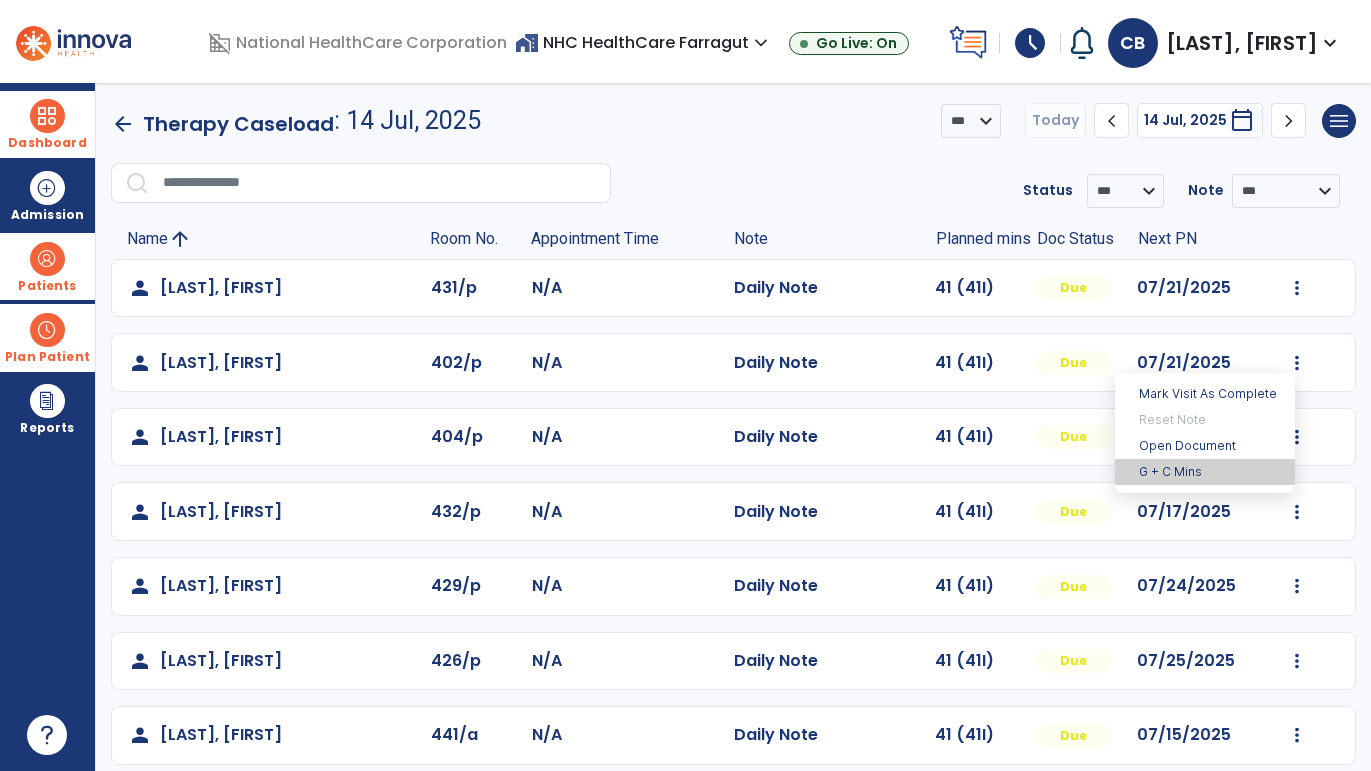 click on "G + C Mins" at bounding box center [1205, 472] 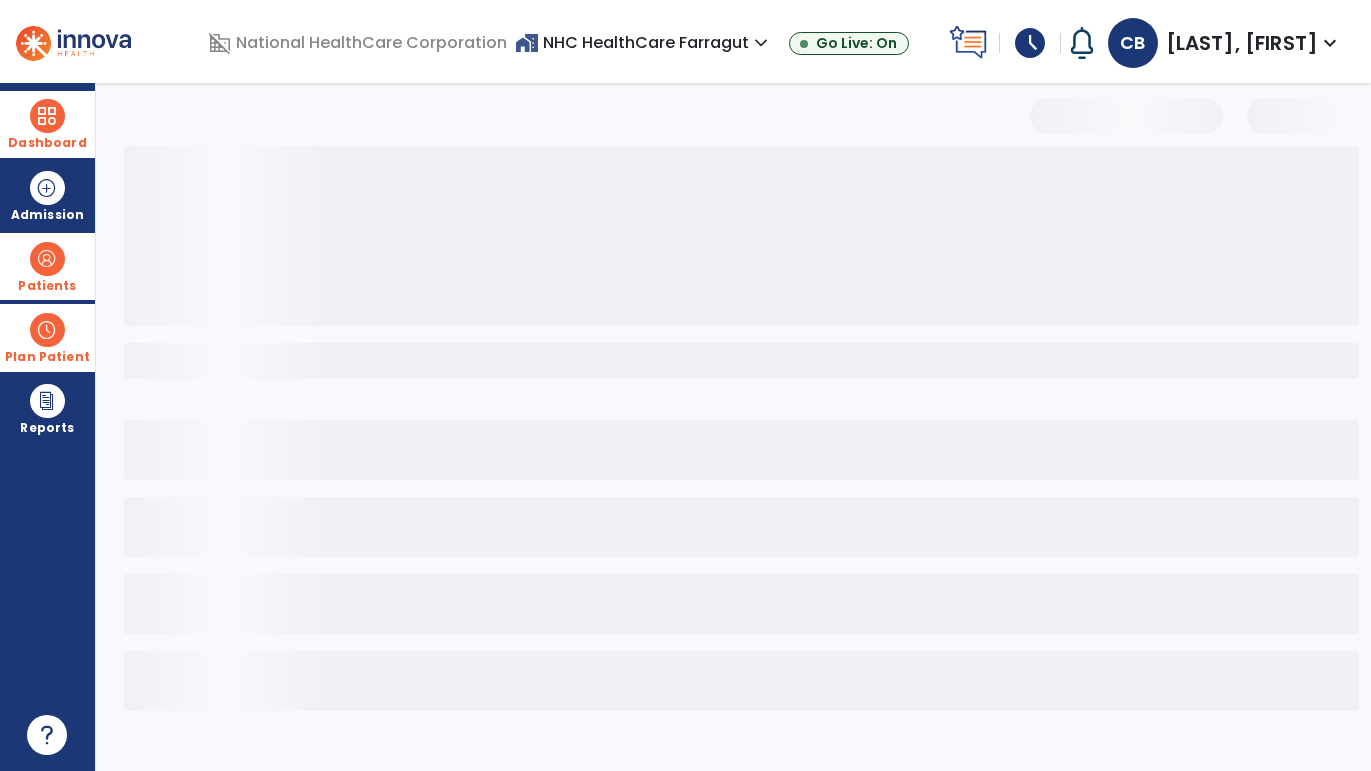 select on "***" 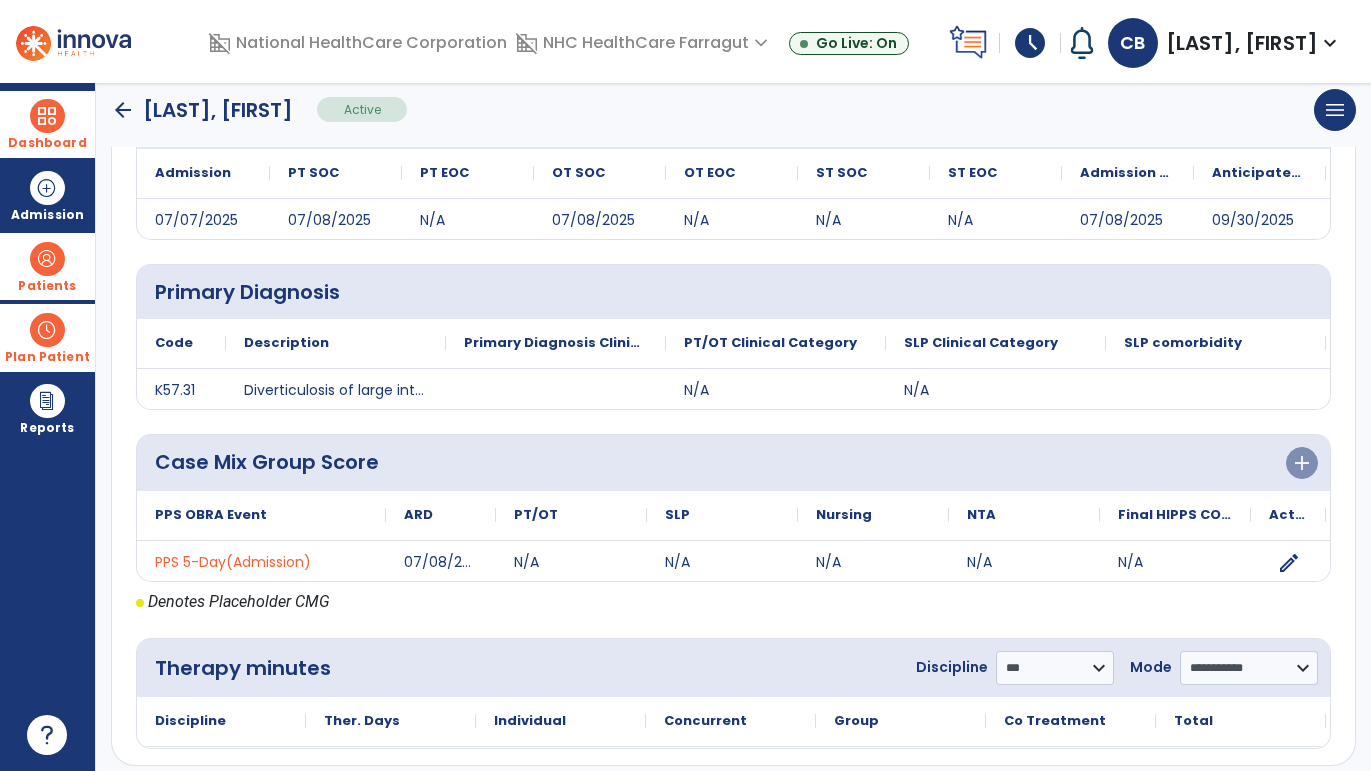 scroll, scrollTop: 306, scrollLeft: 0, axis: vertical 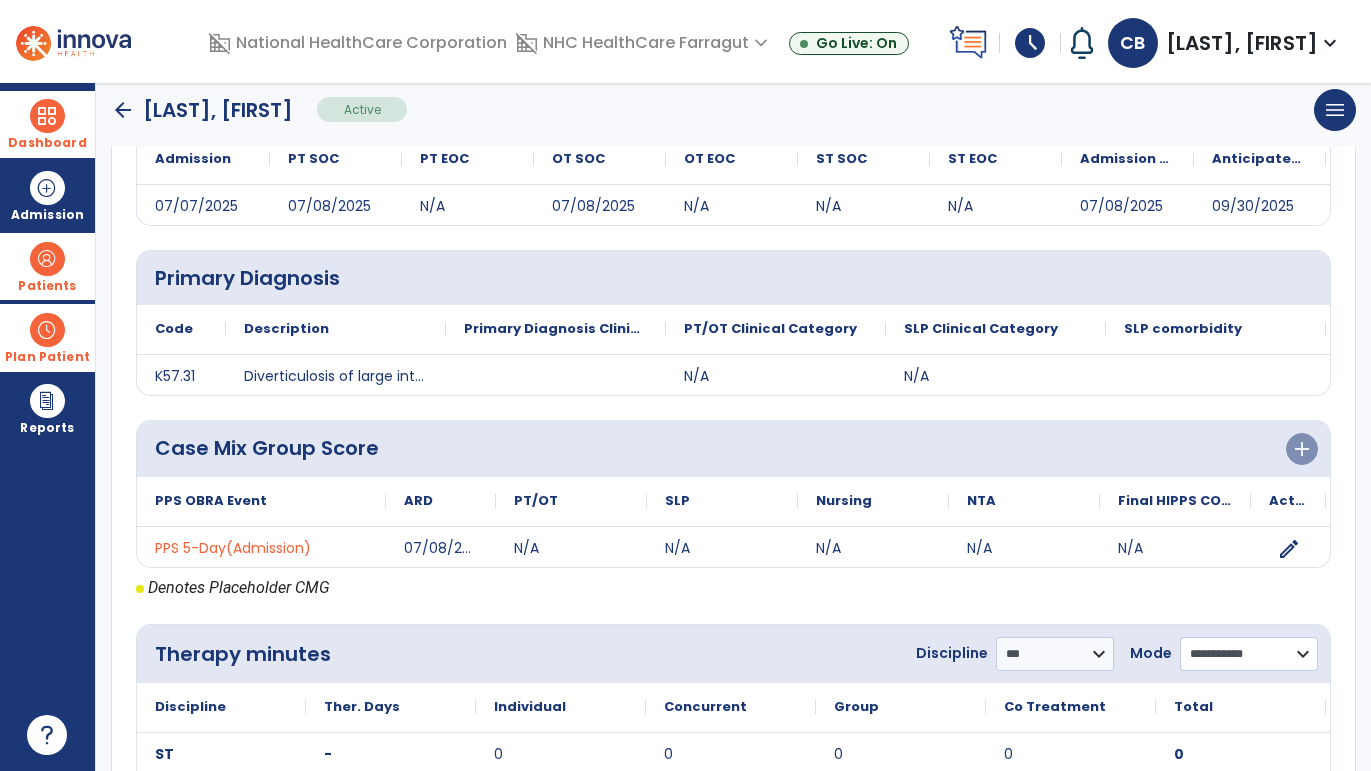 click on "**********" 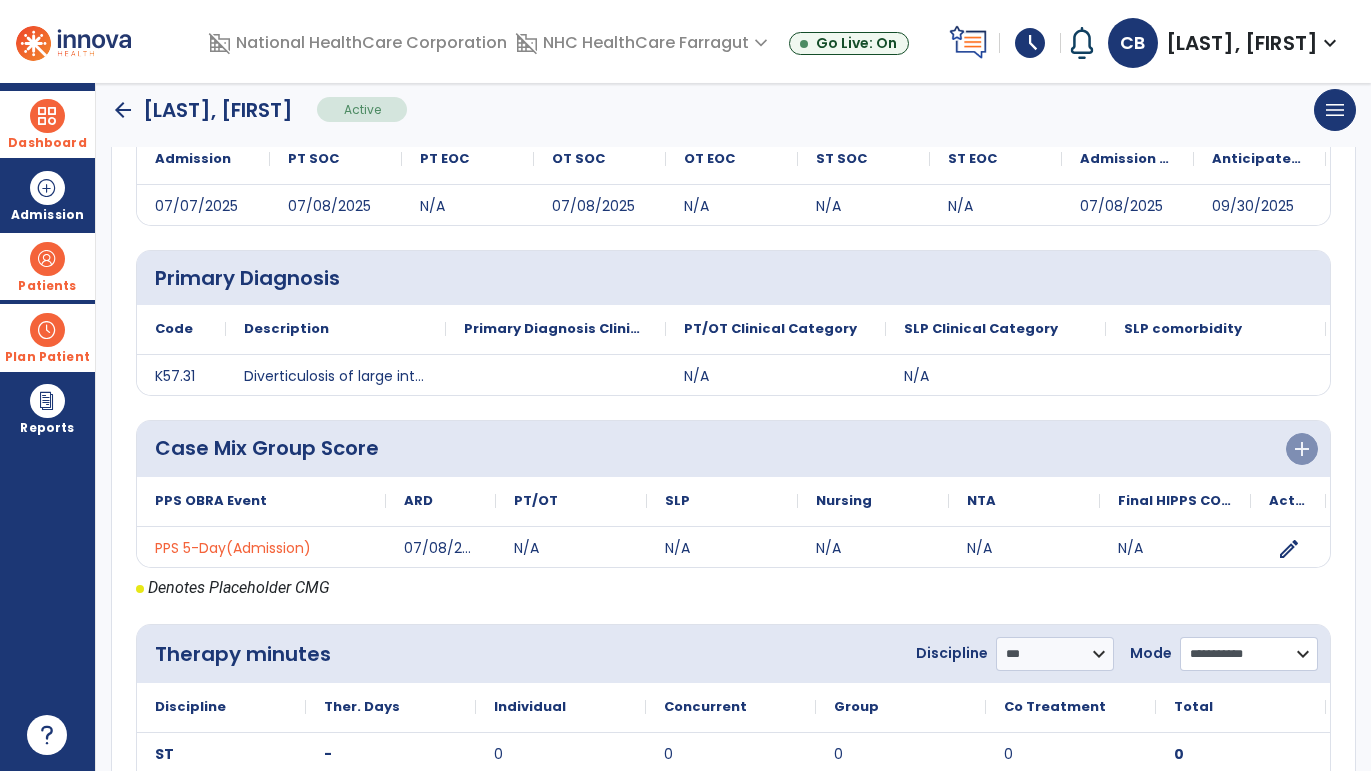 select on "**********" 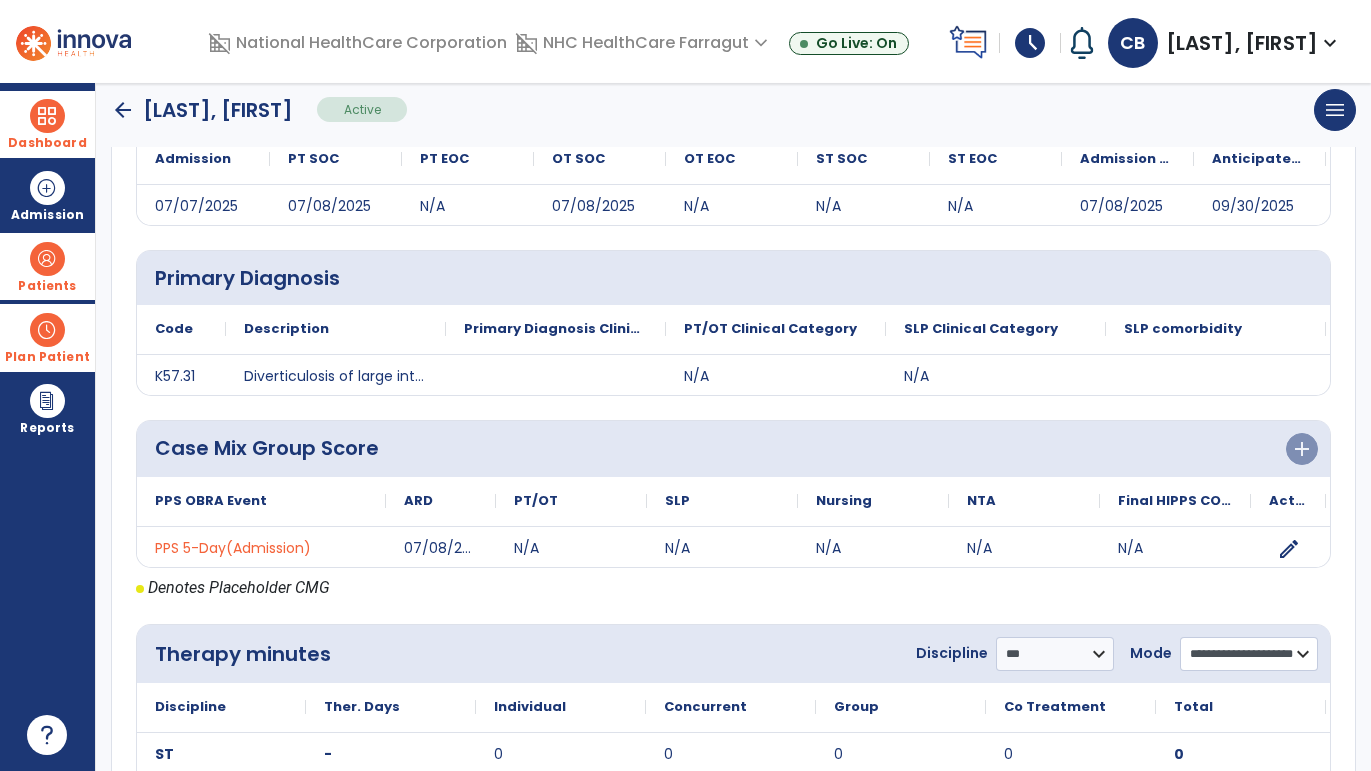 click on "**********" 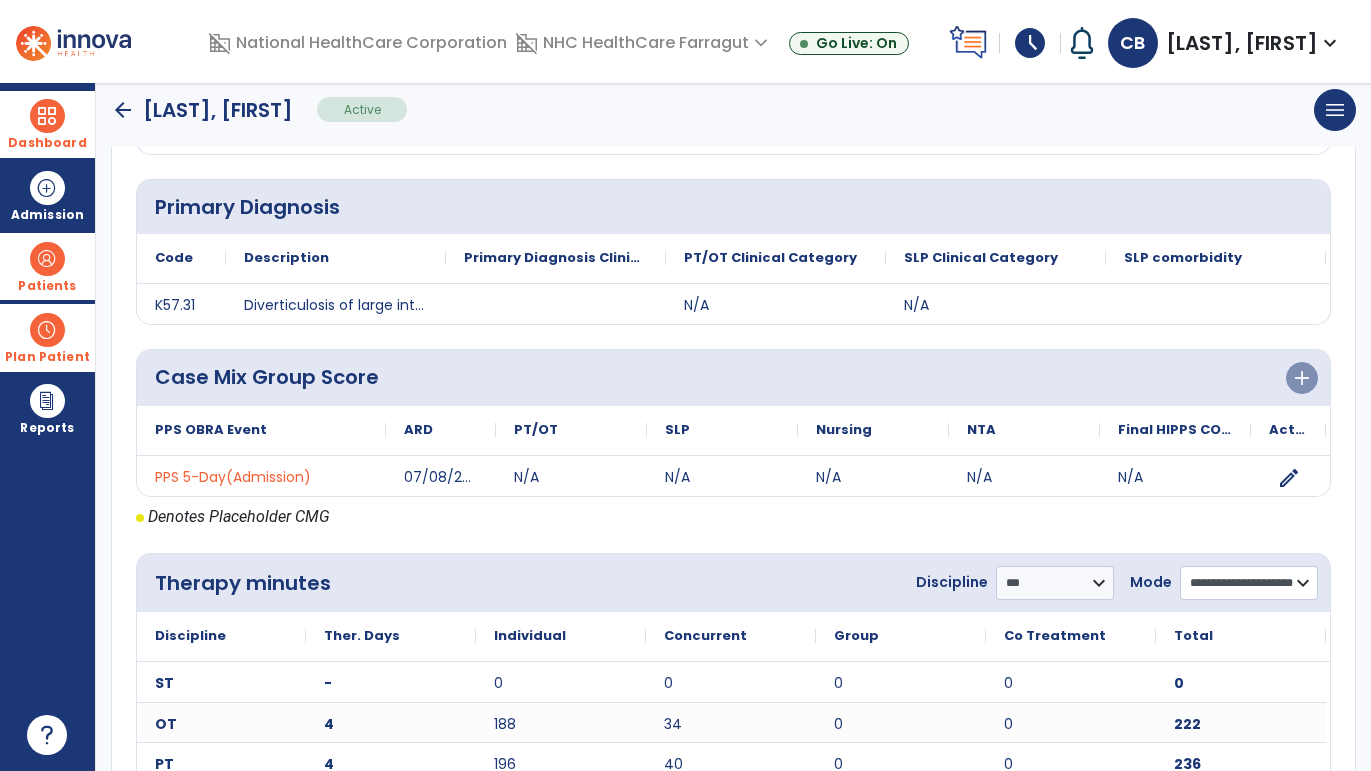 scroll, scrollTop: 466, scrollLeft: 0, axis: vertical 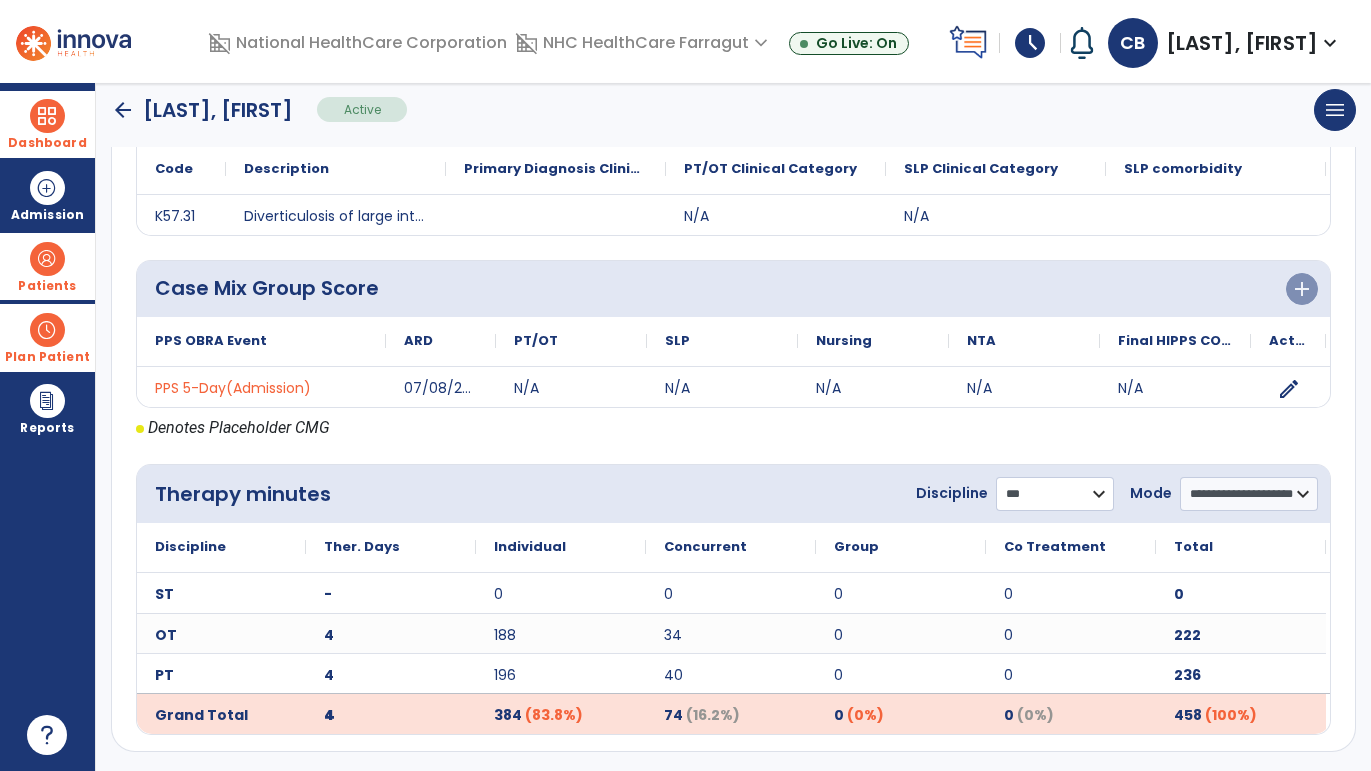 click on "**********" 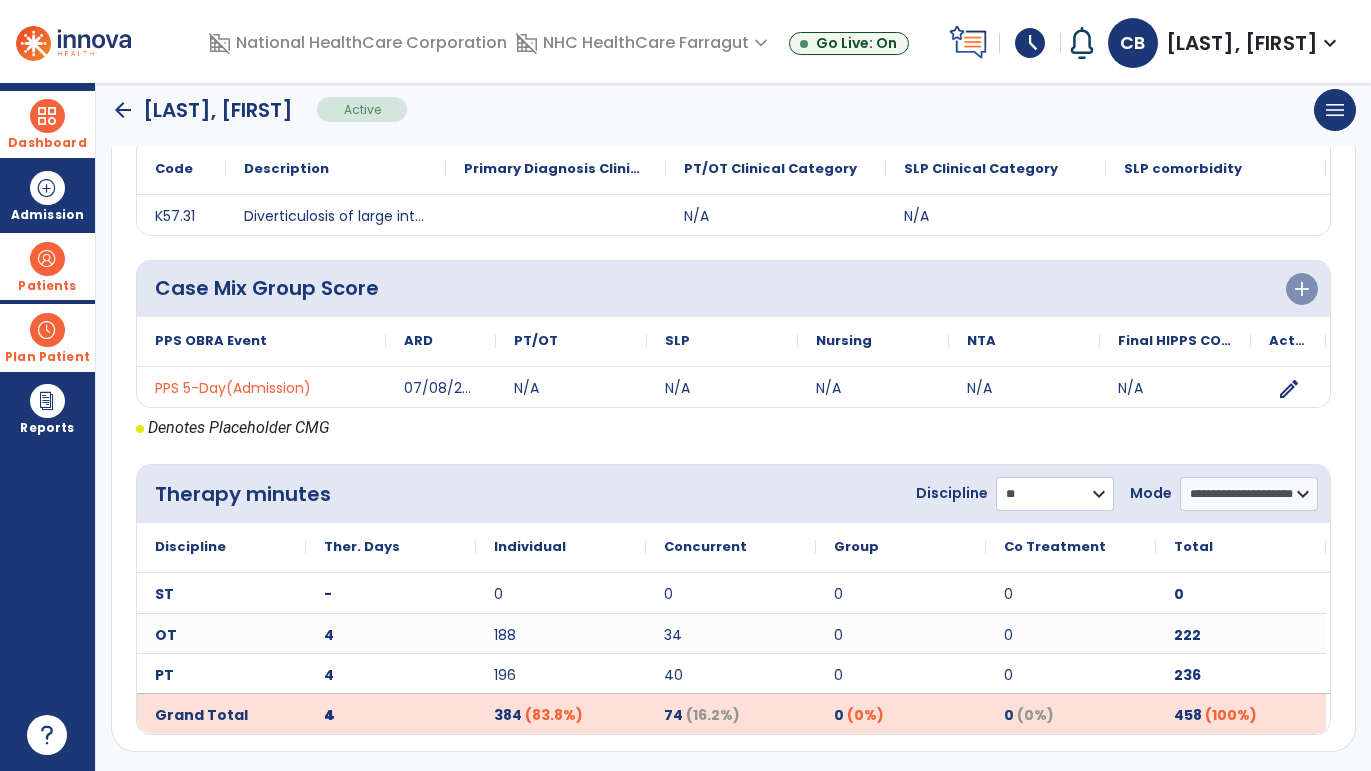 click on "**********" 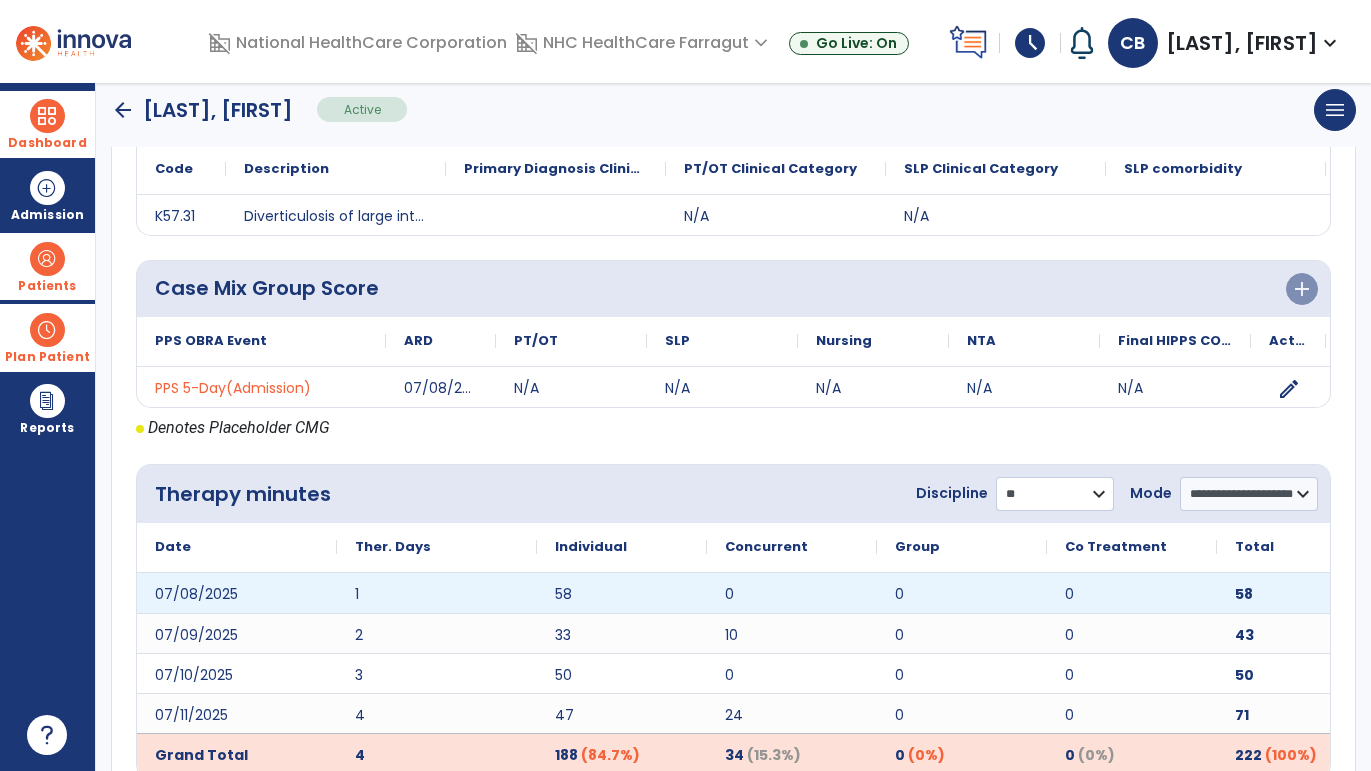 scroll, scrollTop: 506, scrollLeft: 0, axis: vertical 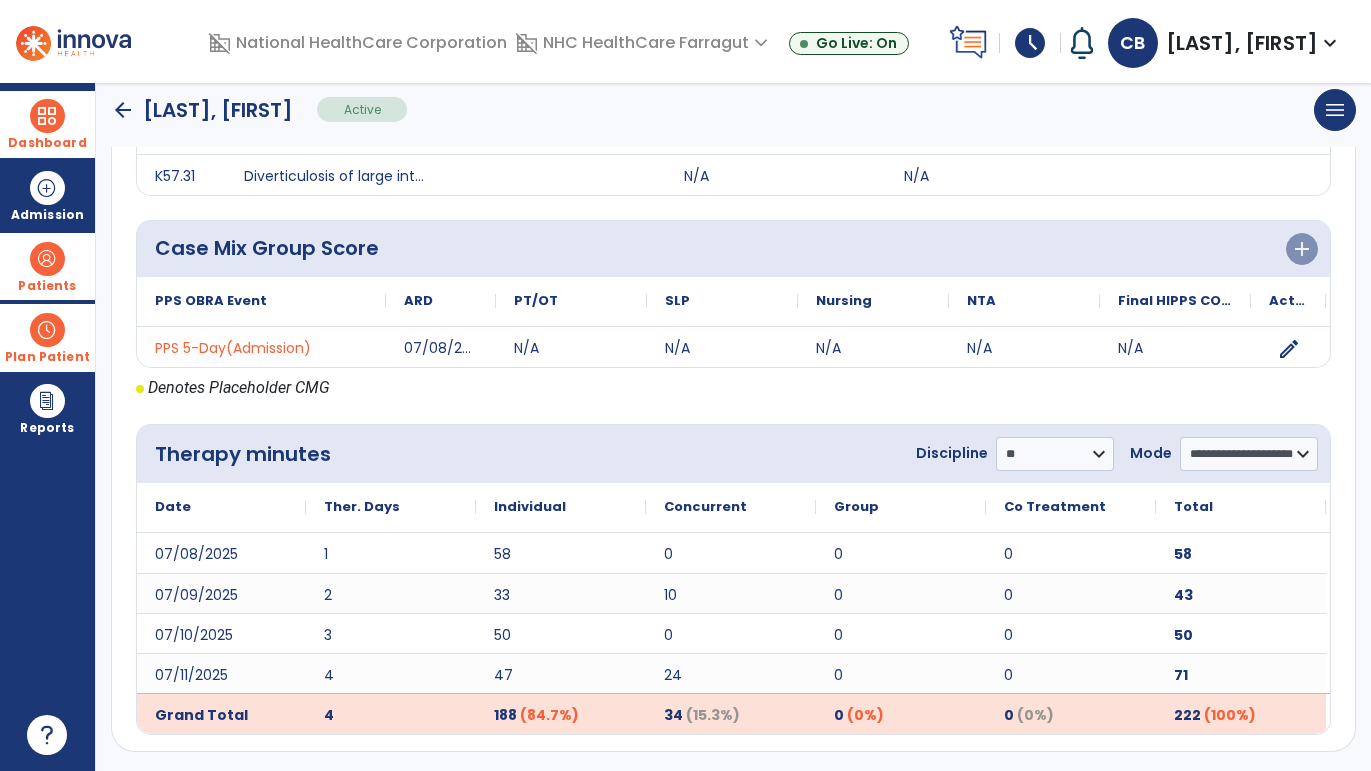 click at bounding box center [47, 116] 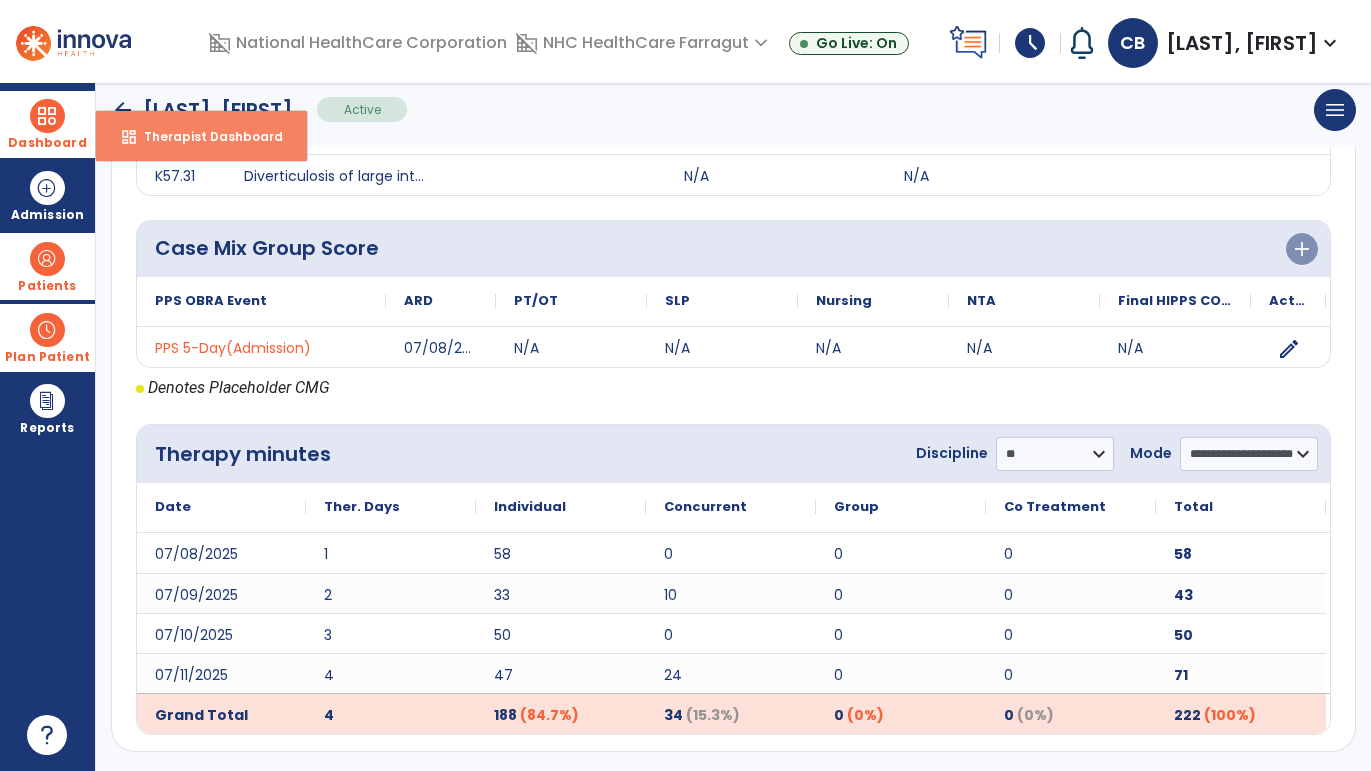 click on "Therapist Dashboard" at bounding box center [205, 136] 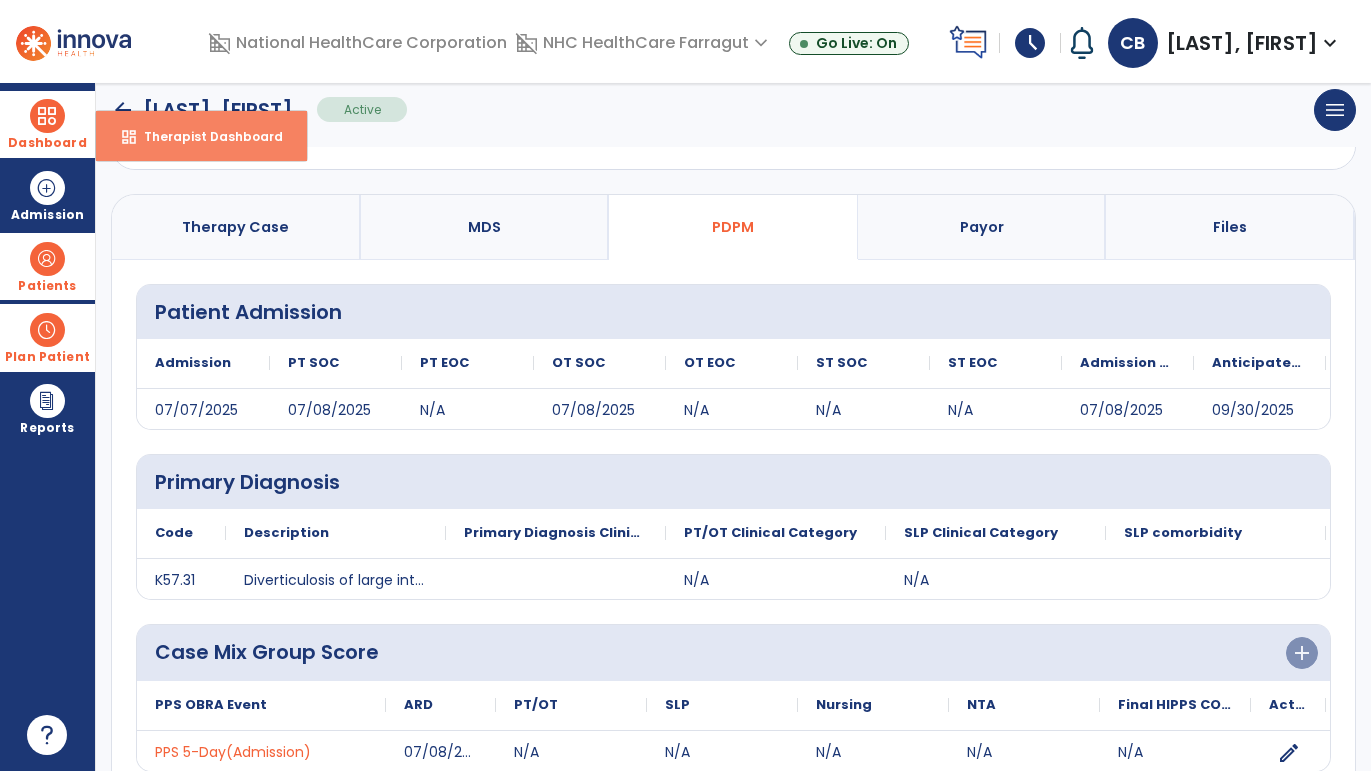 select on "****" 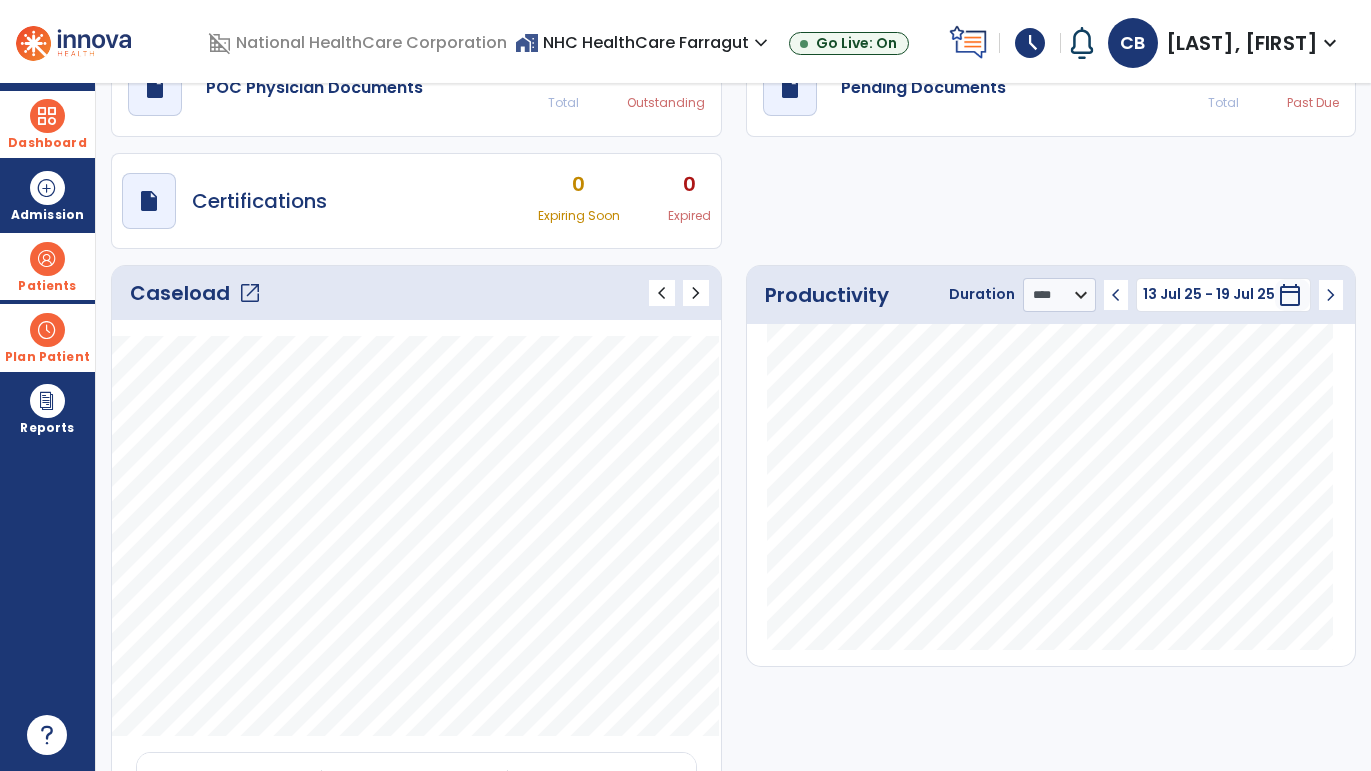 click on "open_in_new" 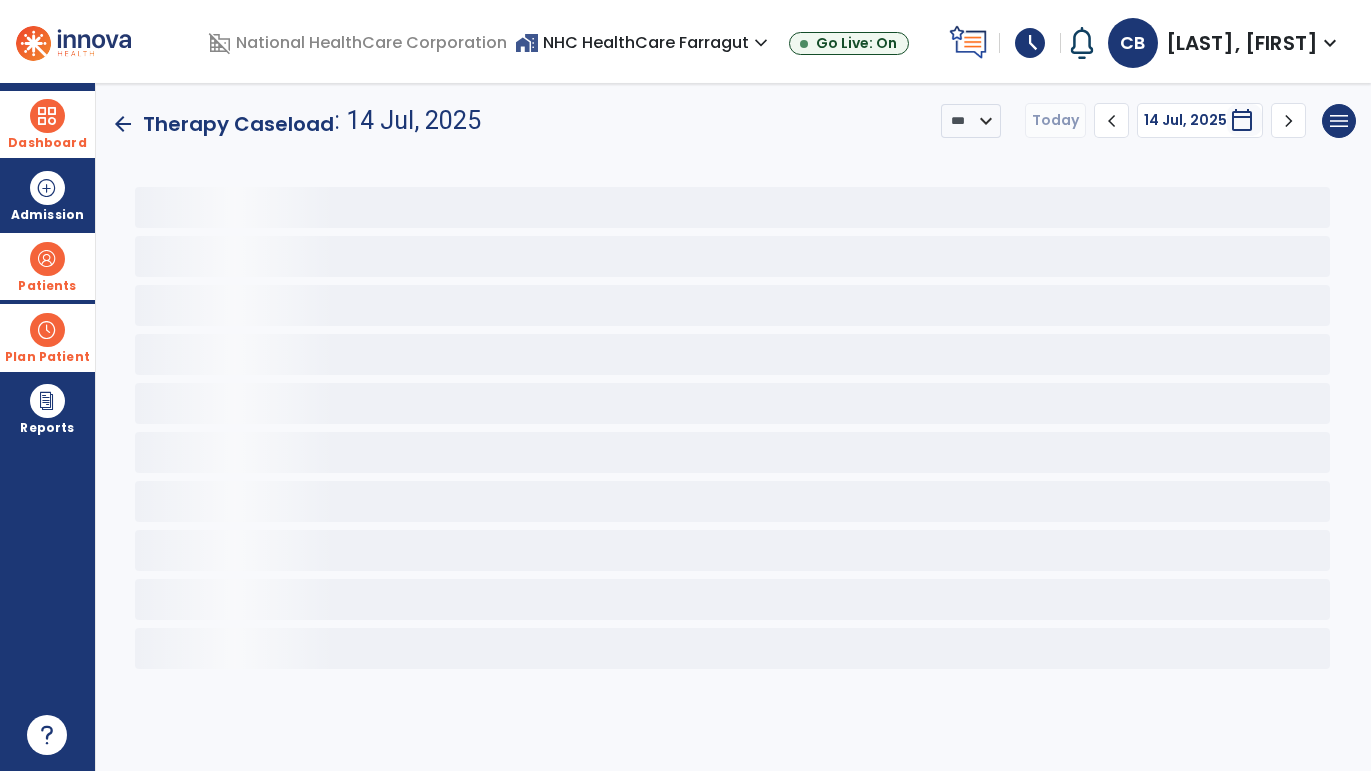 scroll, scrollTop: 0, scrollLeft: 0, axis: both 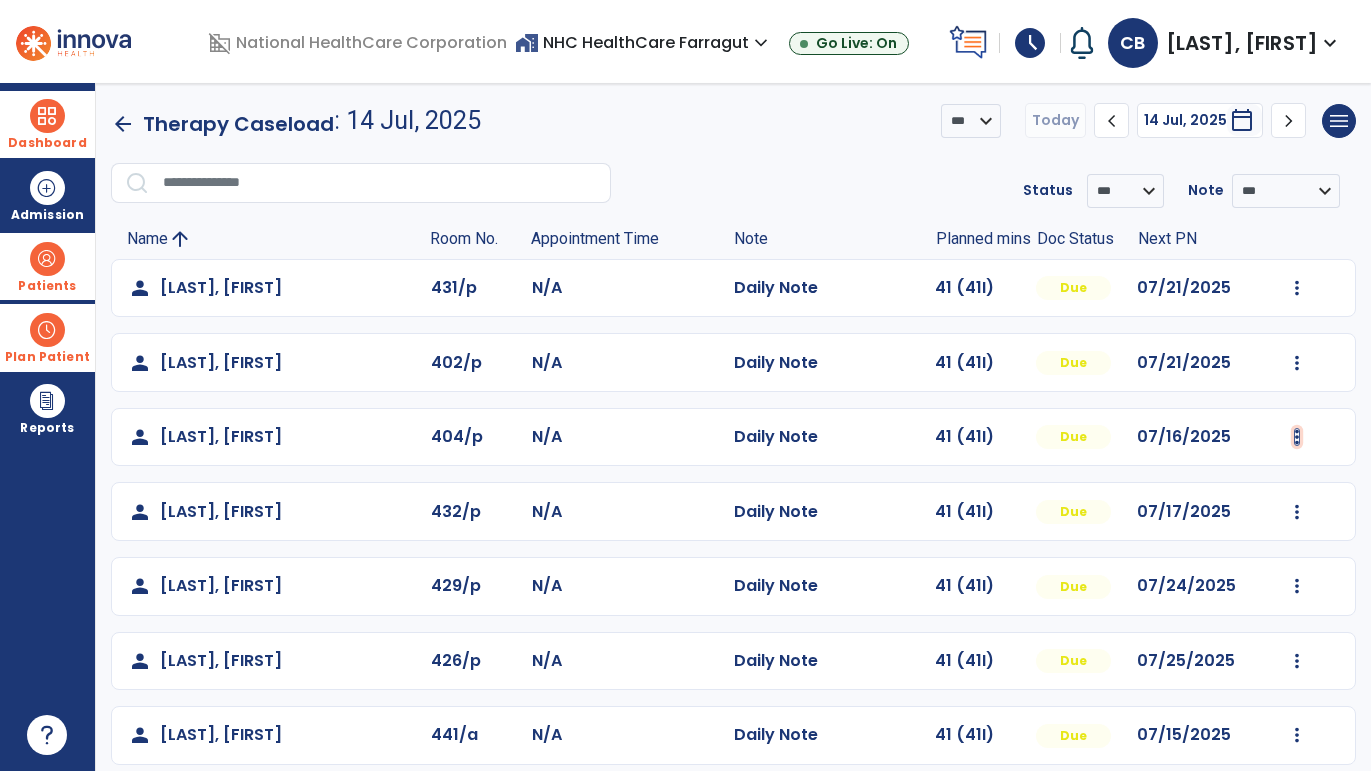 click at bounding box center (1297, 288) 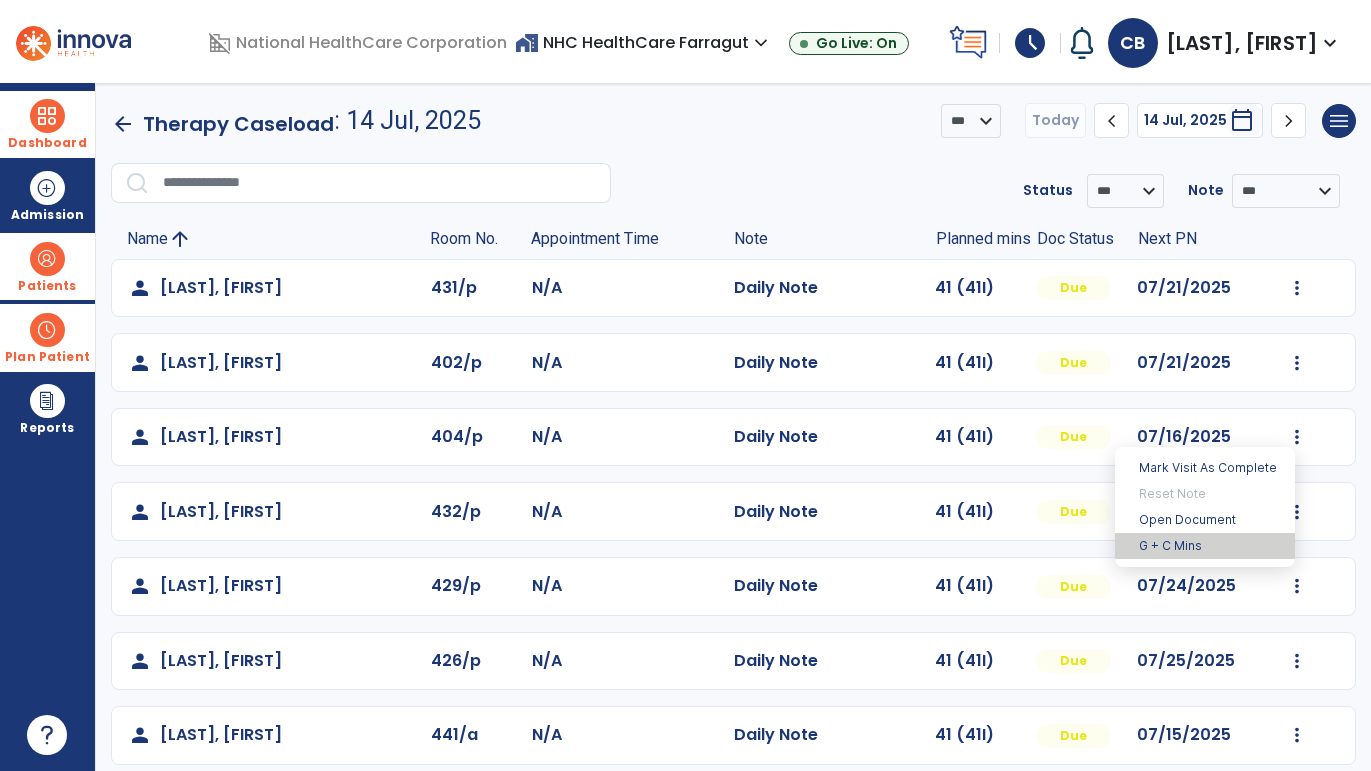 click on "G + C Mins" at bounding box center (1205, 546) 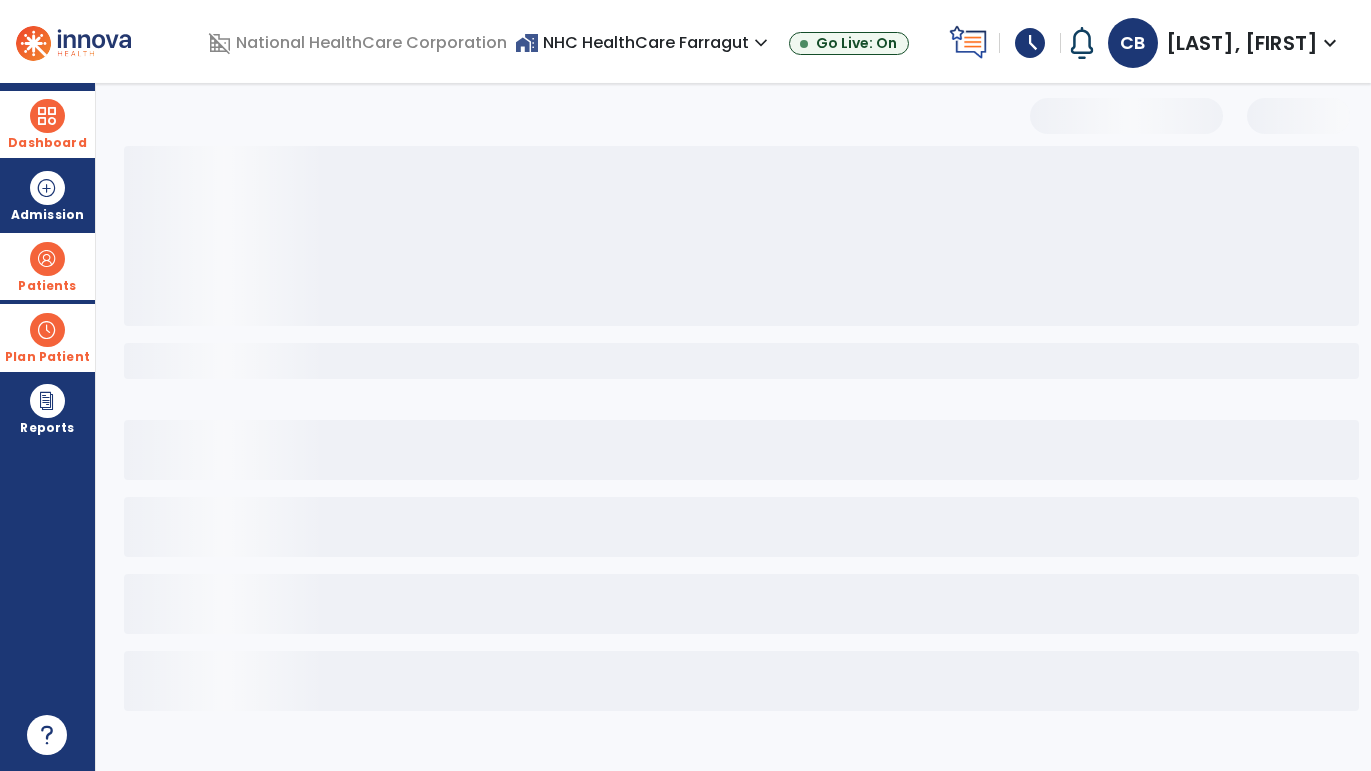 select on "***" 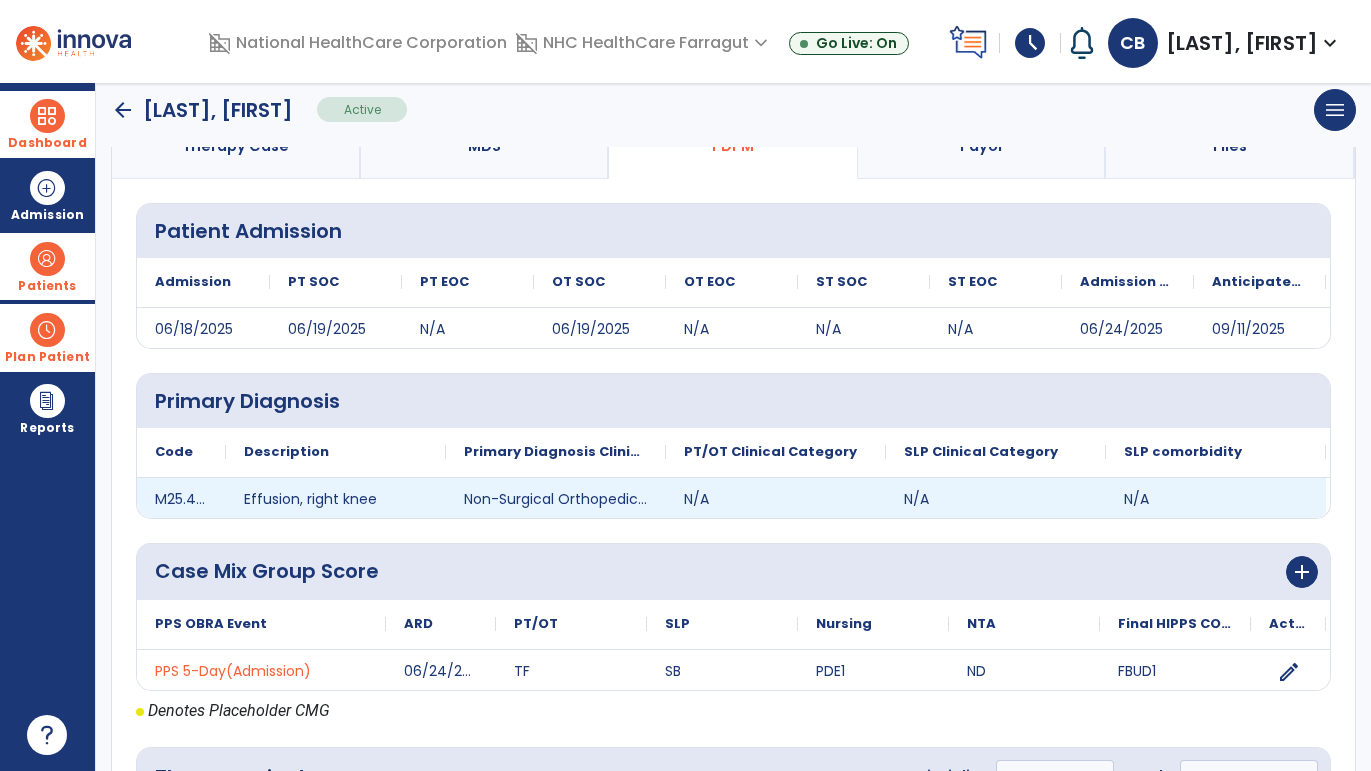 scroll, scrollTop: 351, scrollLeft: 0, axis: vertical 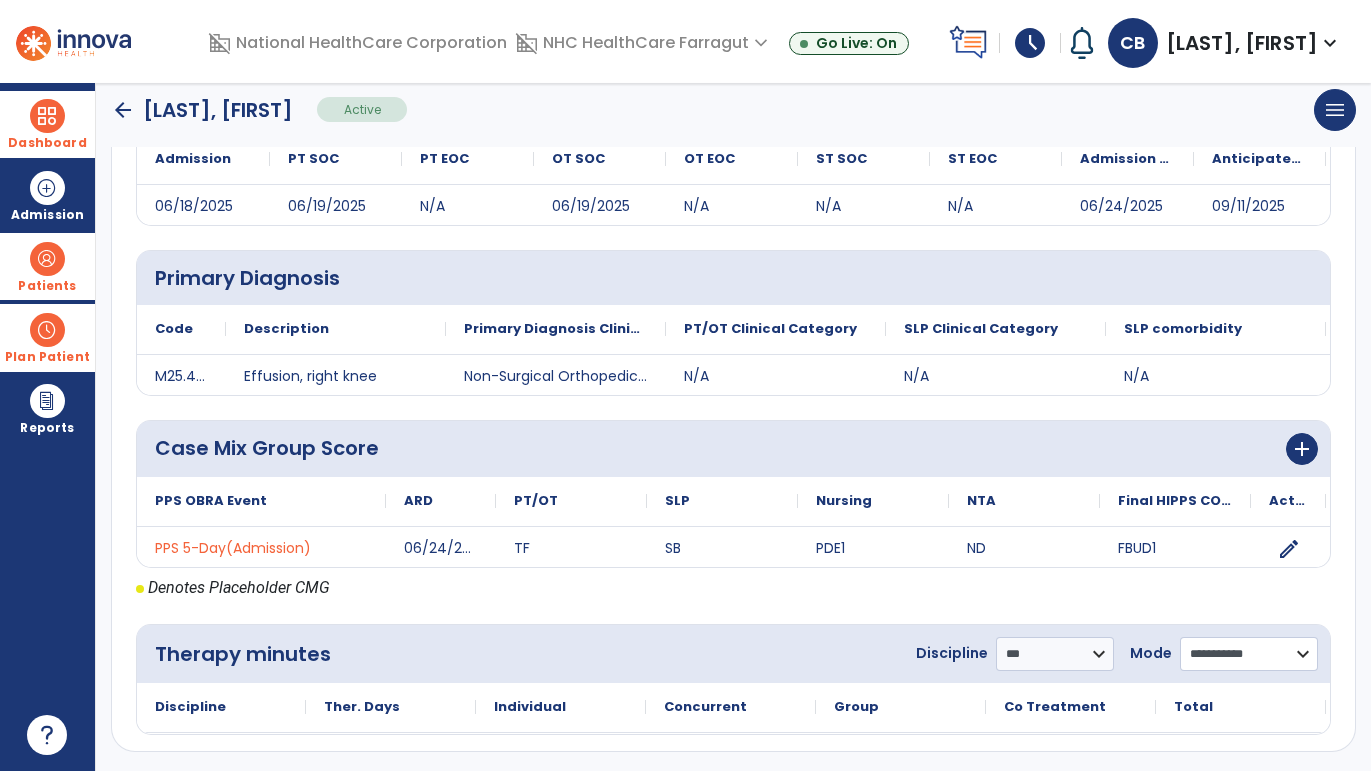 click on "**********" 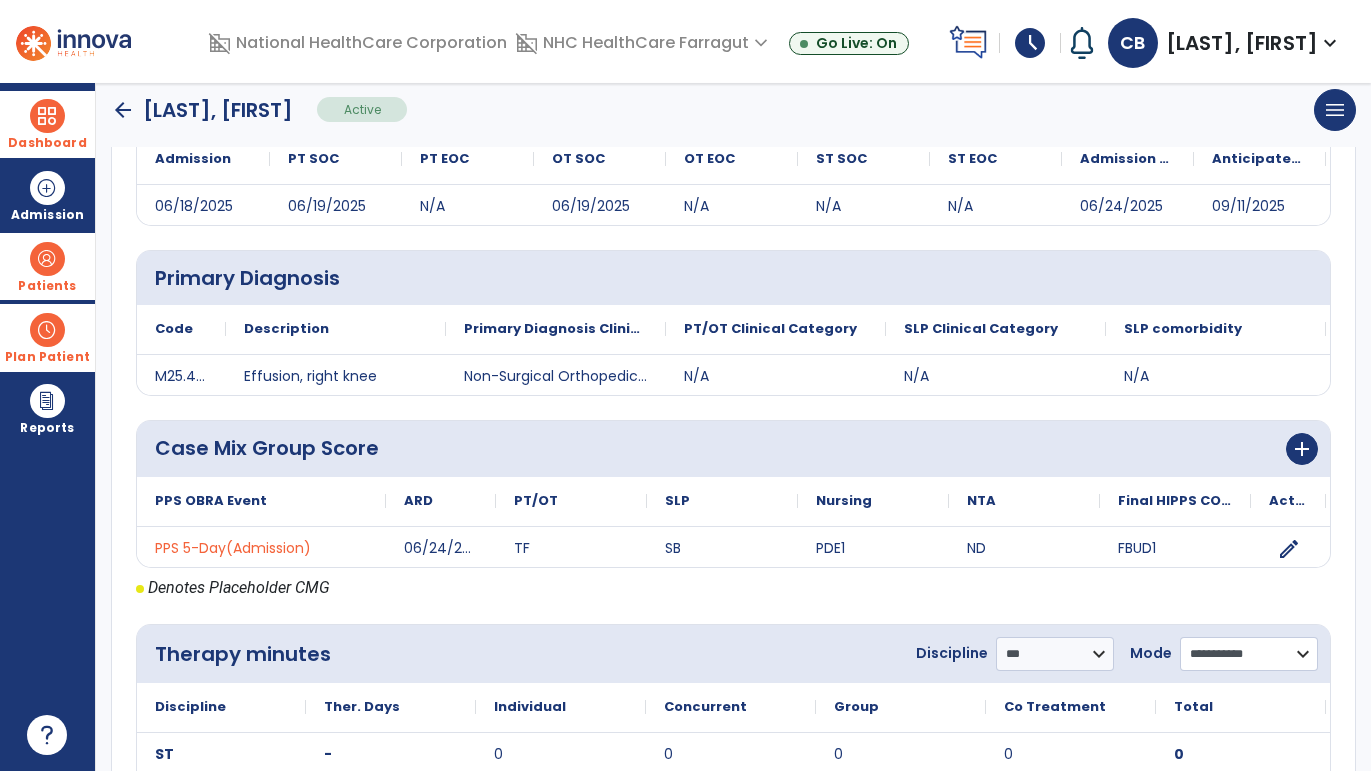 select on "**********" 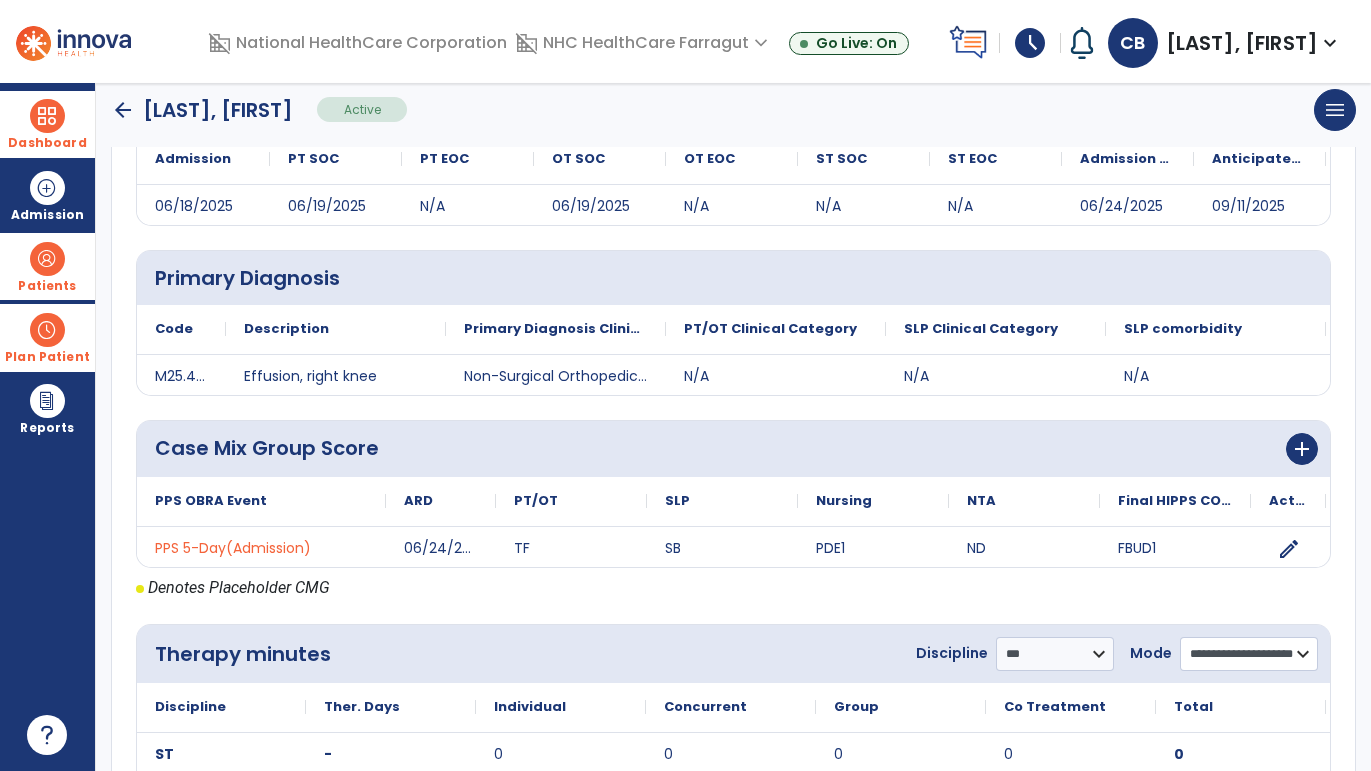 click on "**********" 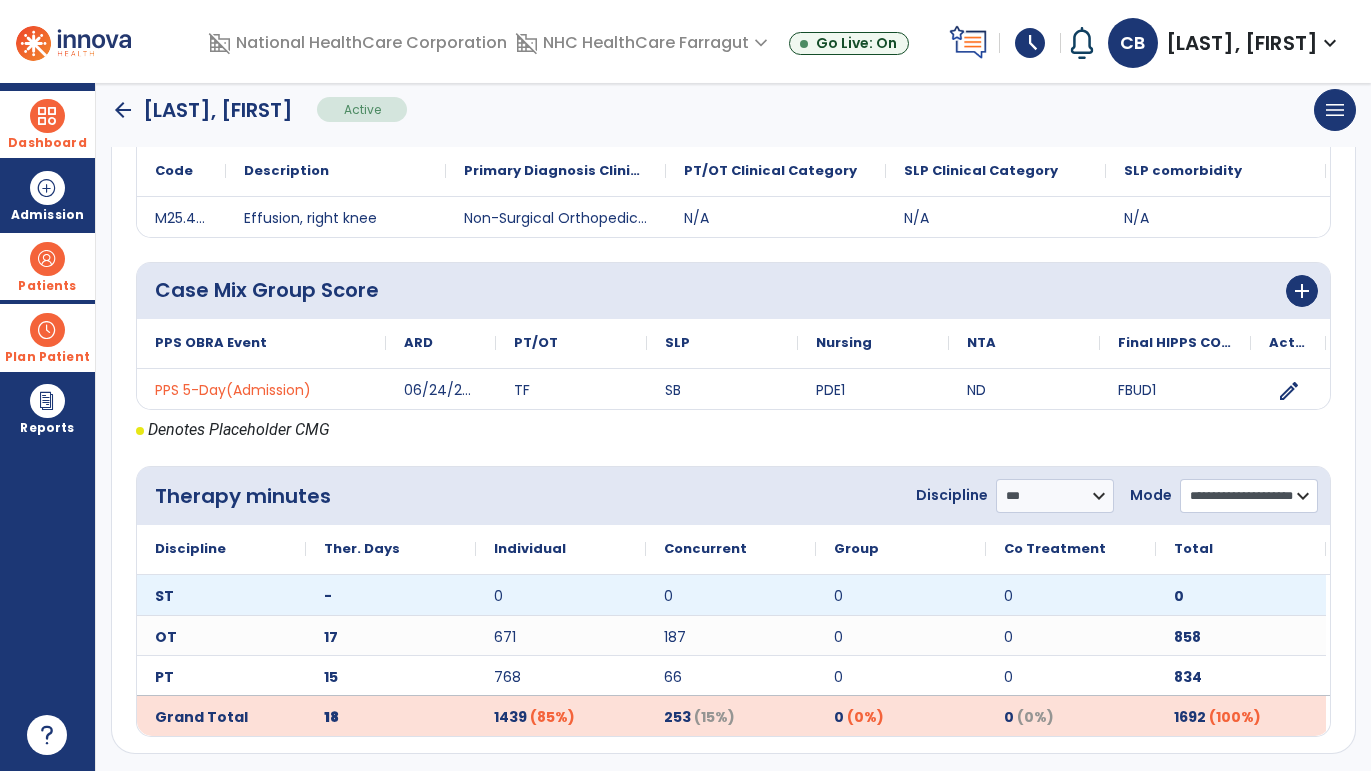 scroll, scrollTop: 511, scrollLeft: 0, axis: vertical 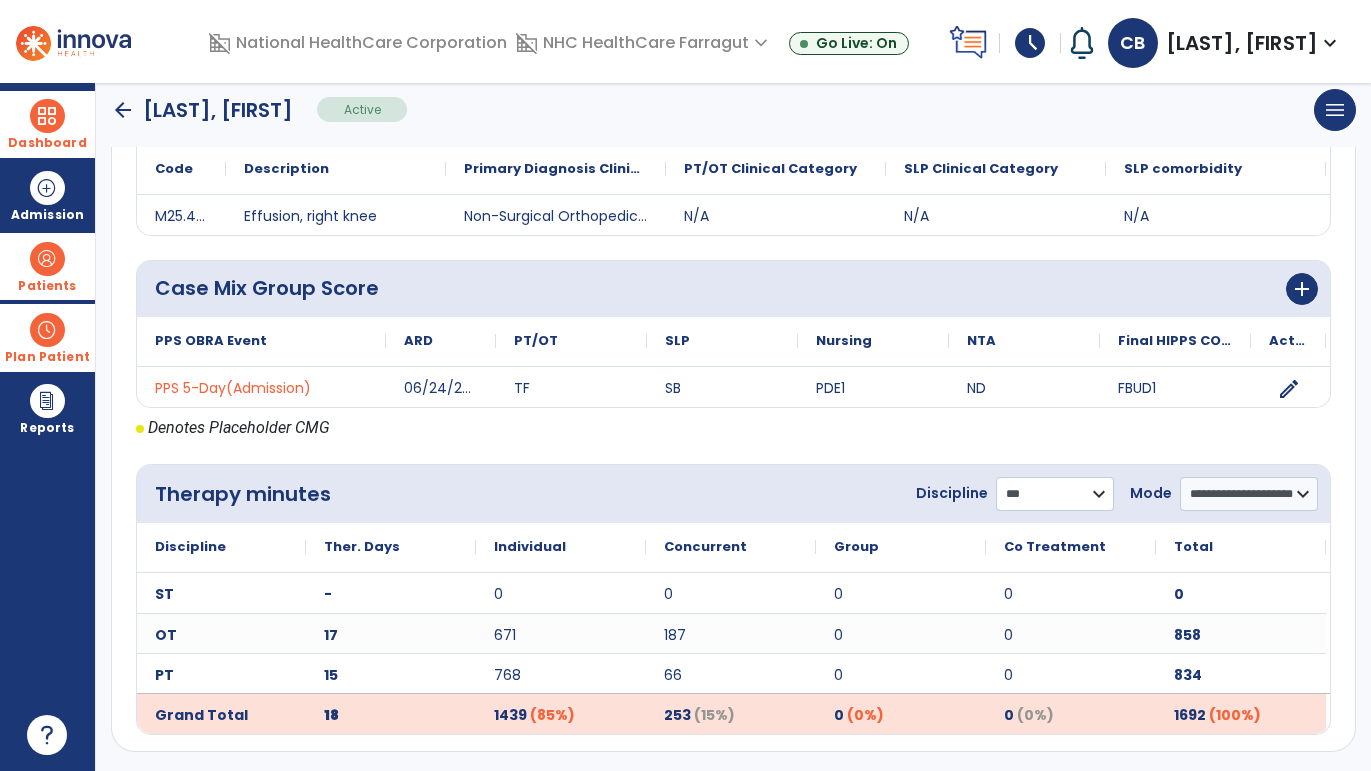 click on "**********" 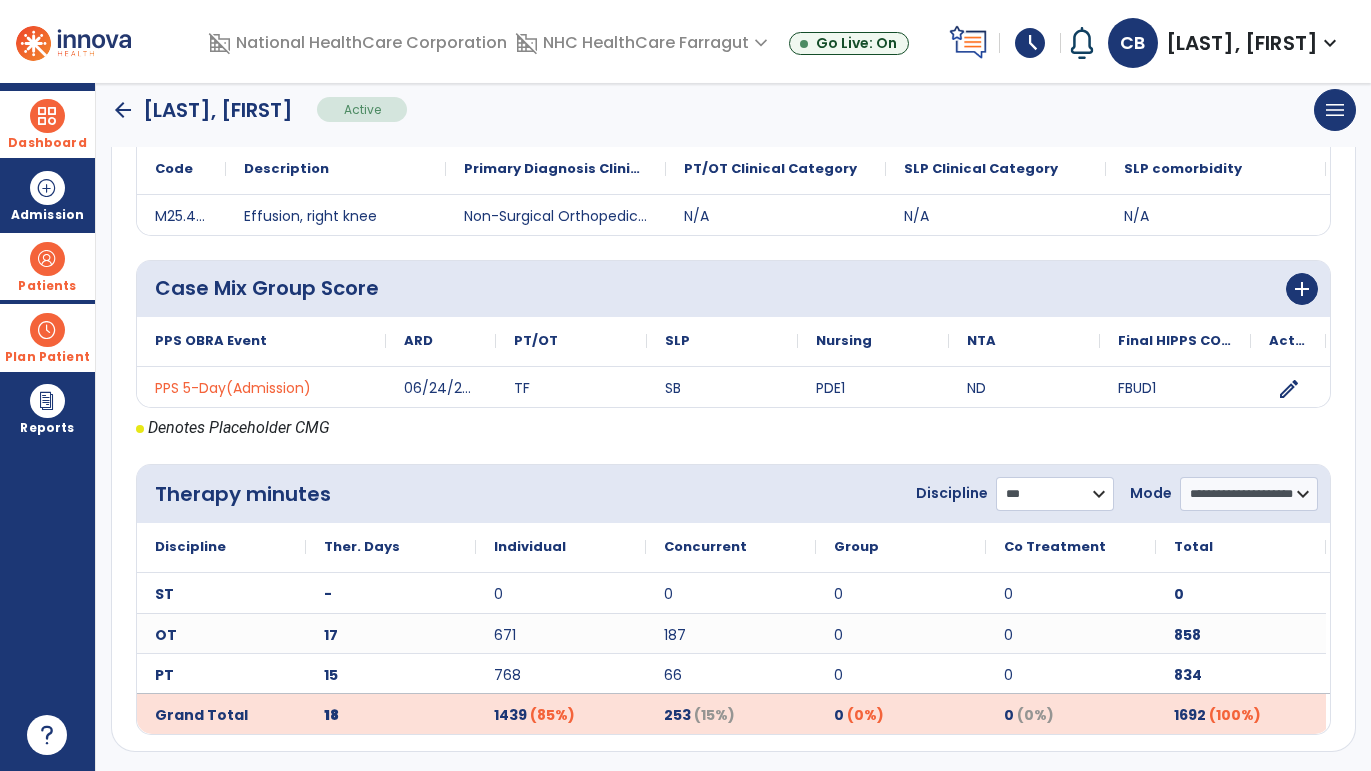 select on "**" 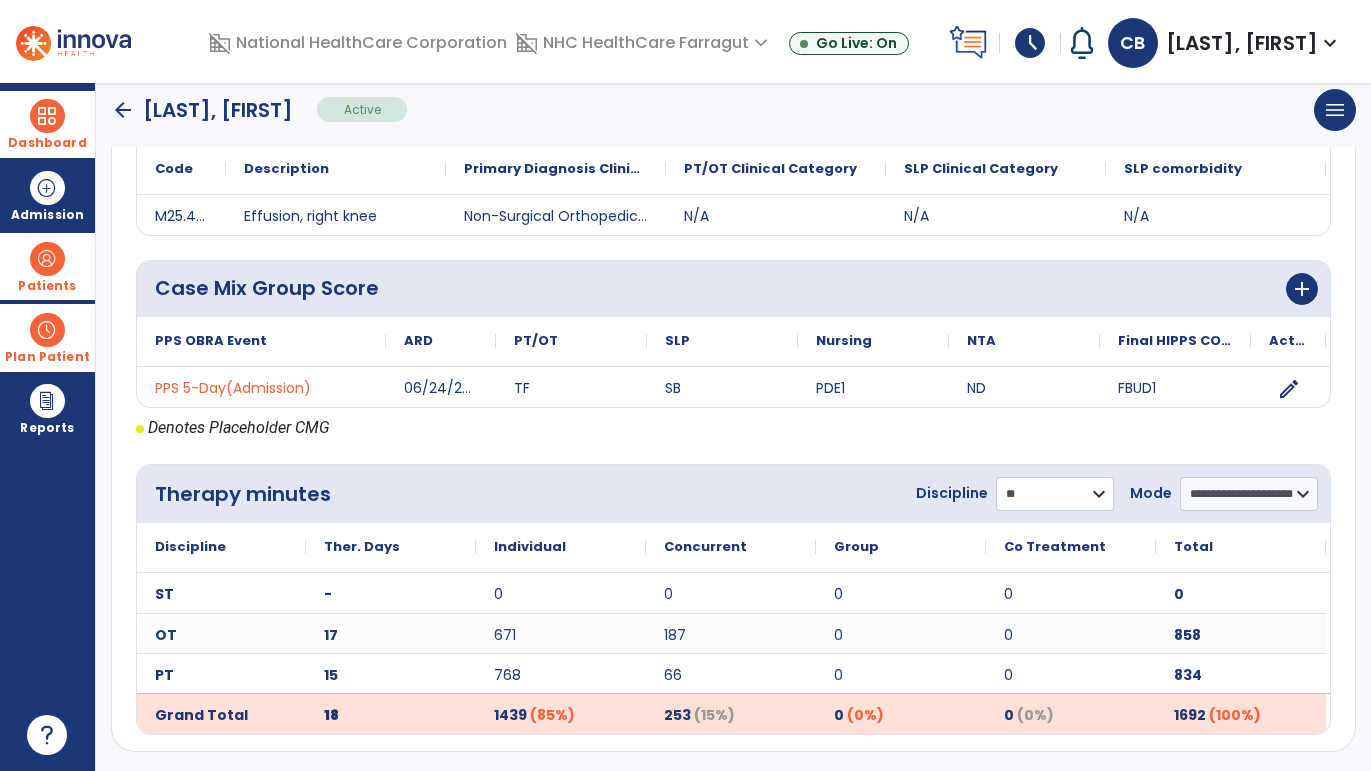 click on "**********" 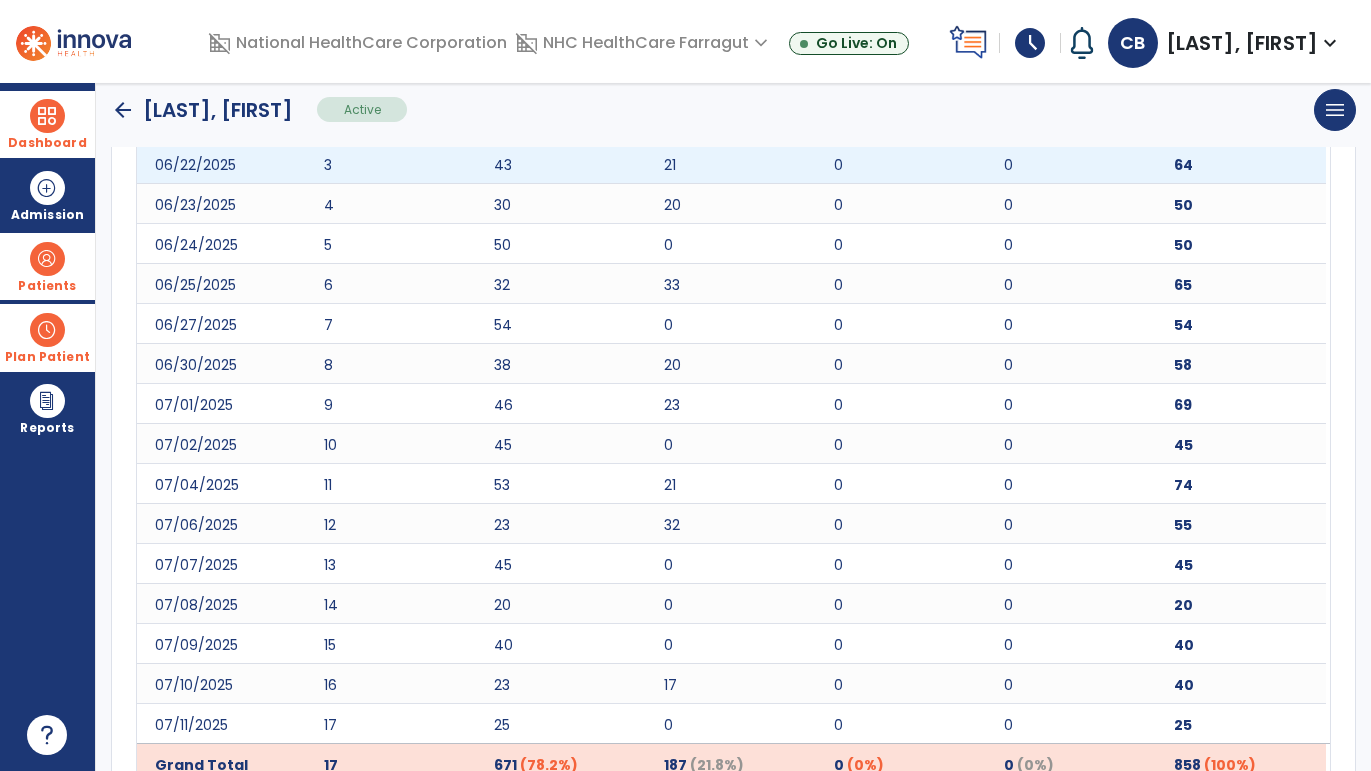 scroll, scrollTop: 1071, scrollLeft: 0, axis: vertical 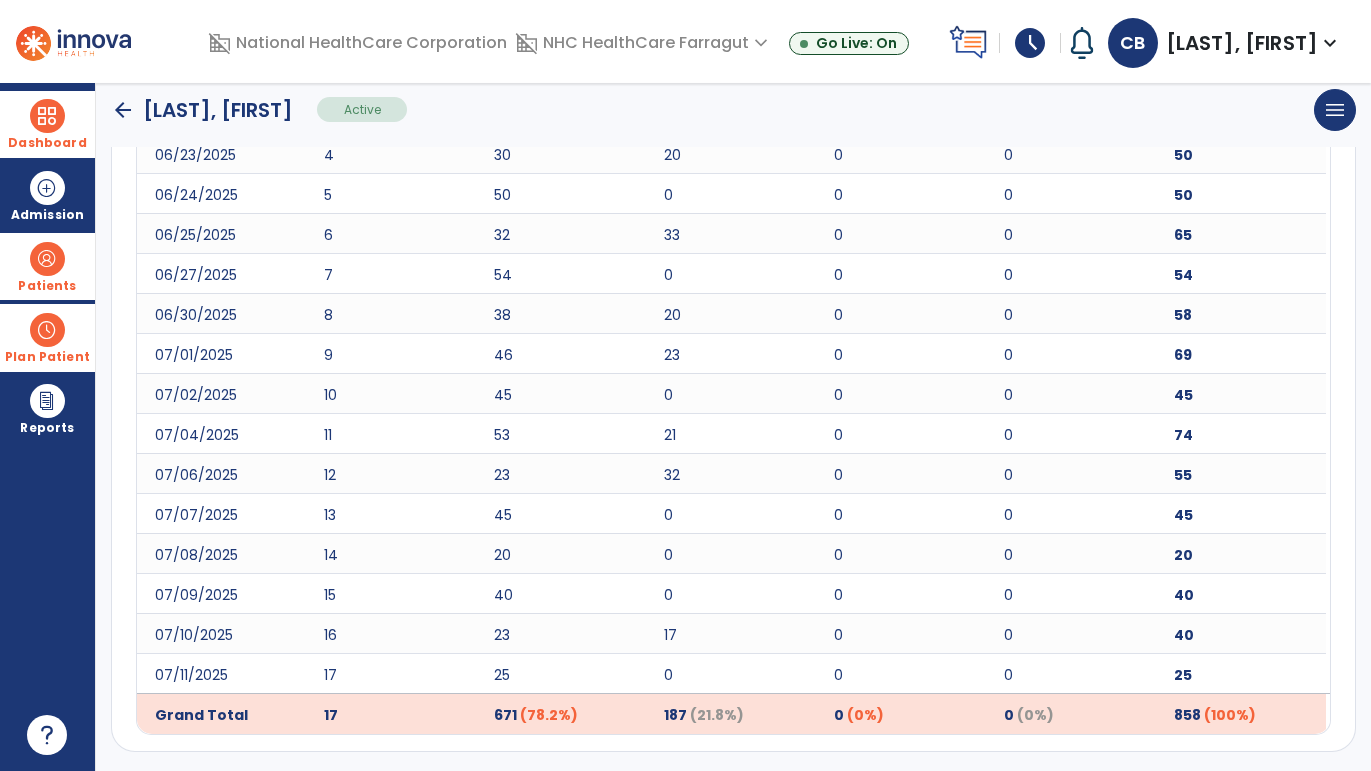 click at bounding box center [47, 116] 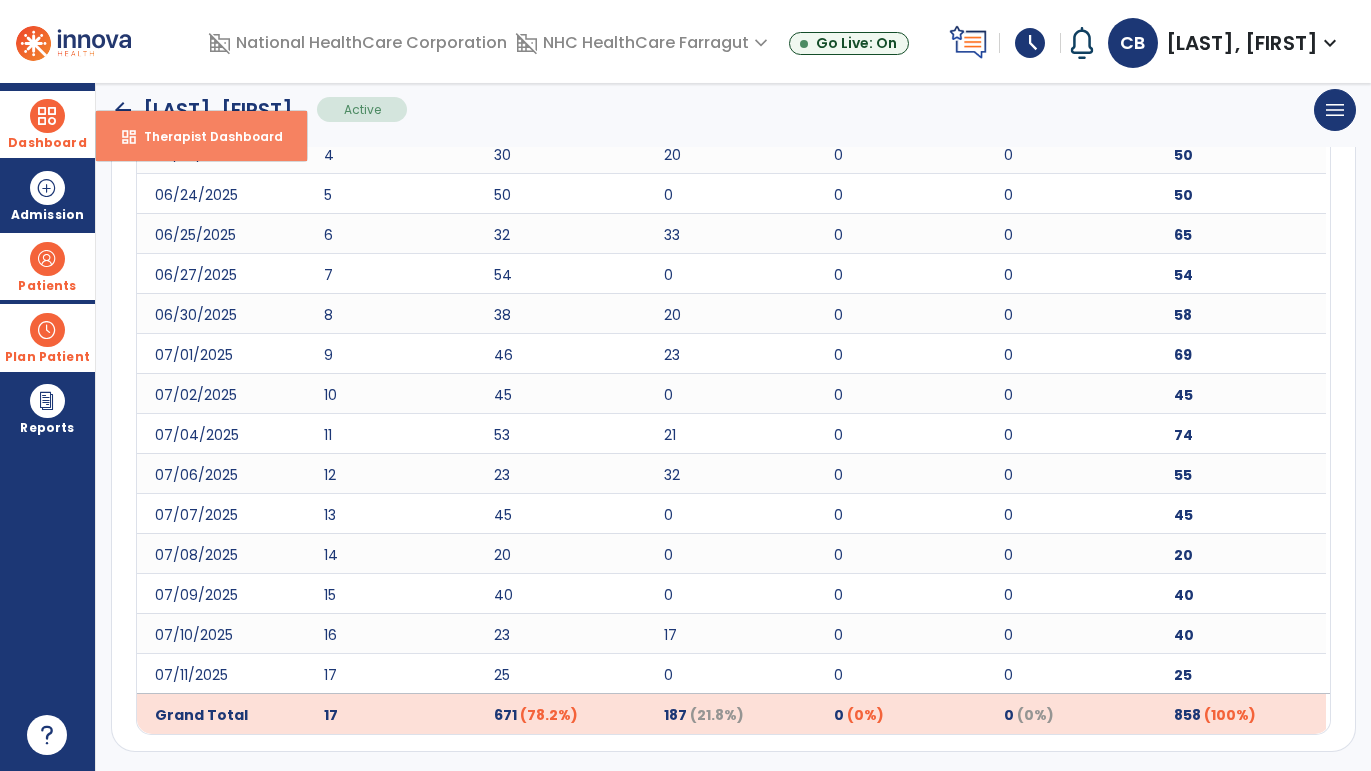 click on "Therapist Dashboard" at bounding box center [205, 136] 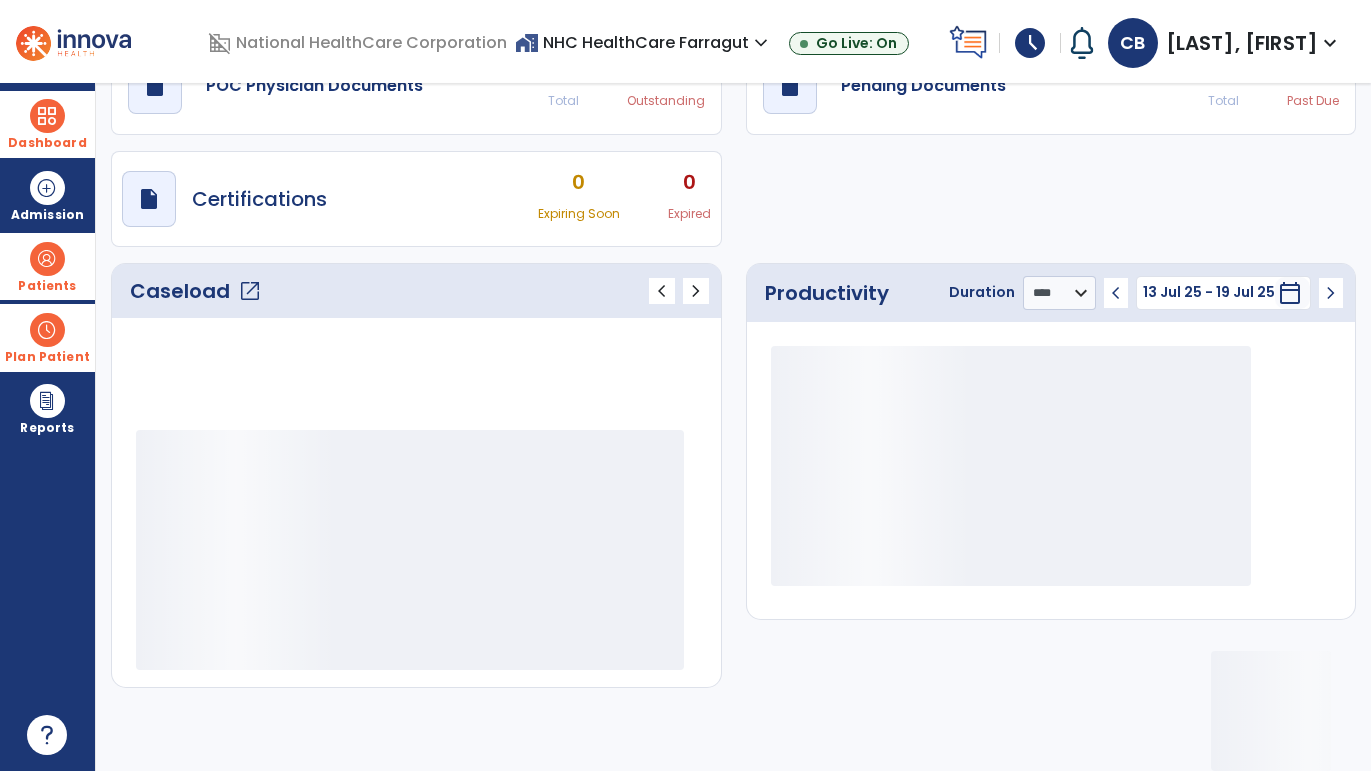 scroll, scrollTop: 102, scrollLeft: 0, axis: vertical 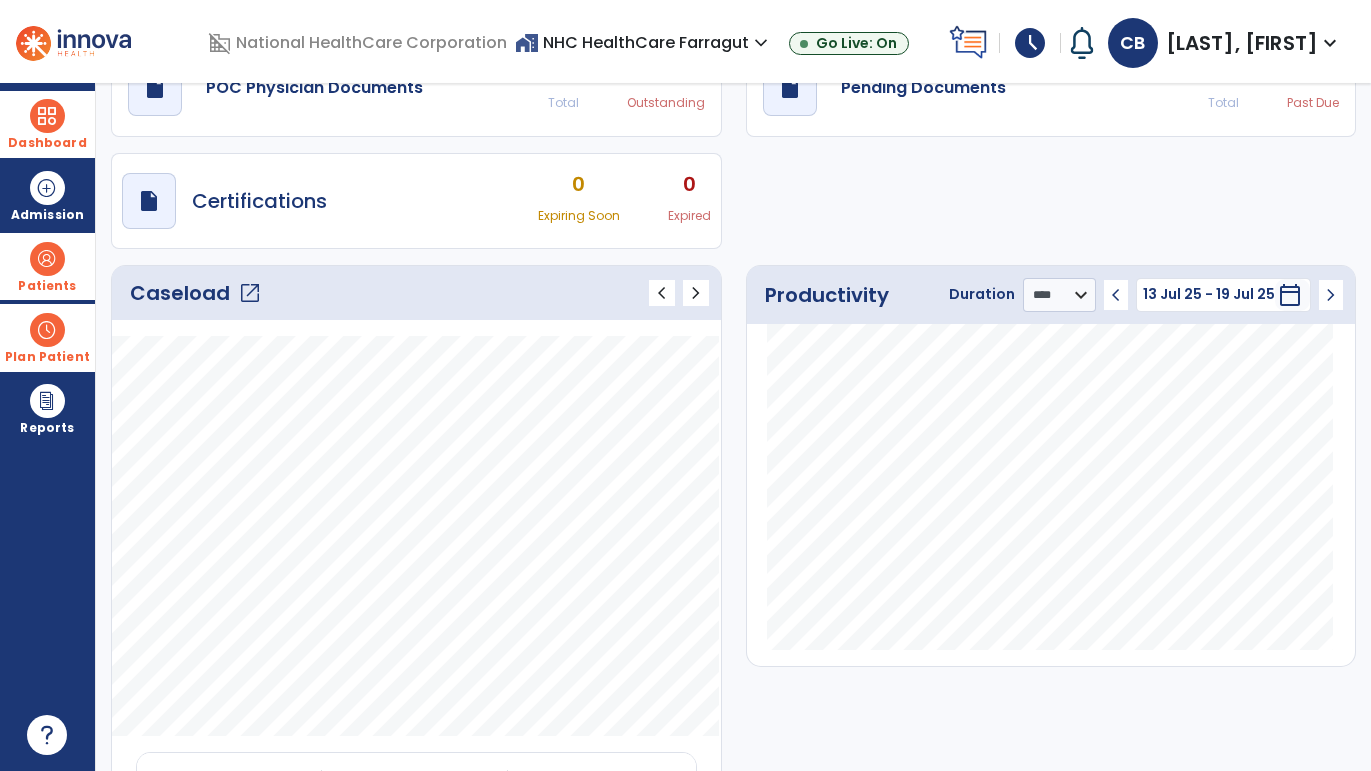 click on "open_in_new" 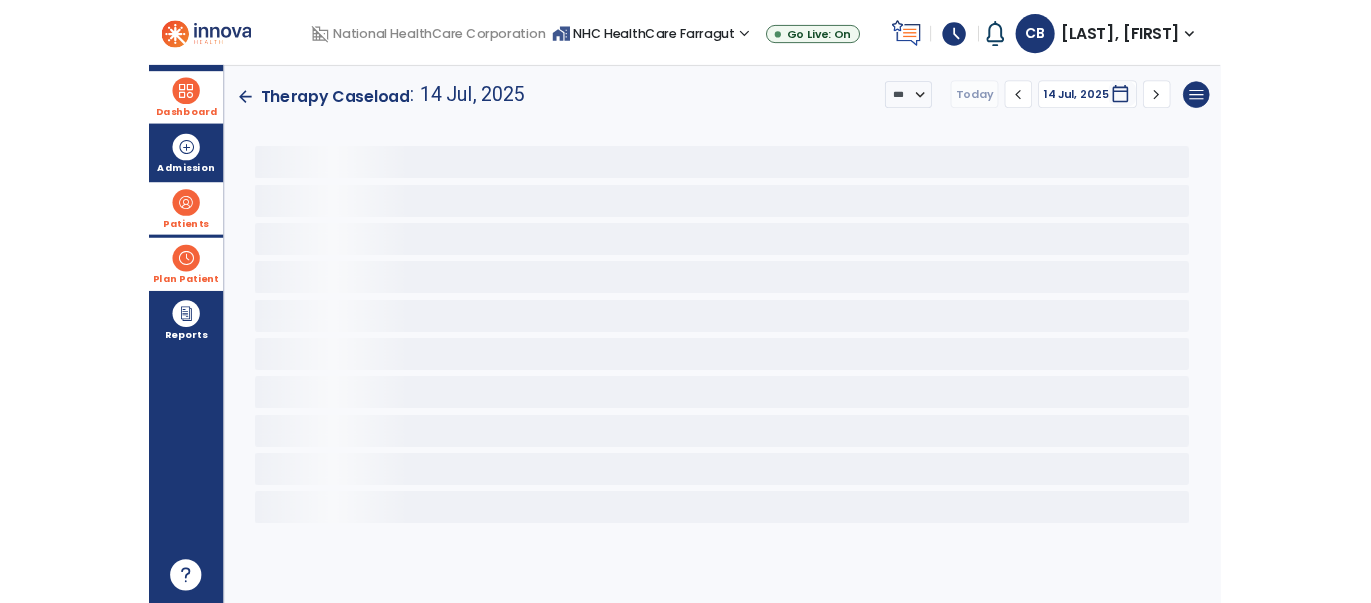 scroll, scrollTop: 0, scrollLeft: 0, axis: both 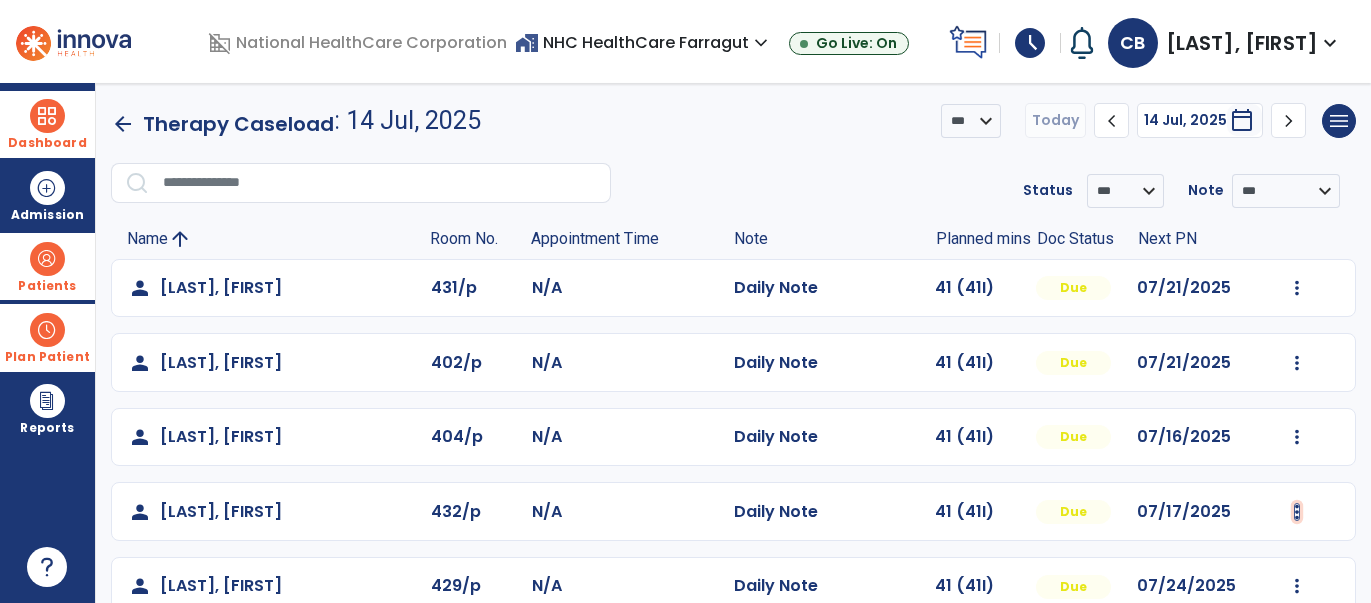 click at bounding box center (1297, 288) 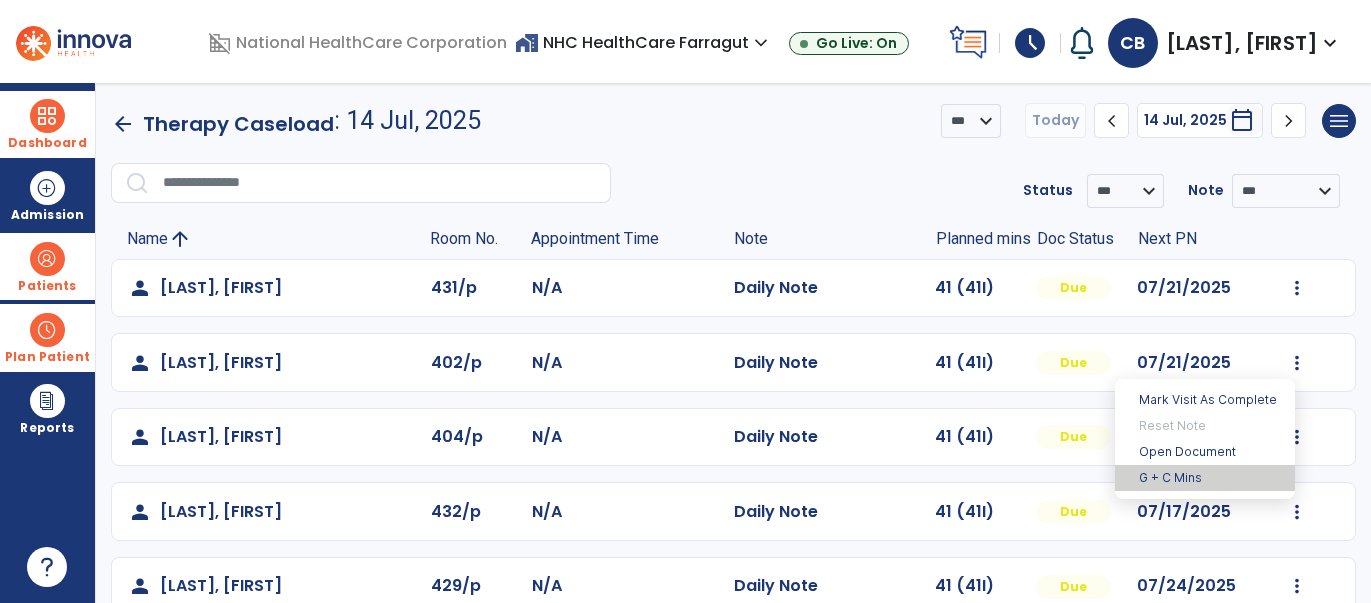 click on "G + C Mins" at bounding box center [1205, 478] 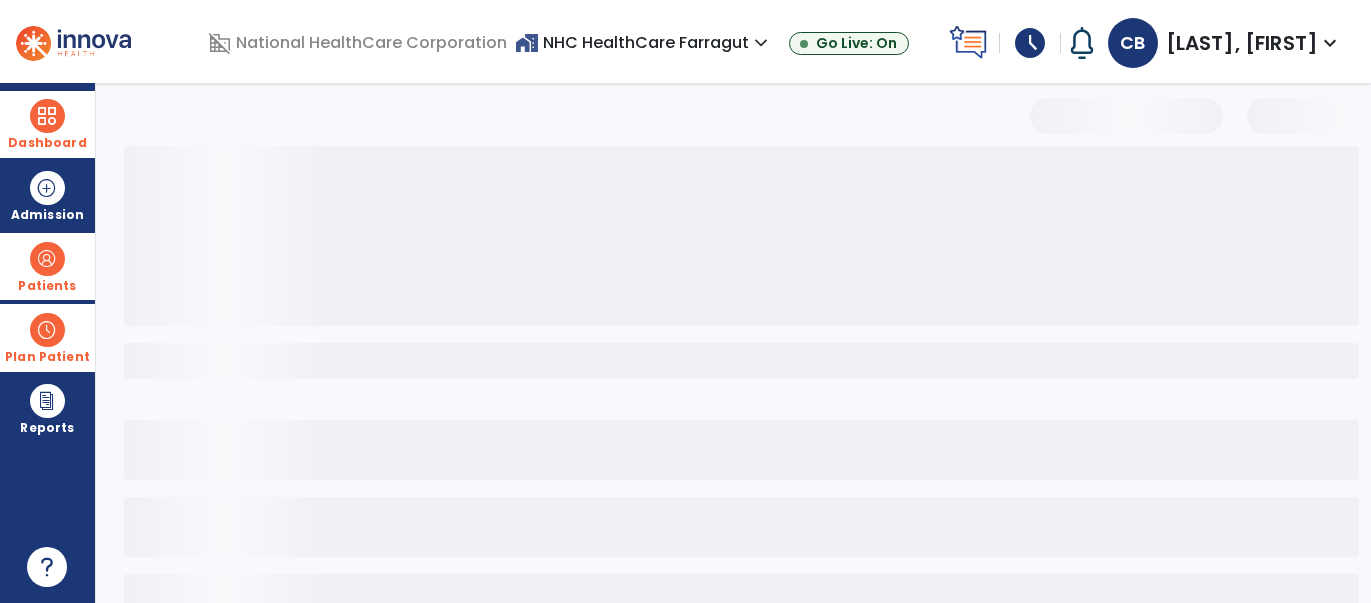 select on "***" 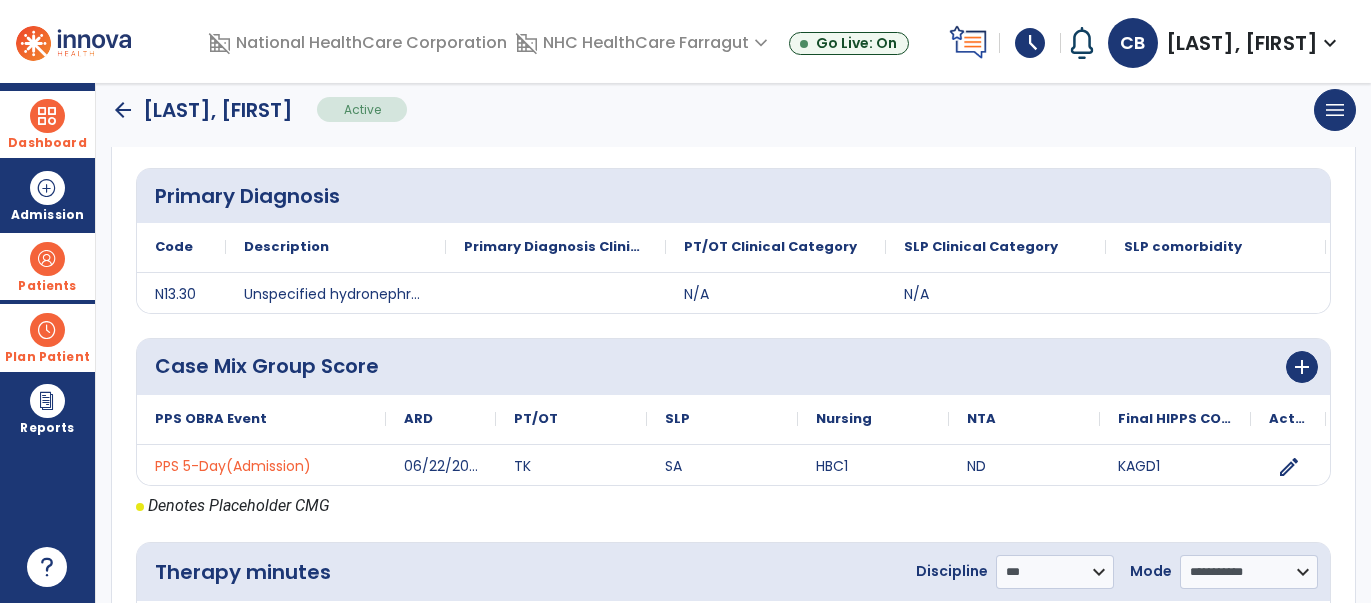 scroll, scrollTop: 474, scrollLeft: 0, axis: vertical 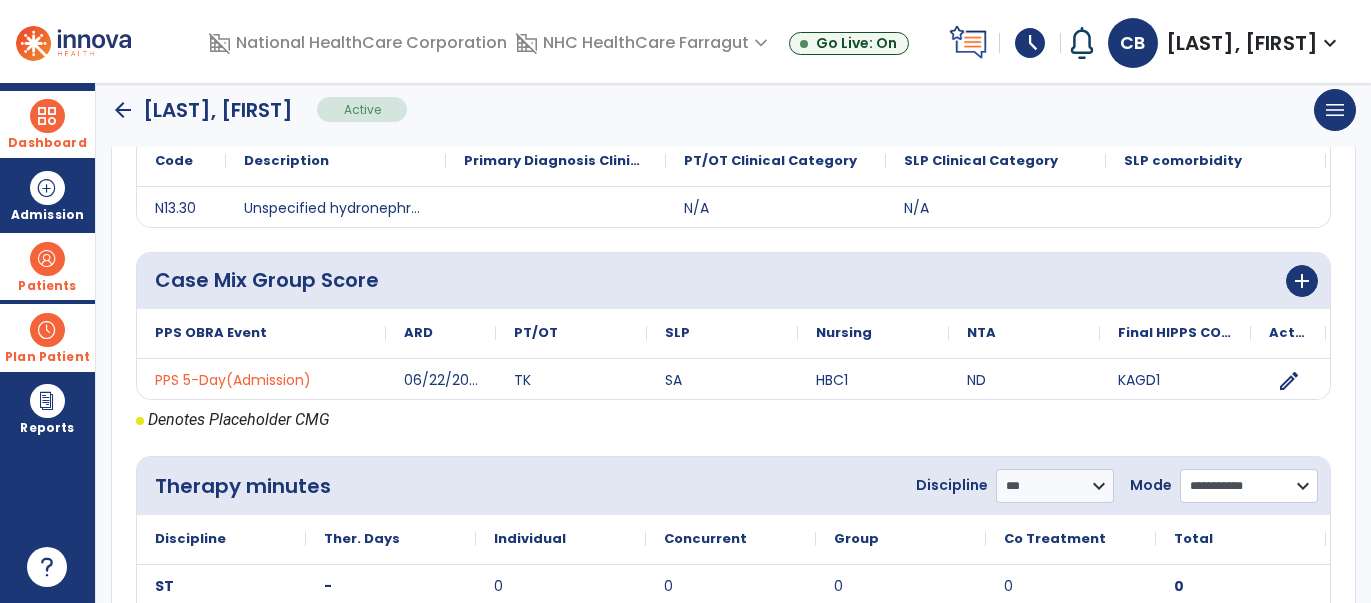 click on "**********" 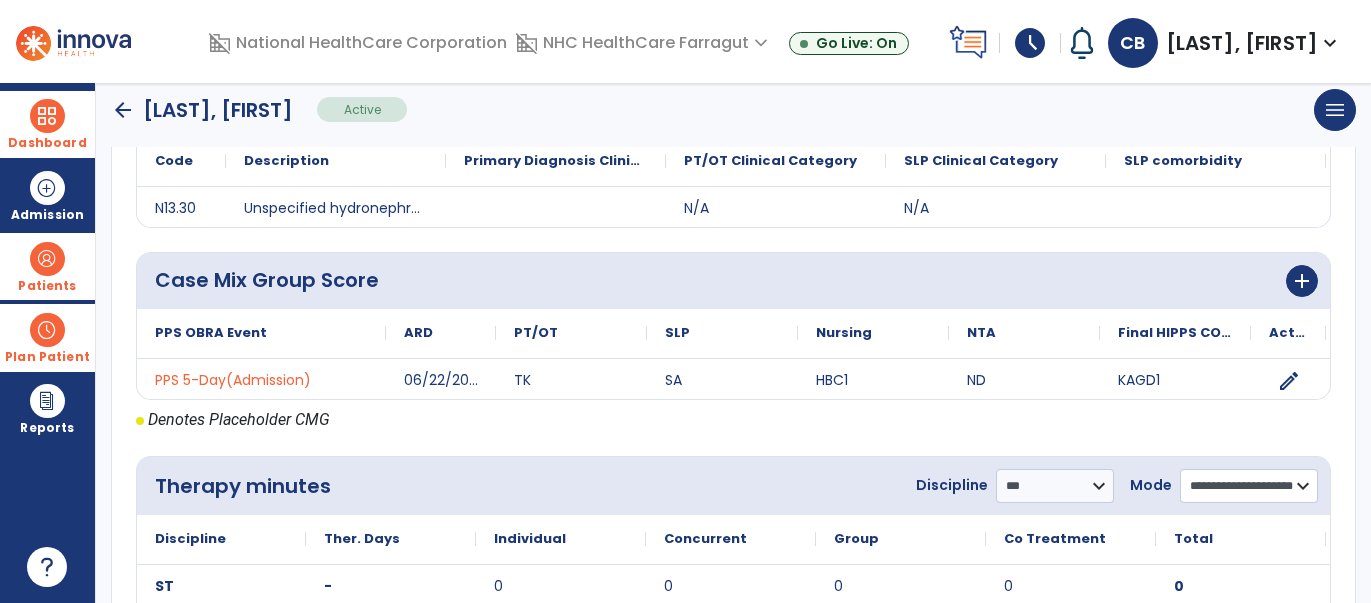click on "**********" 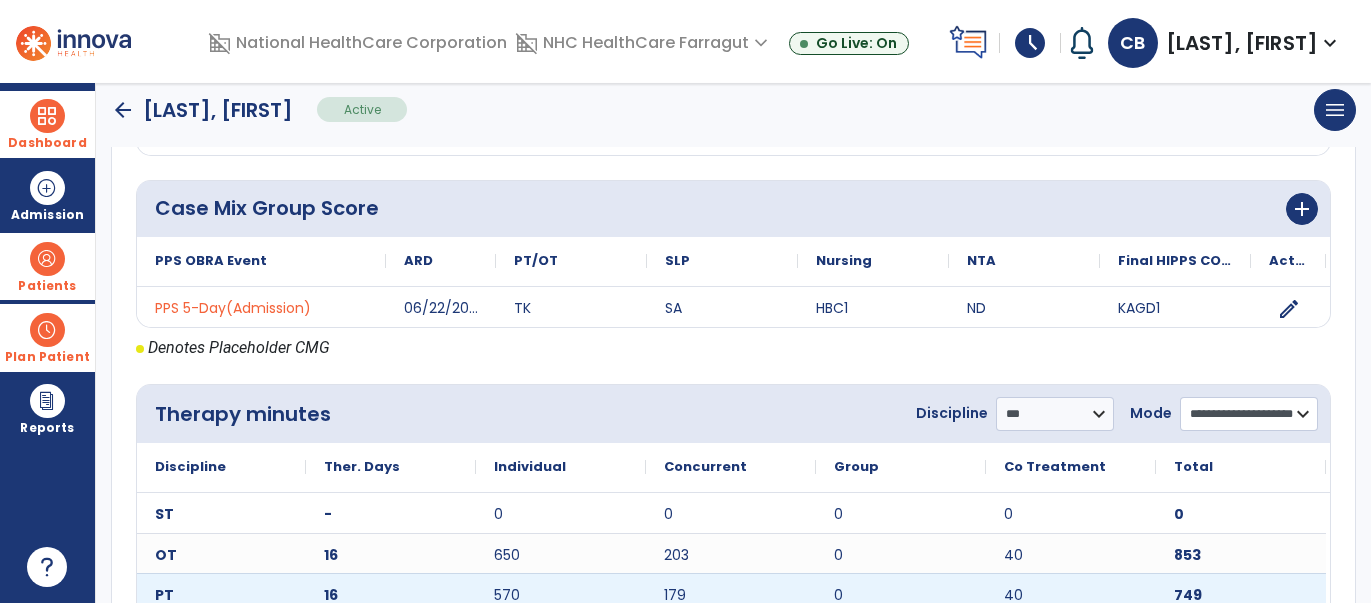 scroll, scrollTop: 634, scrollLeft: 0, axis: vertical 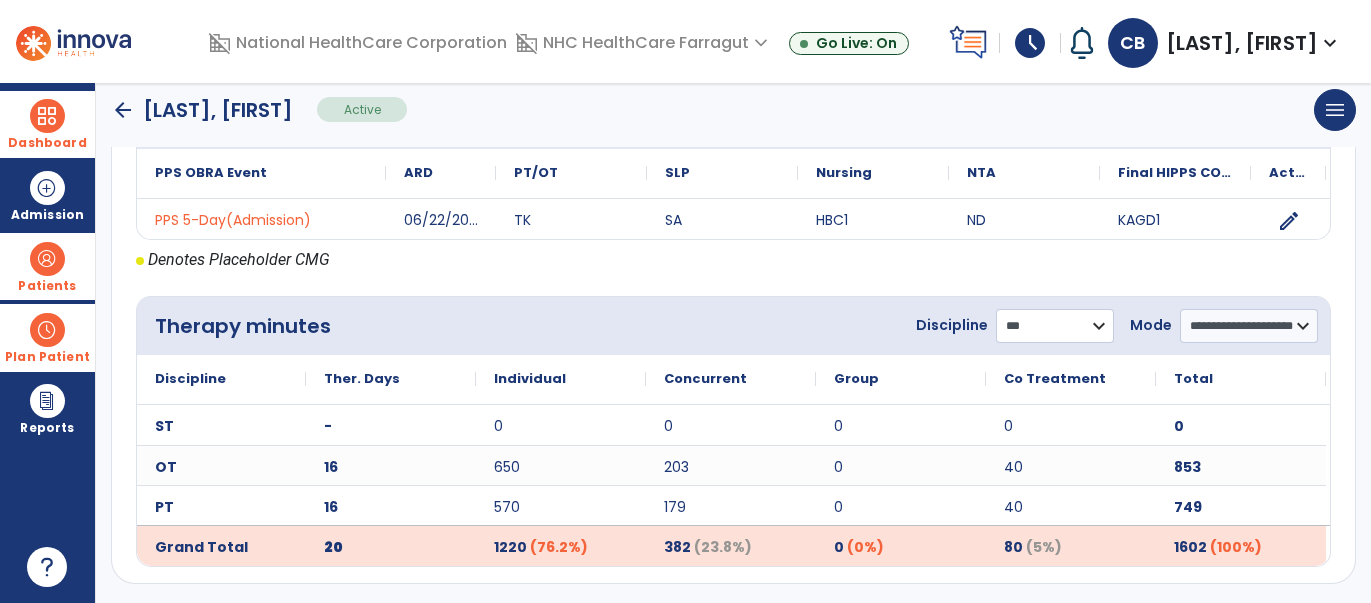 click on "**********" 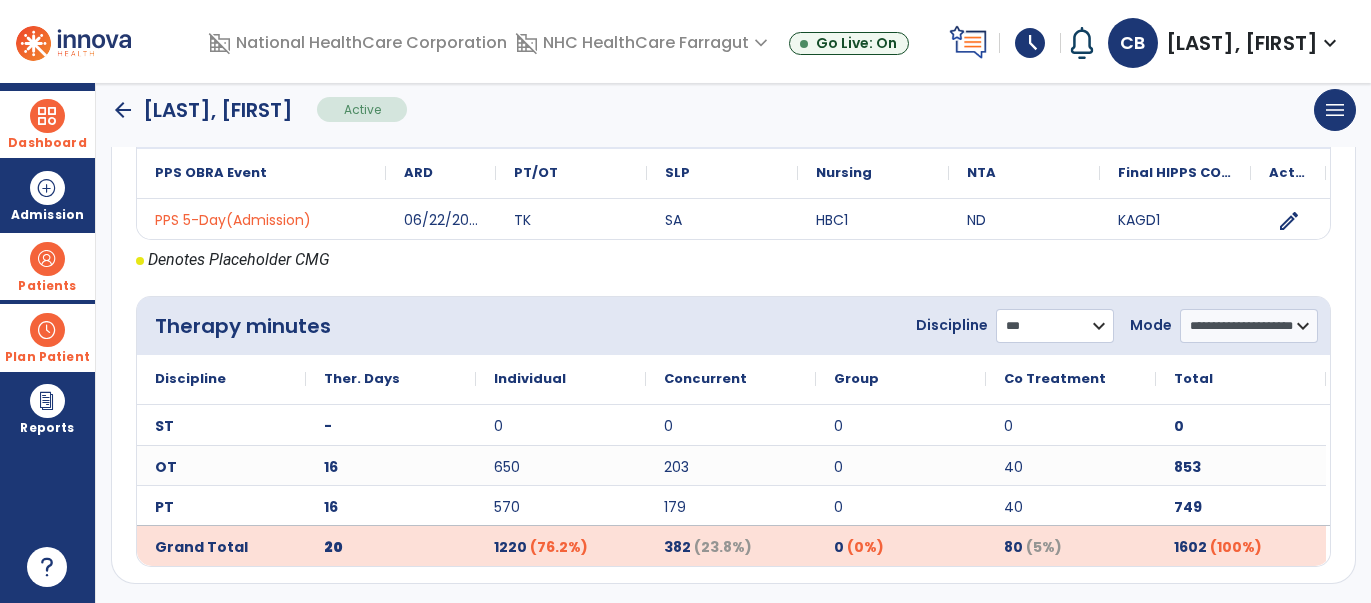 select on "**" 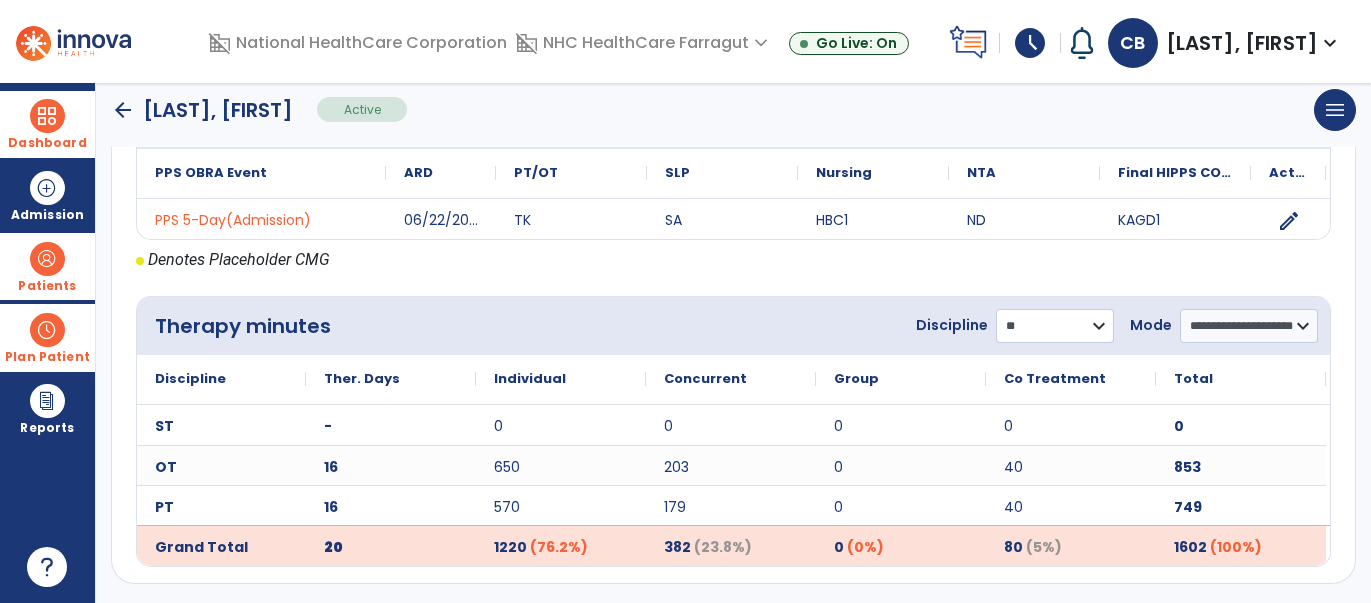 click on "**********" 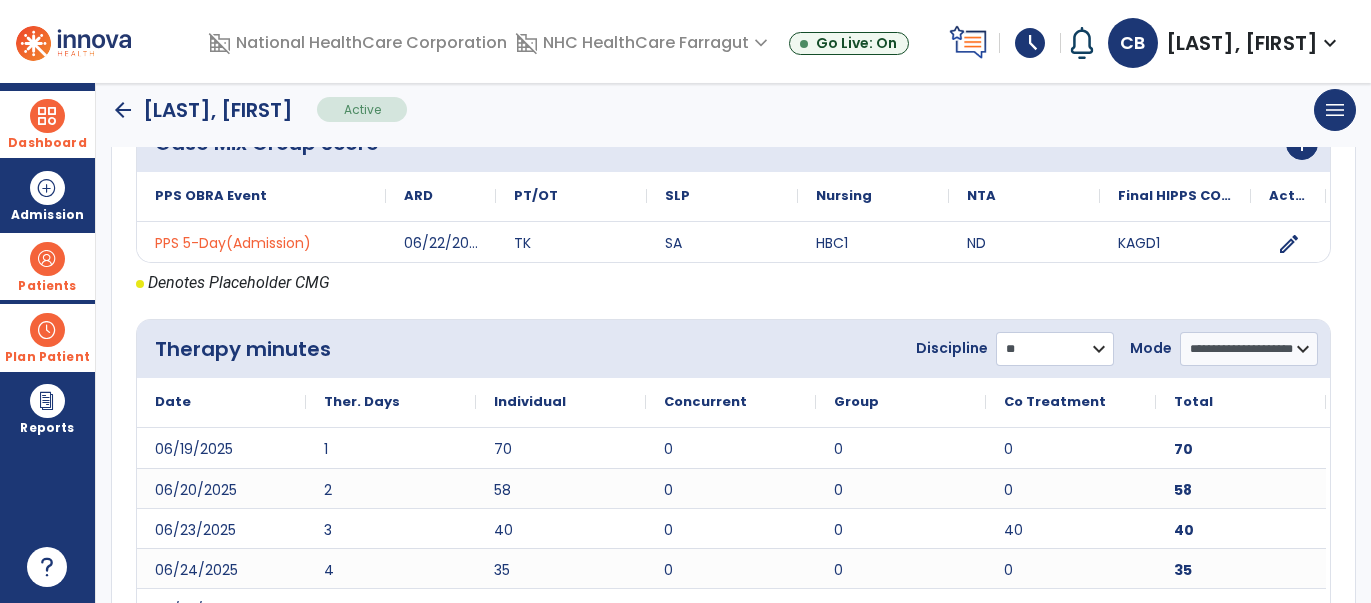 scroll, scrollTop: 594, scrollLeft: 0, axis: vertical 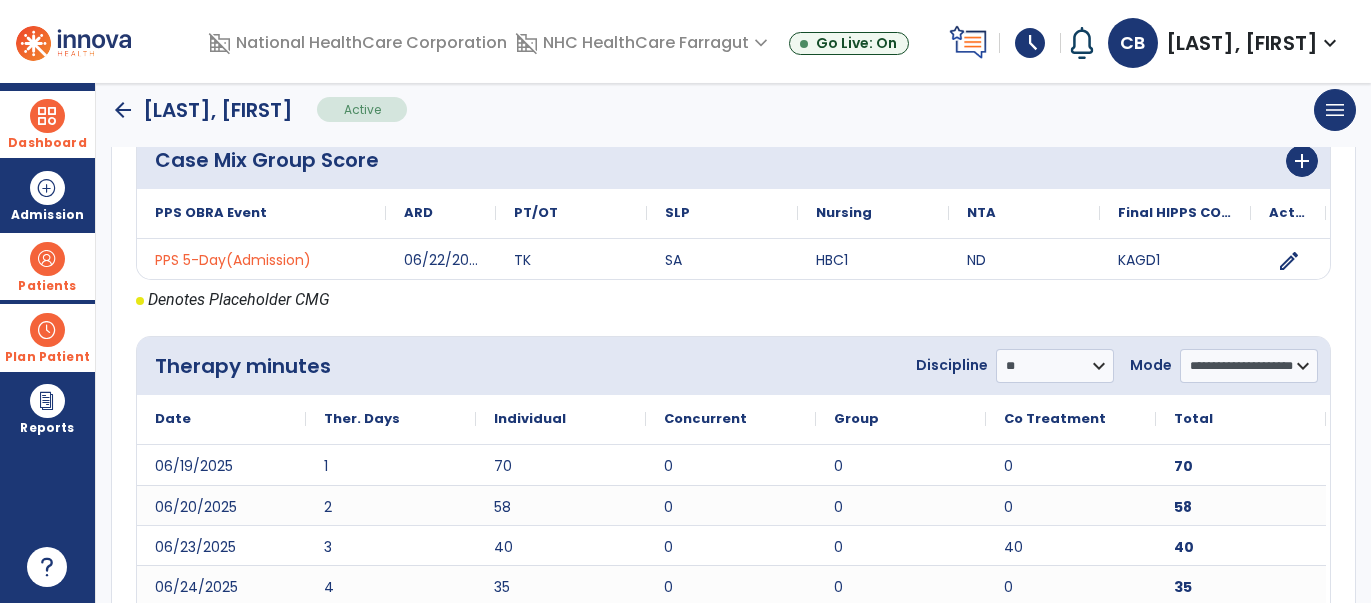 click at bounding box center (47, 116) 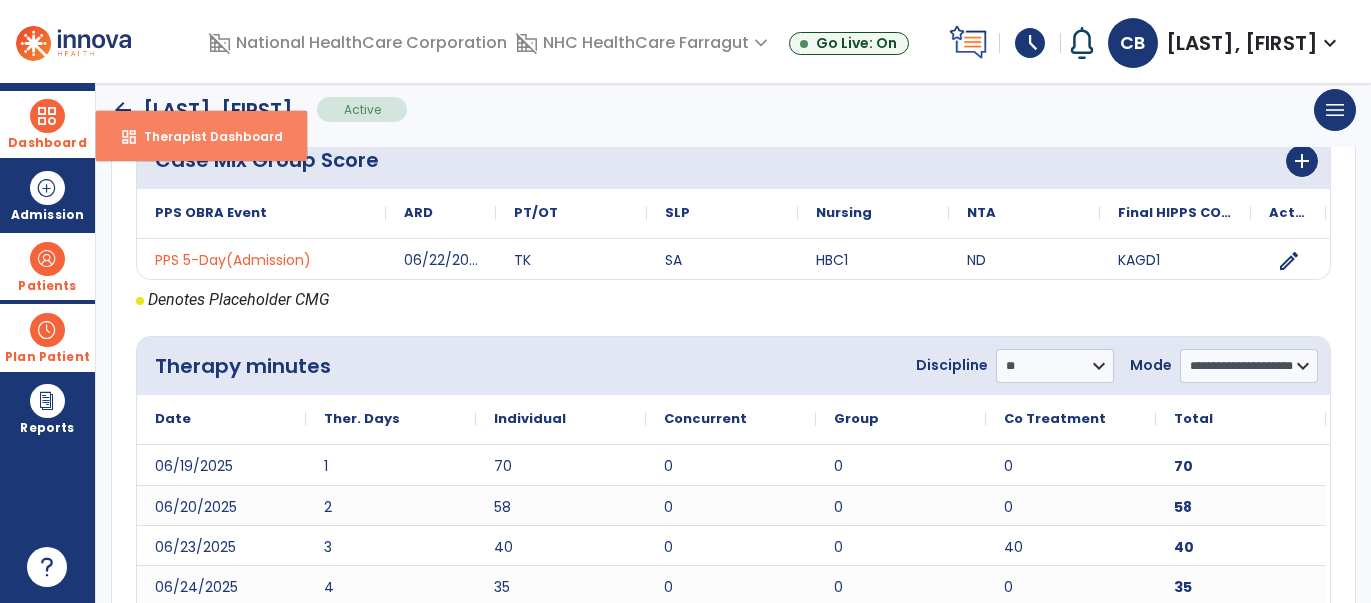 click on "Therapist Dashboard" at bounding box center (205, 136) 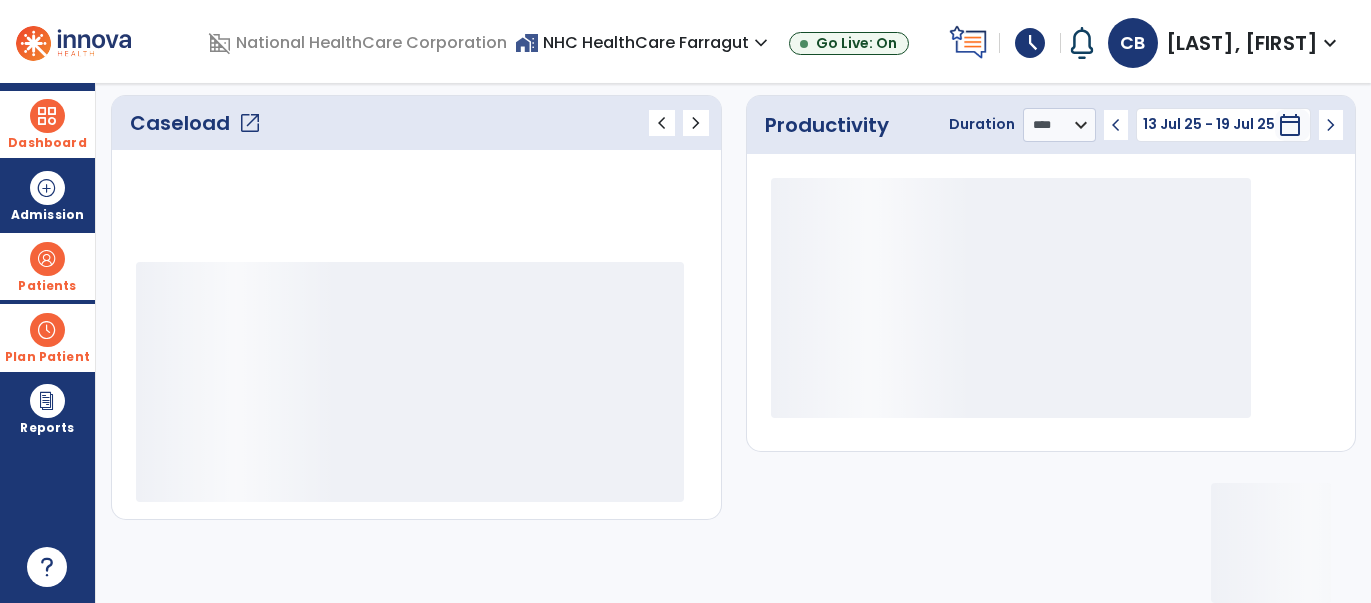 scroll, scrollTop: 271, scrollLeft: 0, axis: vertical 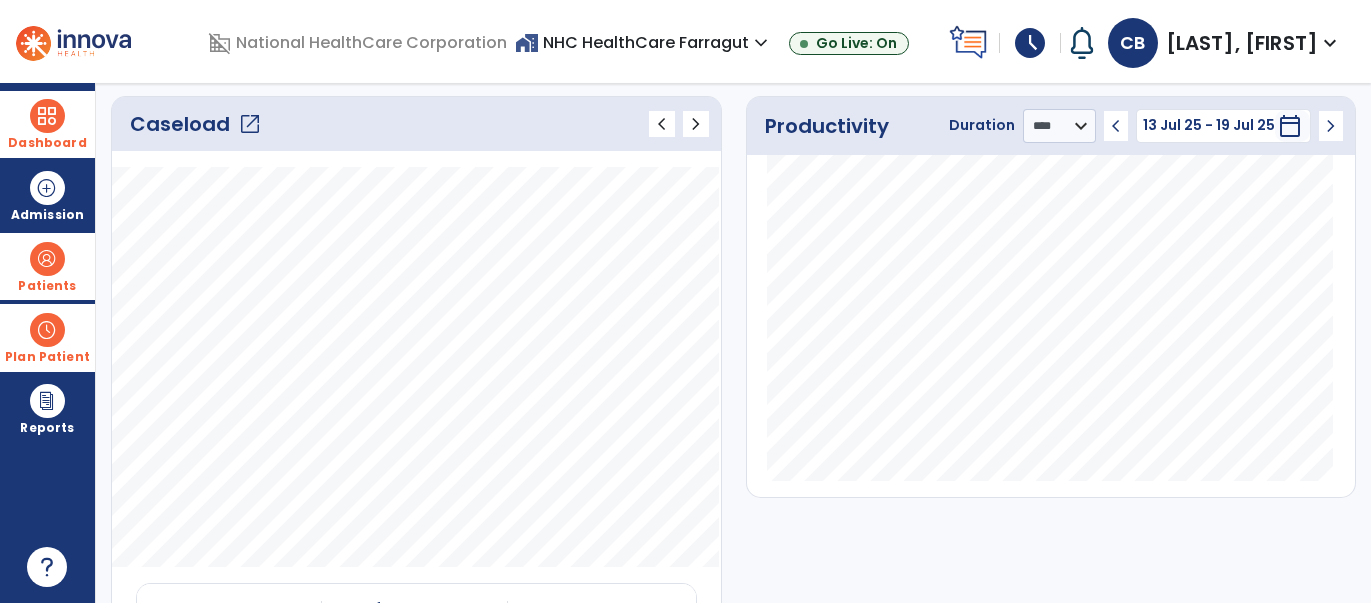 click on "open_in_new" 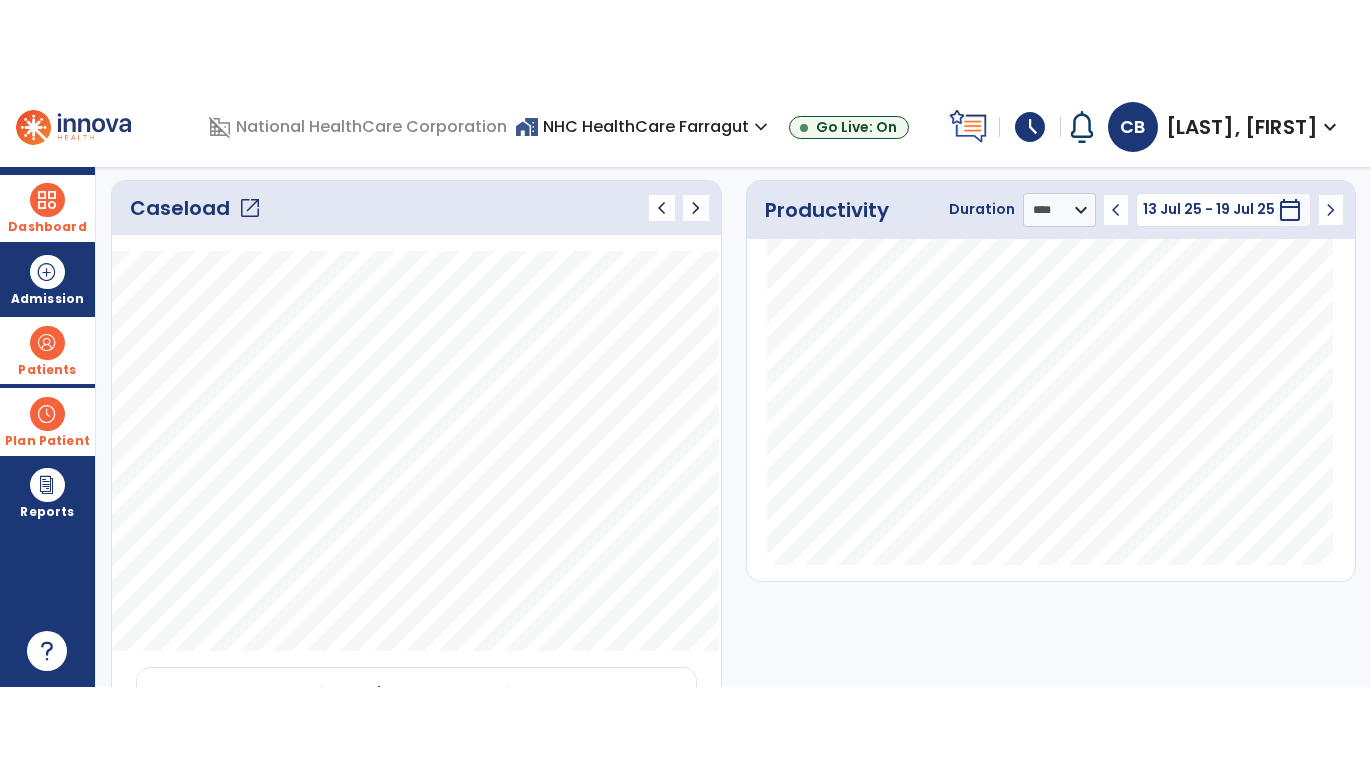 scroll, scrollTop: 79, scrollLeft: 0, axis: vertical 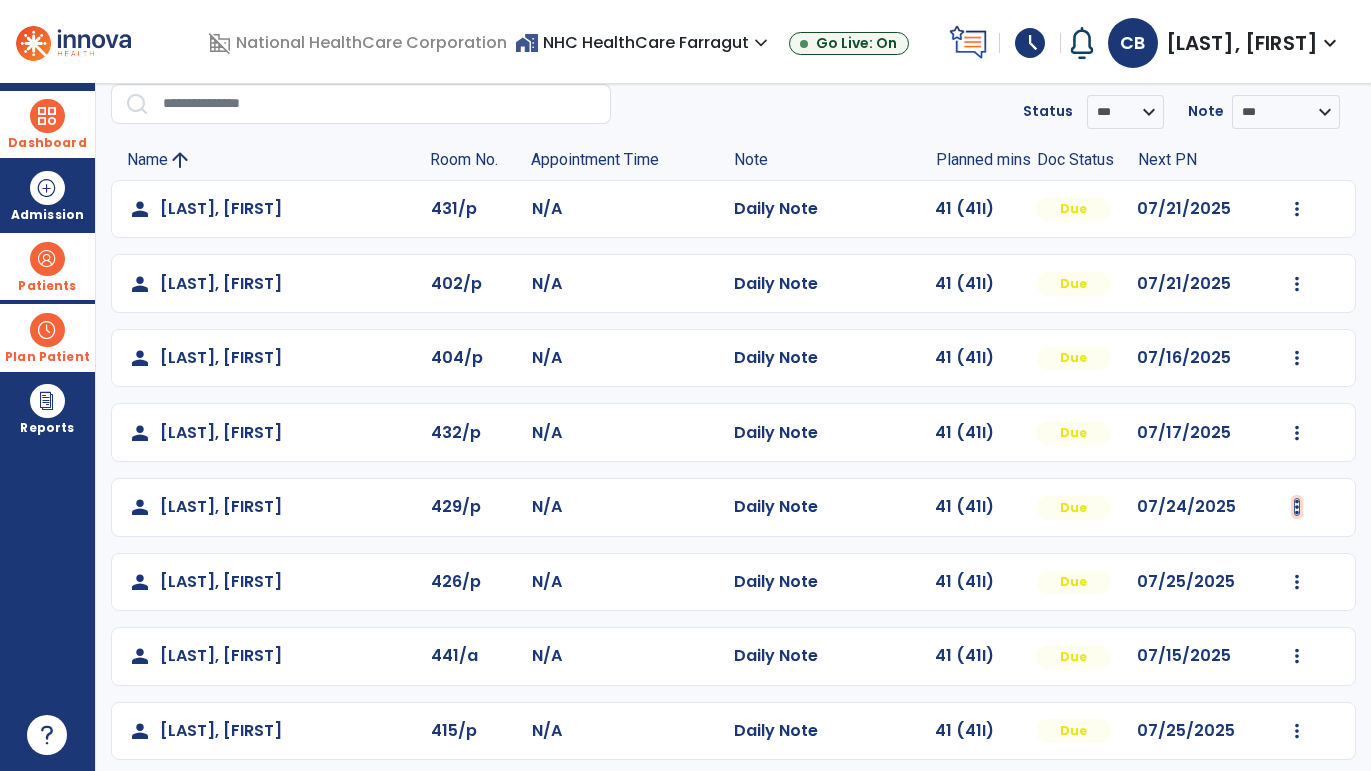 click at bounding box center [1297, 209] 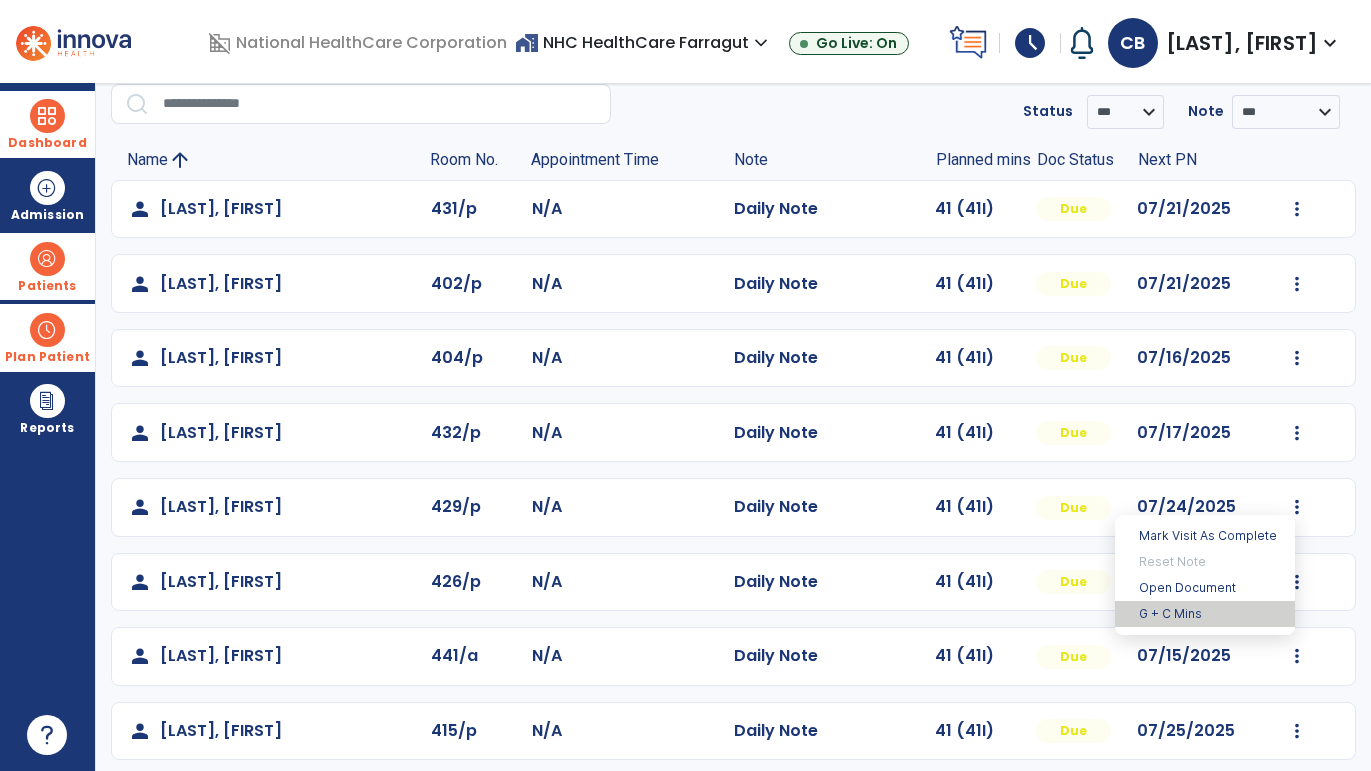 click on "G + C Mins" at bounding box center [1205, 614] 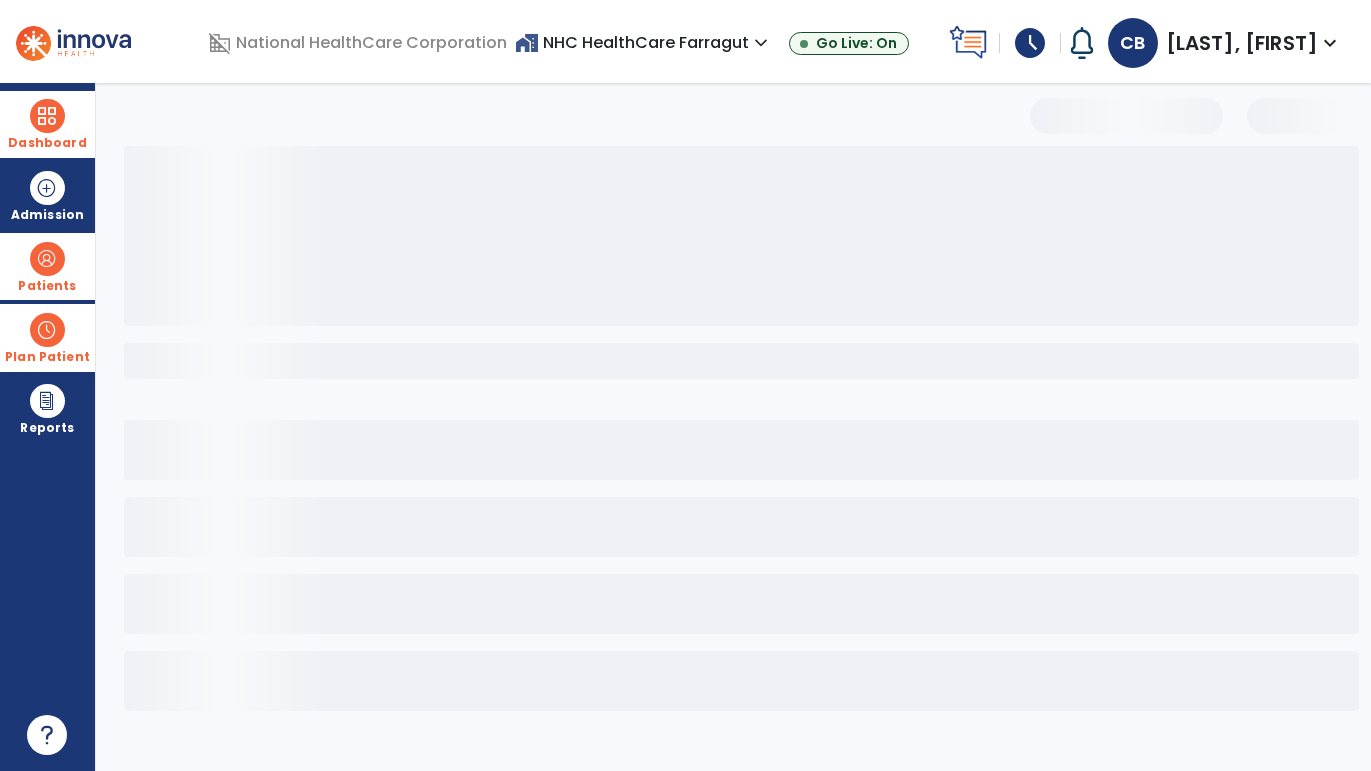 select on "***" 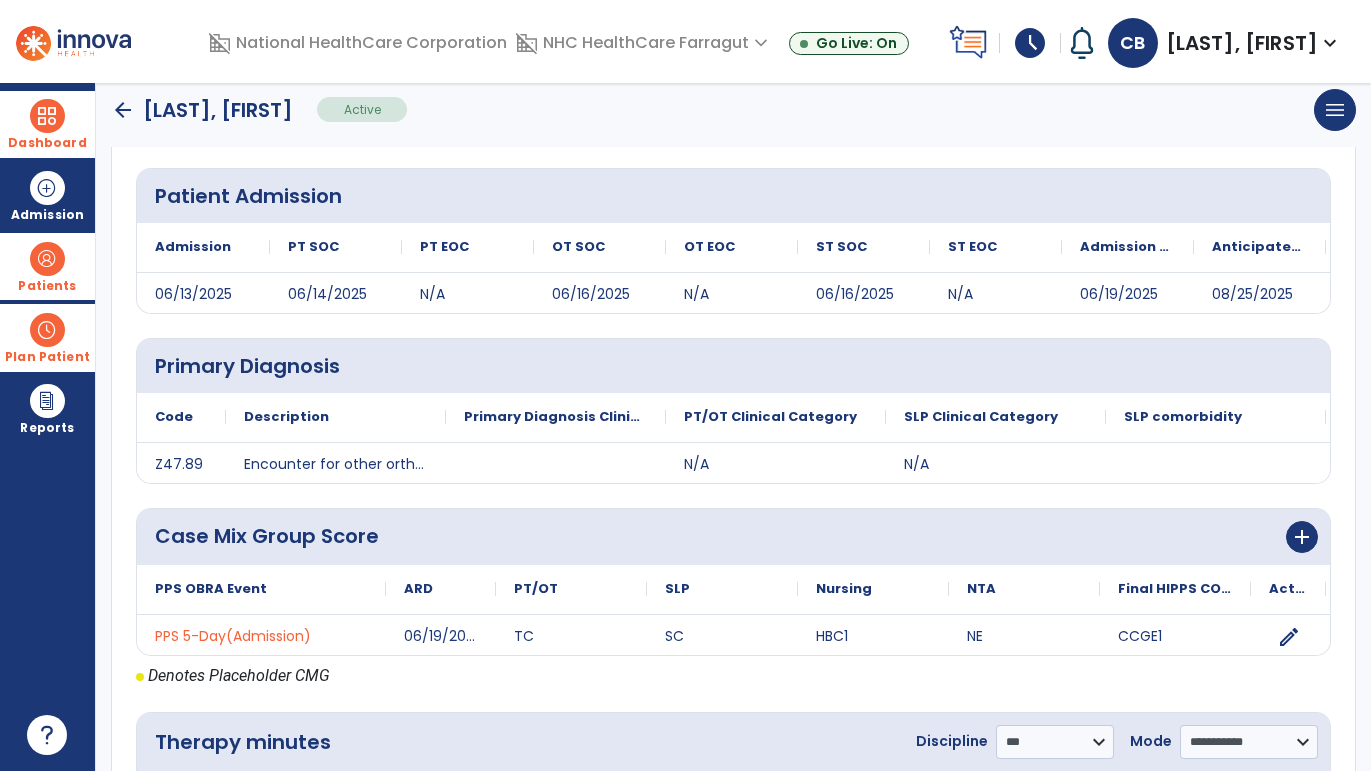 scroll, scrollTop: 306, scrollLeft: 0, axis: vertical 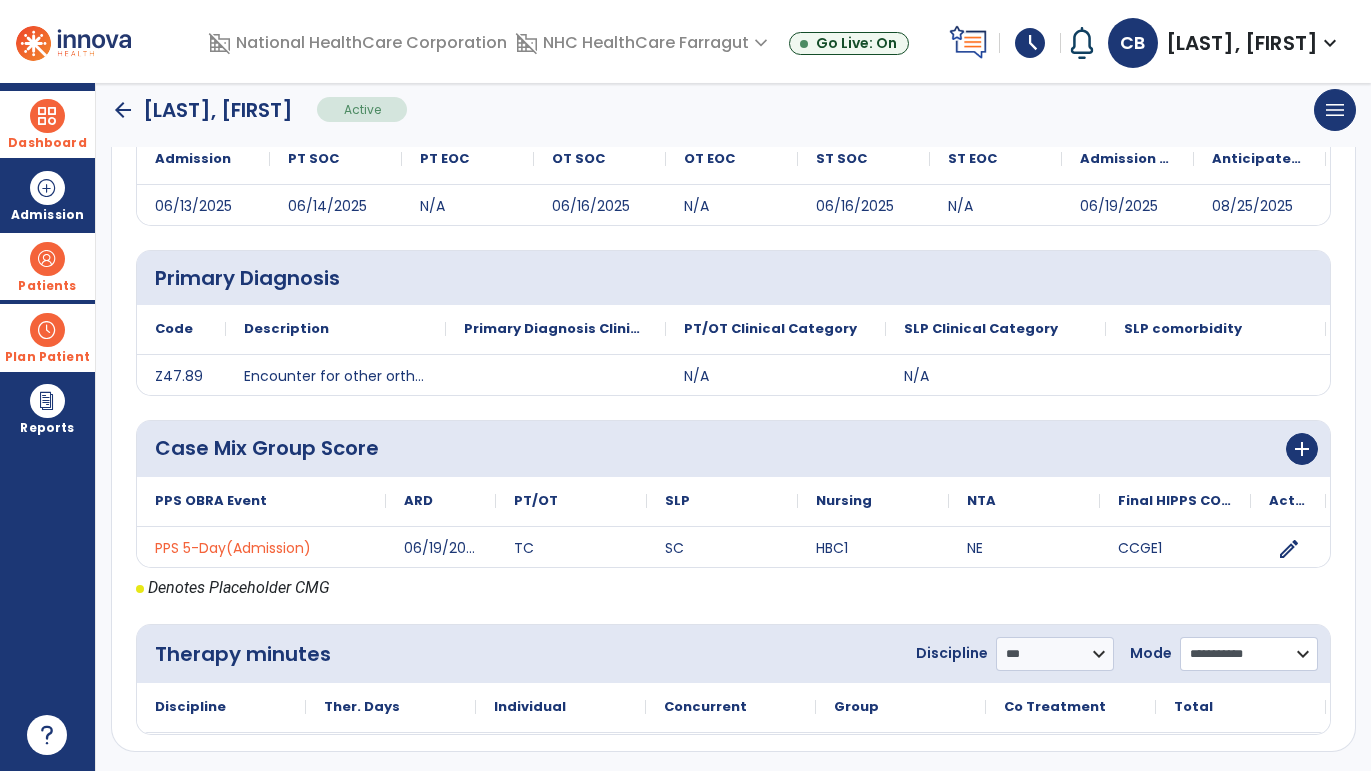click on "**********" 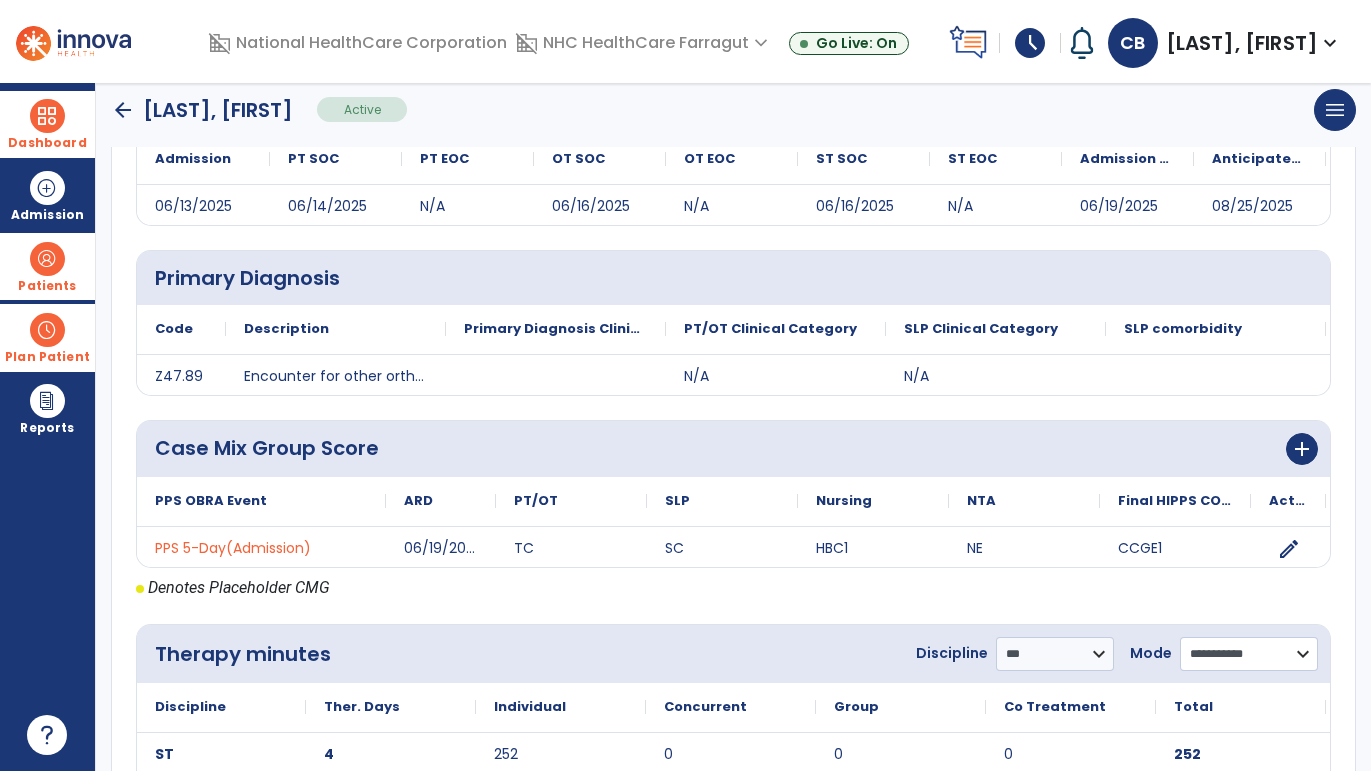 select on "**********" 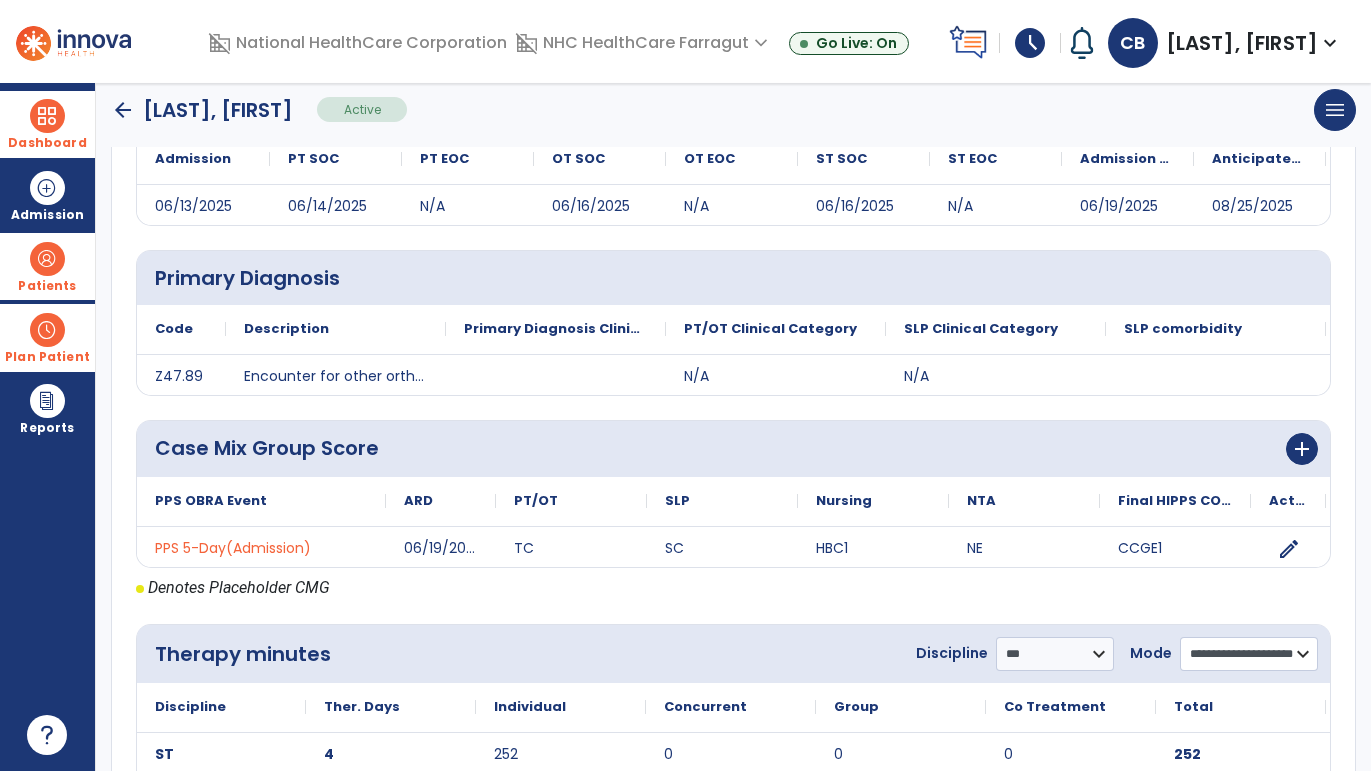 click on "**********" 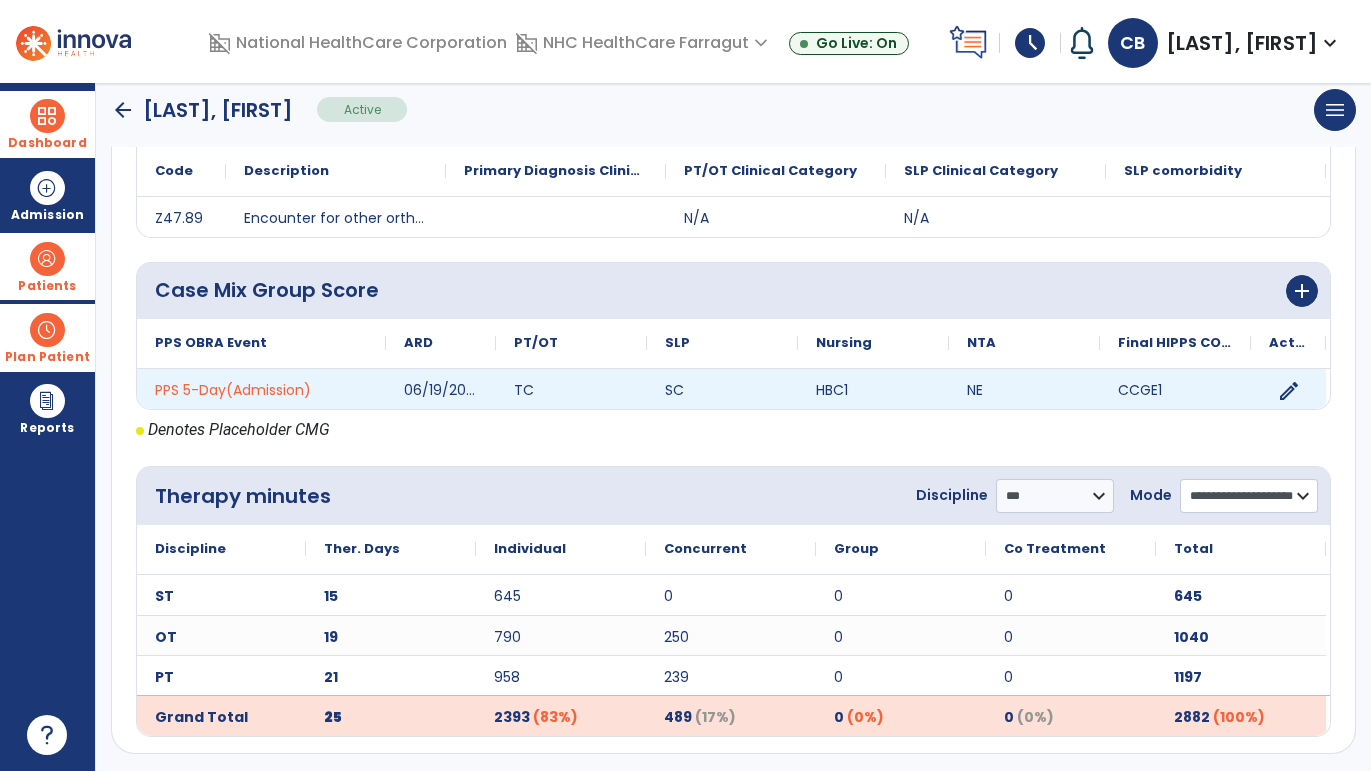 scroll, scrollTop: 466, scrollLeft: 0, axis: vertical 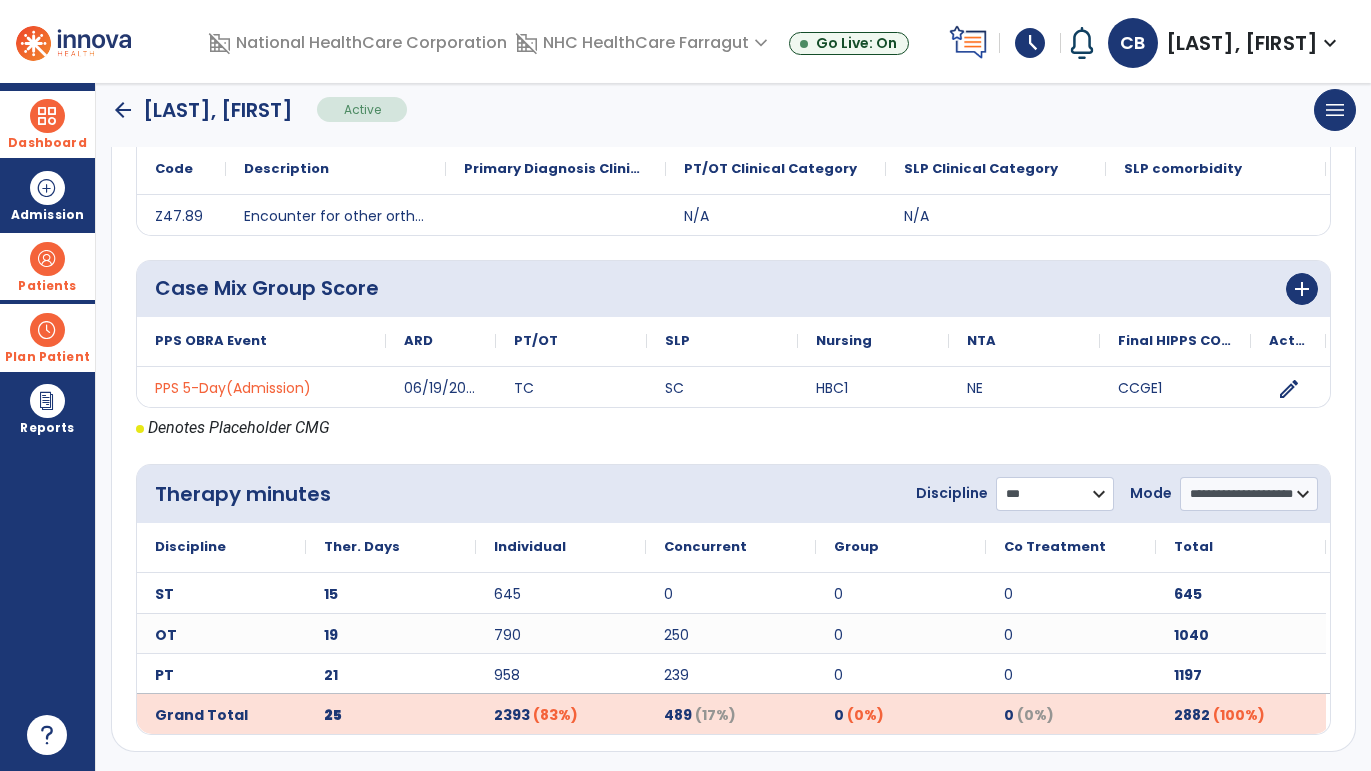 click on "**********" 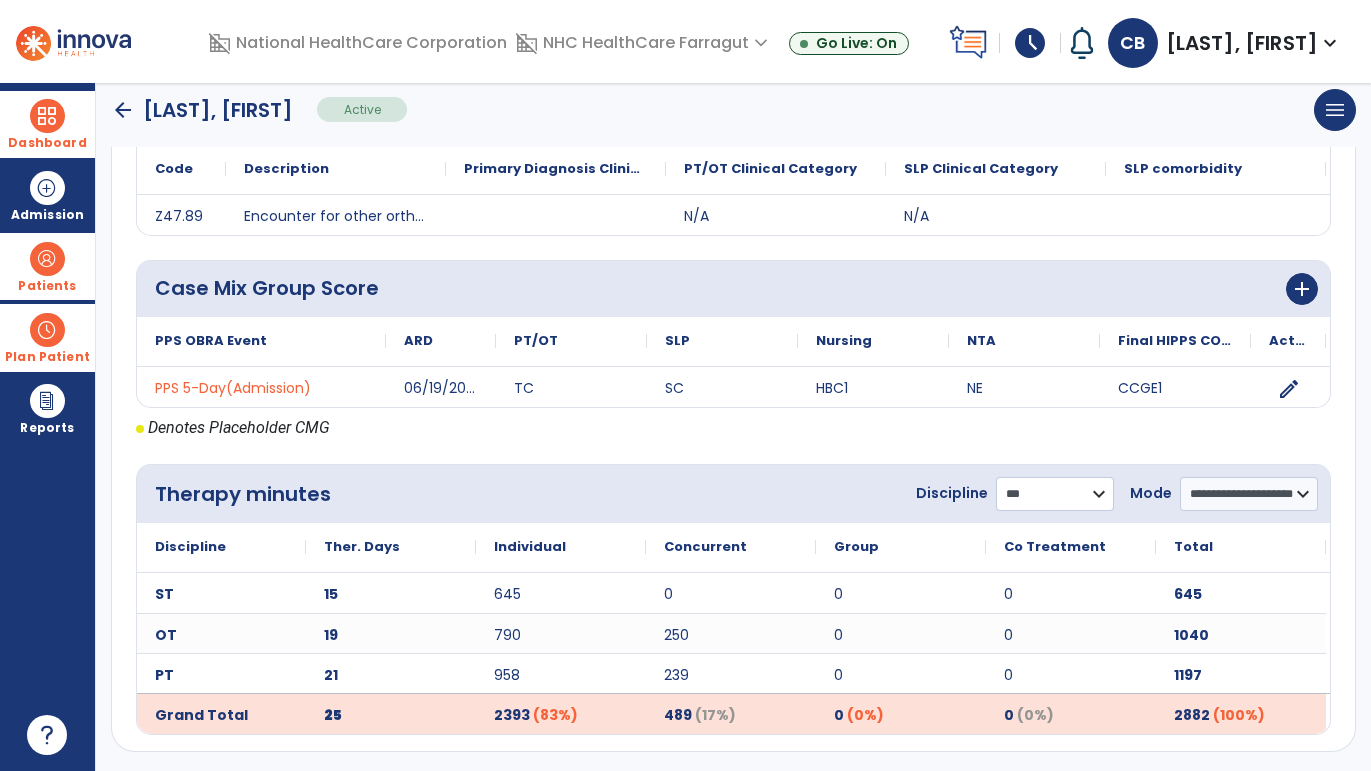 select on "**" 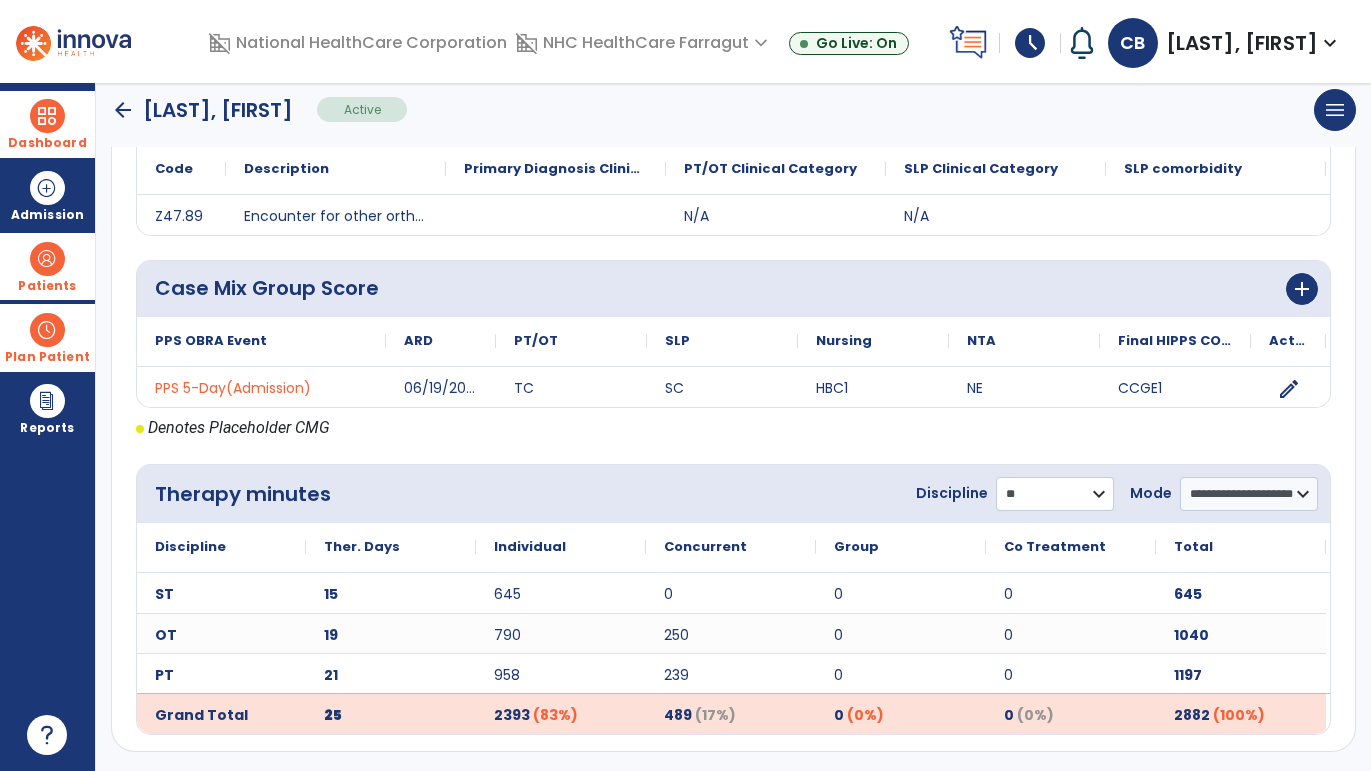 click on "**********" 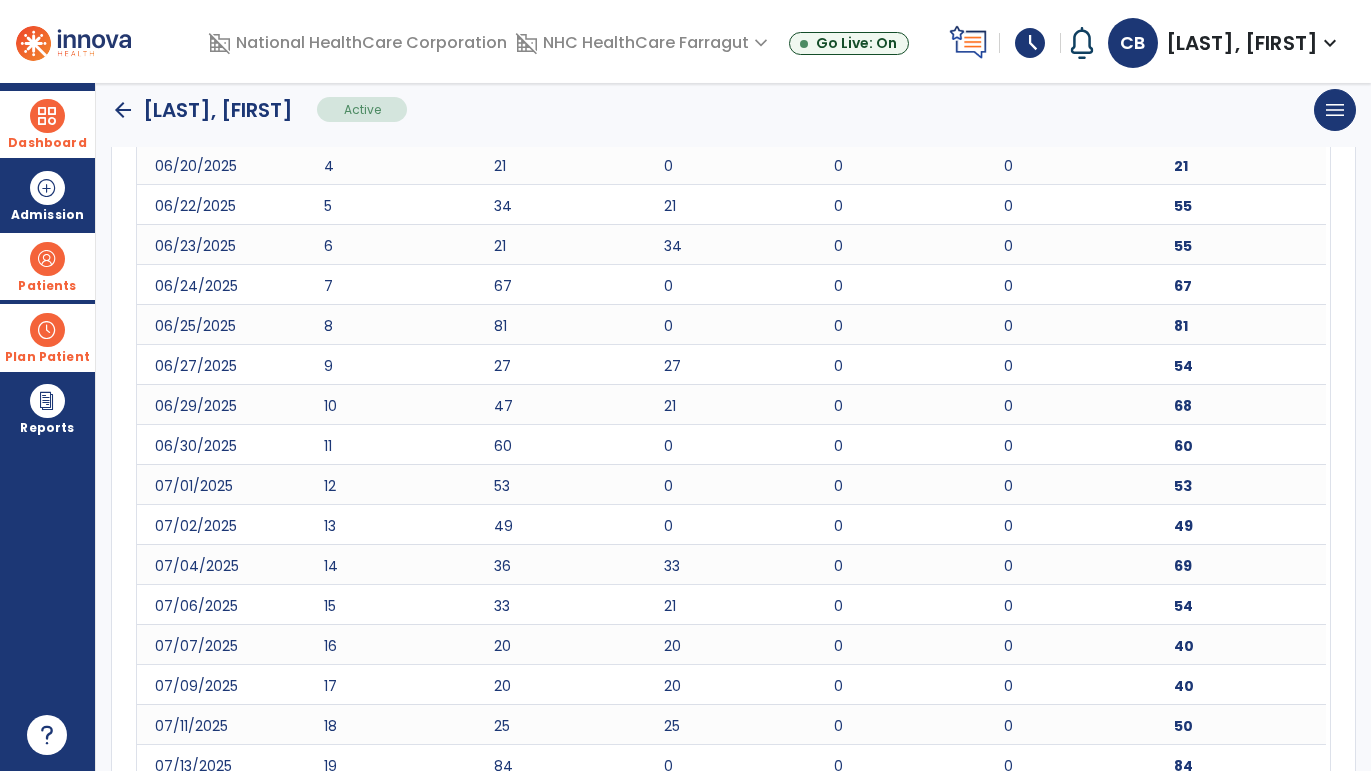 scroll, scrollTop: 1106, scrollLeft: 0, axis: vertical 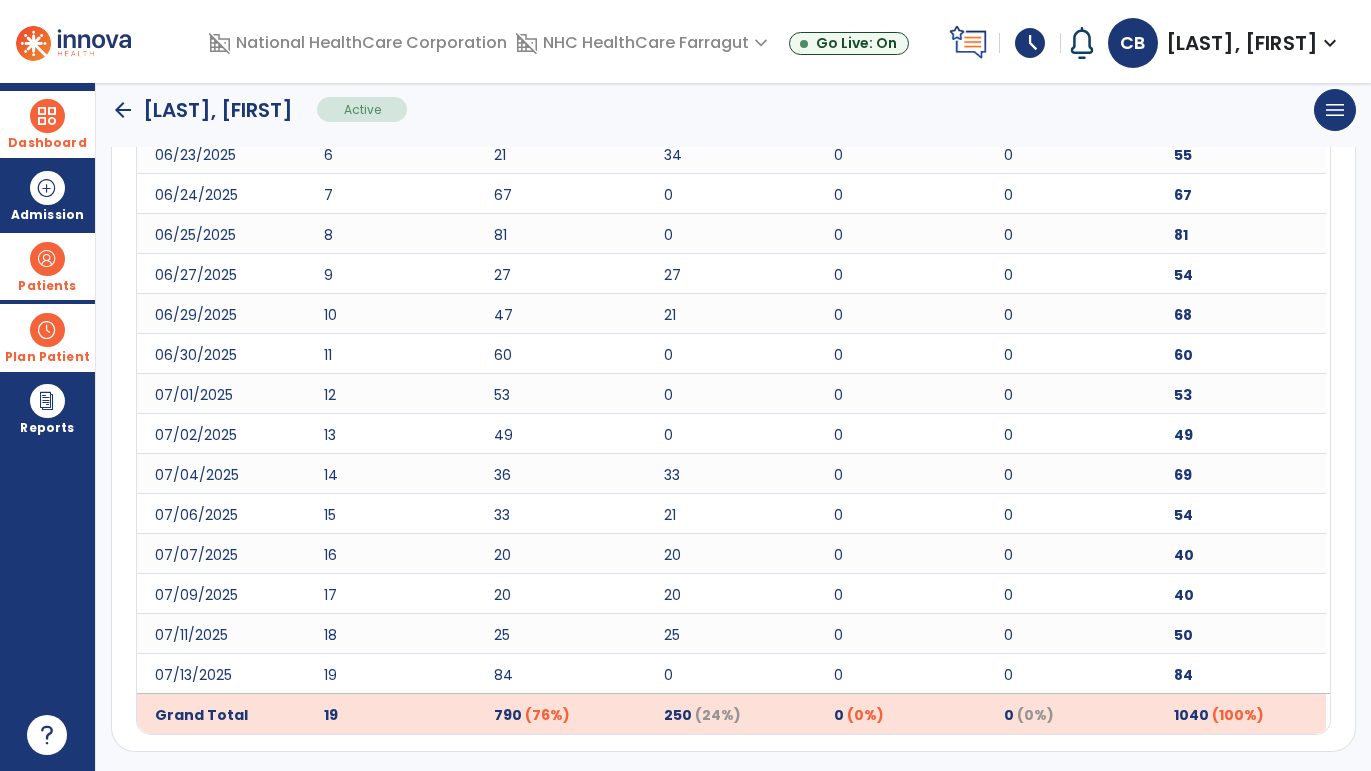 click at bounding box center [47, 116] 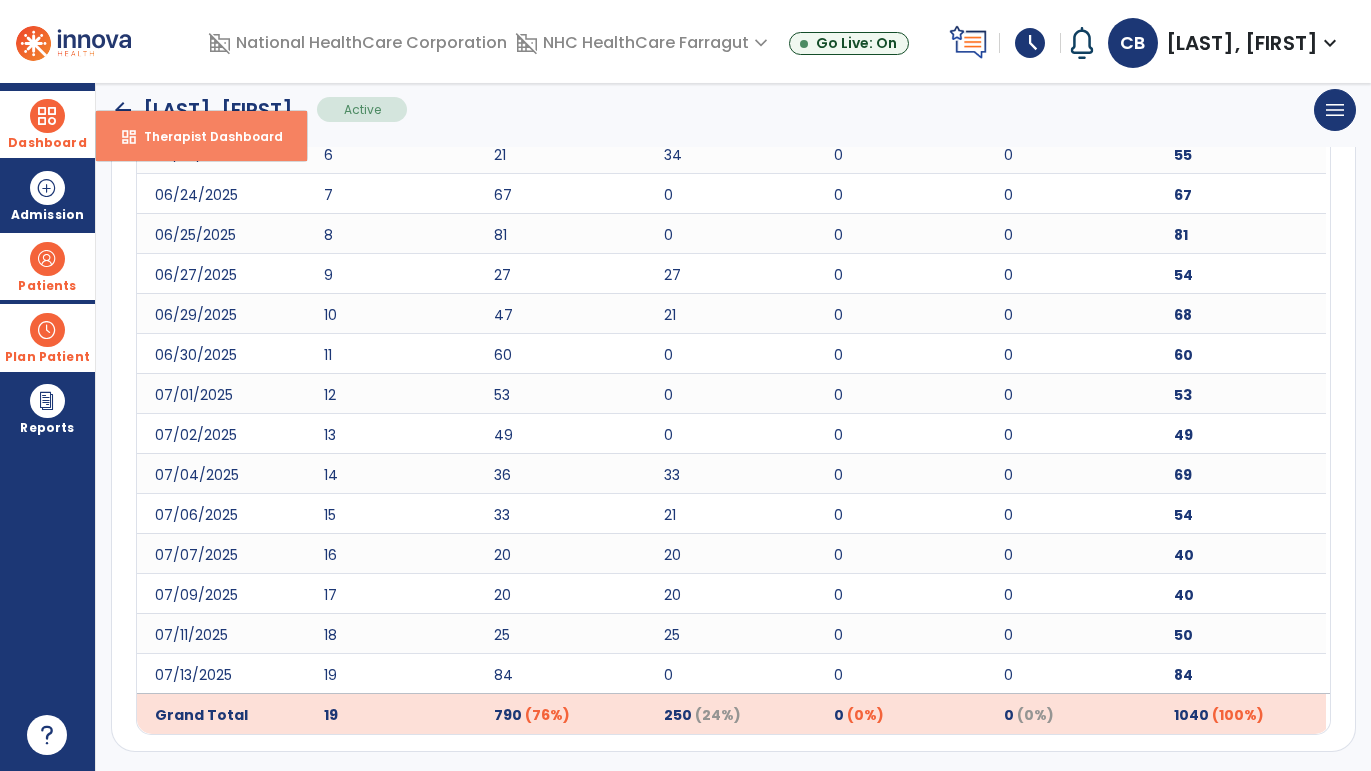 click on "Therapist Dashboard" at bounding box center [205, 136] 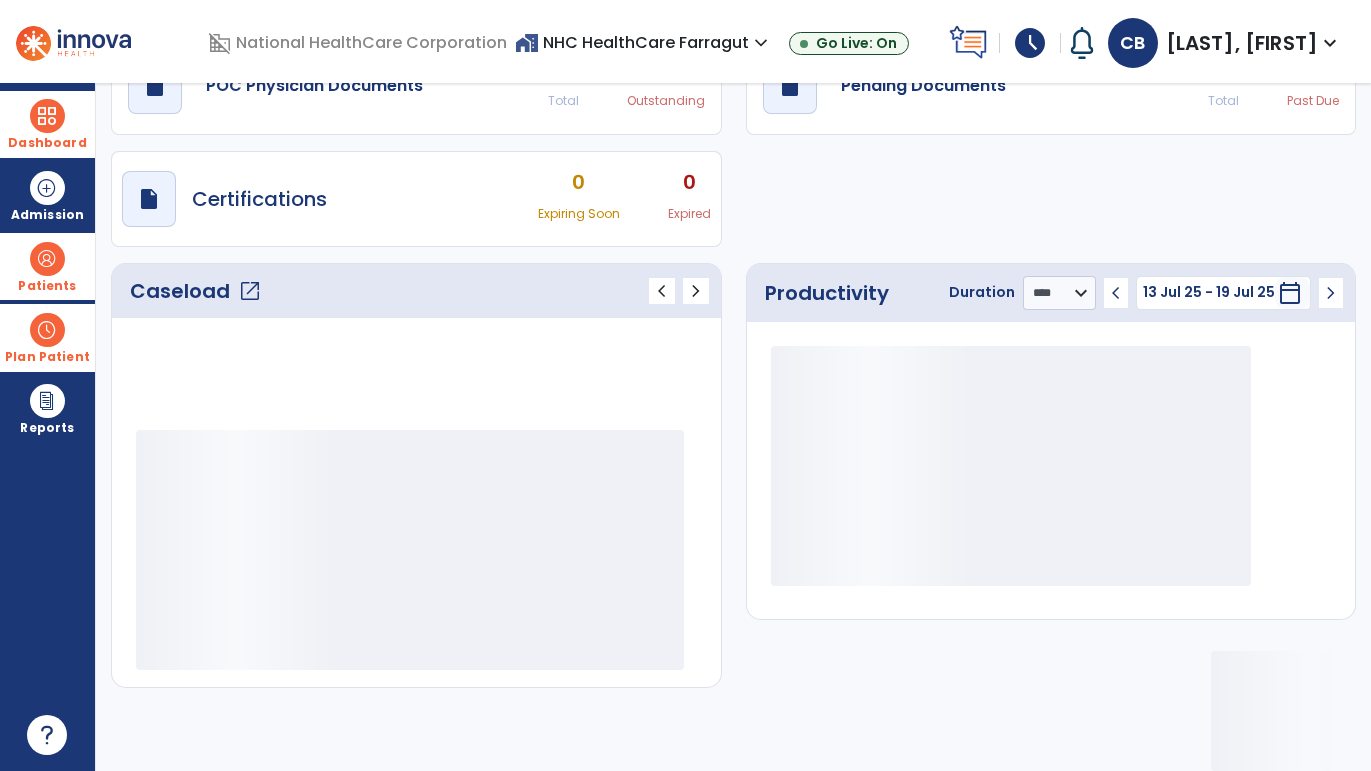 scroll, scrollTop: 102, scrollLeft: 0, axis: vertical 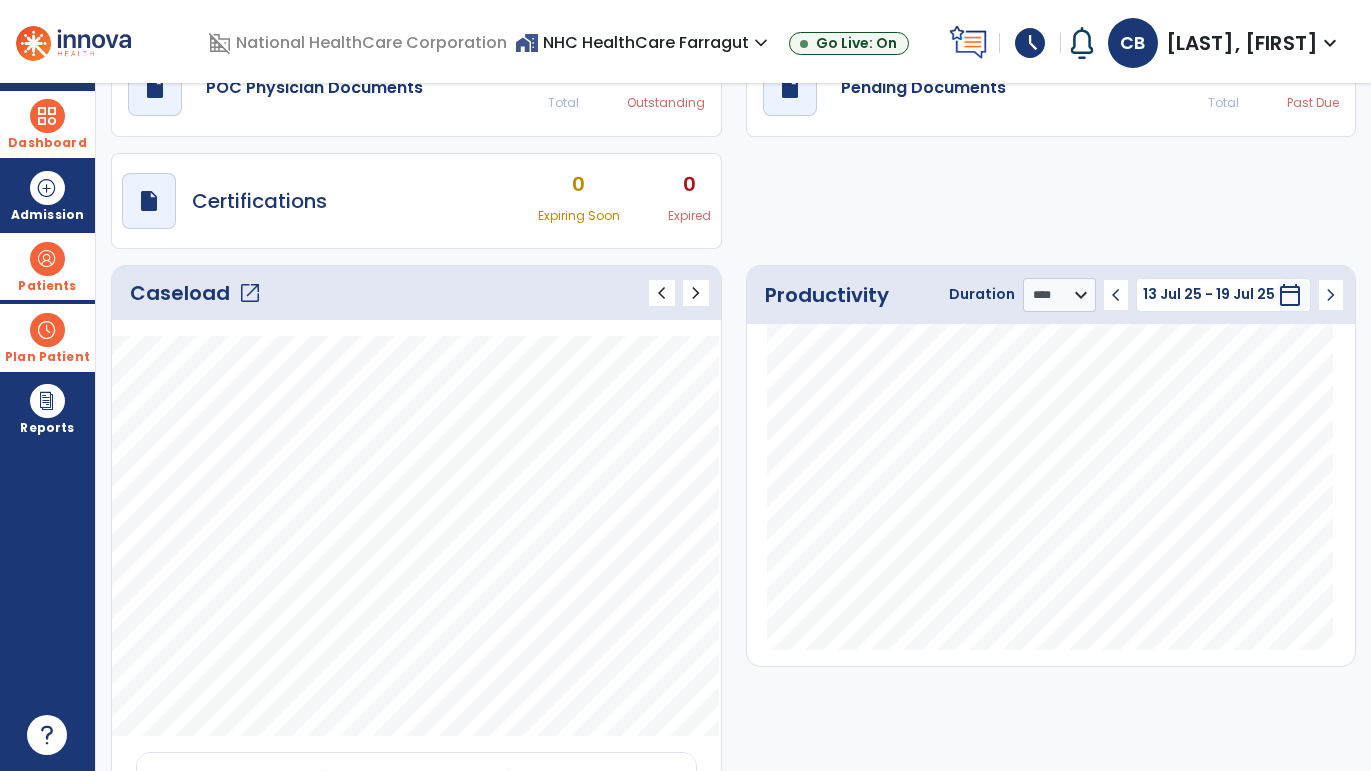 click on "open_in_new" 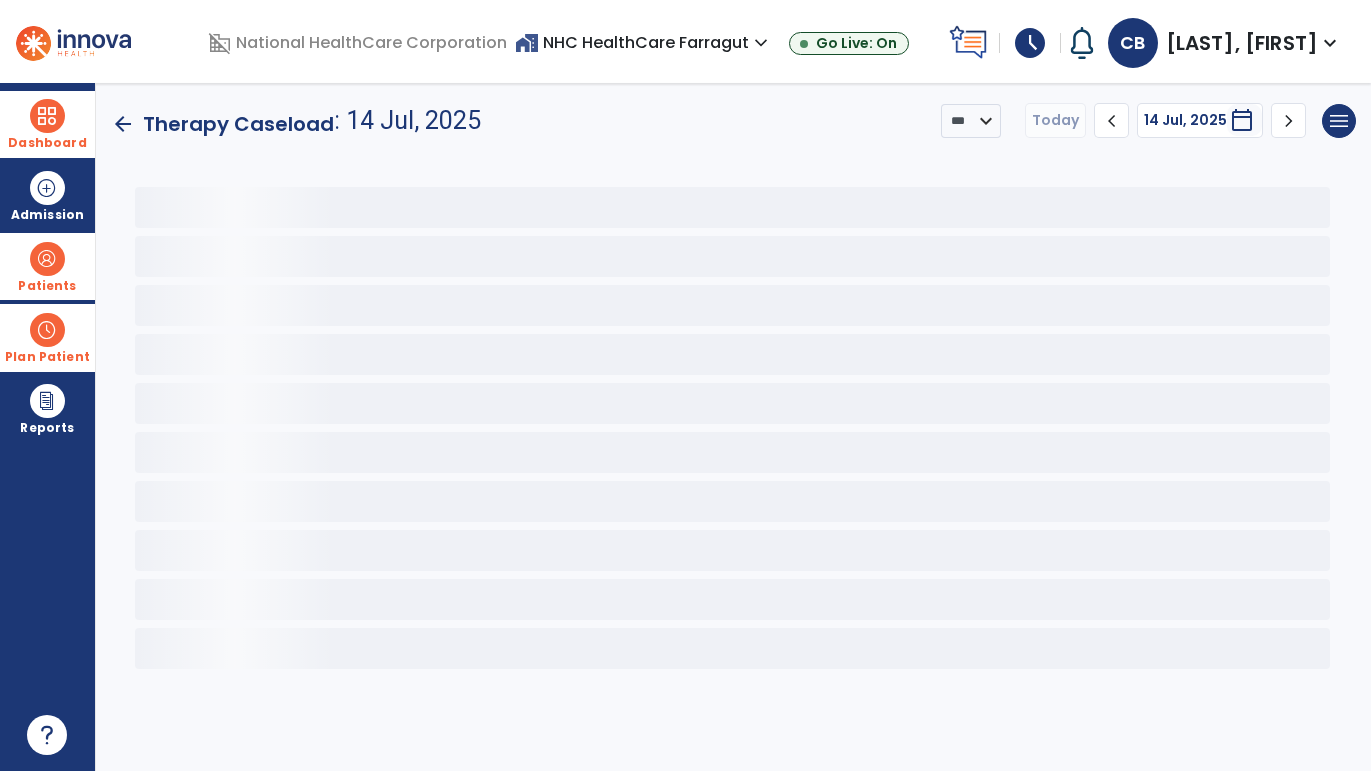 scroll, scrollTop: 0, scrollLeft: 0, axis: both 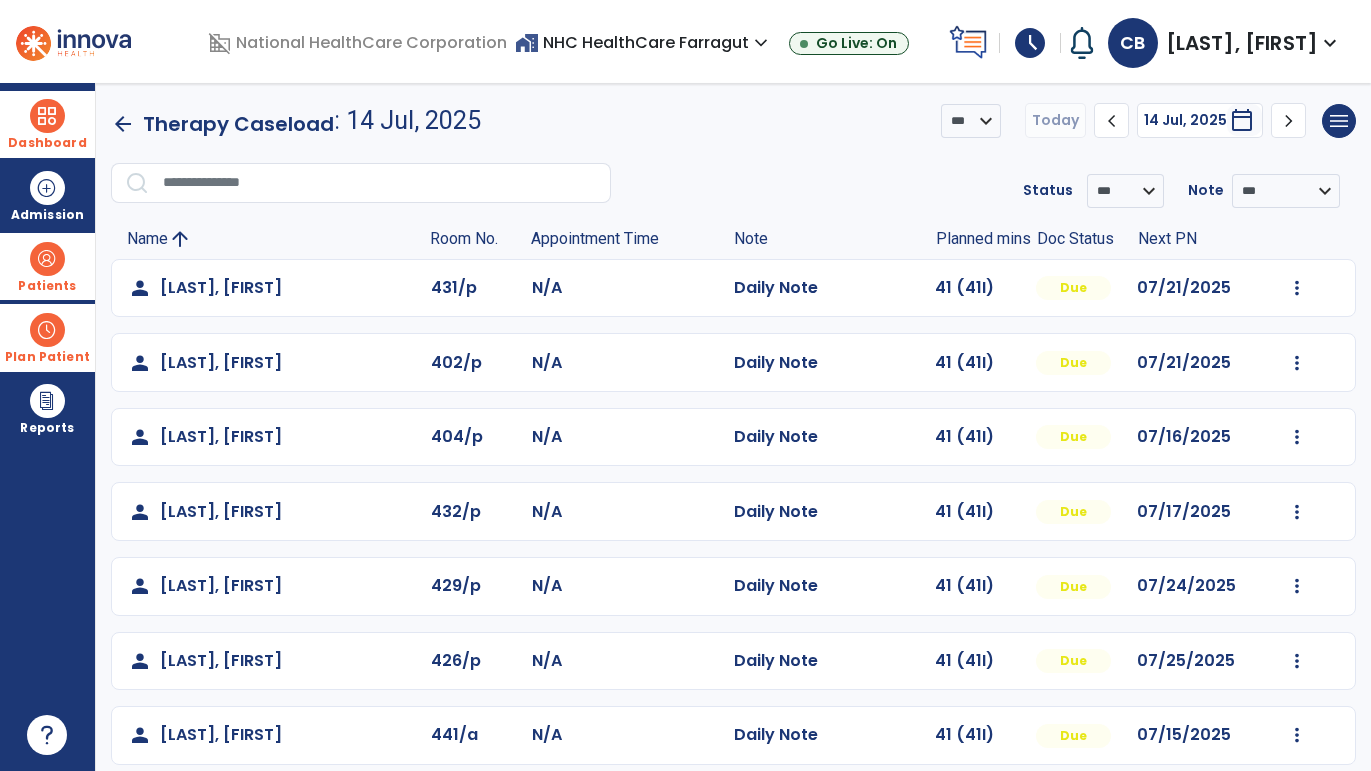 click on "Mark Visit As Complete   Reset Note   Open Document   G + C Mins" 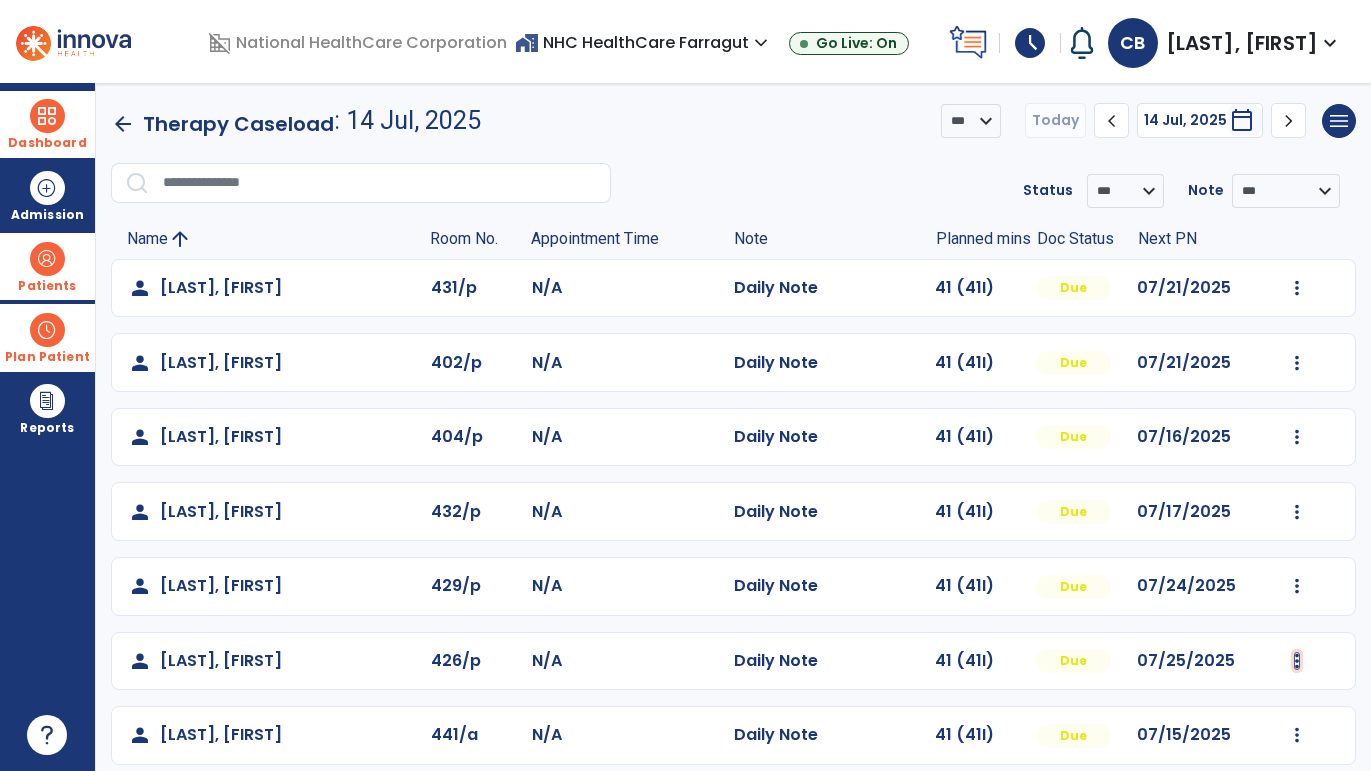 click at bounding box center (1297, 288) 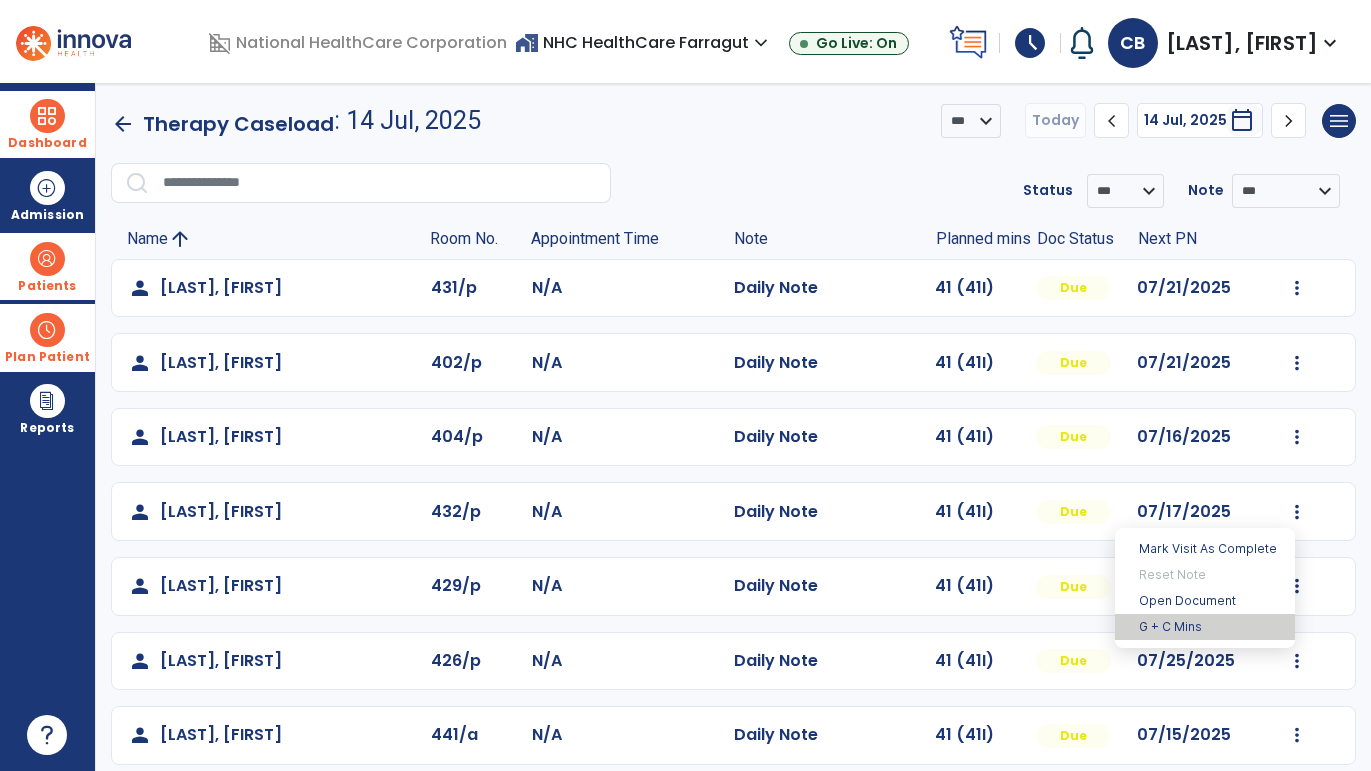 click on "G + C Mins" at bounding box center (1205, 627) 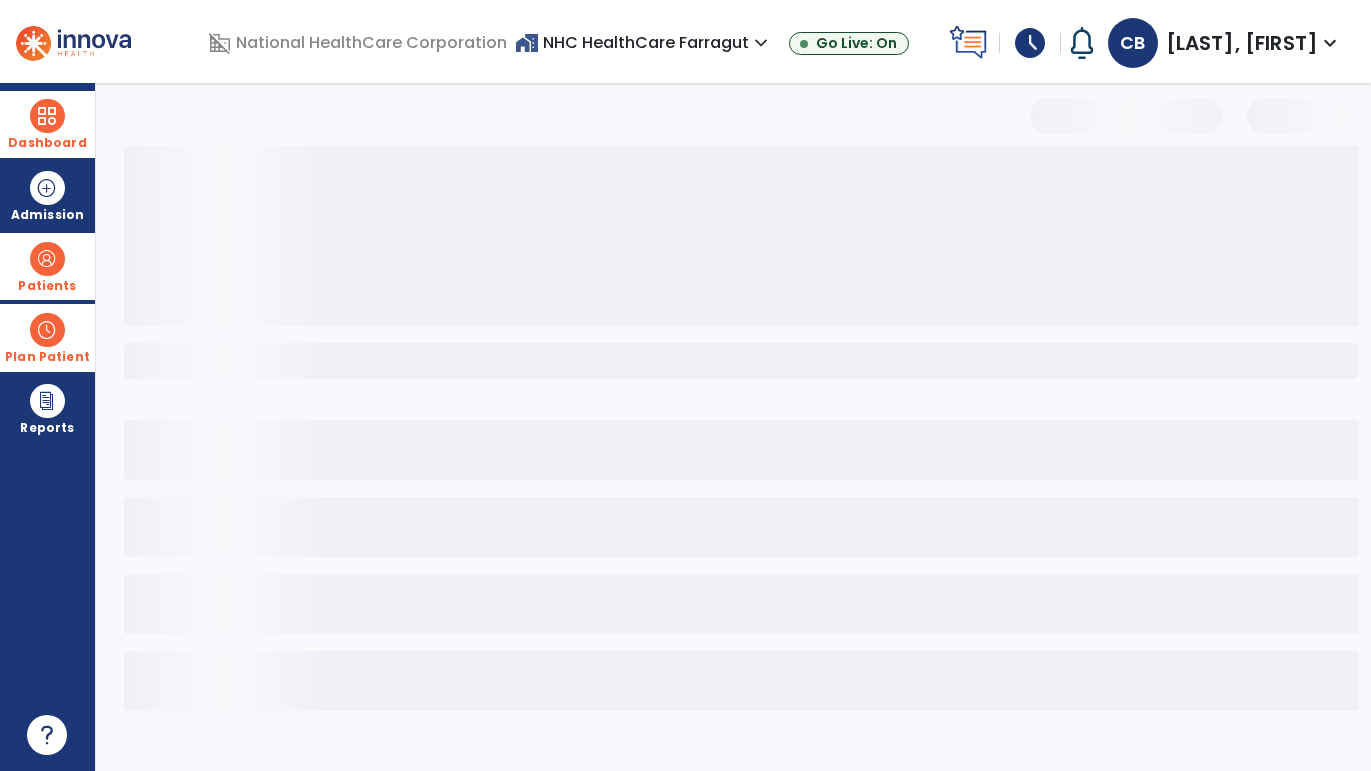 select on "***" 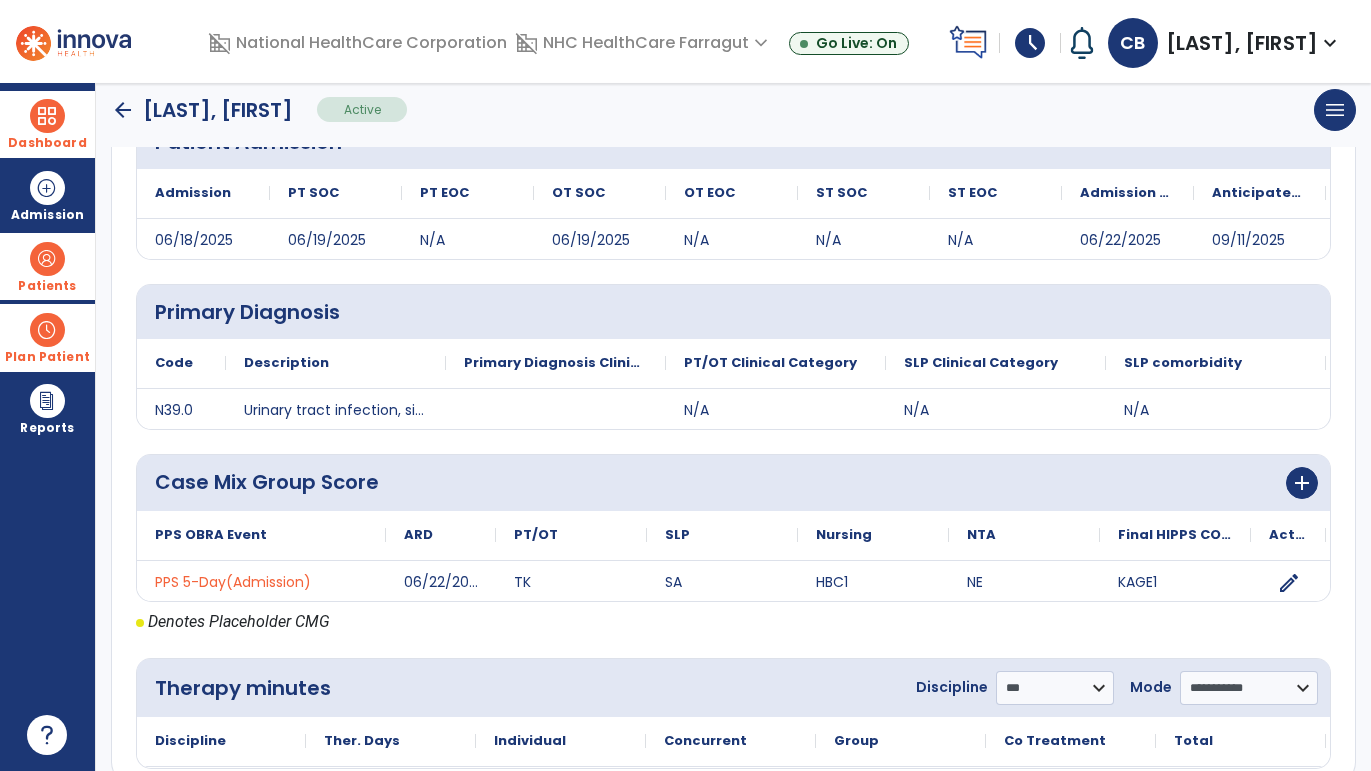 scroll, scrollTop: 351, scrollLeft: 0, axis: vertical 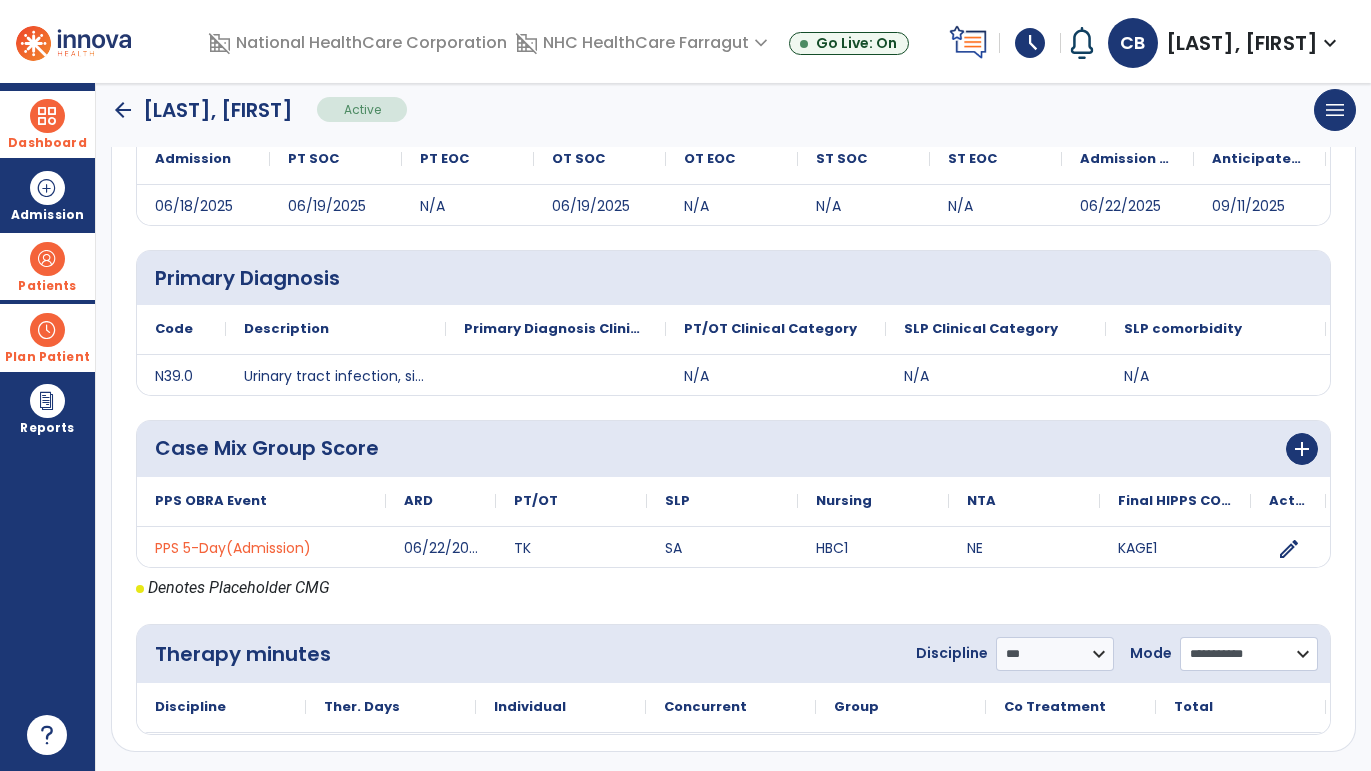 click on "**********" 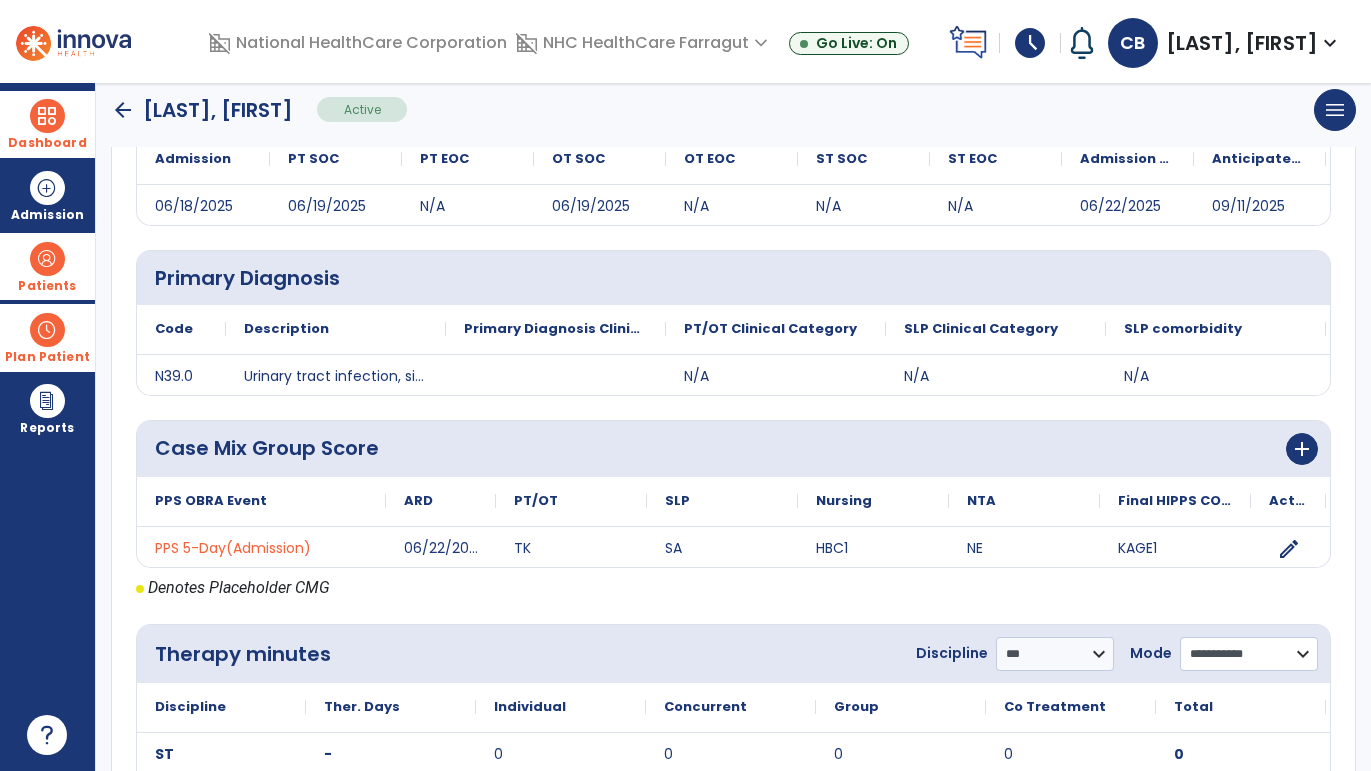 select on "**********" 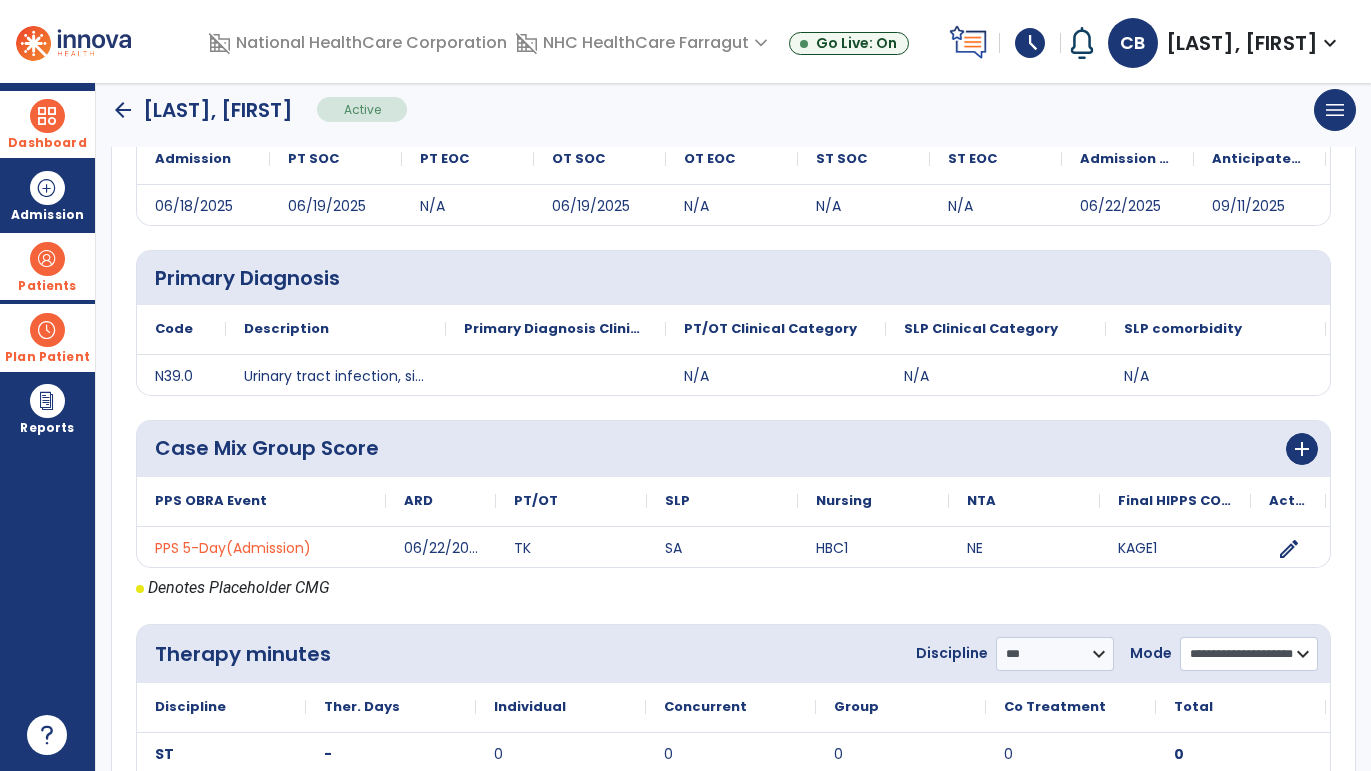 click on "**********" 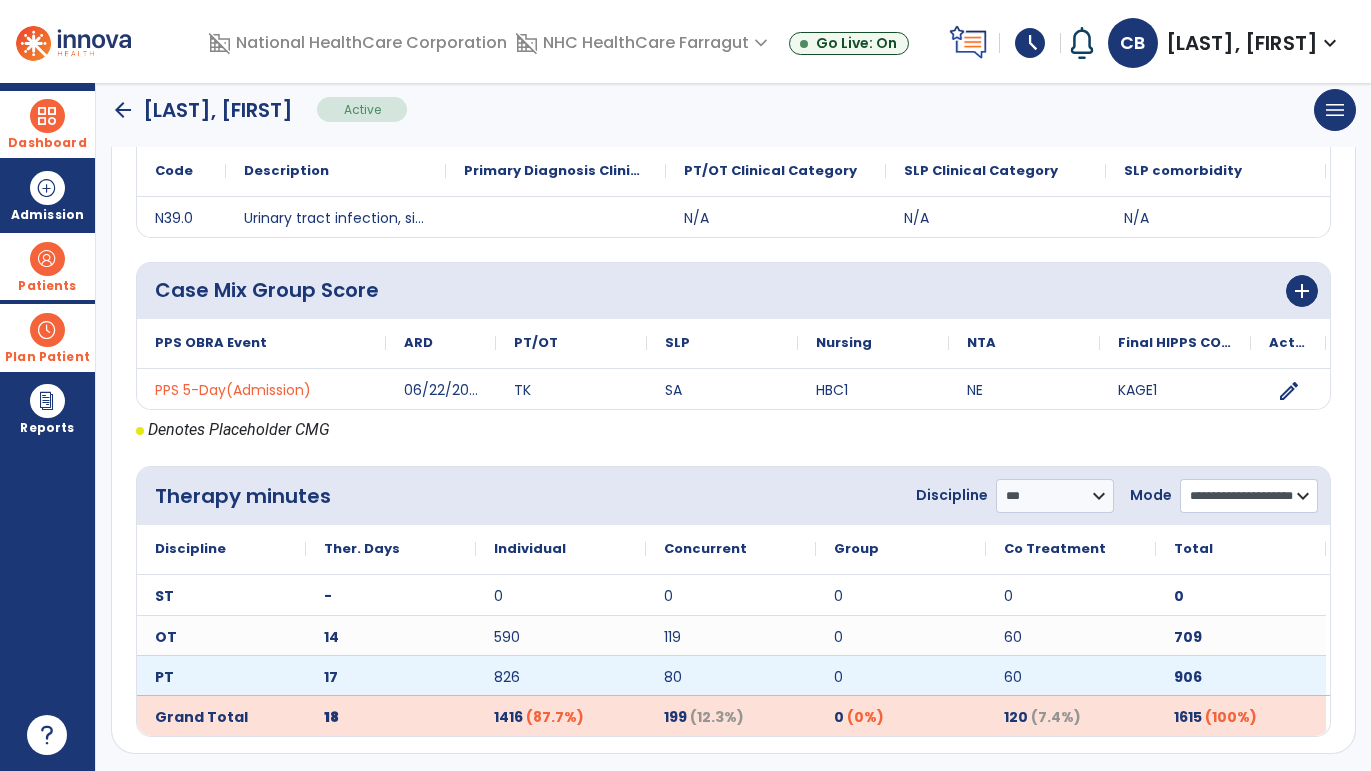 scroll, scrollTop: 511, scrollLeft: 0, axis: vertical 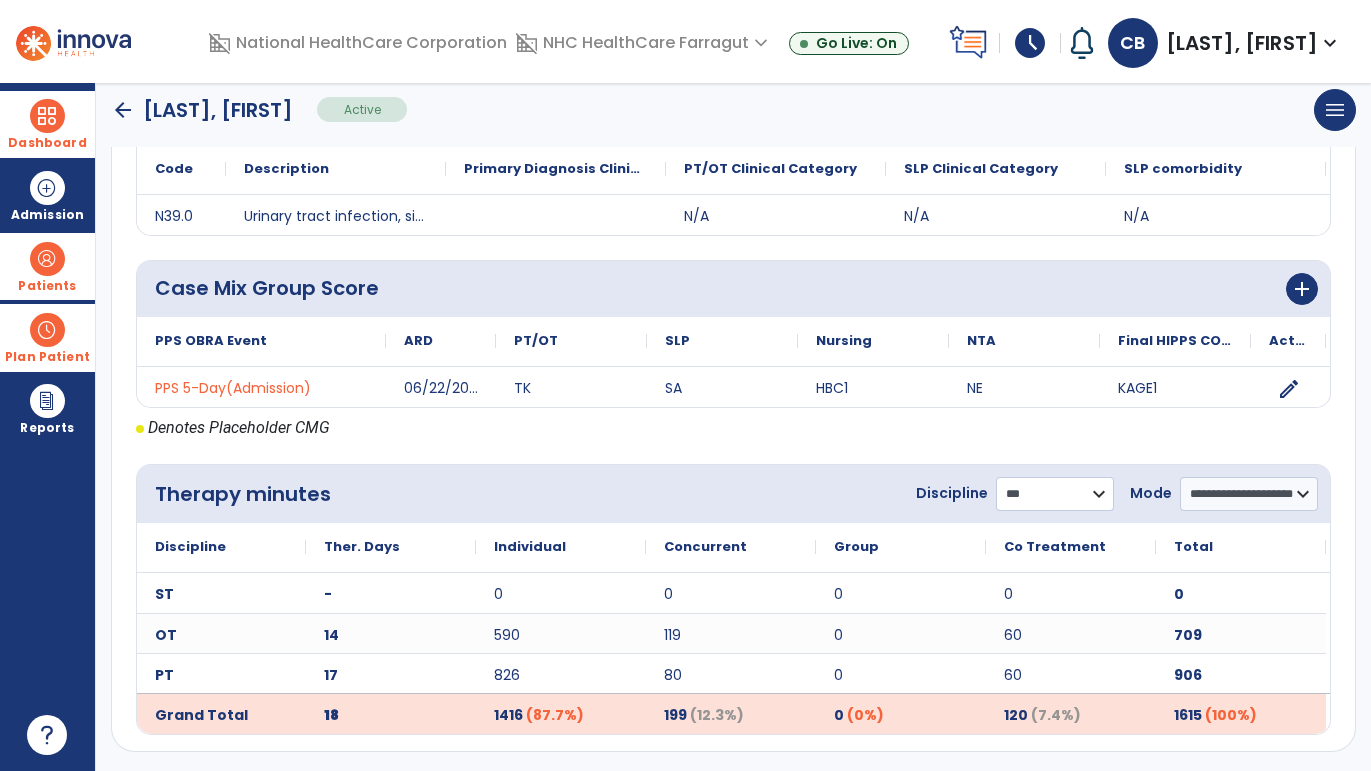 click on "**********" 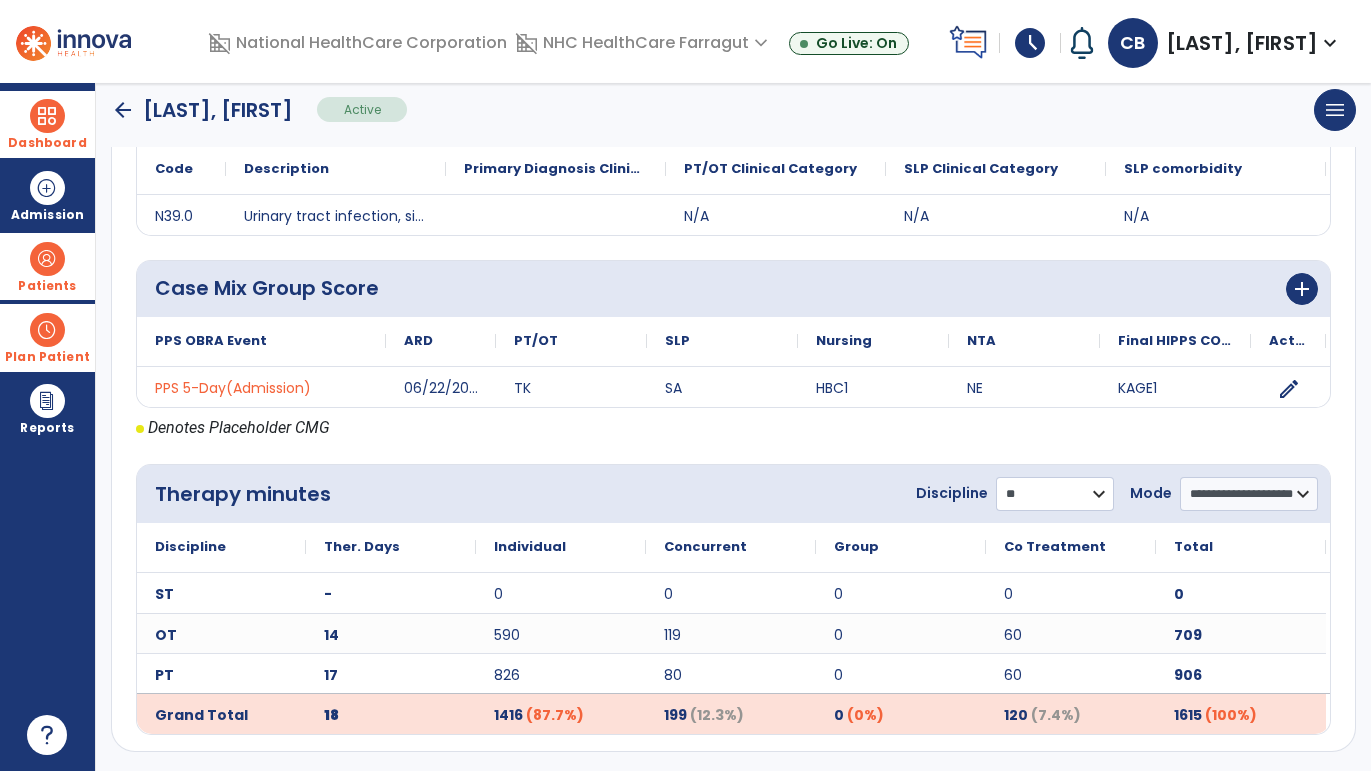 click on "**********" 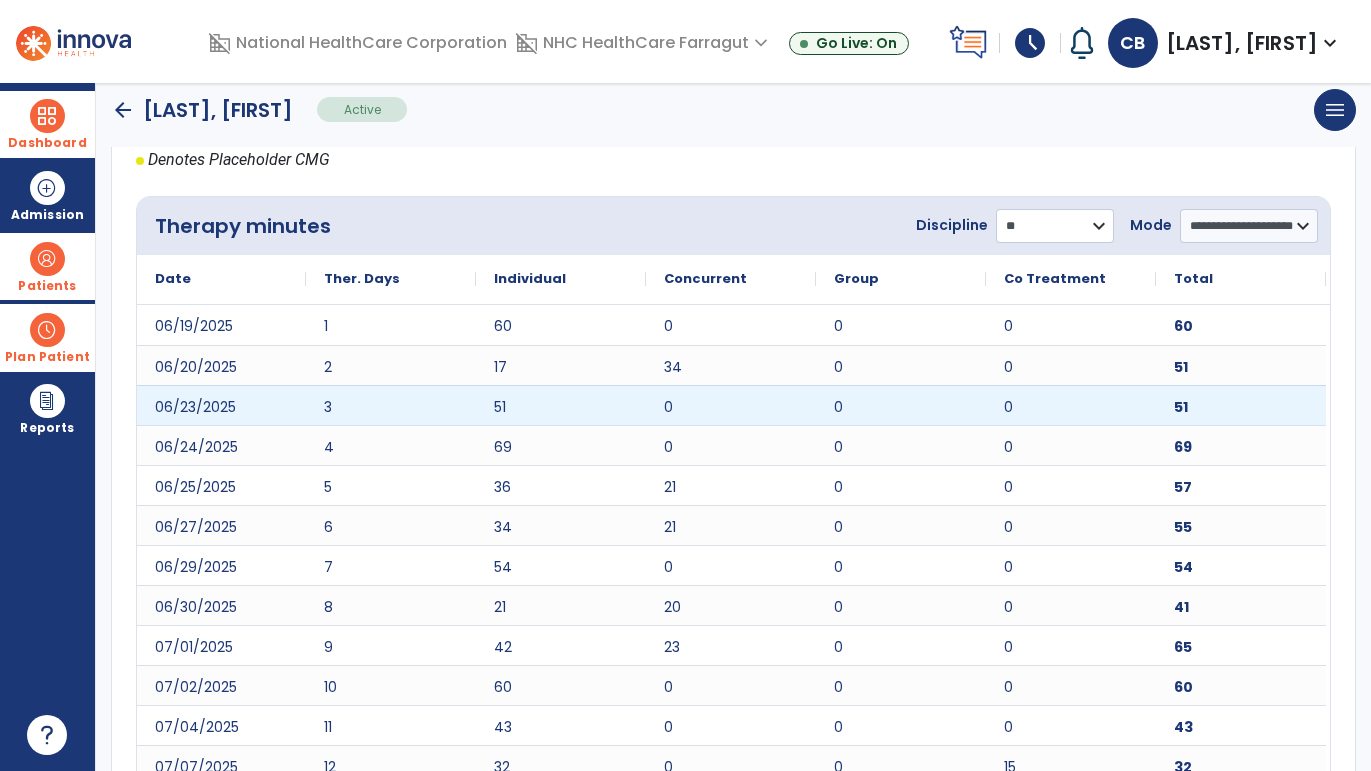 scroll, scrollTop: 951, scrollLeft: 0, axis: vertical 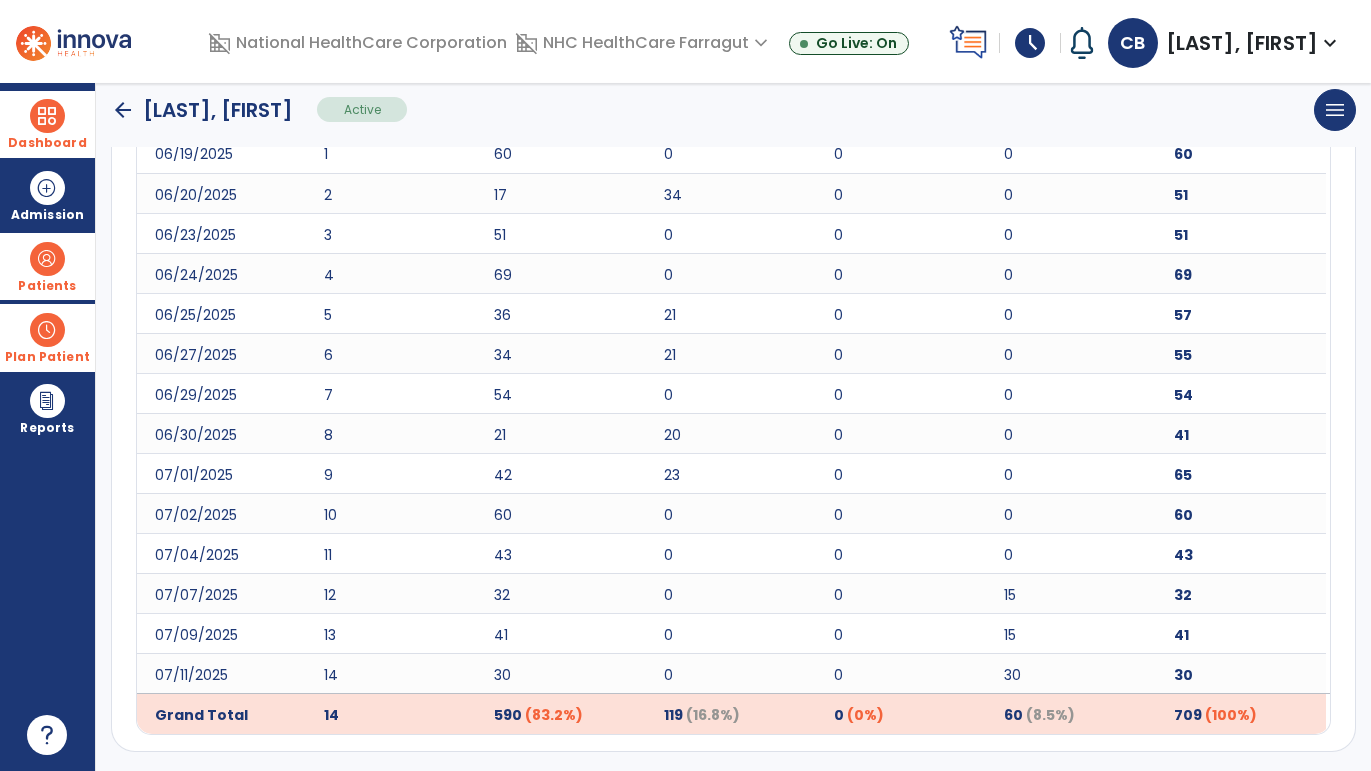 click at bounding box center [47, 116] 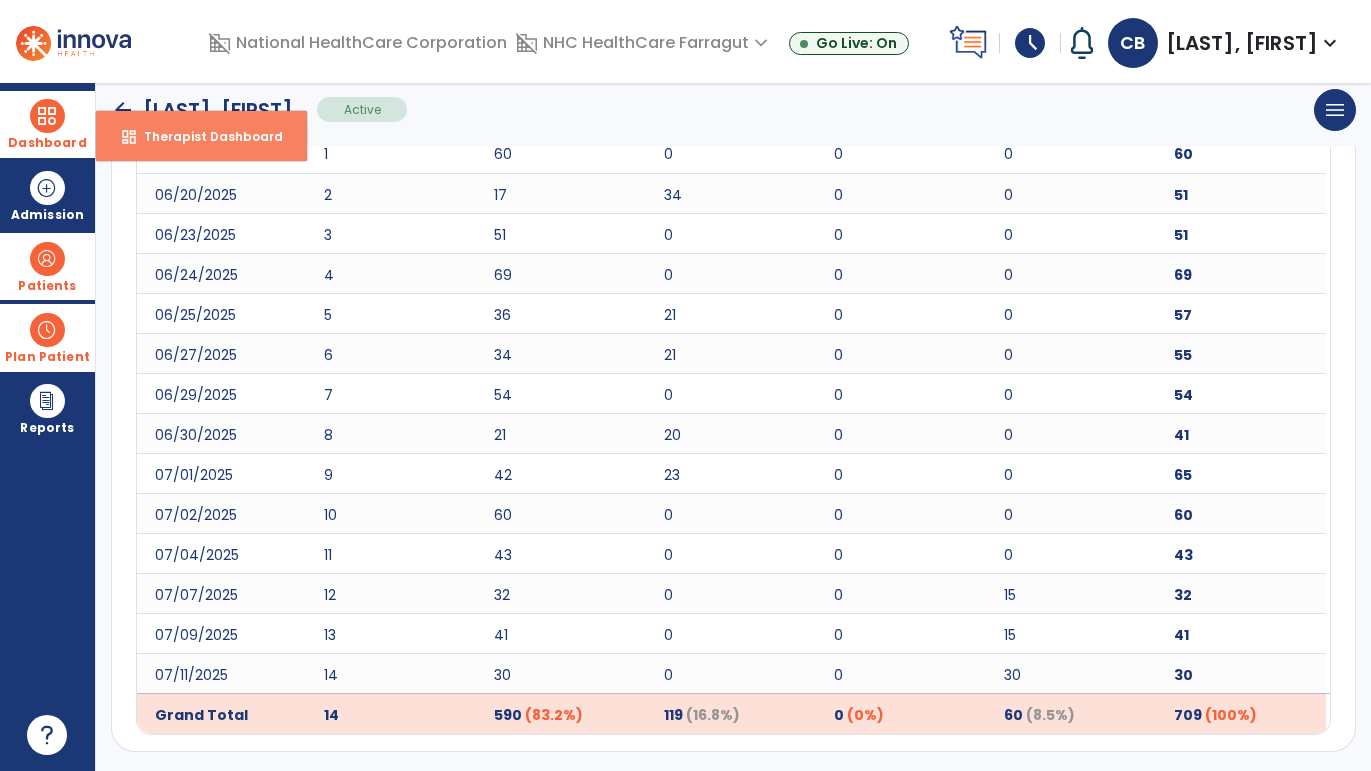 click on "Therapist Dashboard" at bounding box center [205, 136] 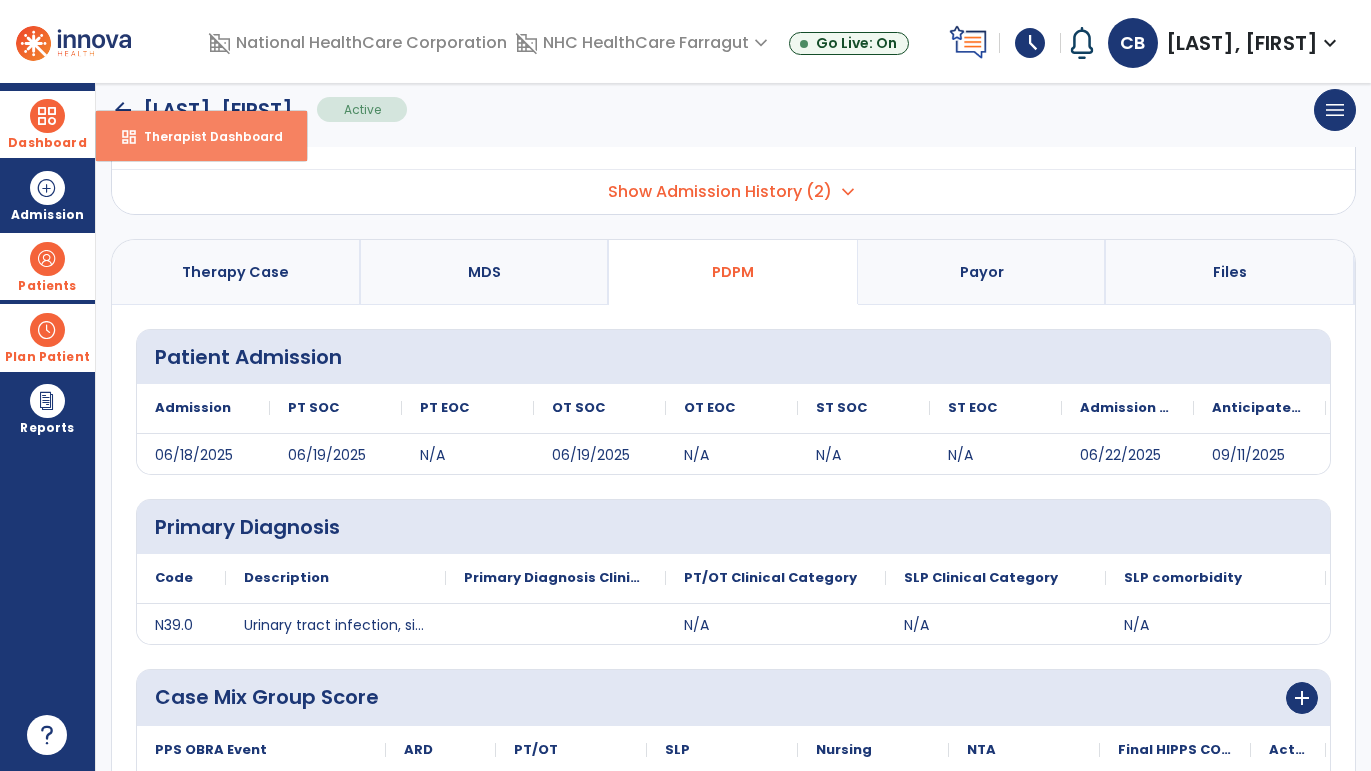 select on "****" 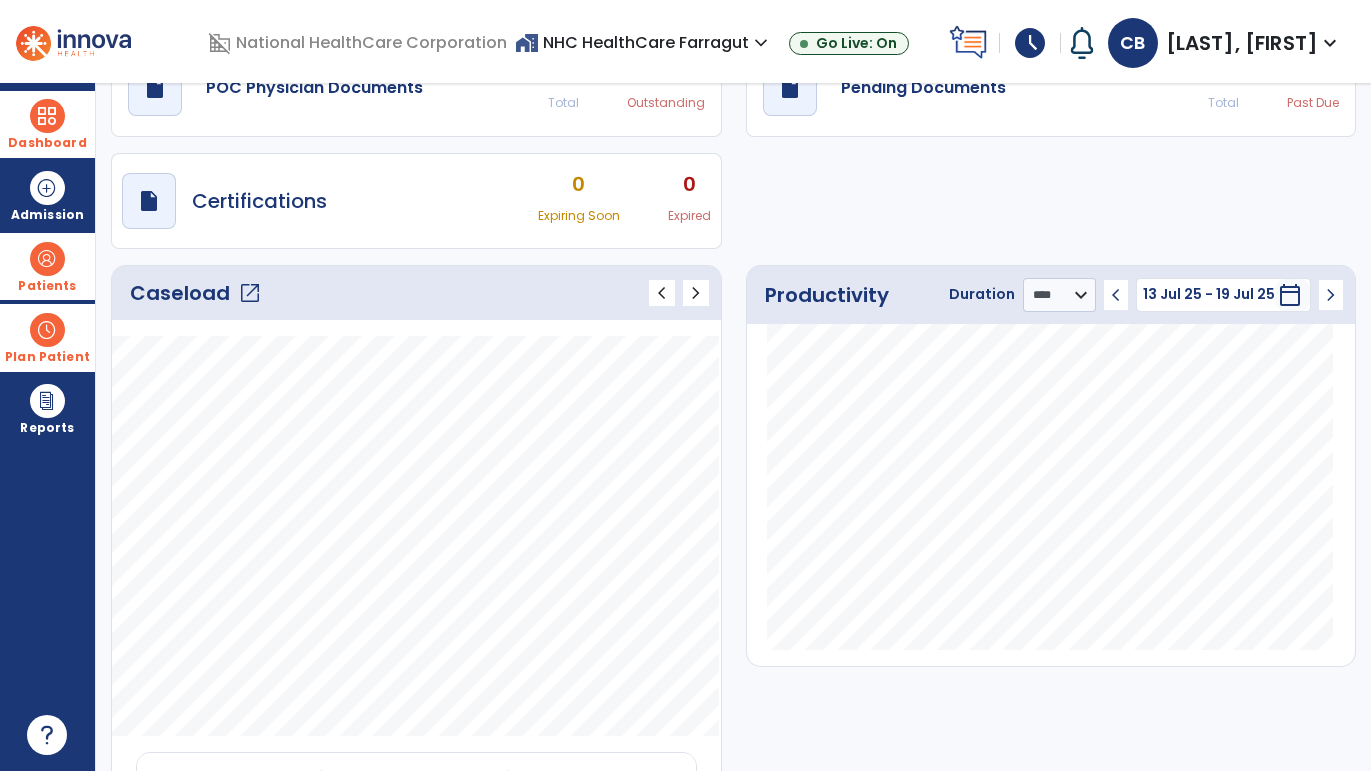 click on "open_in_new" 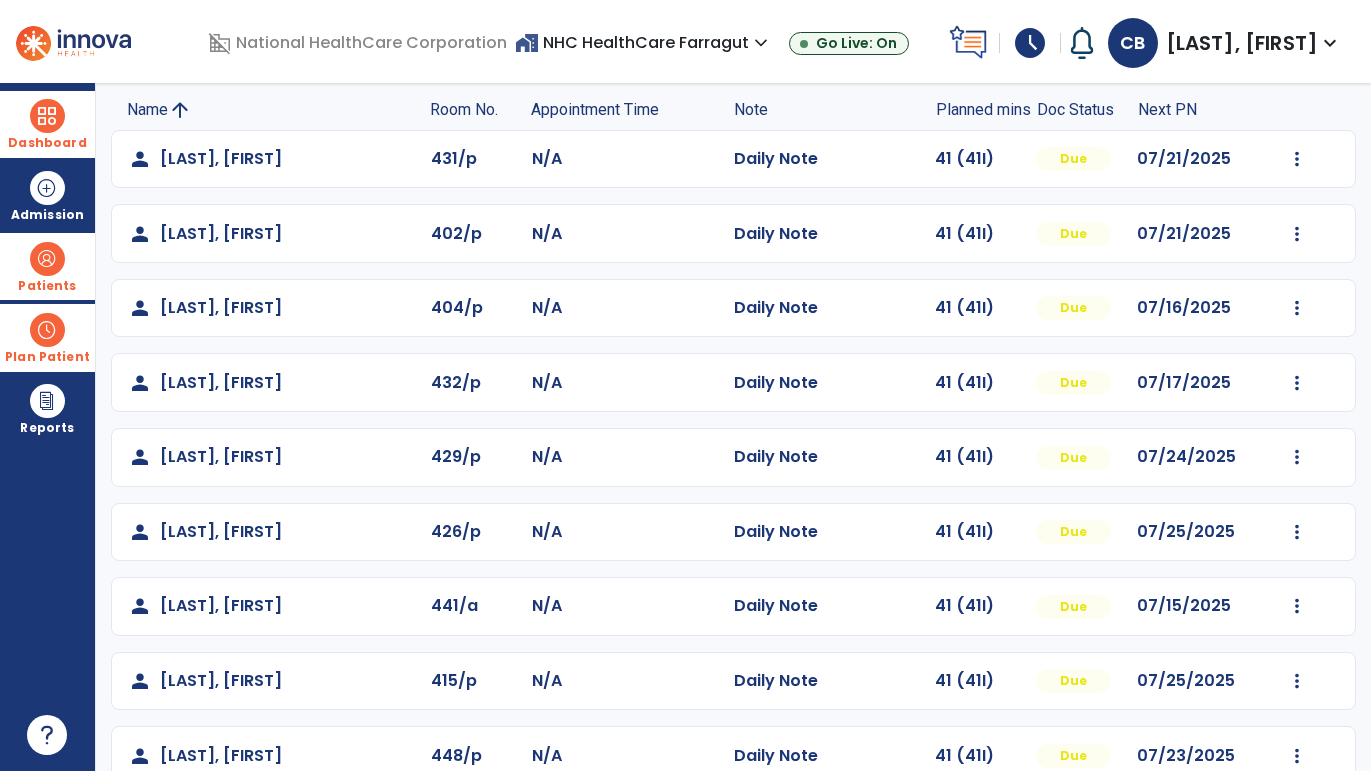 scroll, scrollTop: 162, scrollLeft: 0, axis: vertical 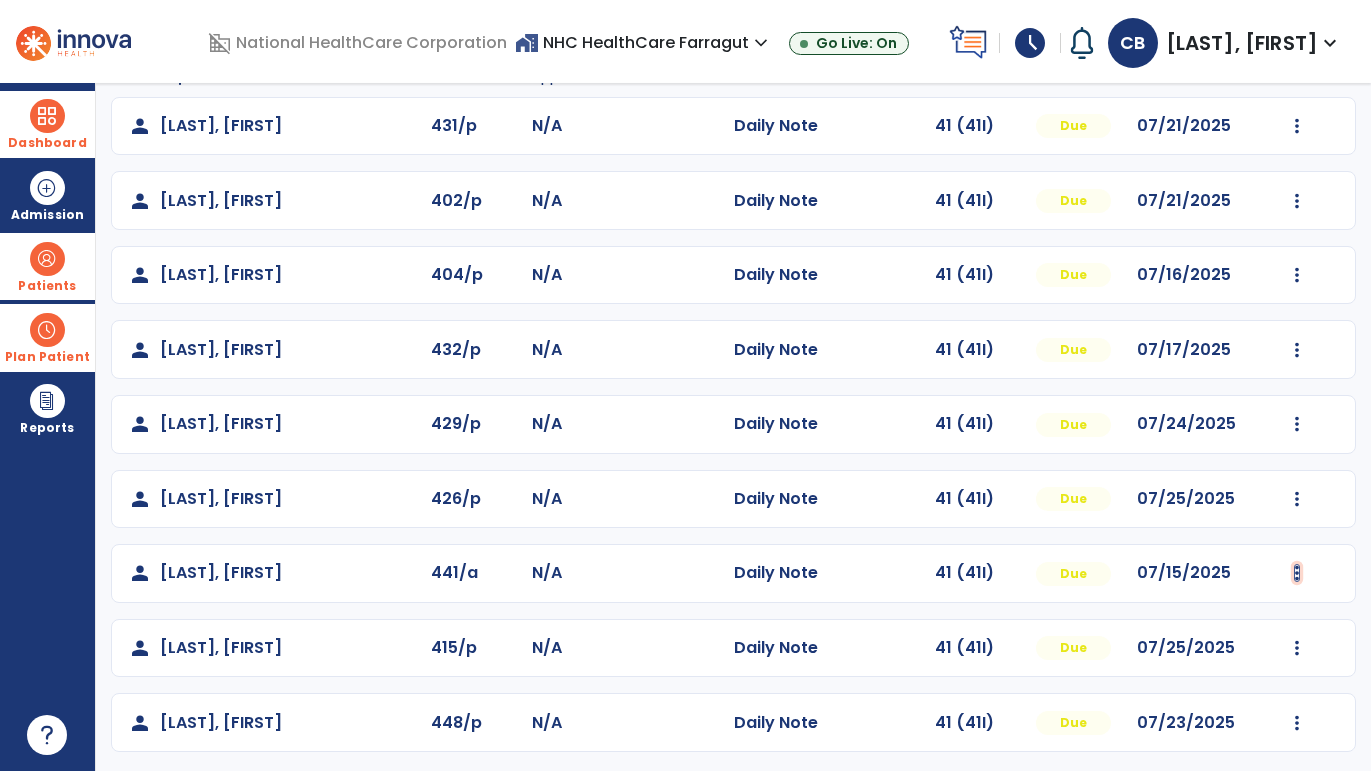 click at bounding box center [1297, 126] 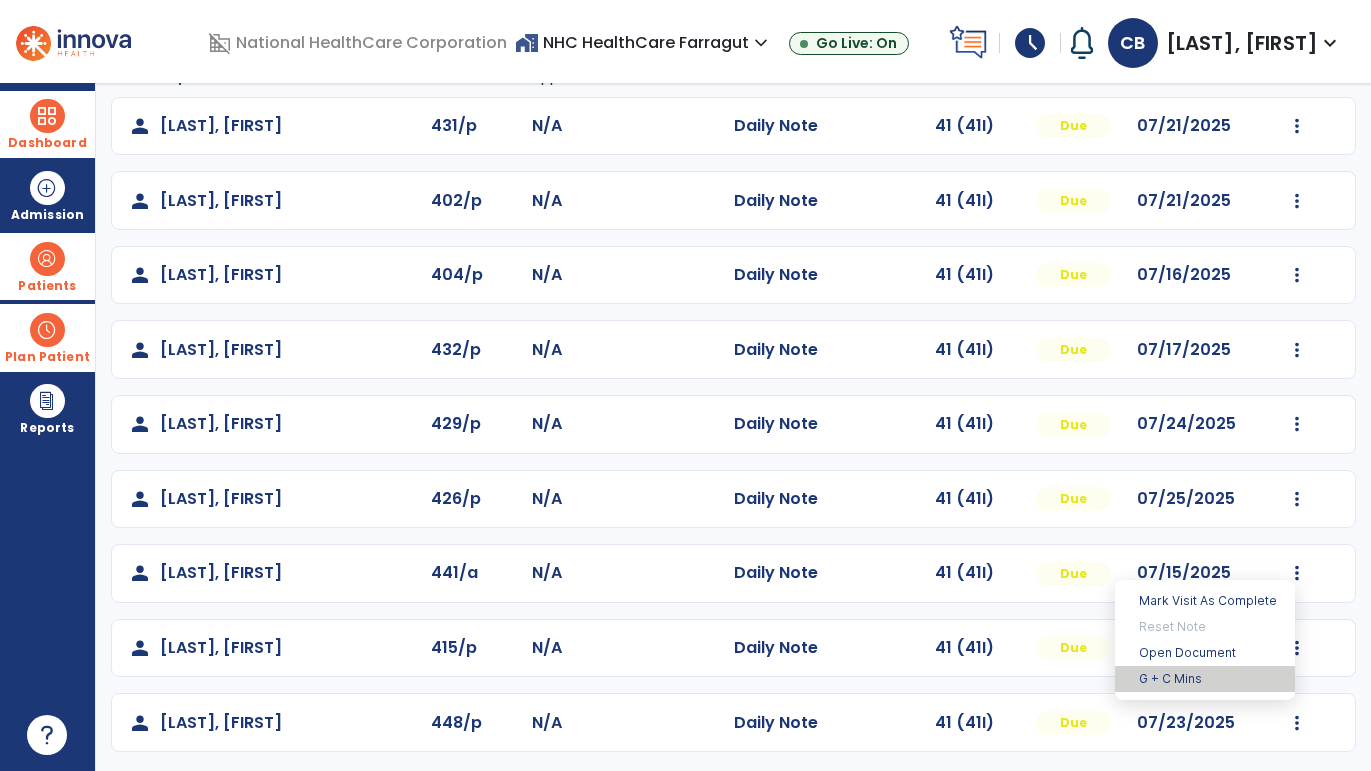 click on "G + C Mins" at bounding box center (1205, 679) 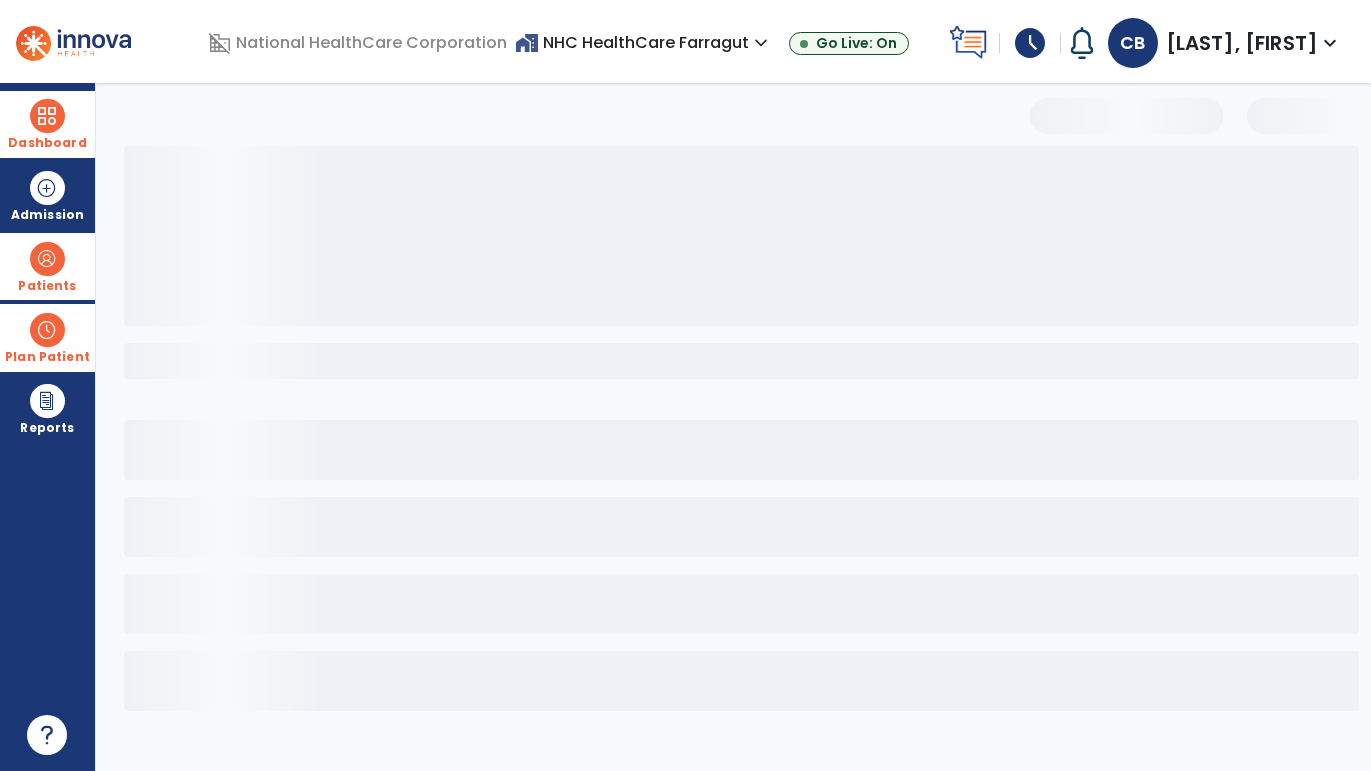 select on "***" 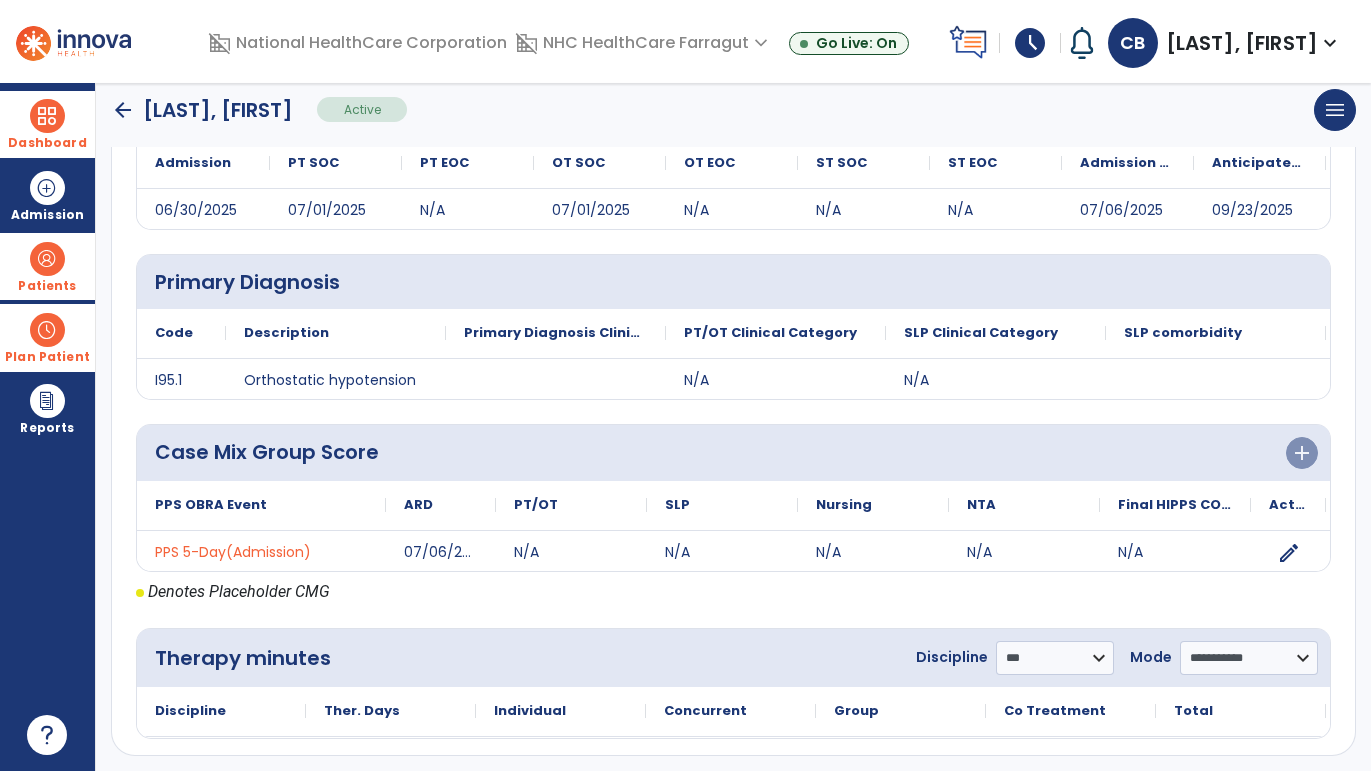 scroll, scrollTop: 306, scrollLeft: 0, axis: vertical 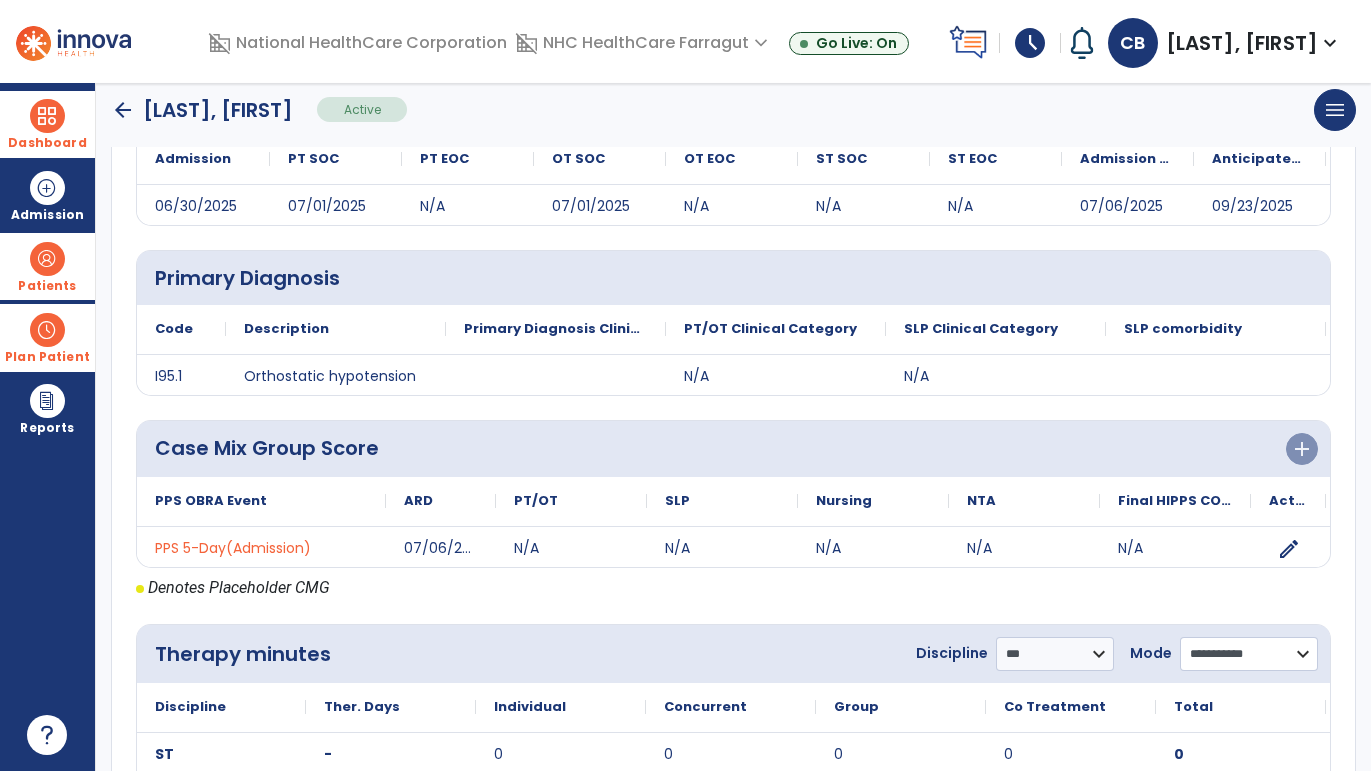 click on "**********" 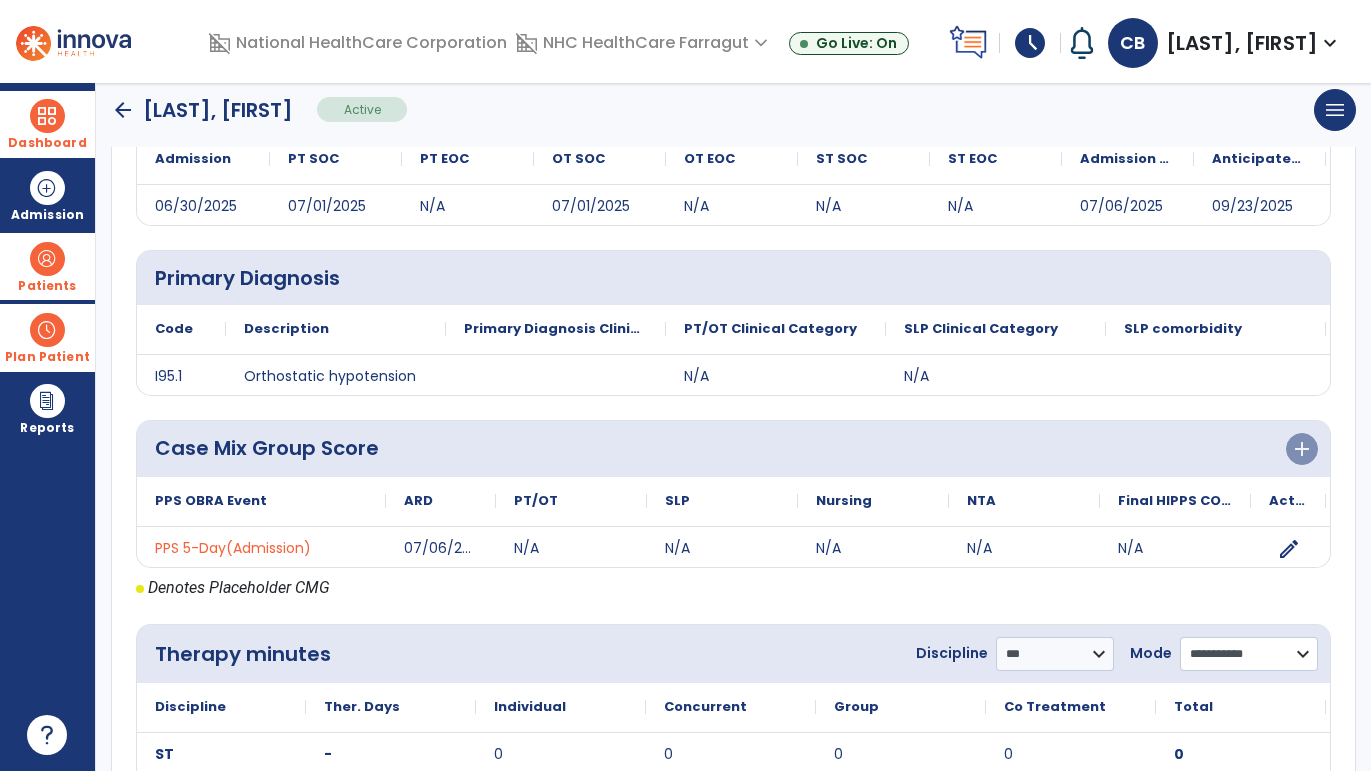 select on "**********" 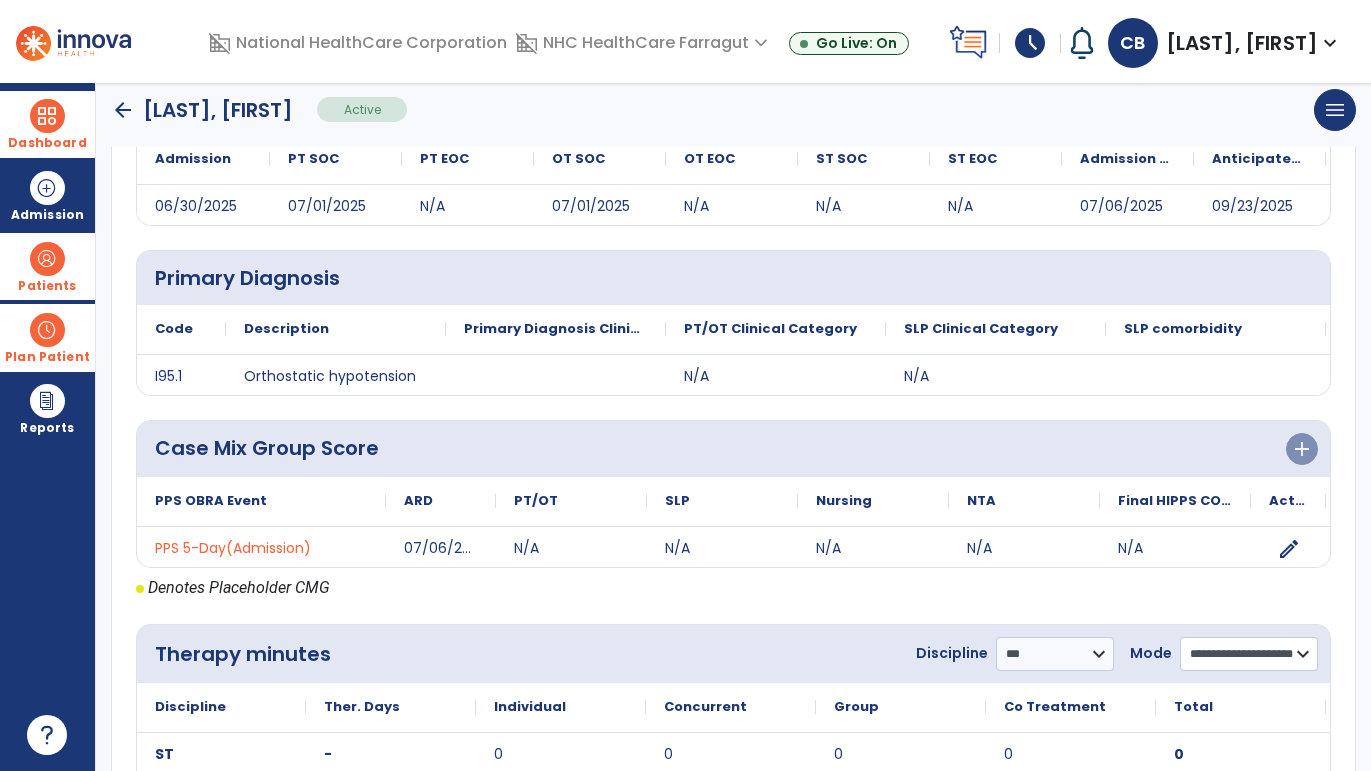 click on "**********" 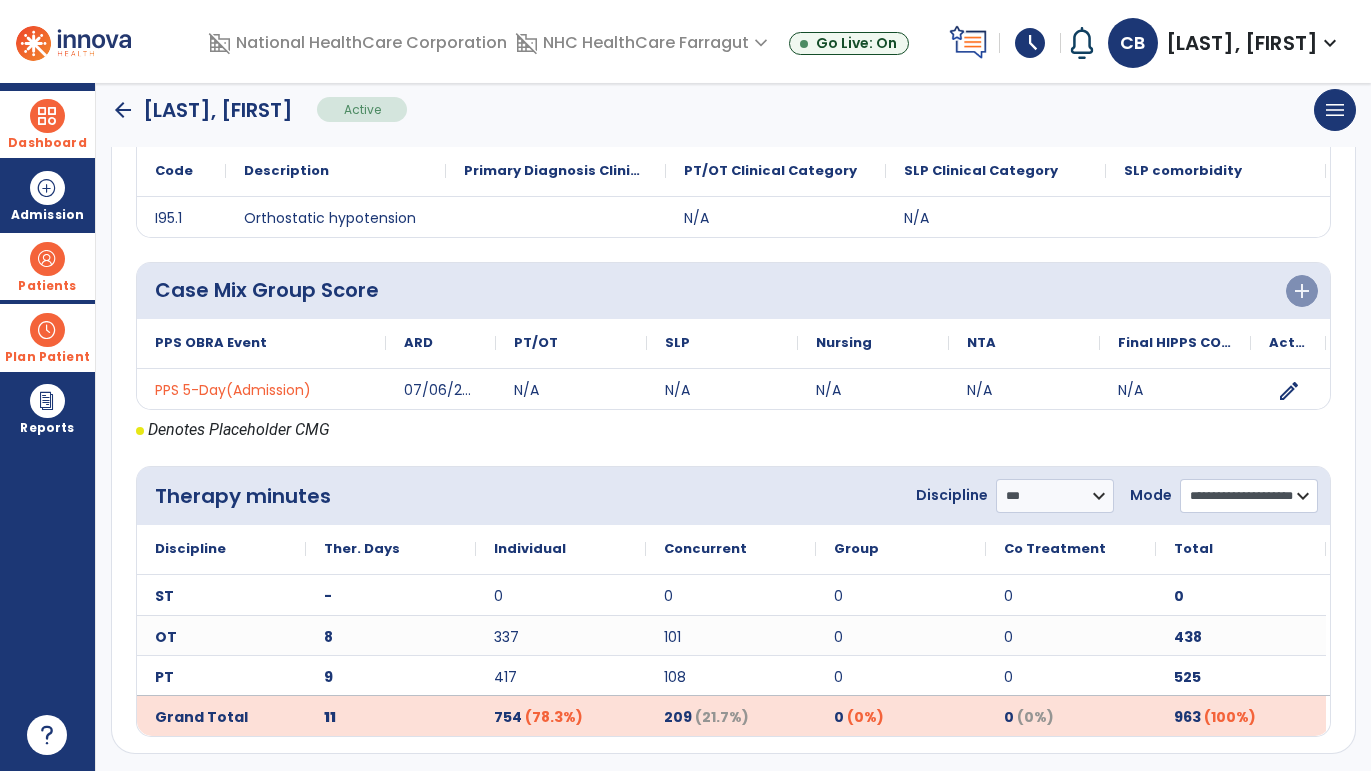 scroll, scrollTop: 466, scrollLeft: 0, axis: vertical 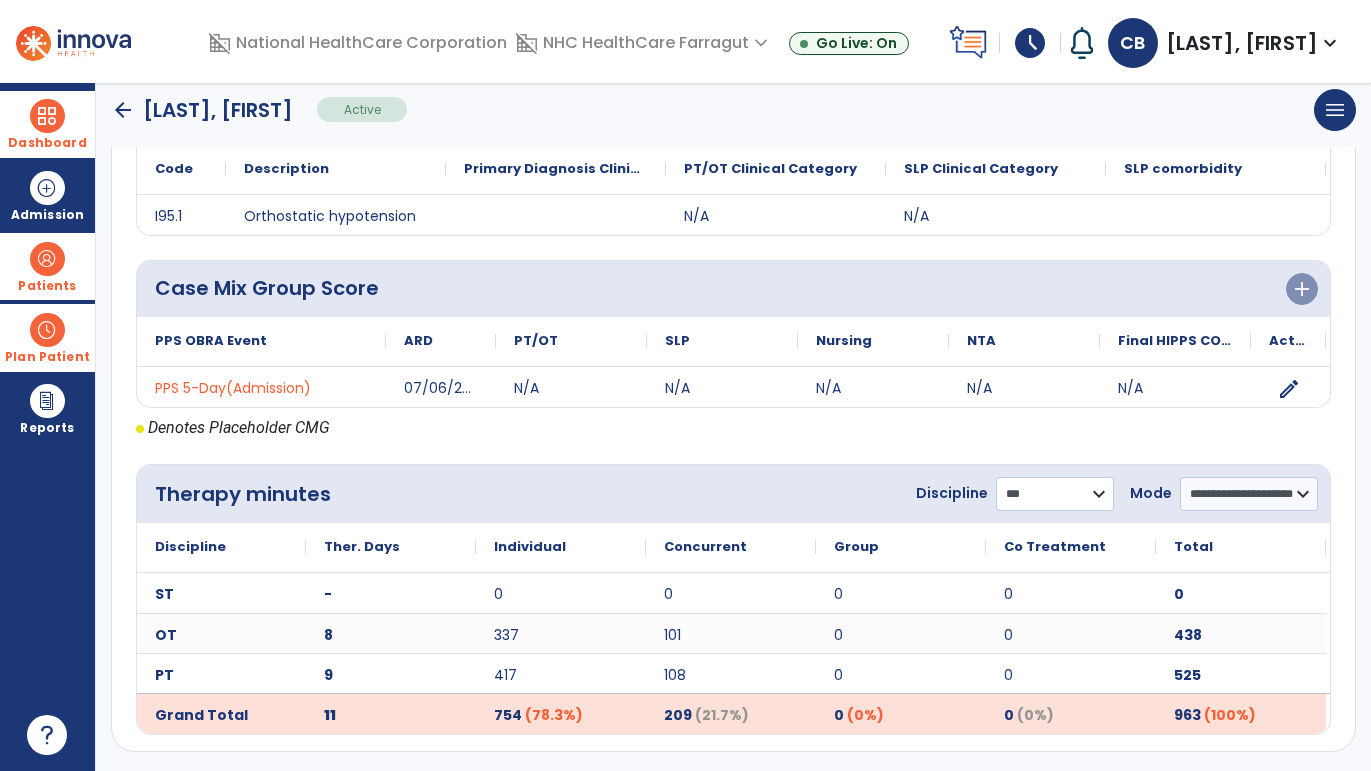 click on "**********" 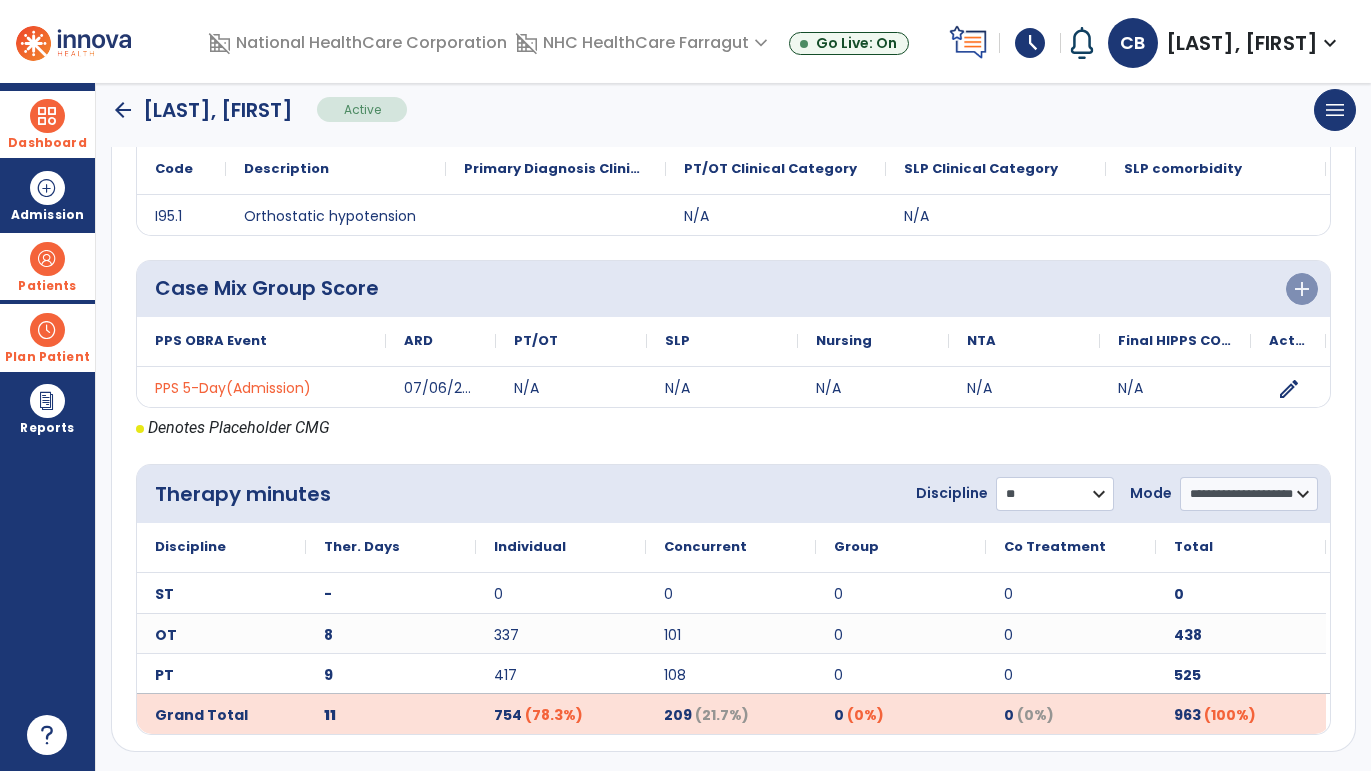 click on "**********" 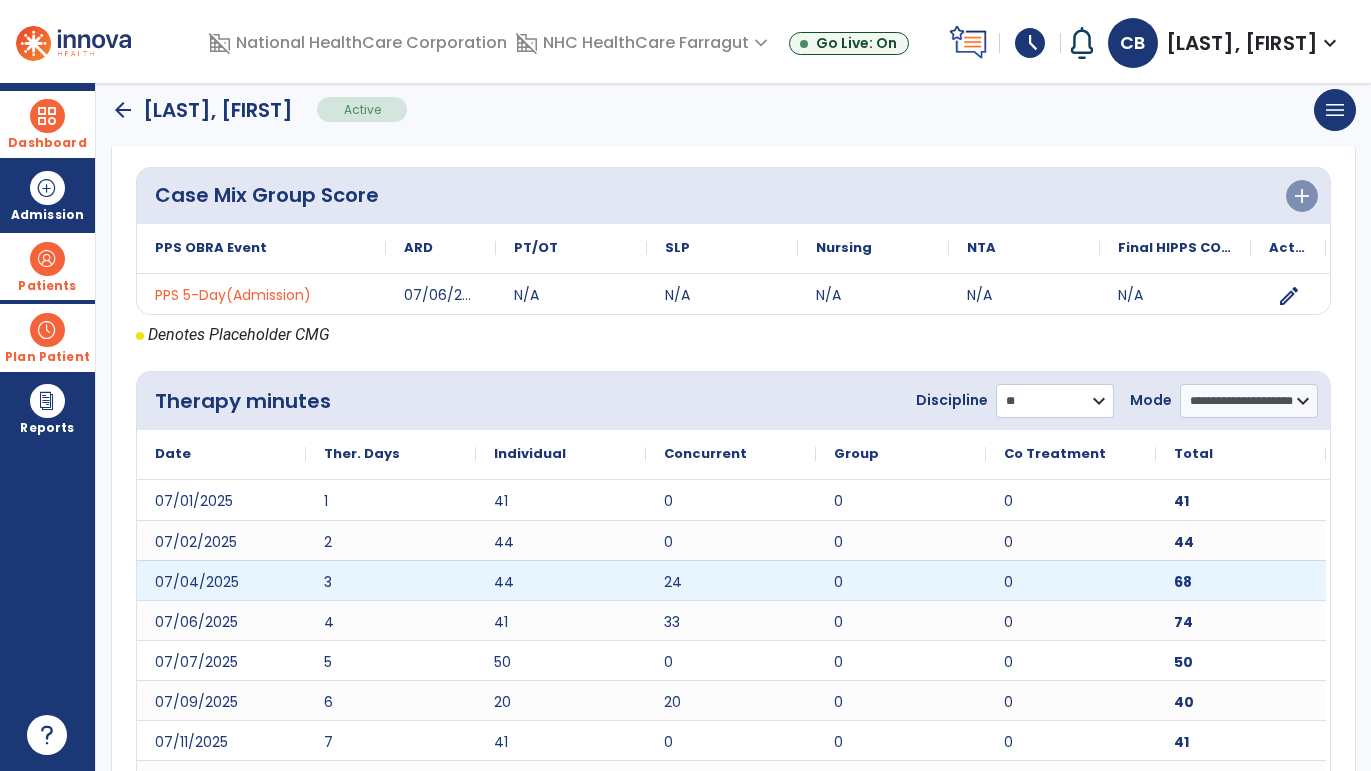 scroll, scrollTop: 666, scrollLeft: 0, axis: vertical 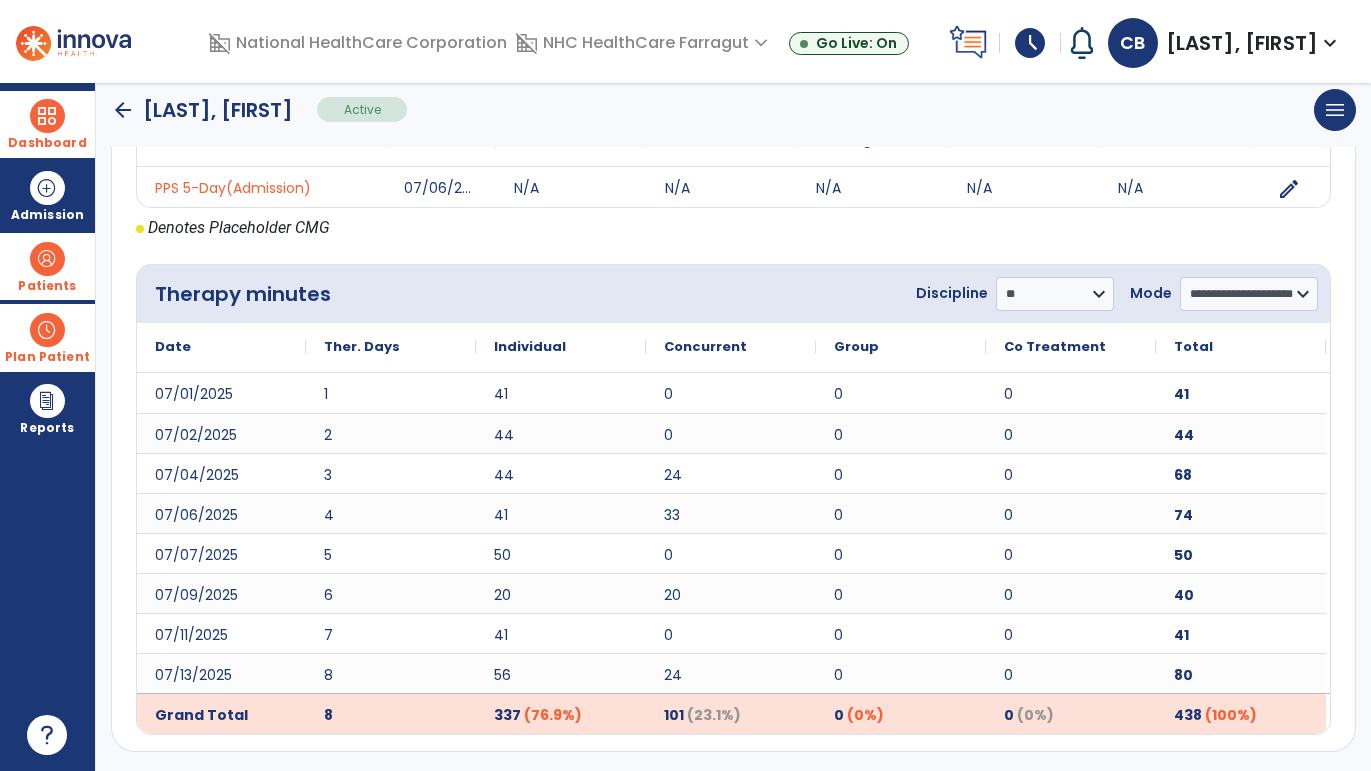 click at bounding box center (47, 116) 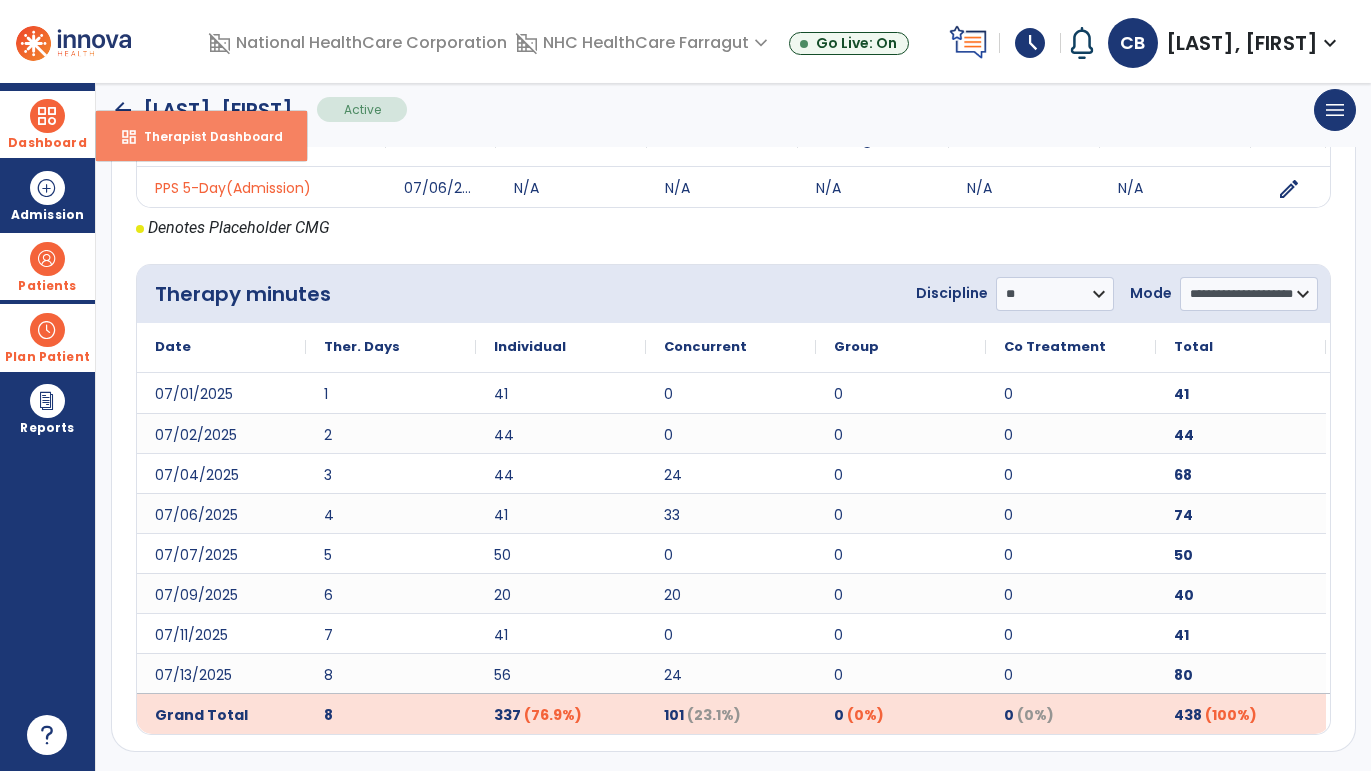 click on "Therapist Dashboard" at bounding box center (205, 136) 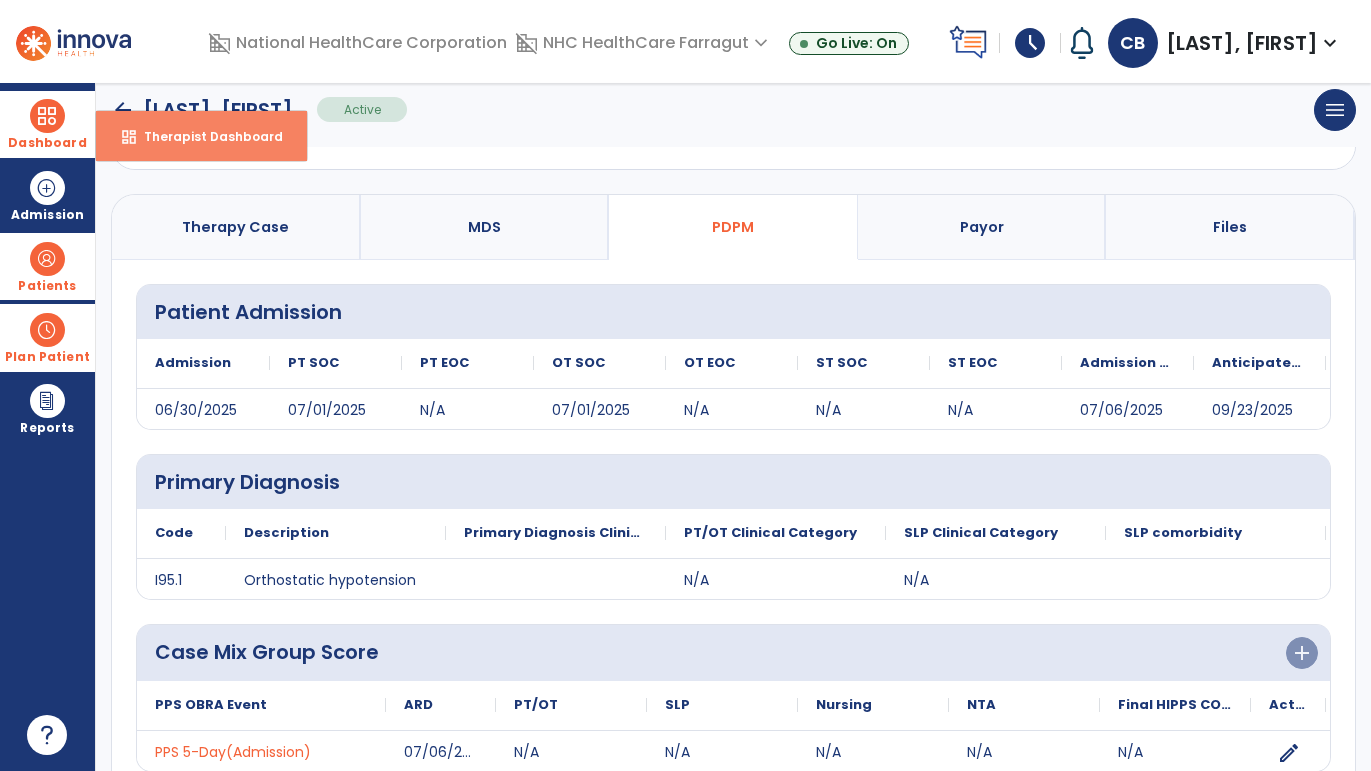 select on "****" 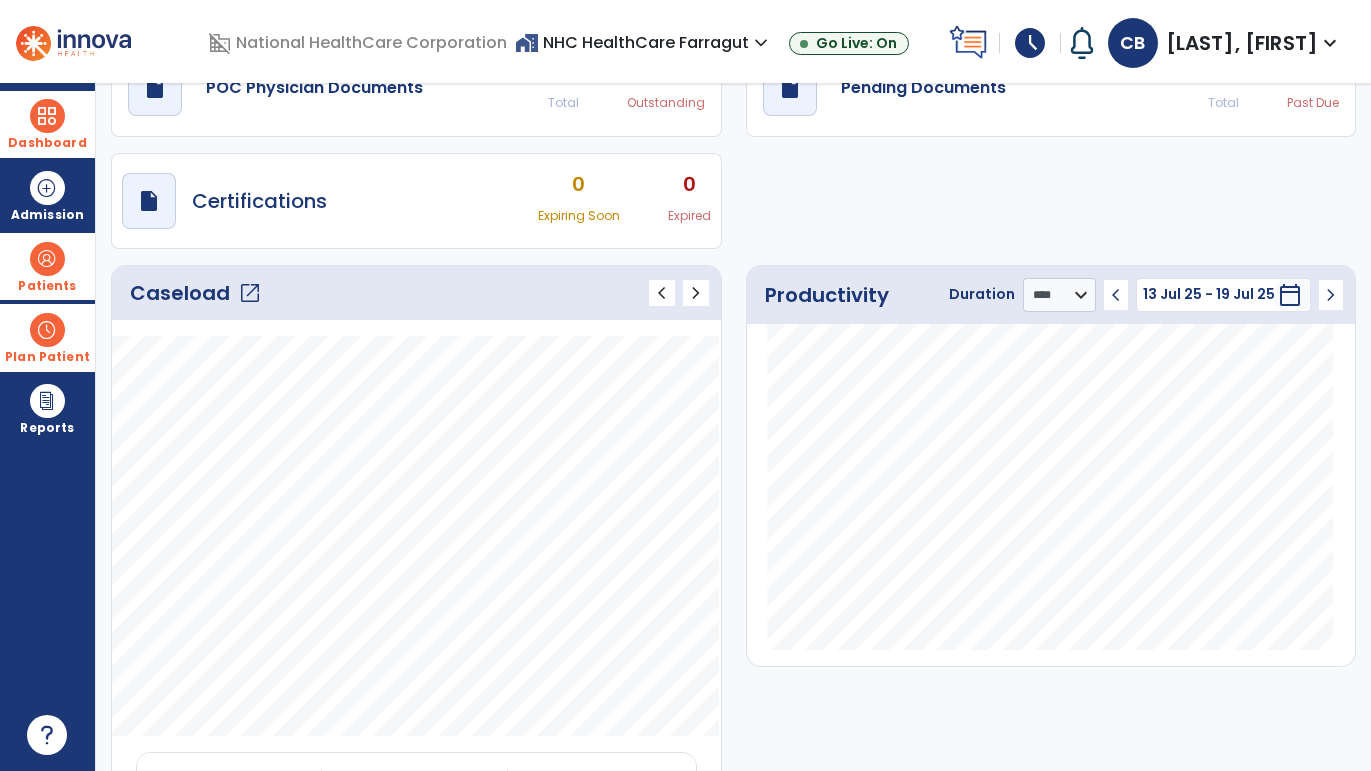 click on "open_in_new" 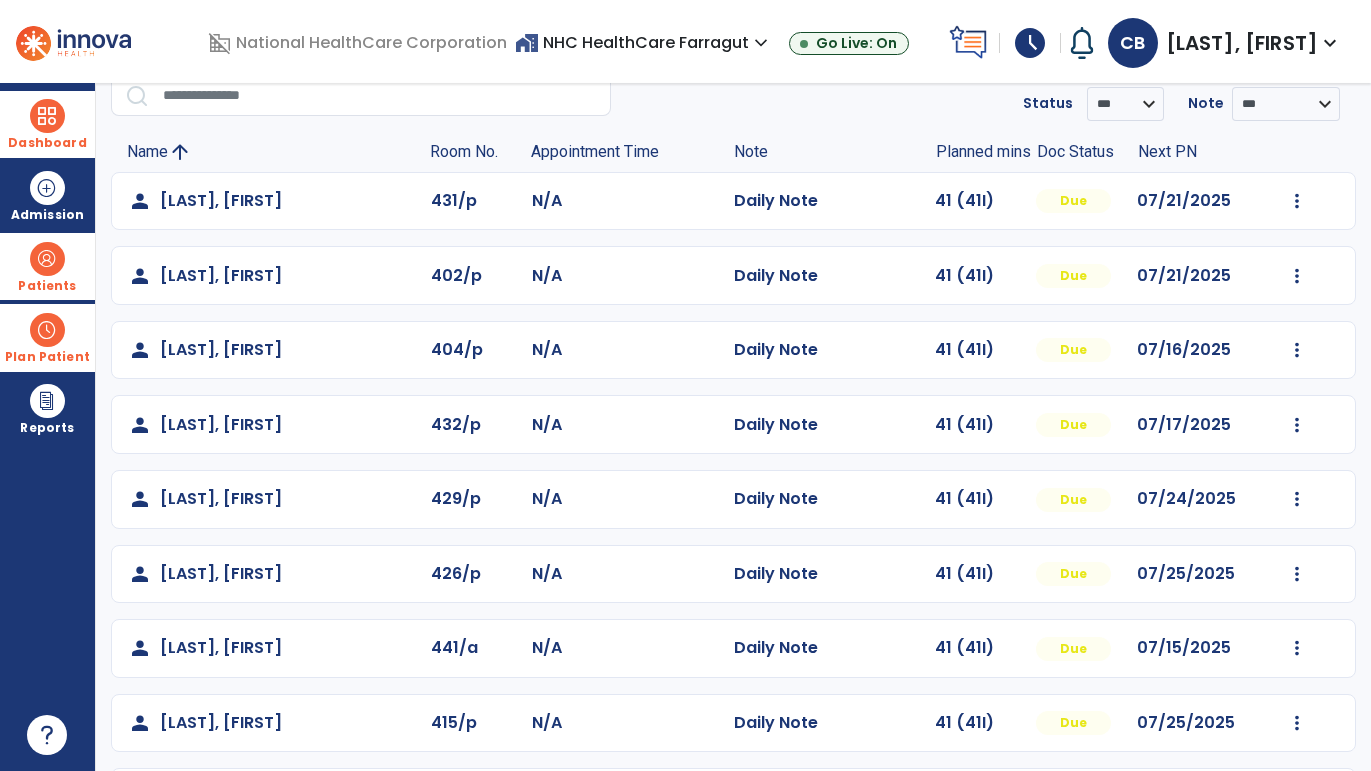 scroll, scrollTop: 162, scrollLeft: 0, axis: vertical 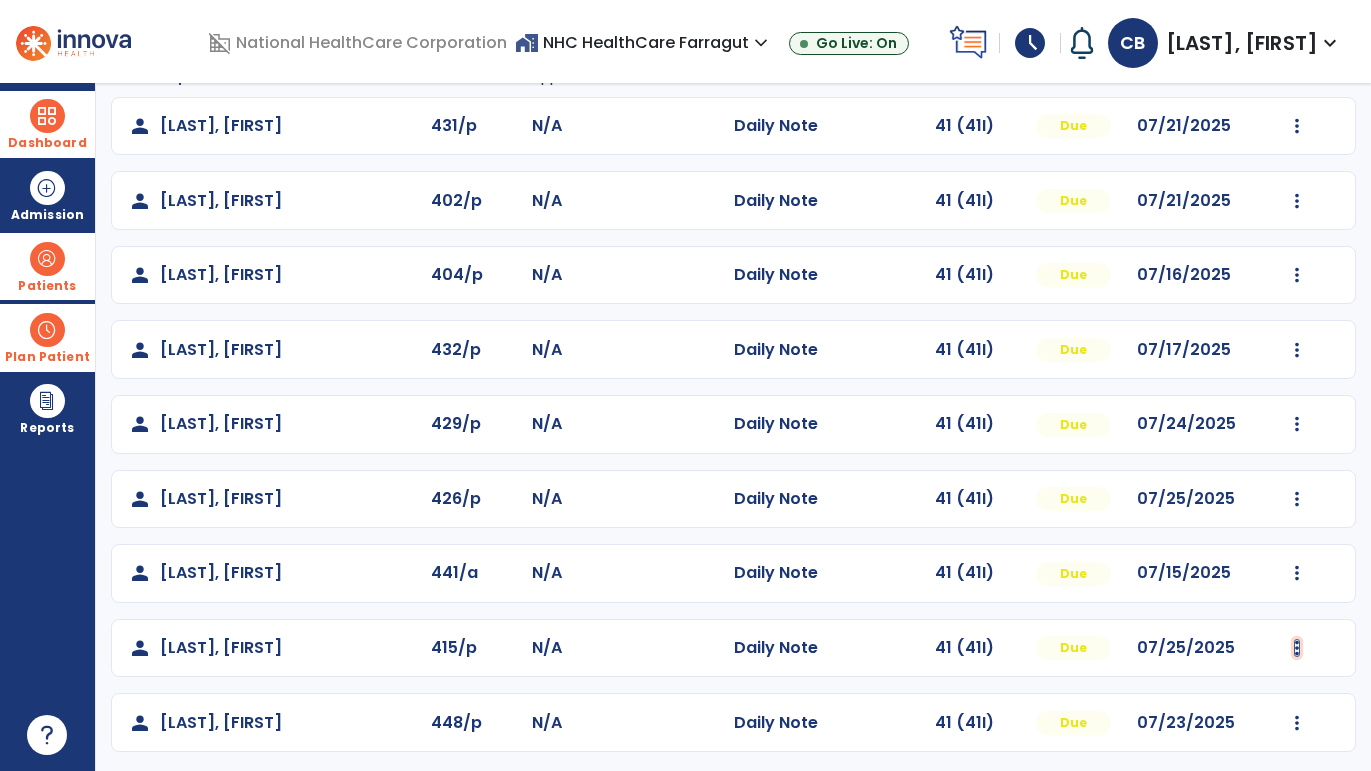 click at bounding box center (1297, 126) 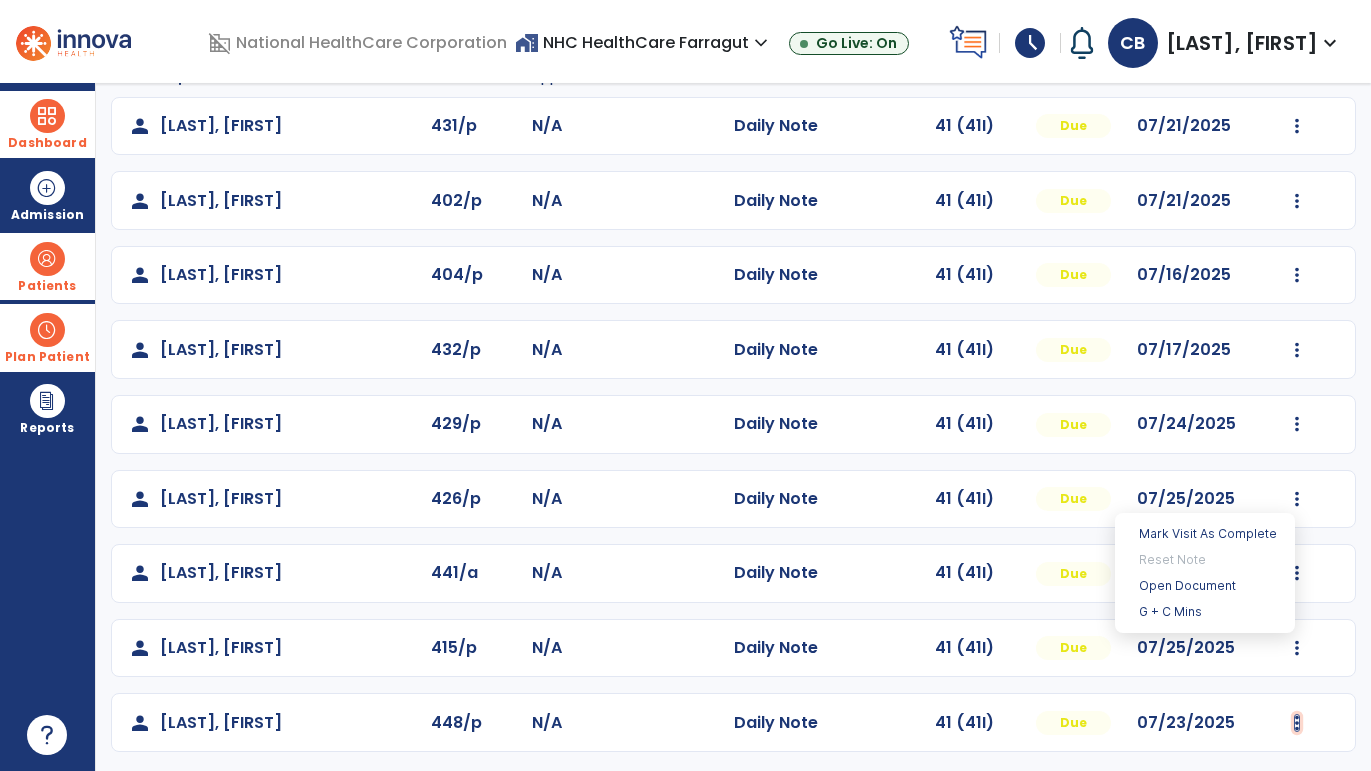 click at bounding box center (1297, 126) 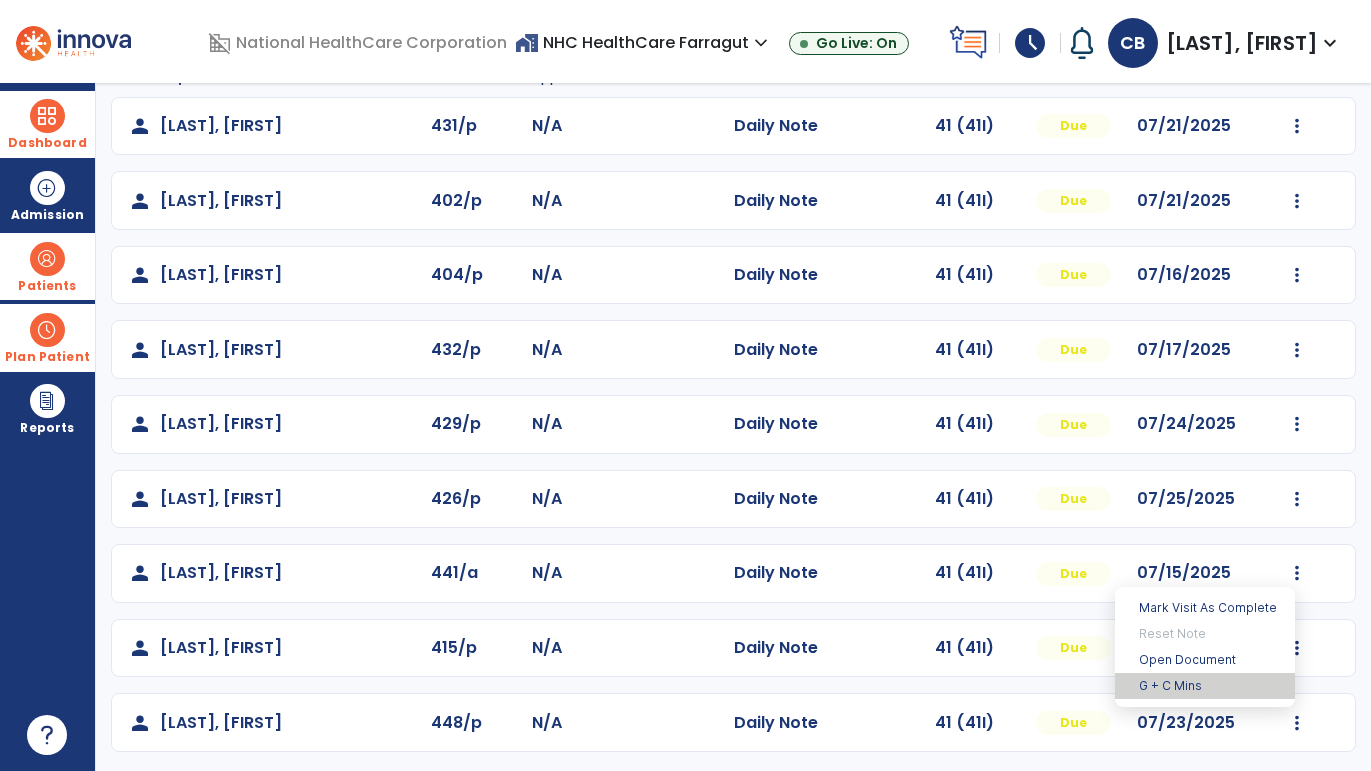 click on "G + C Mins" at bounding box center [1205, 686] 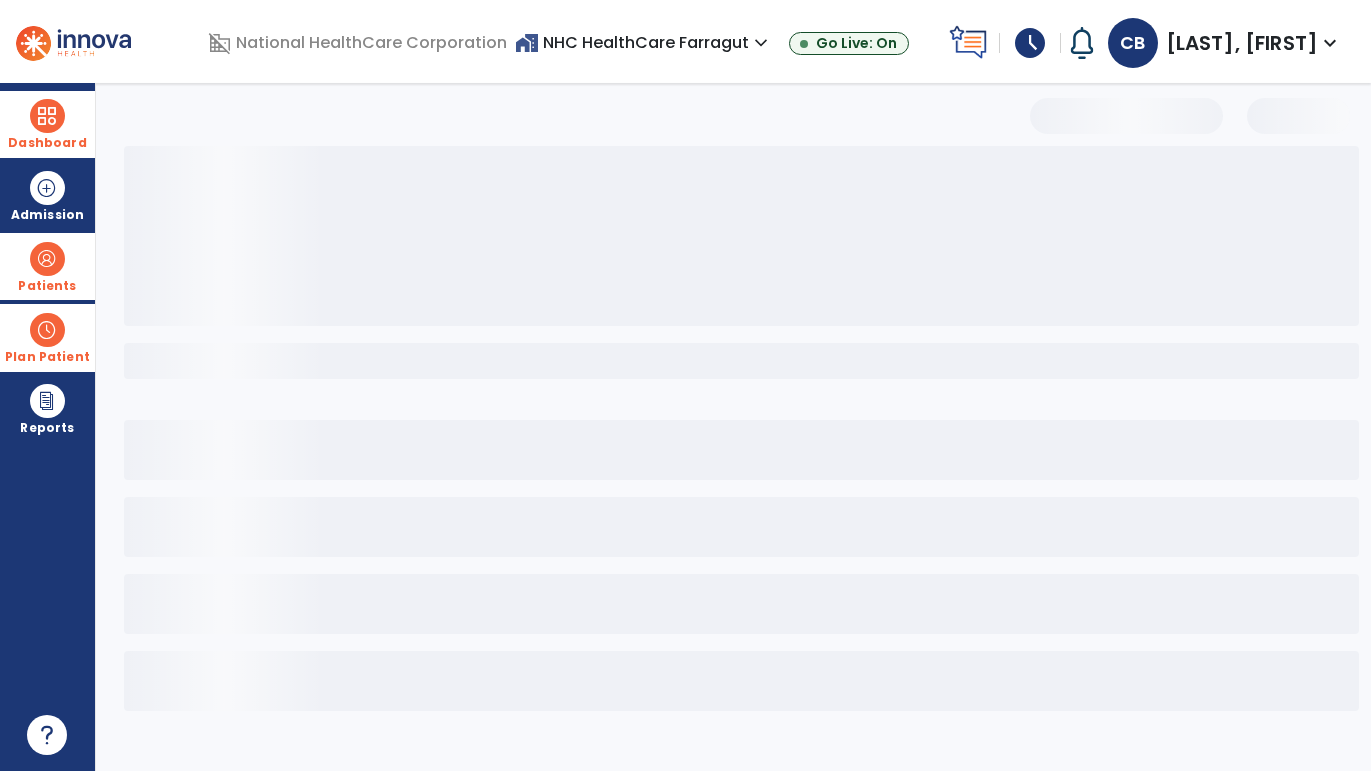 select on "***" 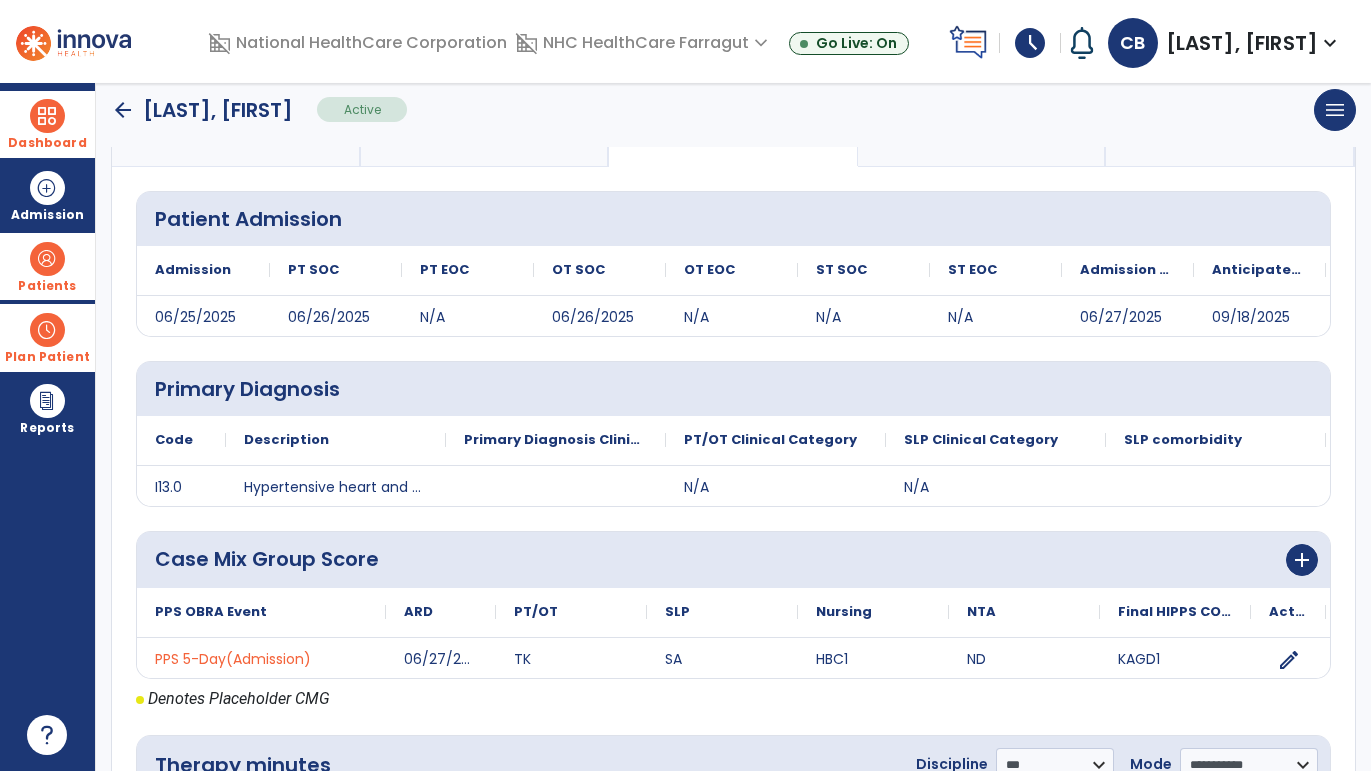 scroll, scrollTop: 306, scrollLeft: 0, axis: vertical 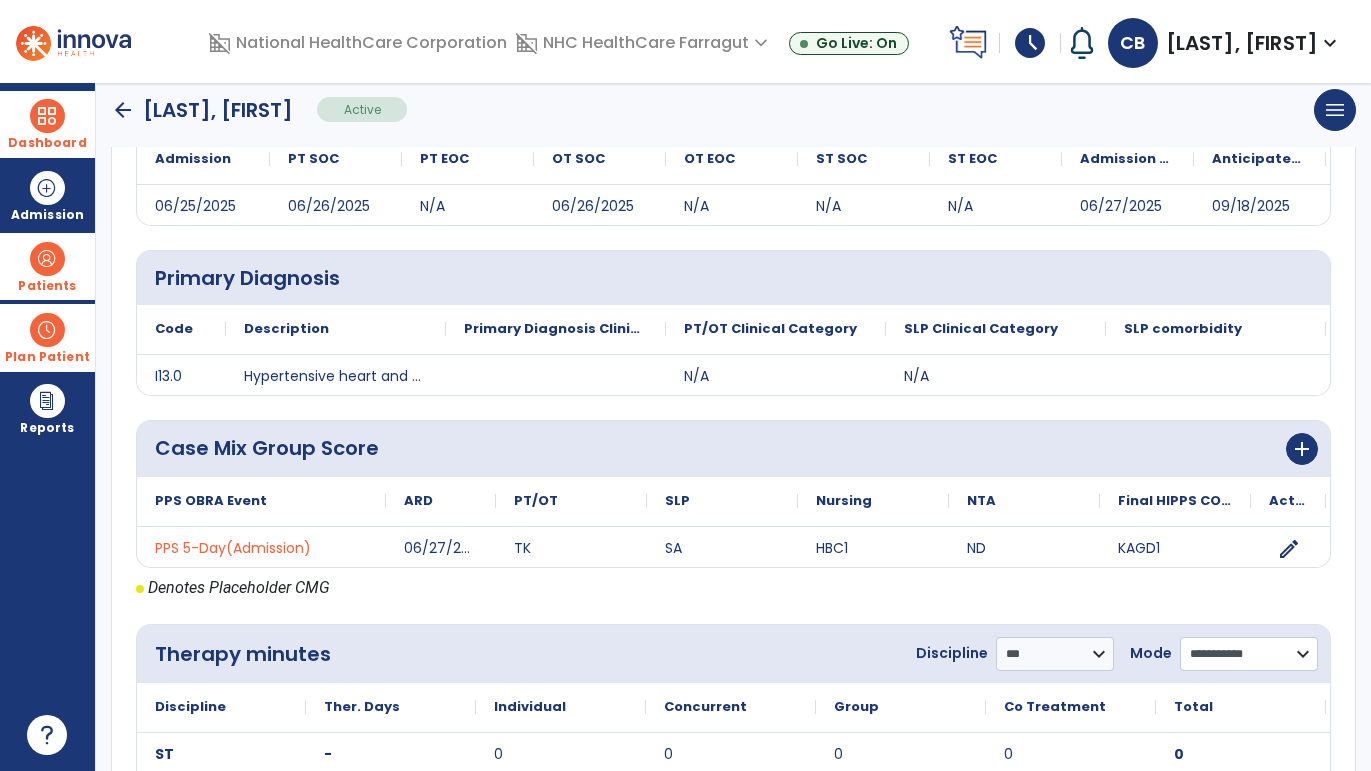 click on "**********" 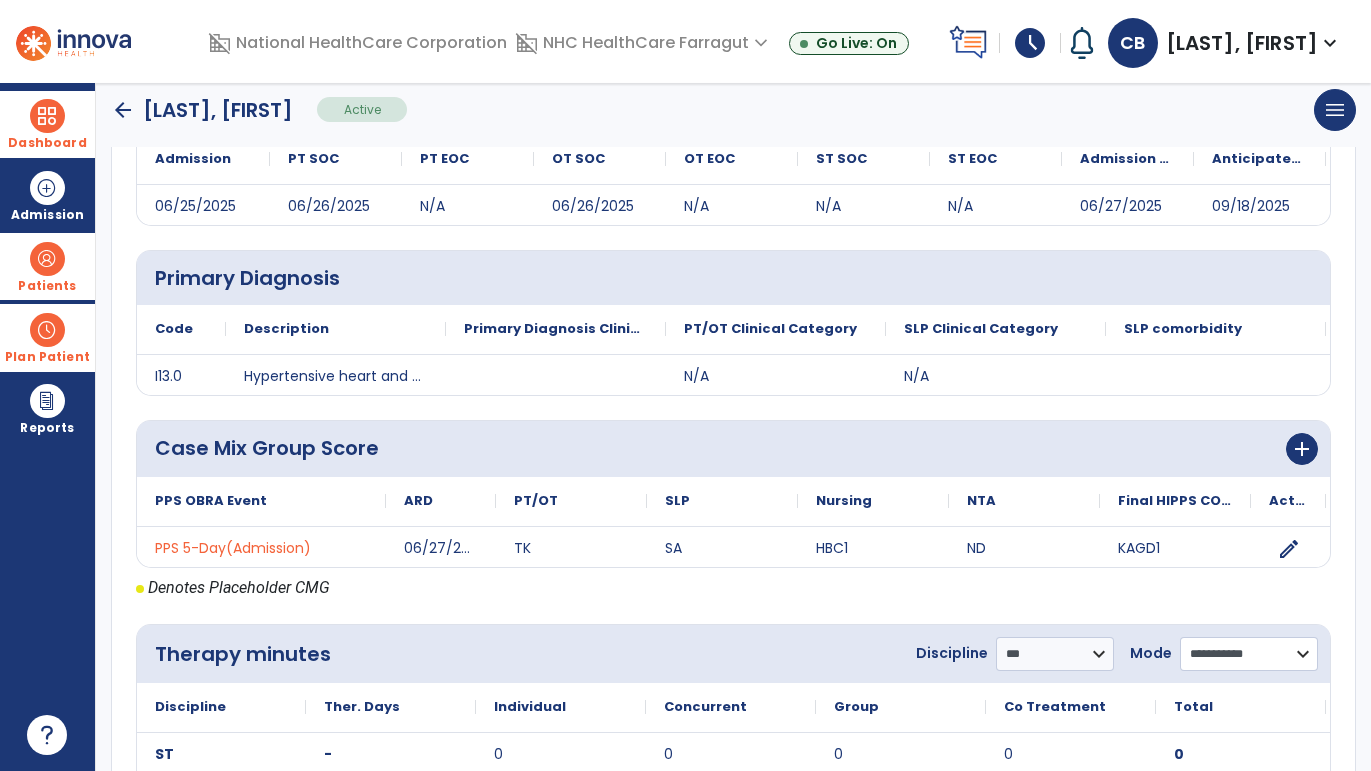 select on "**********" 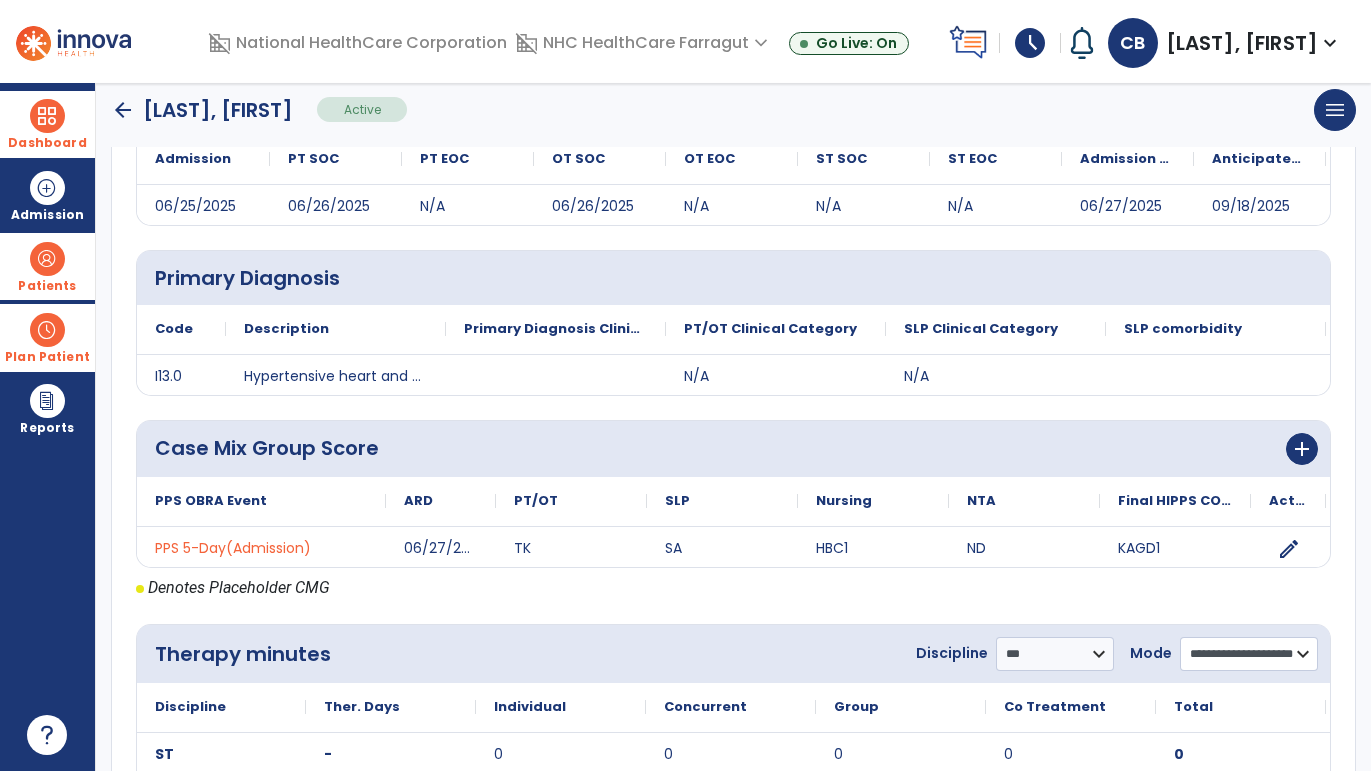 click on "**********" 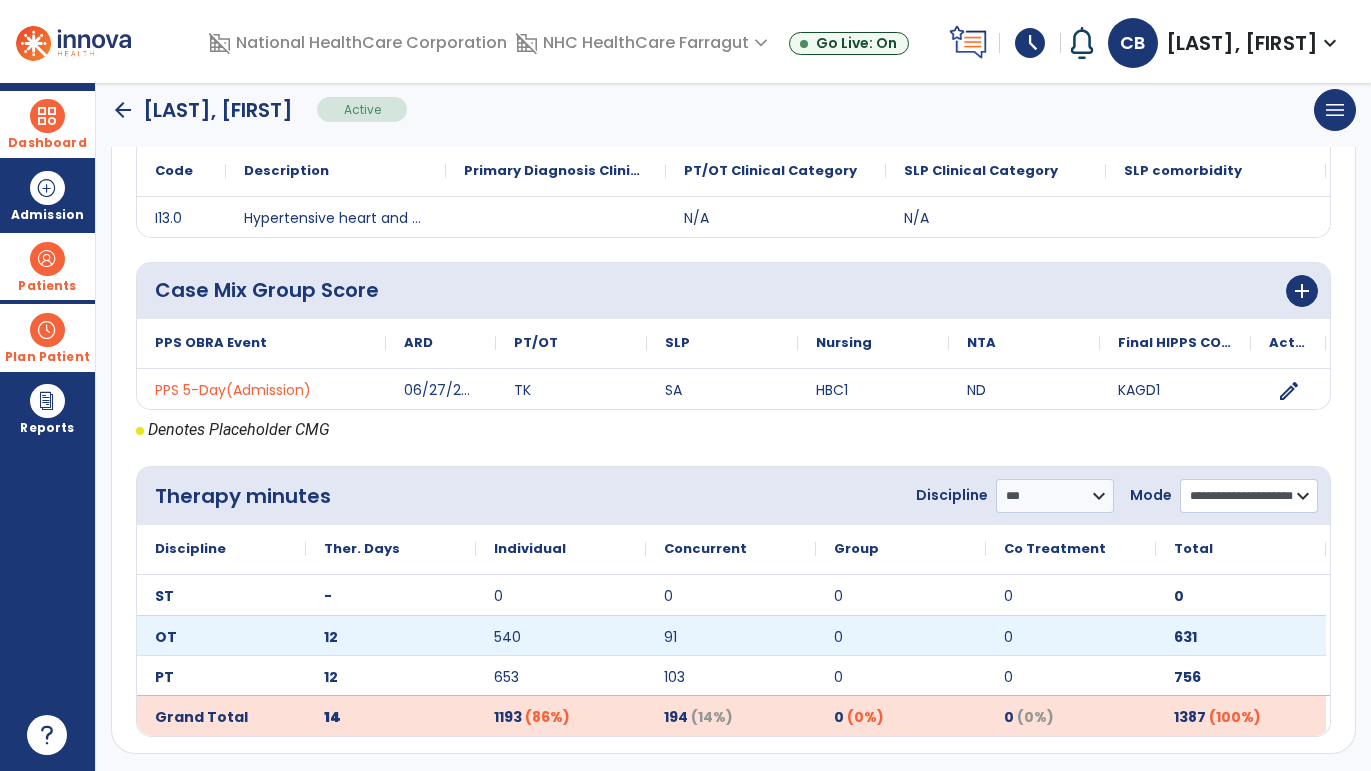 scroll, scrollTop: 466, scrollLeft: 0, axis: vertical 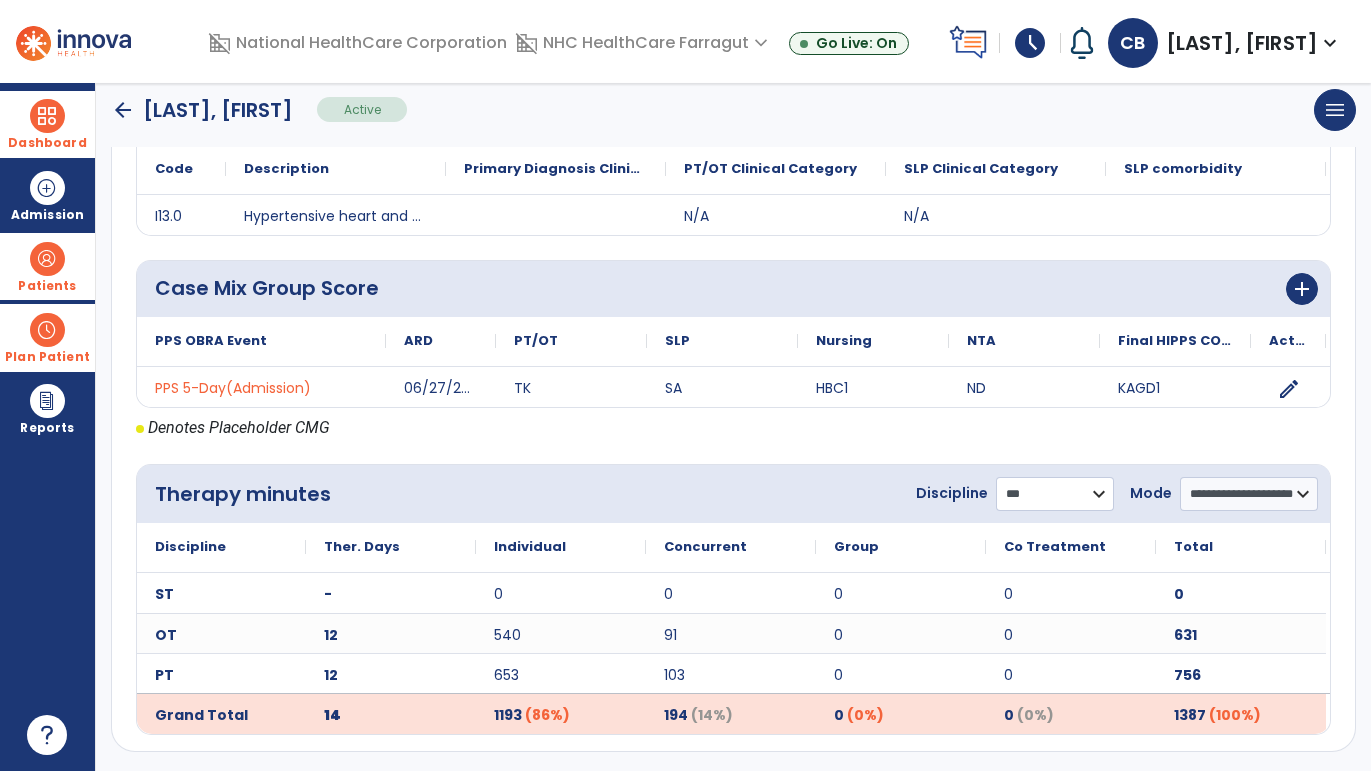 click on "**********" 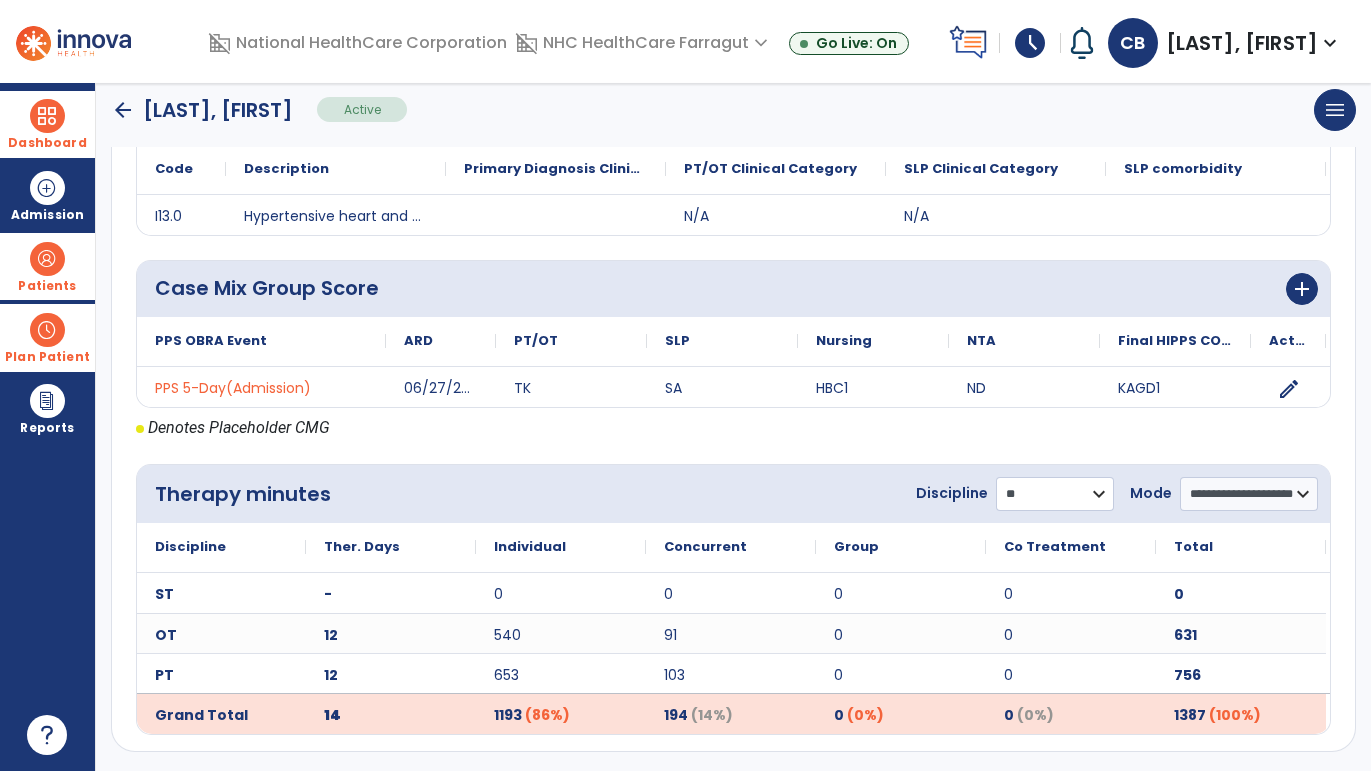 click on "**********" 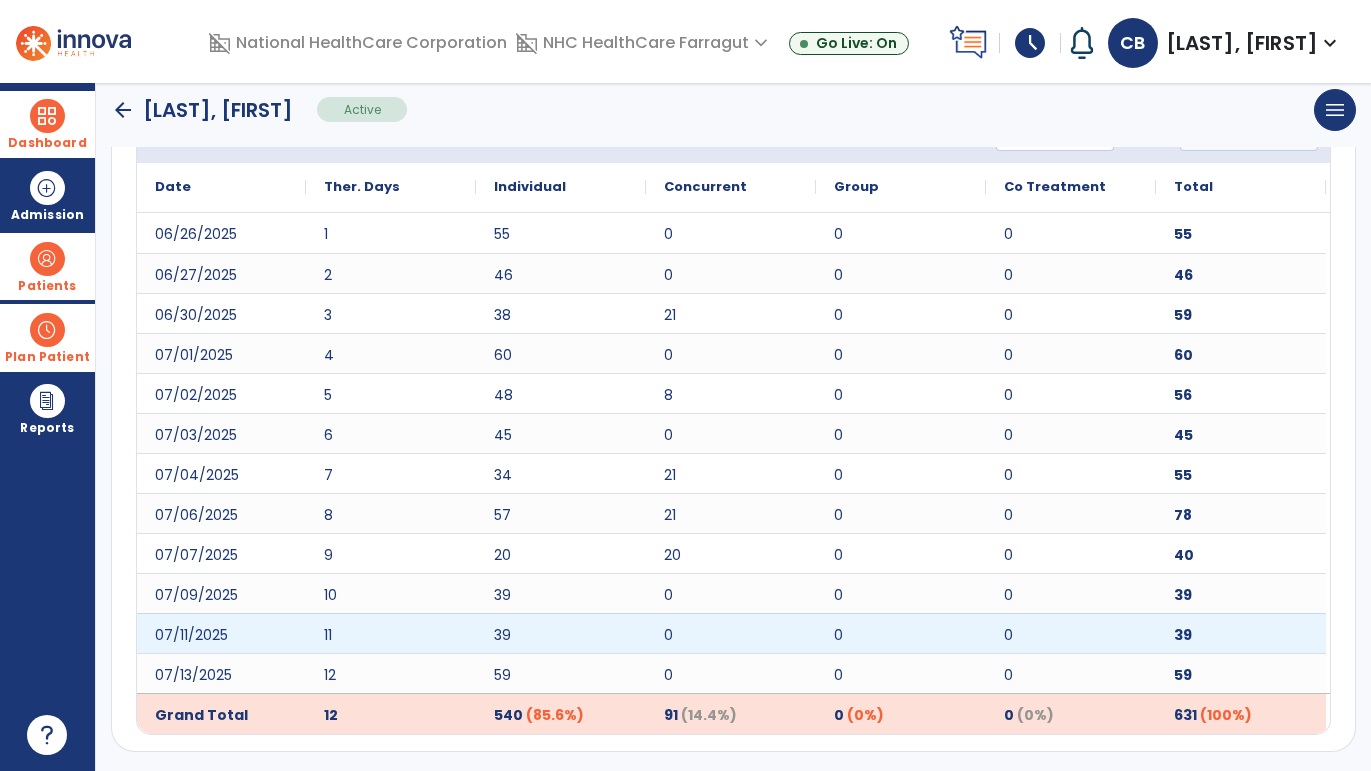 scroll, scrollTop: 266, scrollLeft: 0, axis: vertical 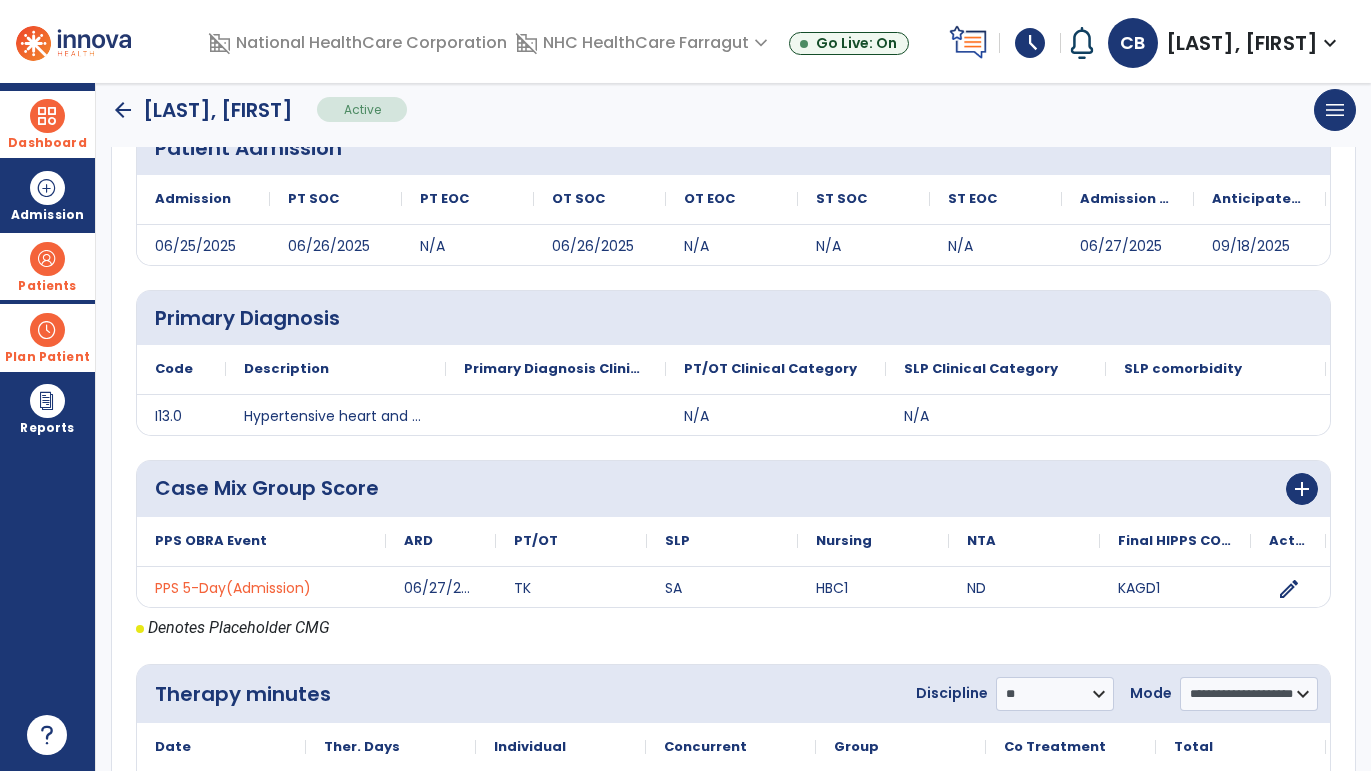 click on "arrow_back" 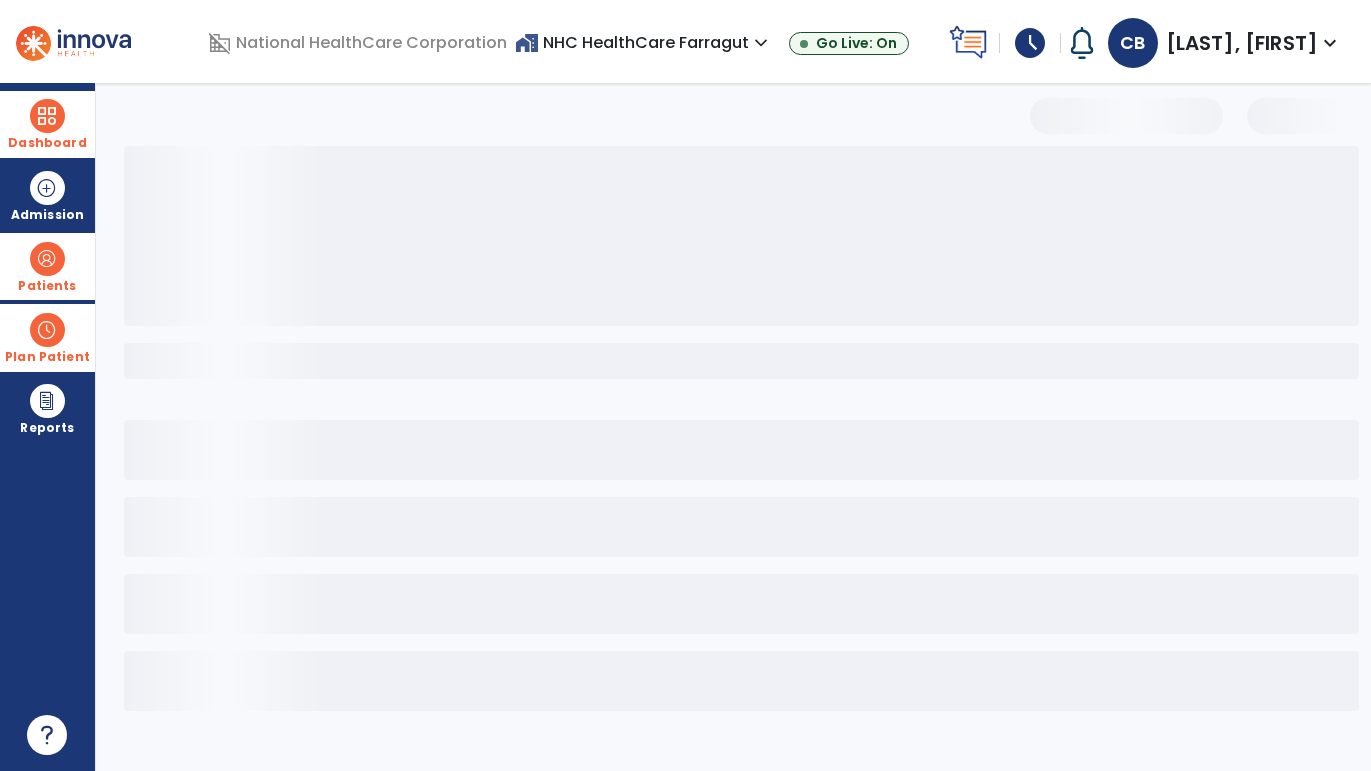 scroll, scrollTop: 0, scrollLeft: 0, axis: both 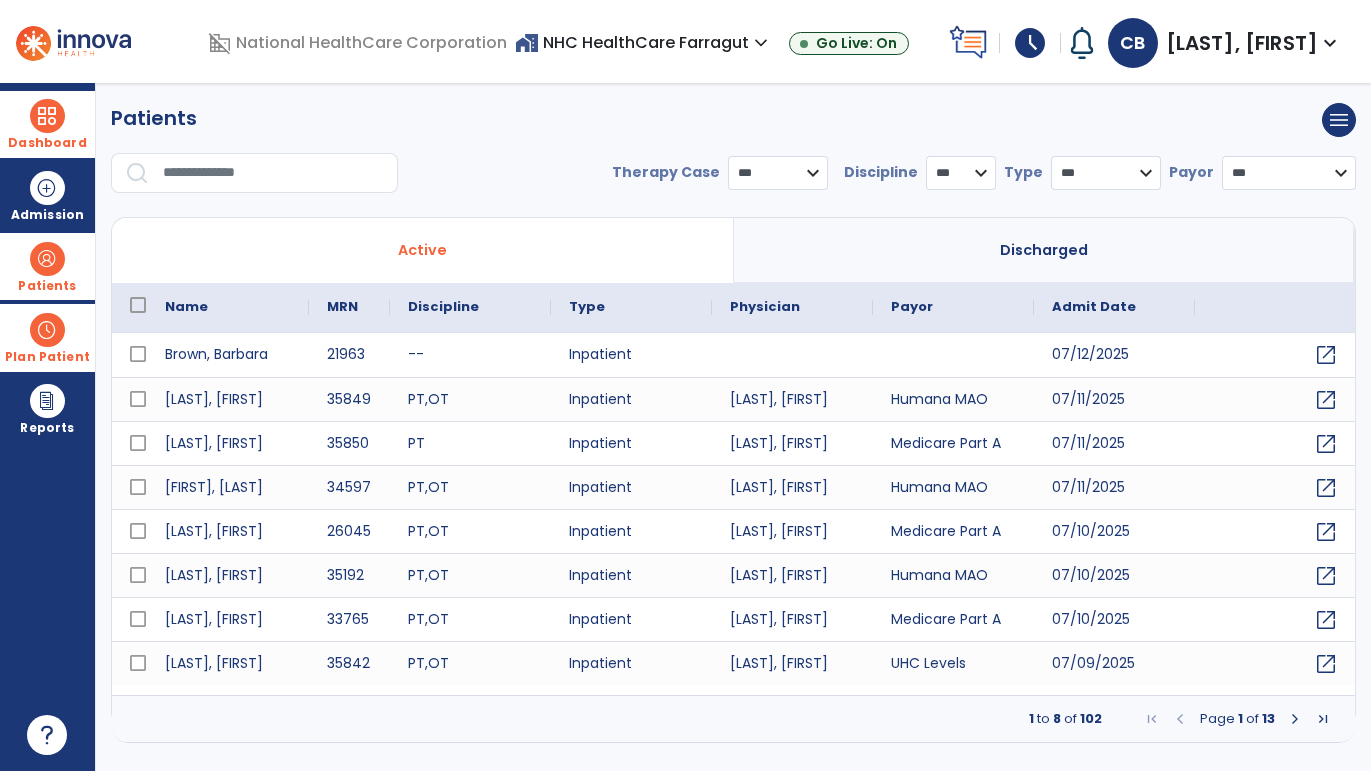 click at bounding box center [273, 173] 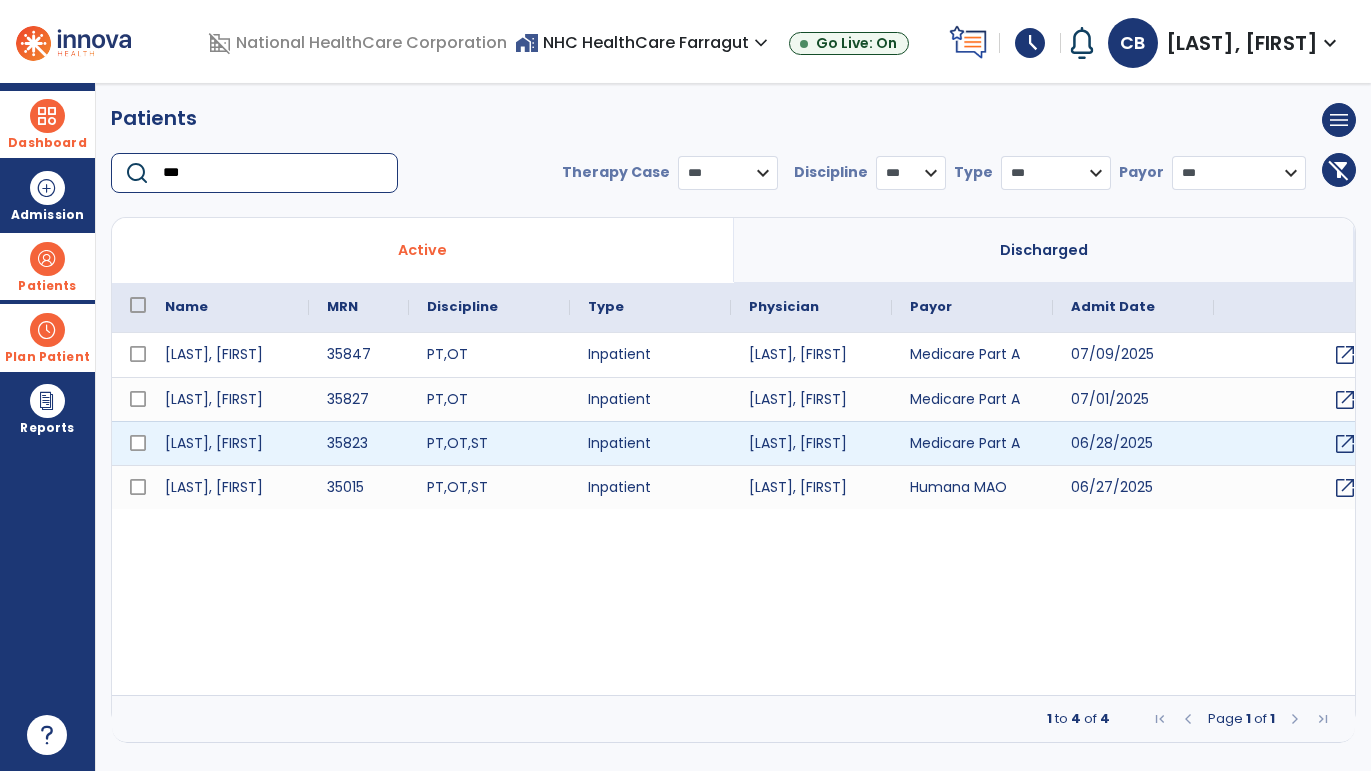 type on "***" 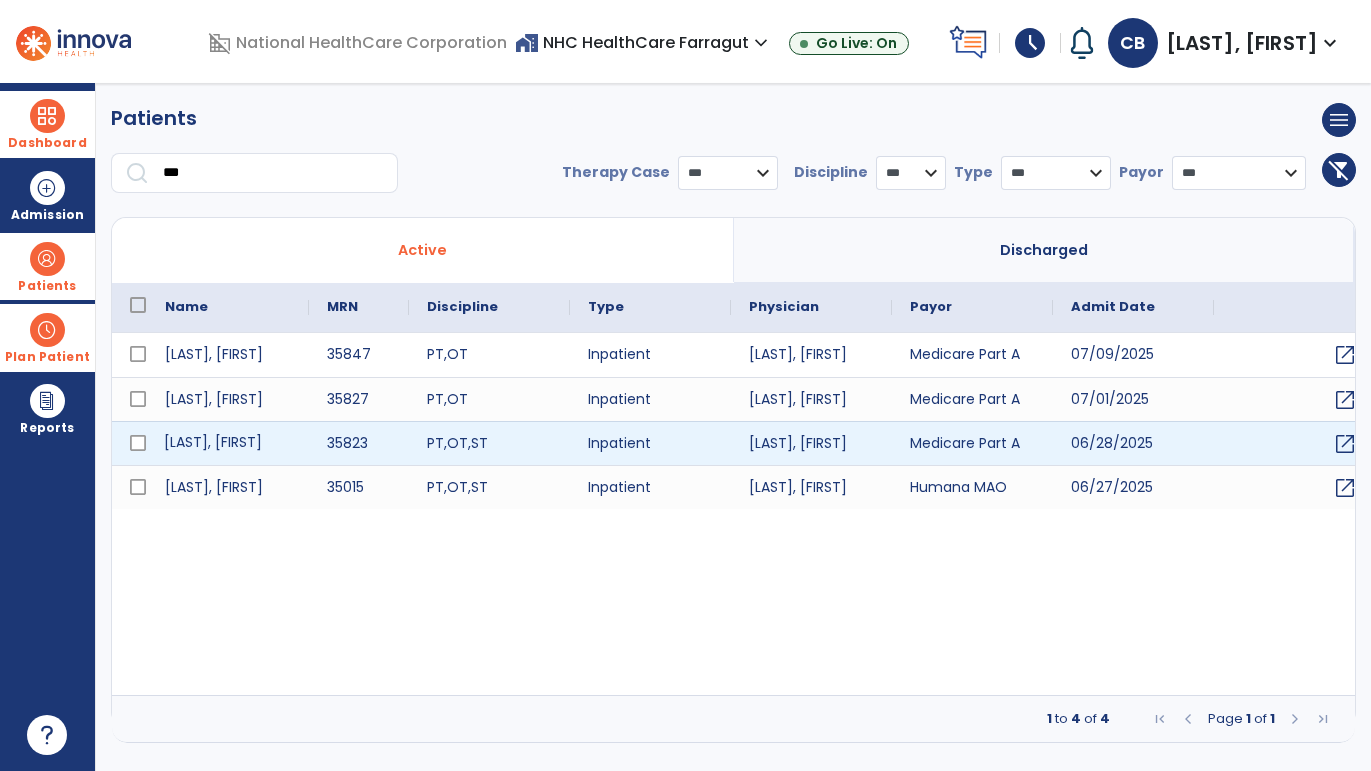 click on "[LAST], [FIRST]" at bounding box center [228, 443] 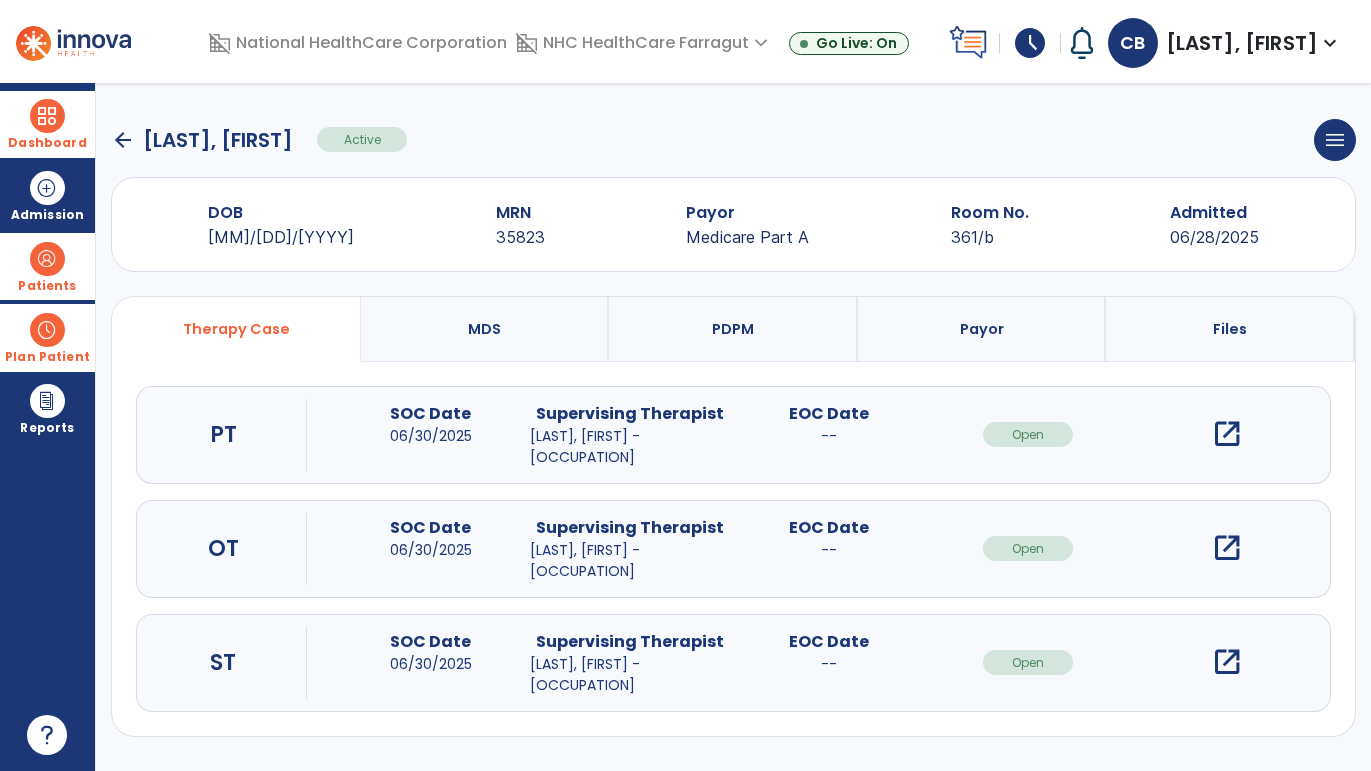 click on "PDPM" at bounding box center (733, 329) 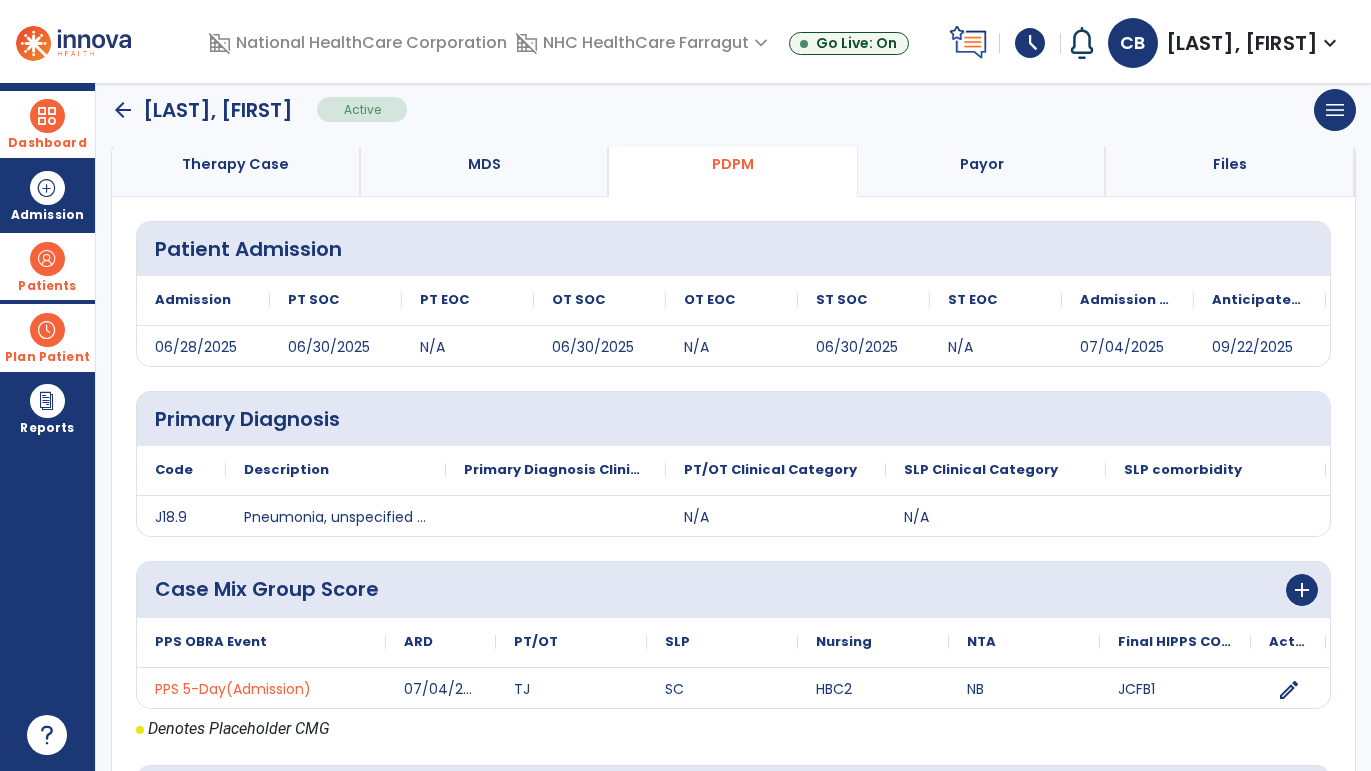 scroll, scrollTop: 306, scrollLeft: 0, axis: vertical 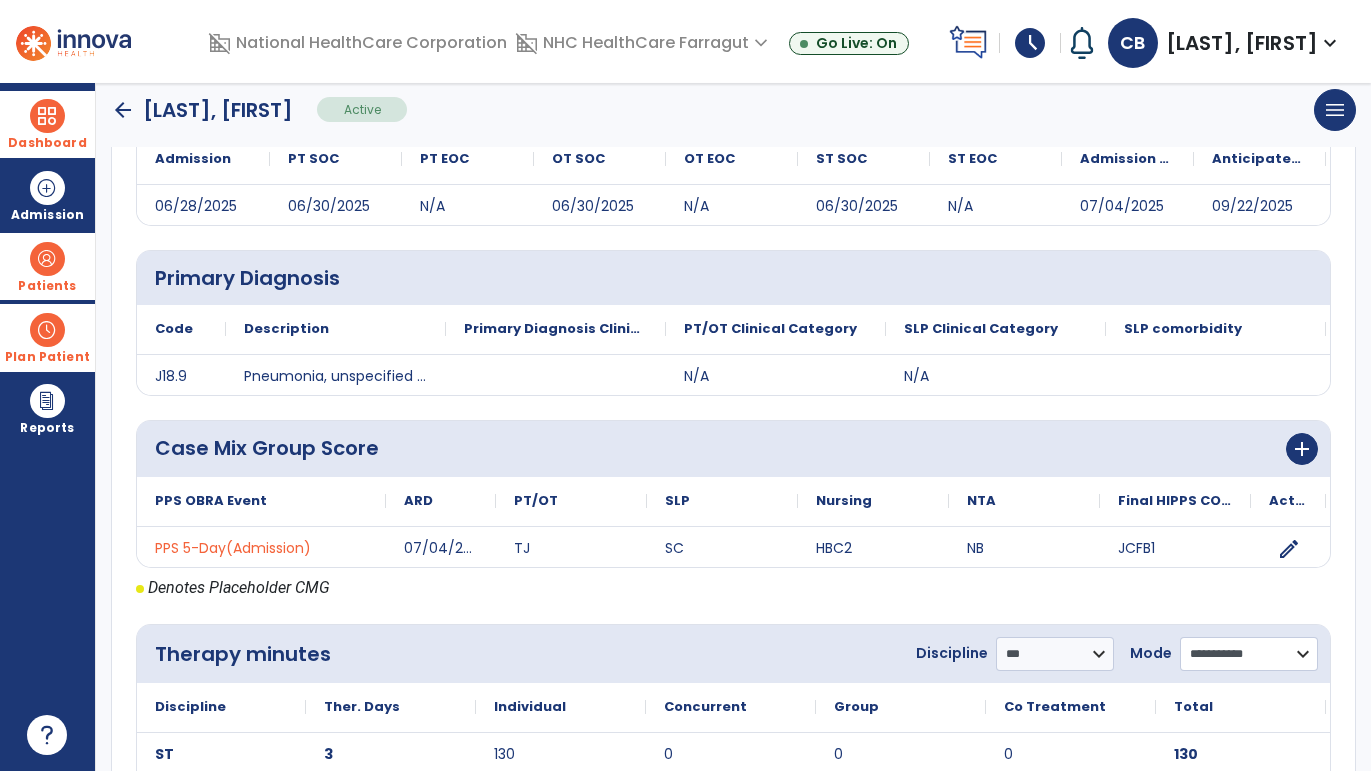 click on "**********" 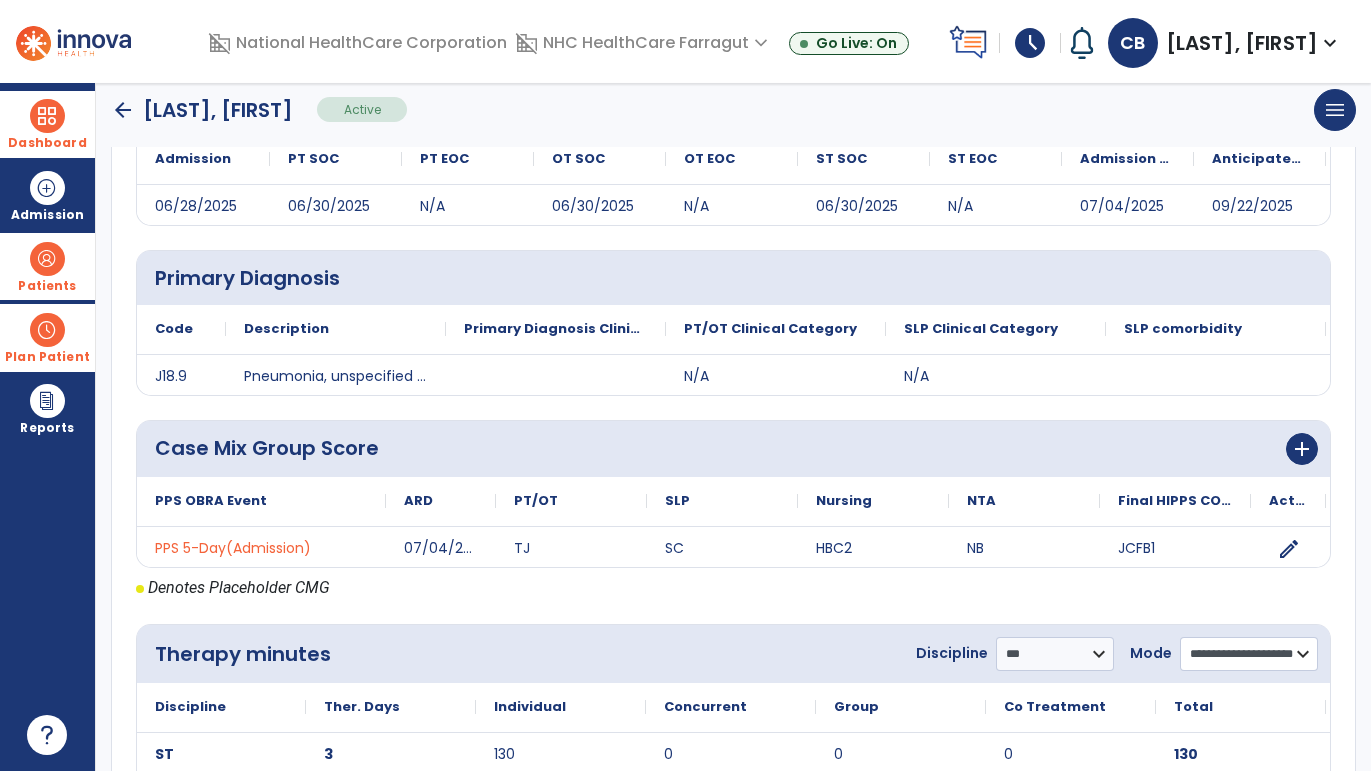 click on "**********" 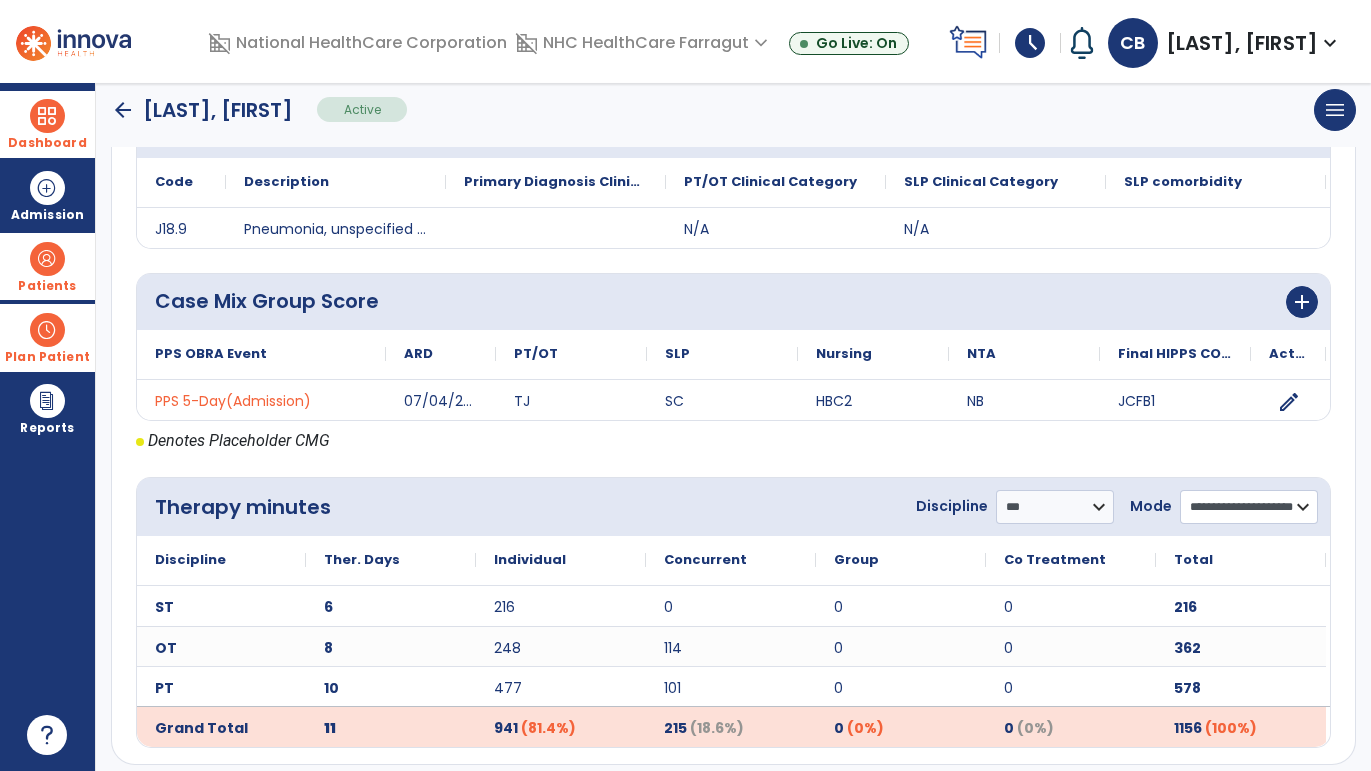 scroll, scrollTop: 466, scrollLeft: 0, axis: vertical 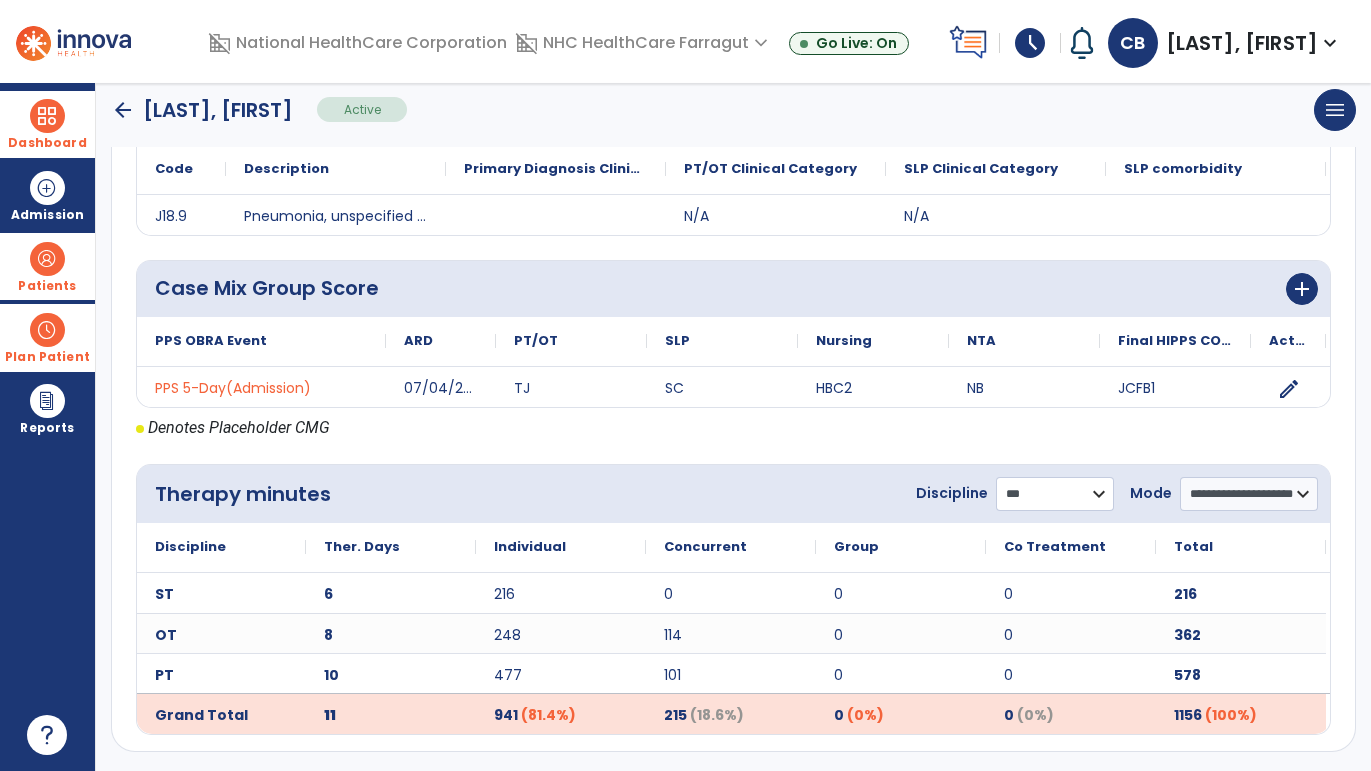 click on "**********" 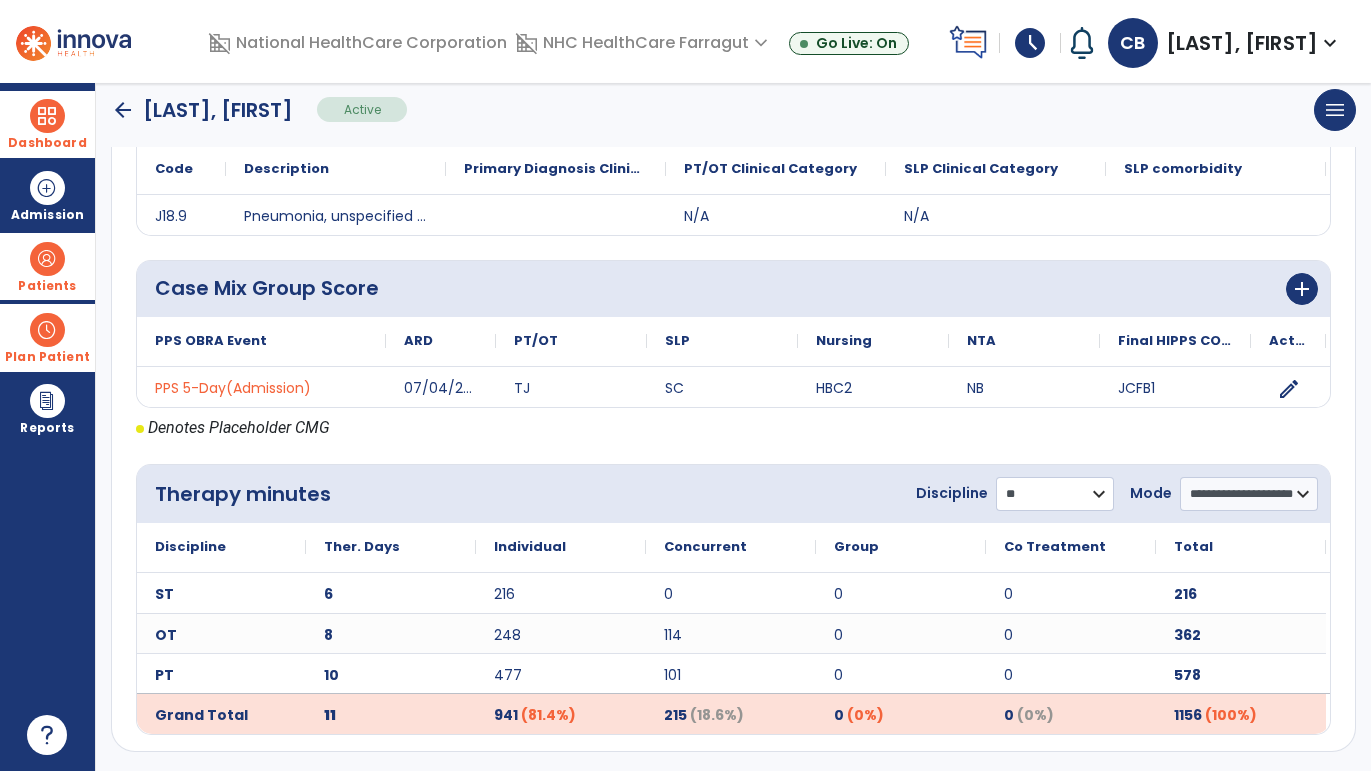 click on "**********" 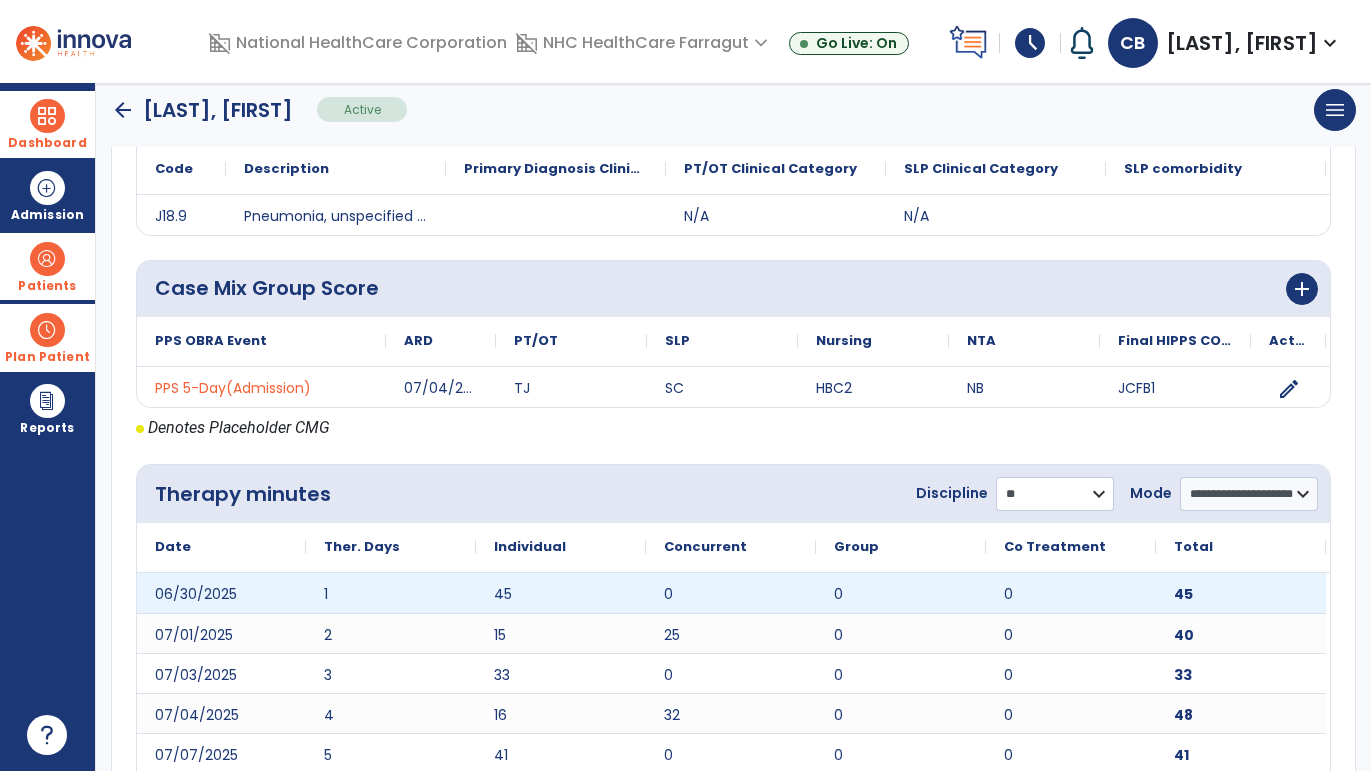 scroll, scrollTop: 666, scrollLeft: 0, axis: vertical 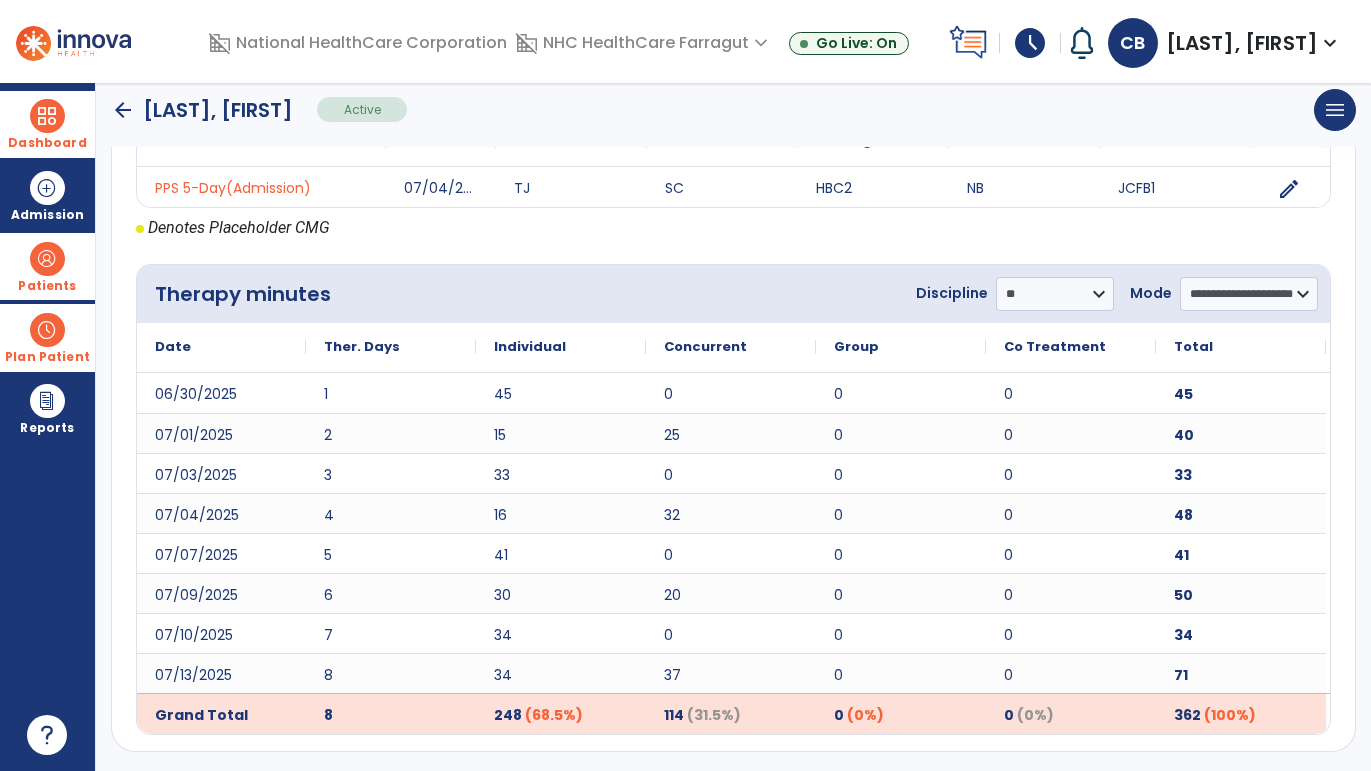 click on "arrow_back" 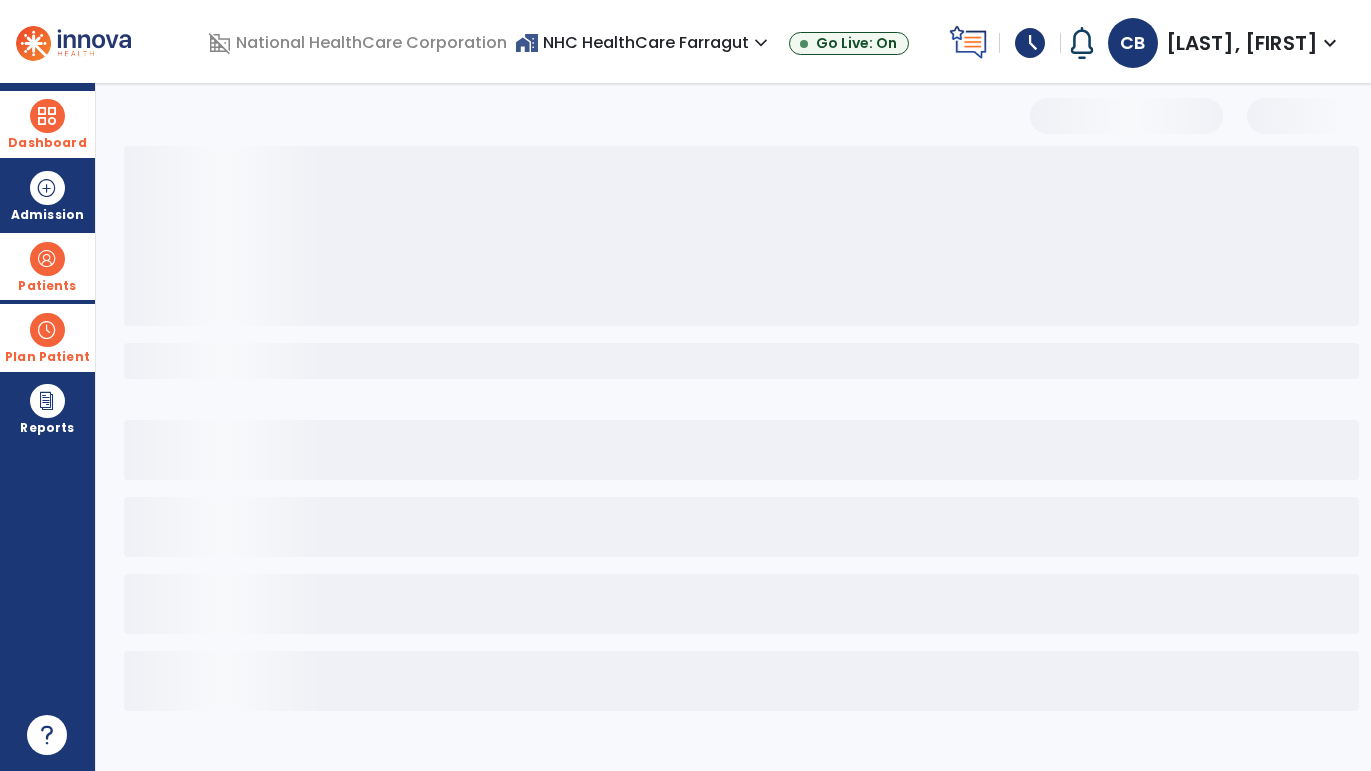 scroll, scrollTop: 0, scrollLeft: 0, axis: both 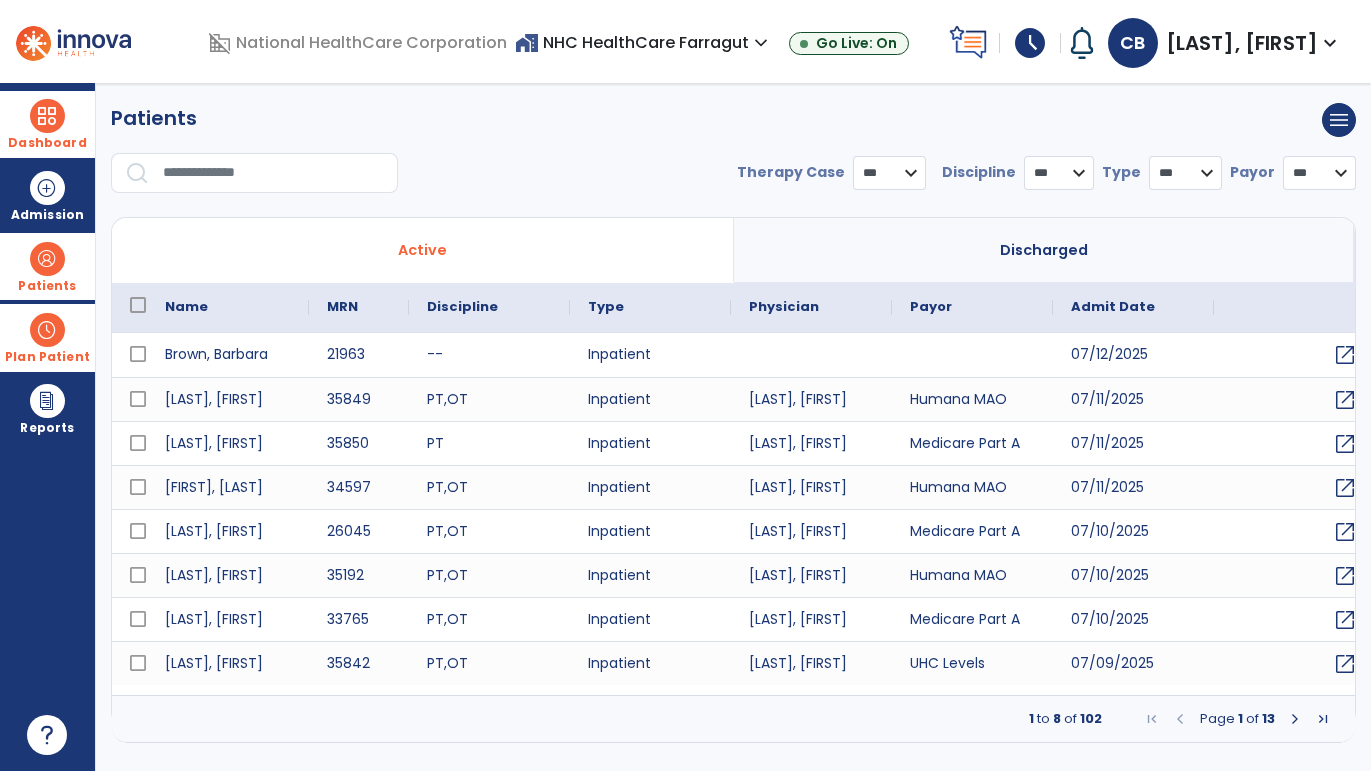 select on "***" 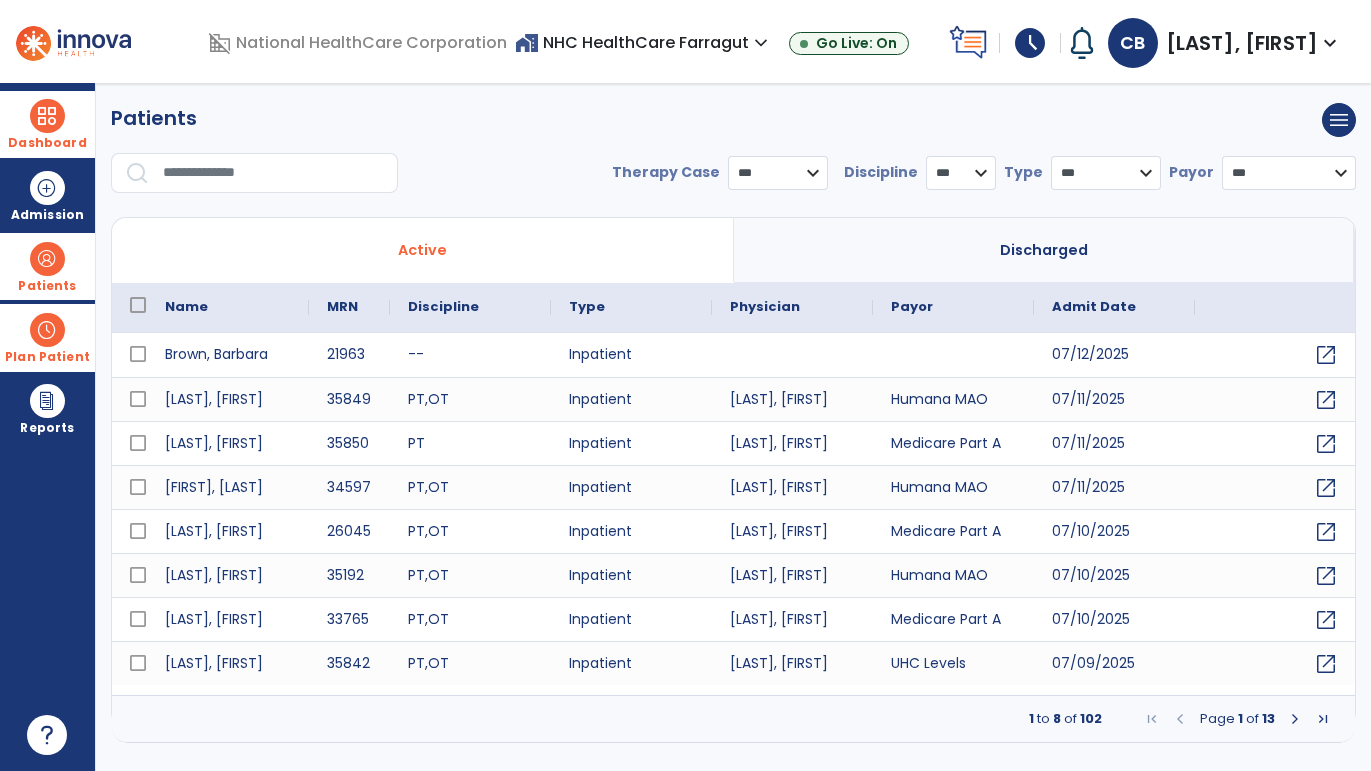 click at bounding box center [273, 173] 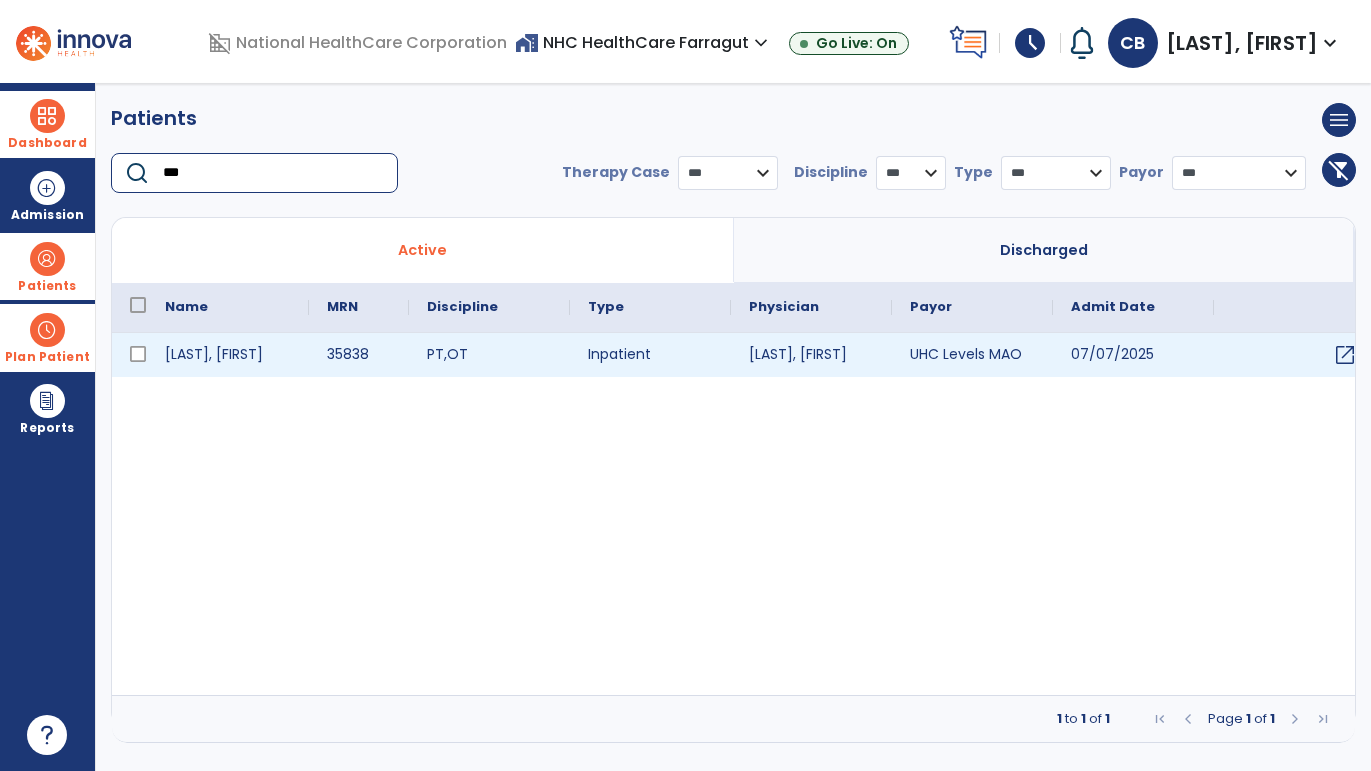 type on "***" 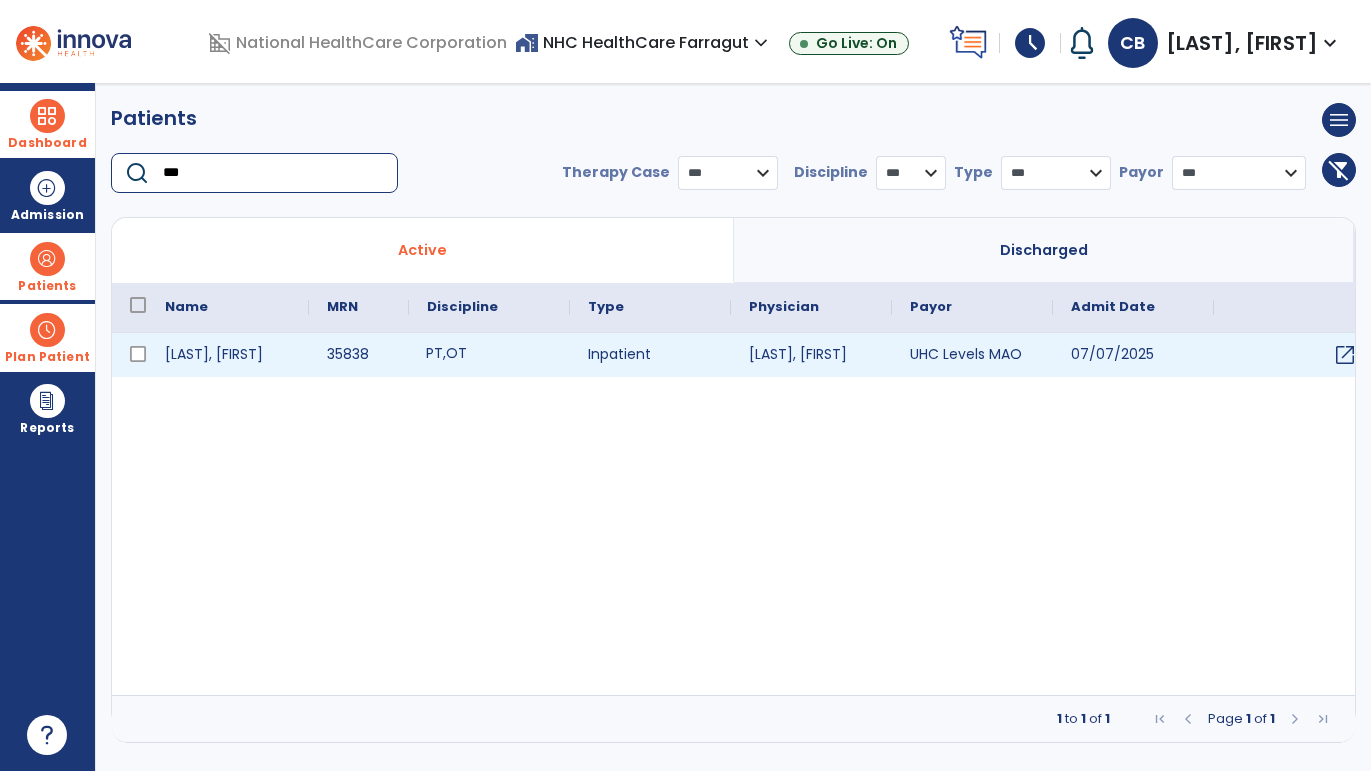 click on "PT , OT" at bounding box center (489, 355) 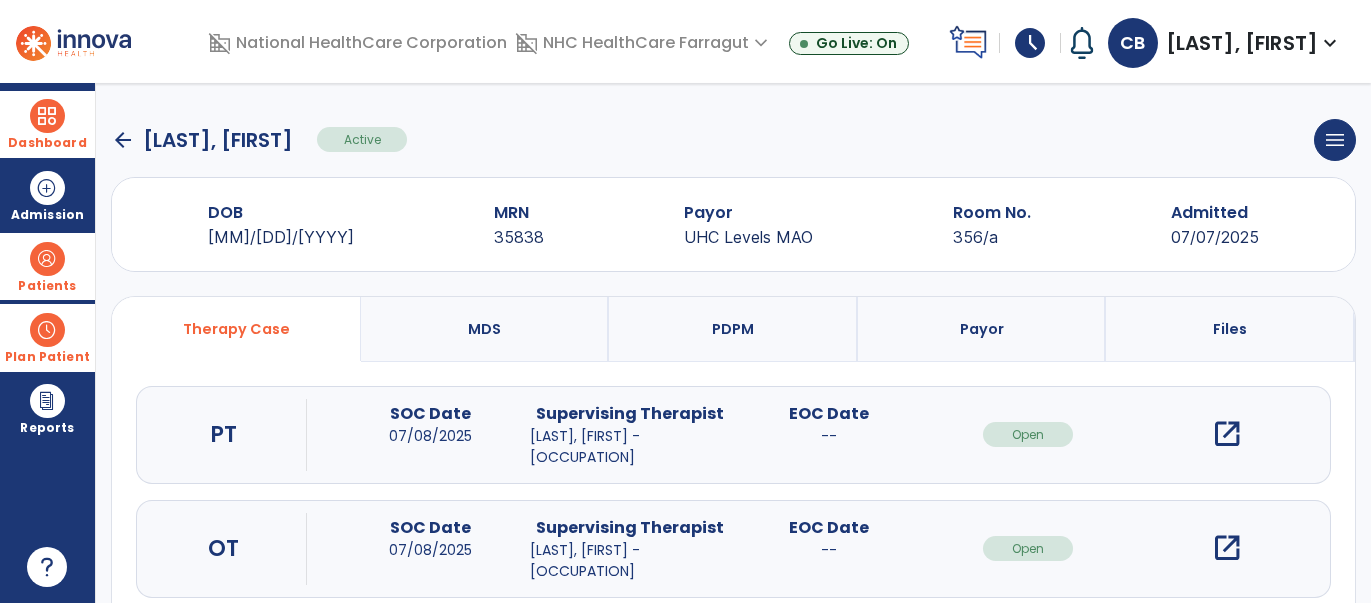 click at bounding box center (47, 116) 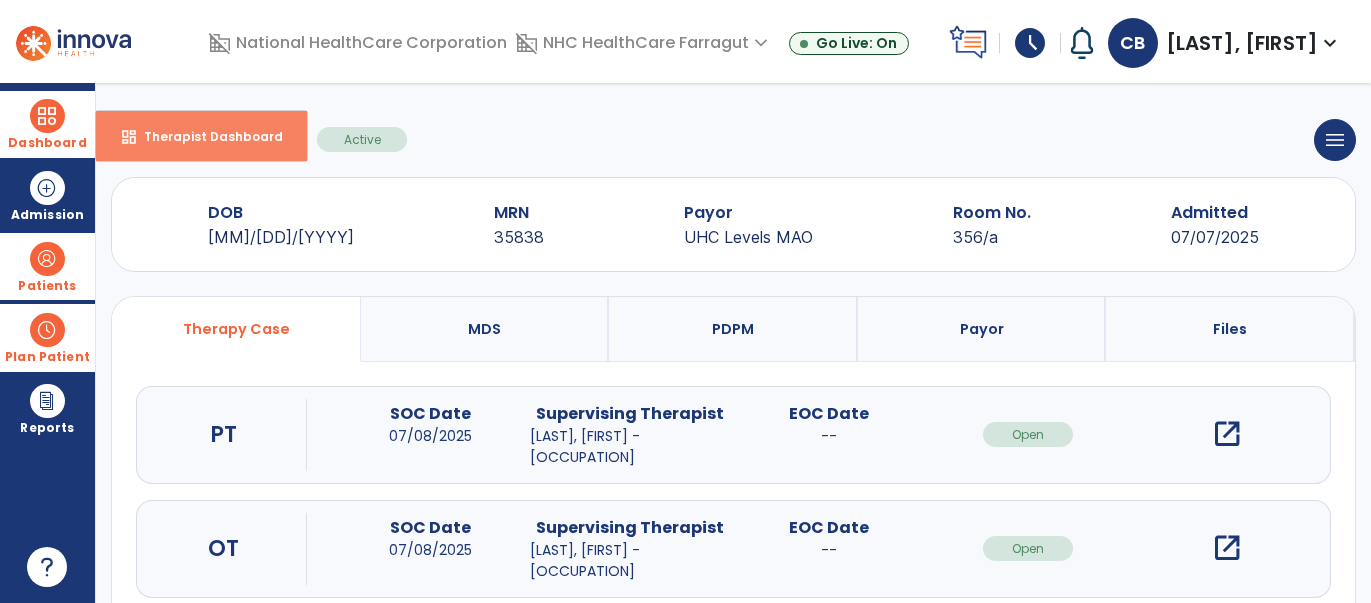 click on "Therapist Dashboard" at bounding box center (205, 136) 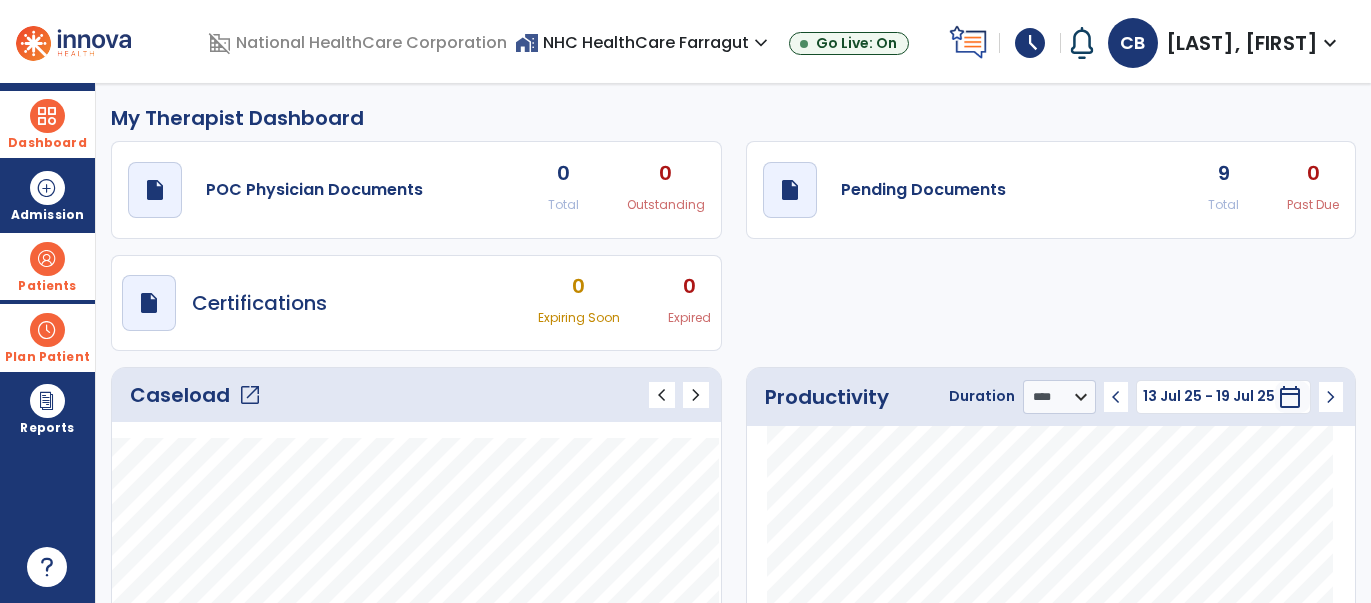 click at bounding box center [47, 259] 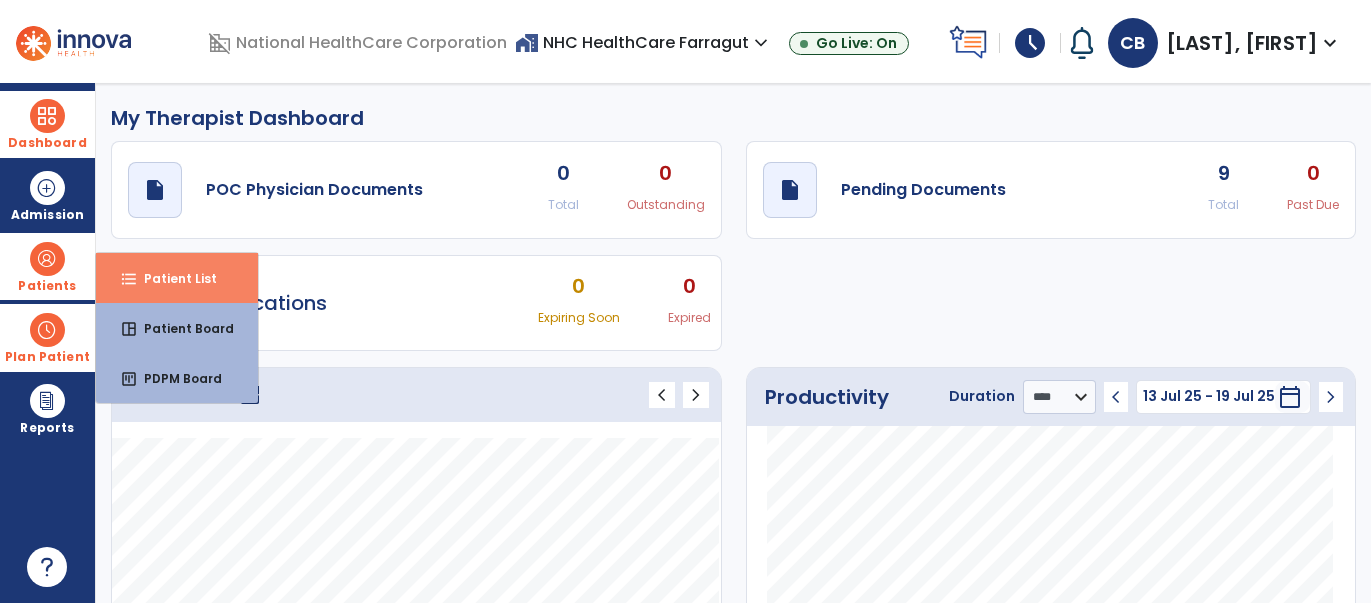 click on "format_list_bulleted  Patient List" at bounding box center [177, 278] 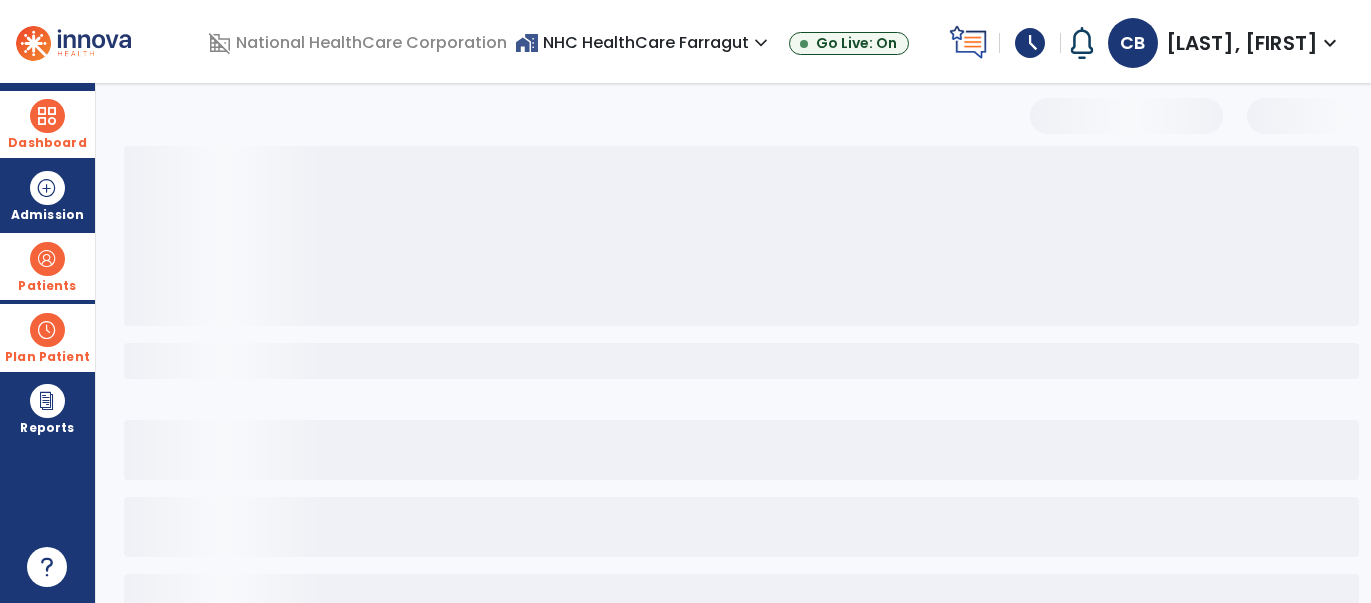 select on "***" 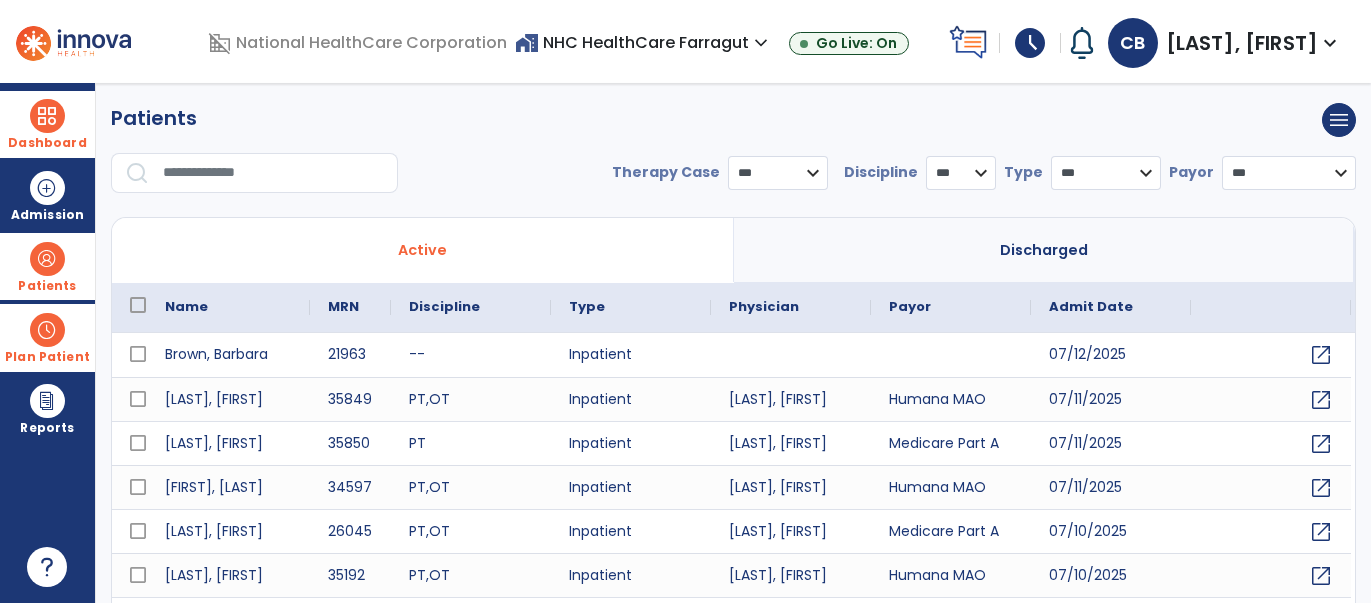 click at bounding box center (273, 173) 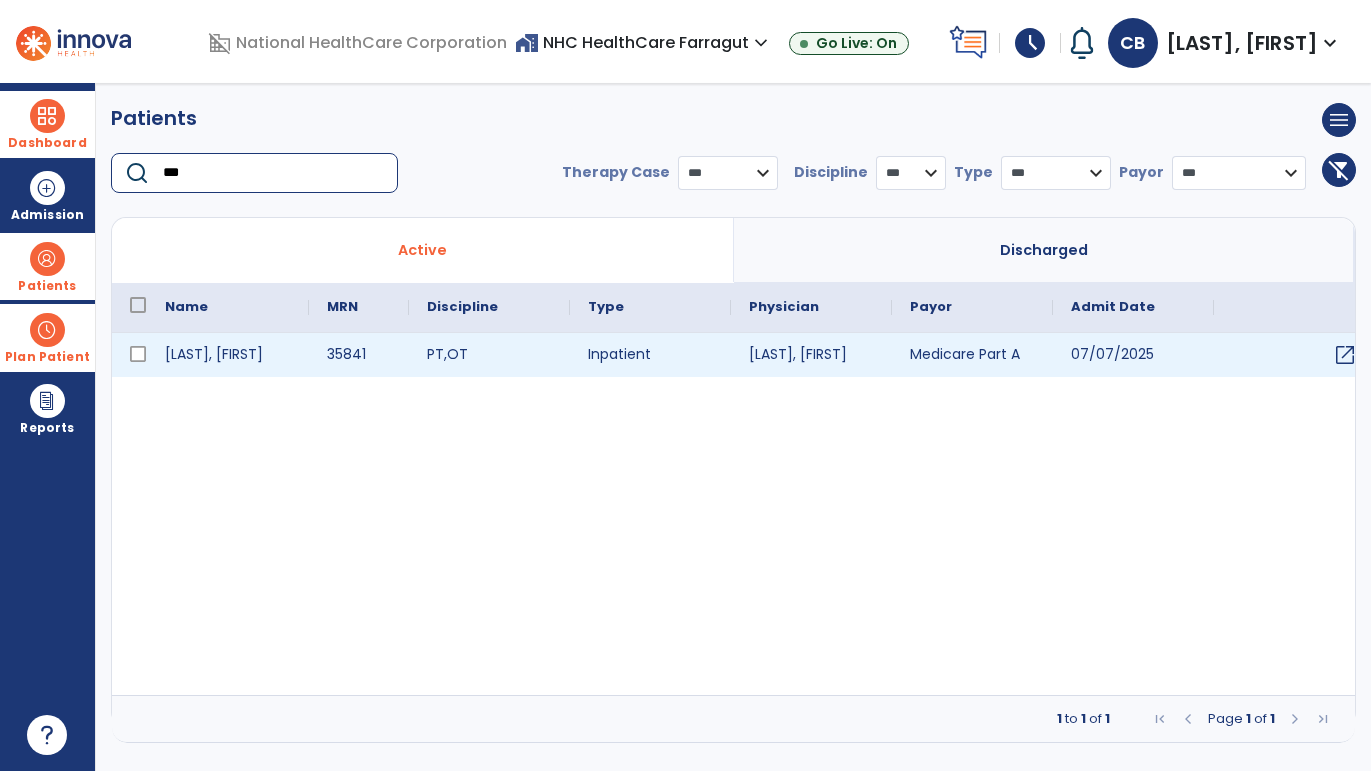 type on "***" 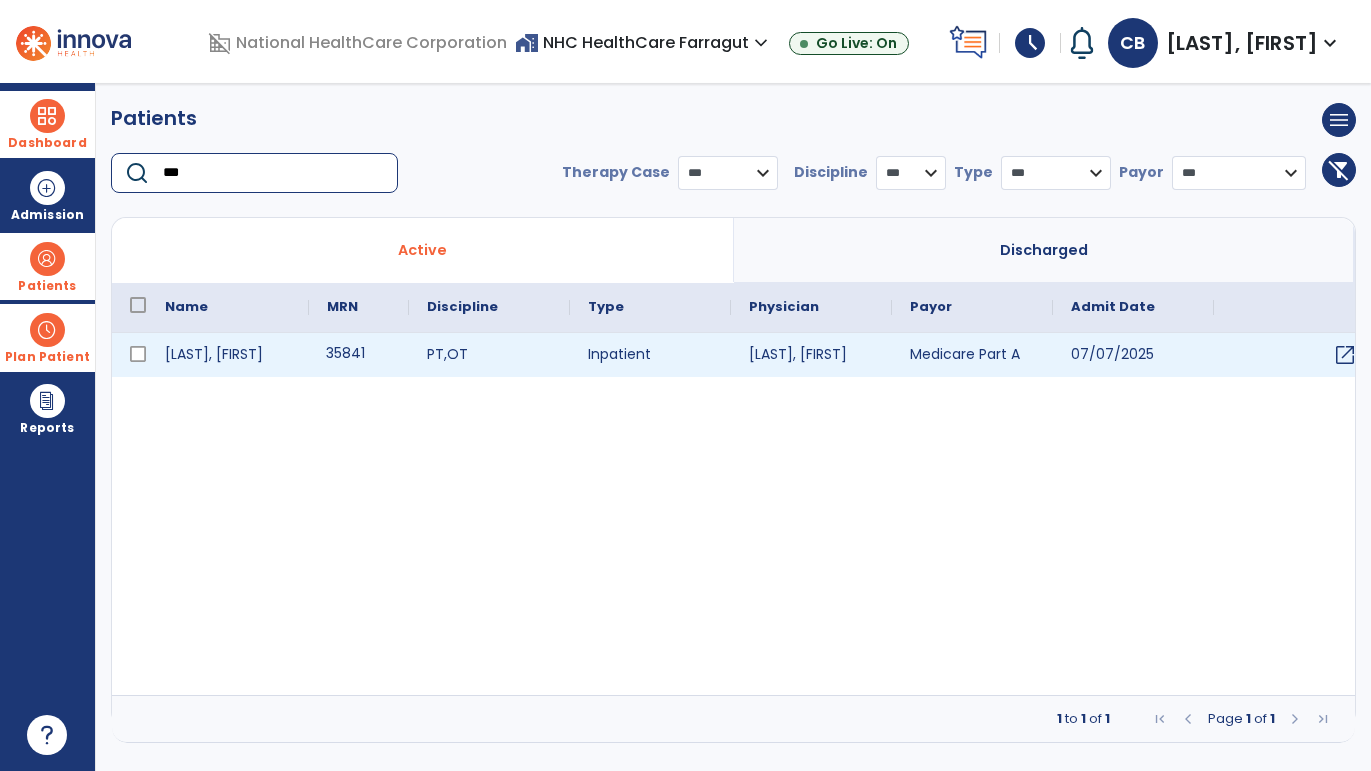 click on "35841" at bounding box center (359, 355) 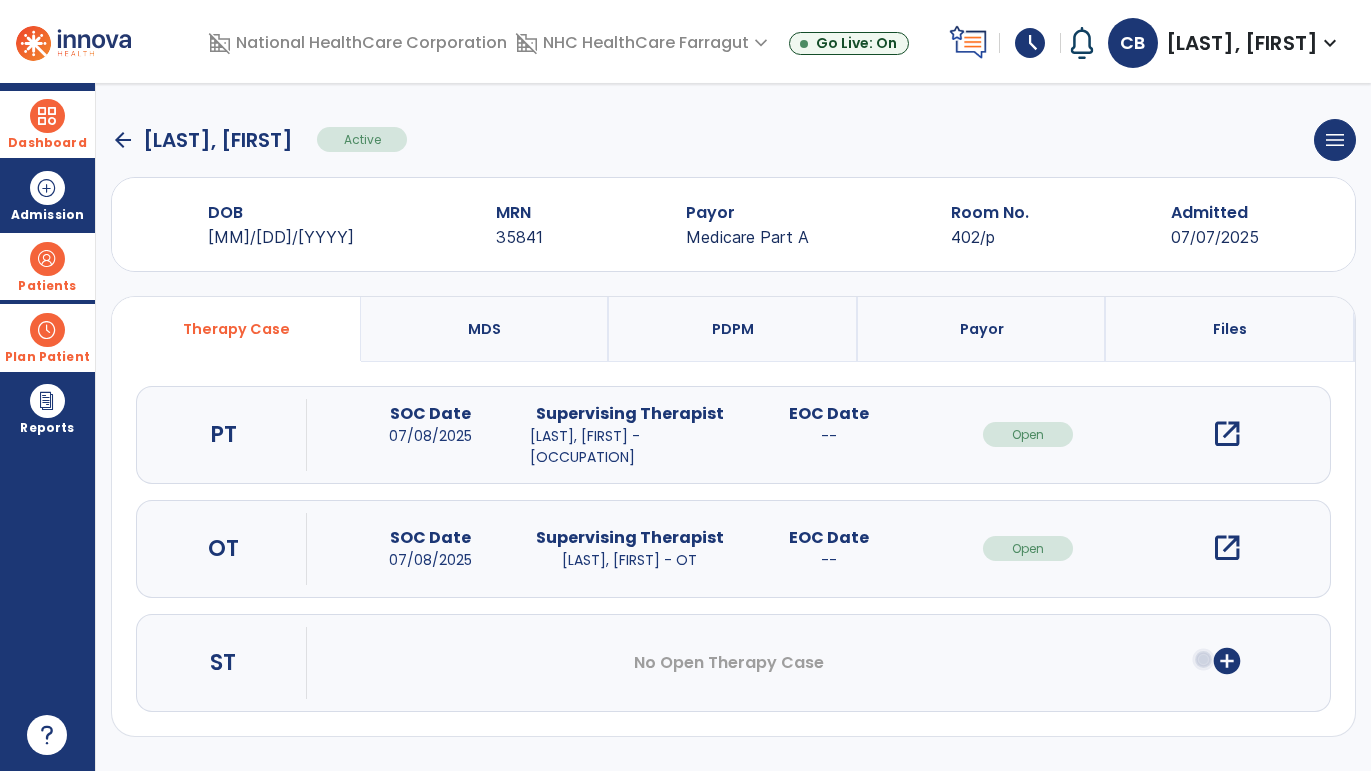 click on "open_in_new" at bounding box center [1227, 548] 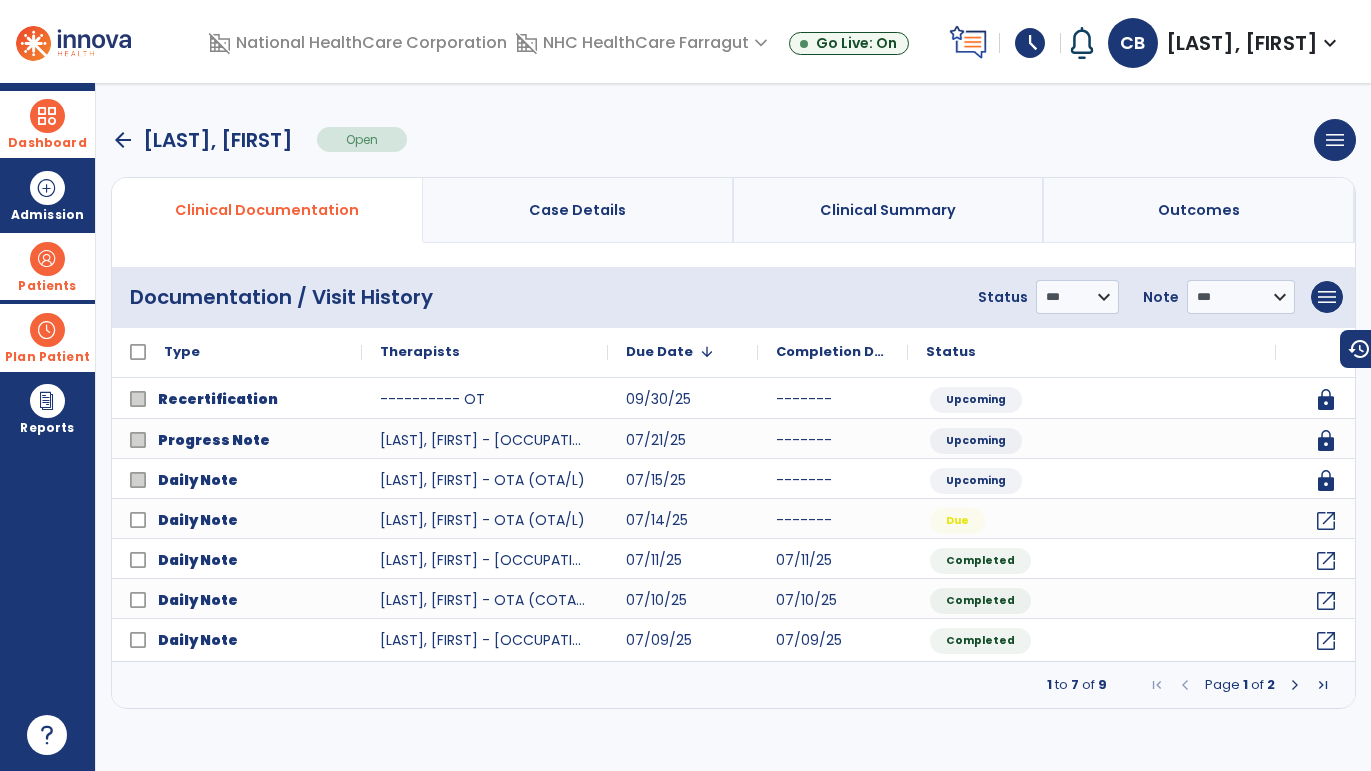 click at bounding box center (1323, 685) 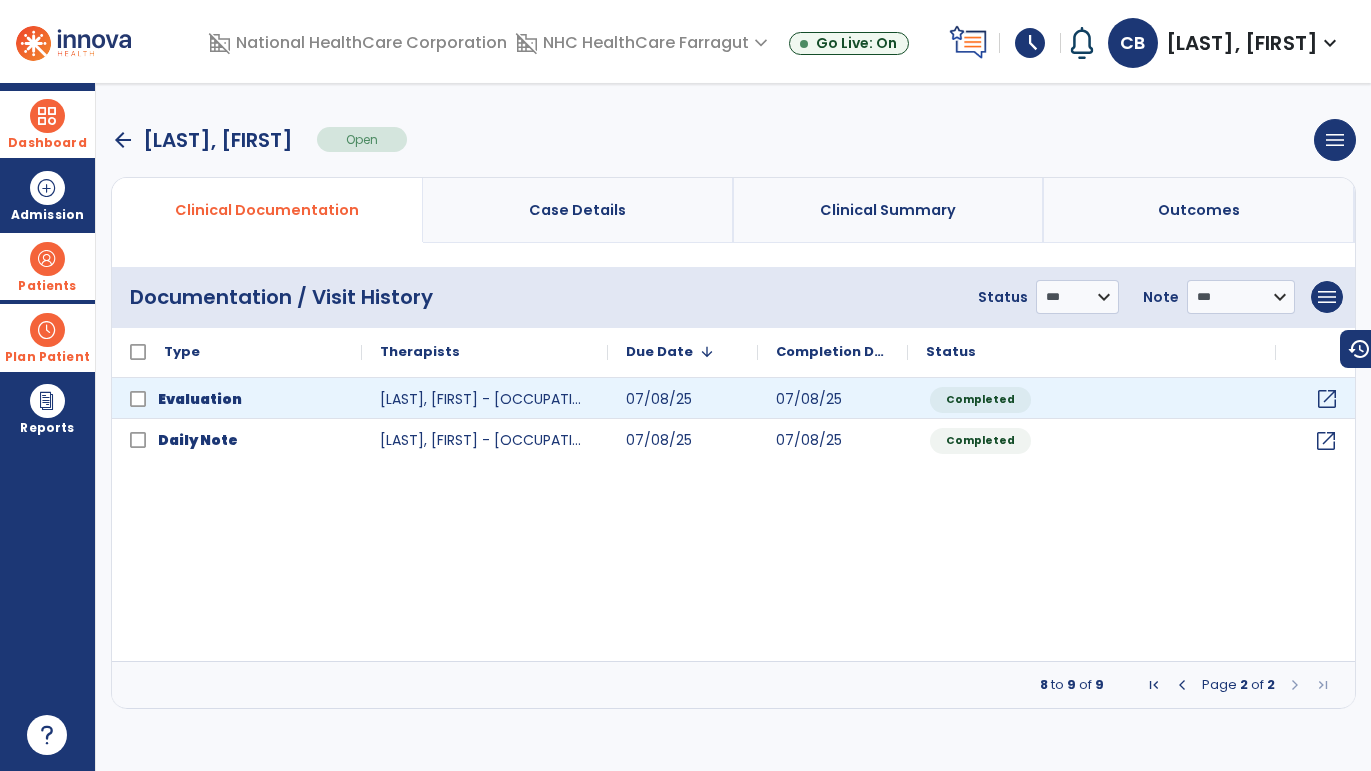 click on "open_in_new" 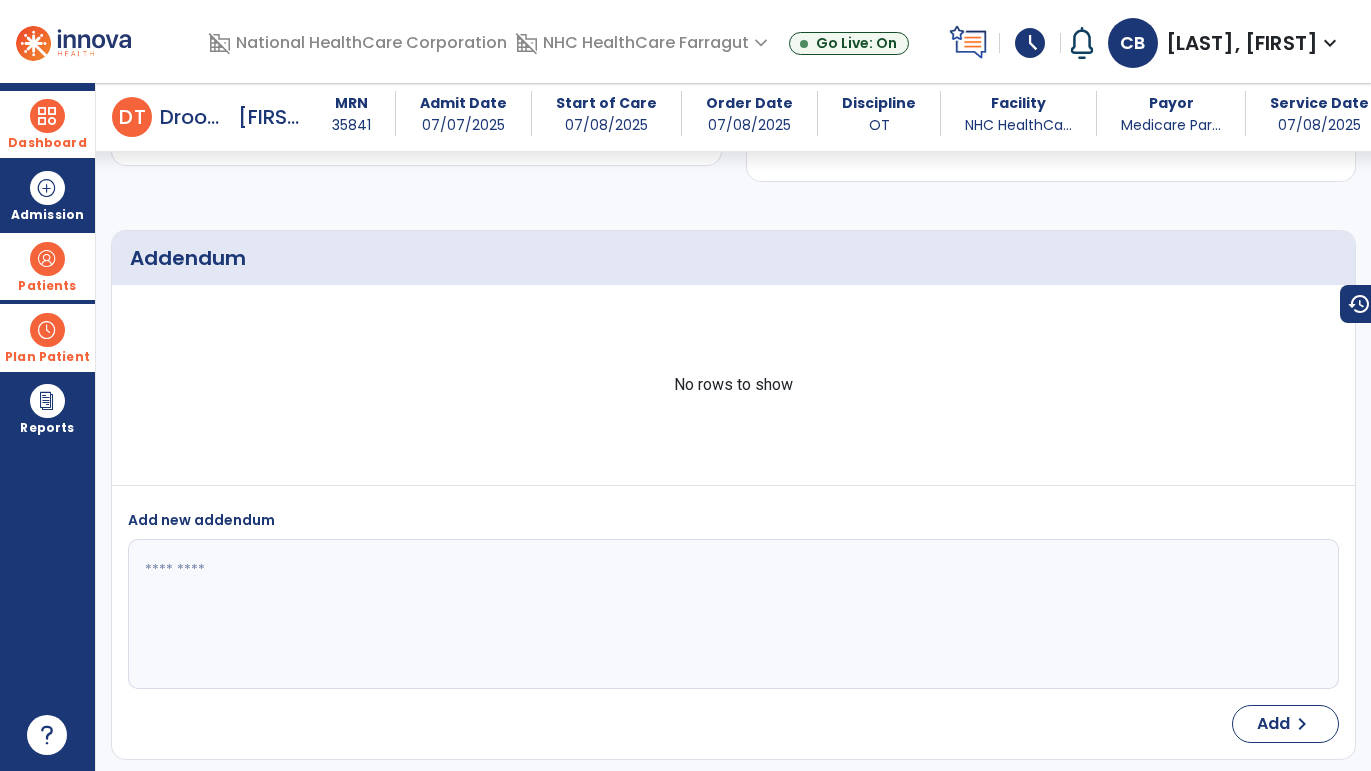 scroll, scrollTop: 9187, scrollLeft: 0, axis: vertical 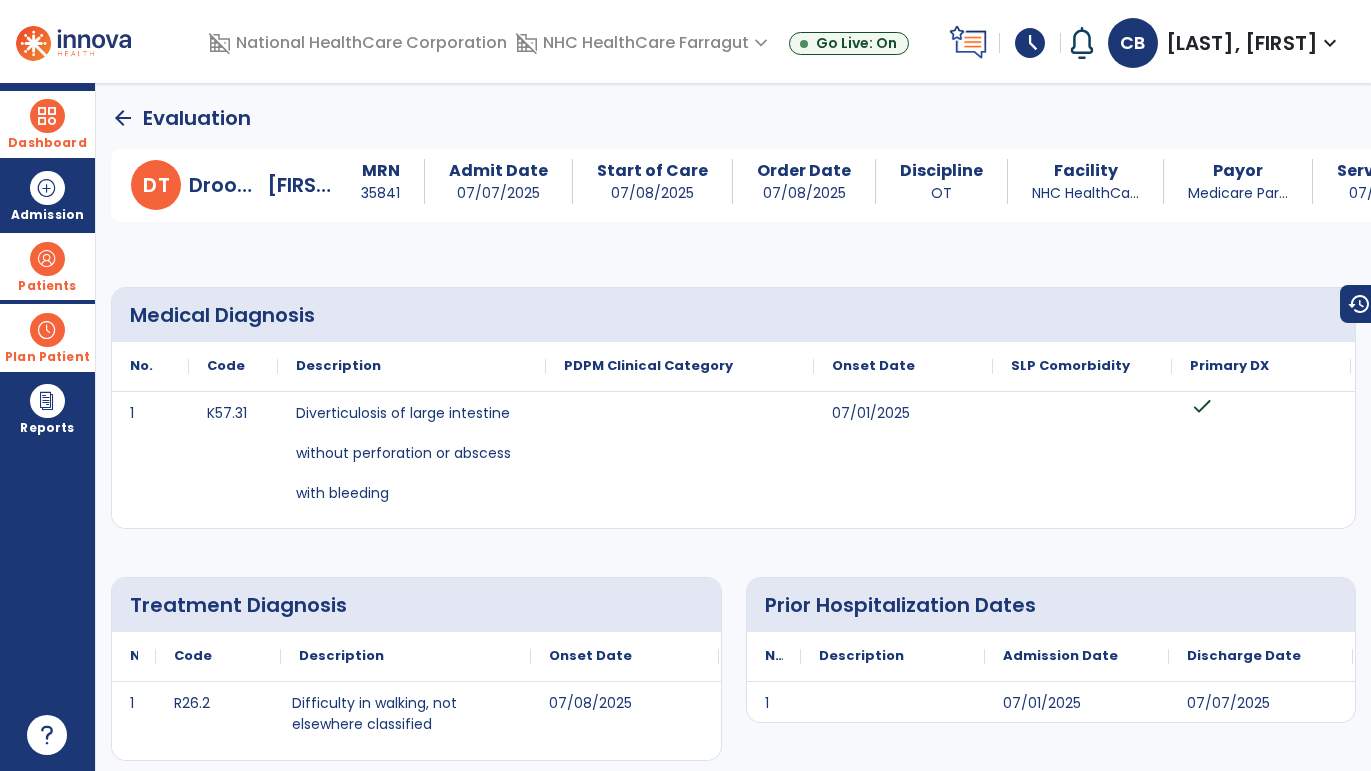 click at bounding box center (47, 116) 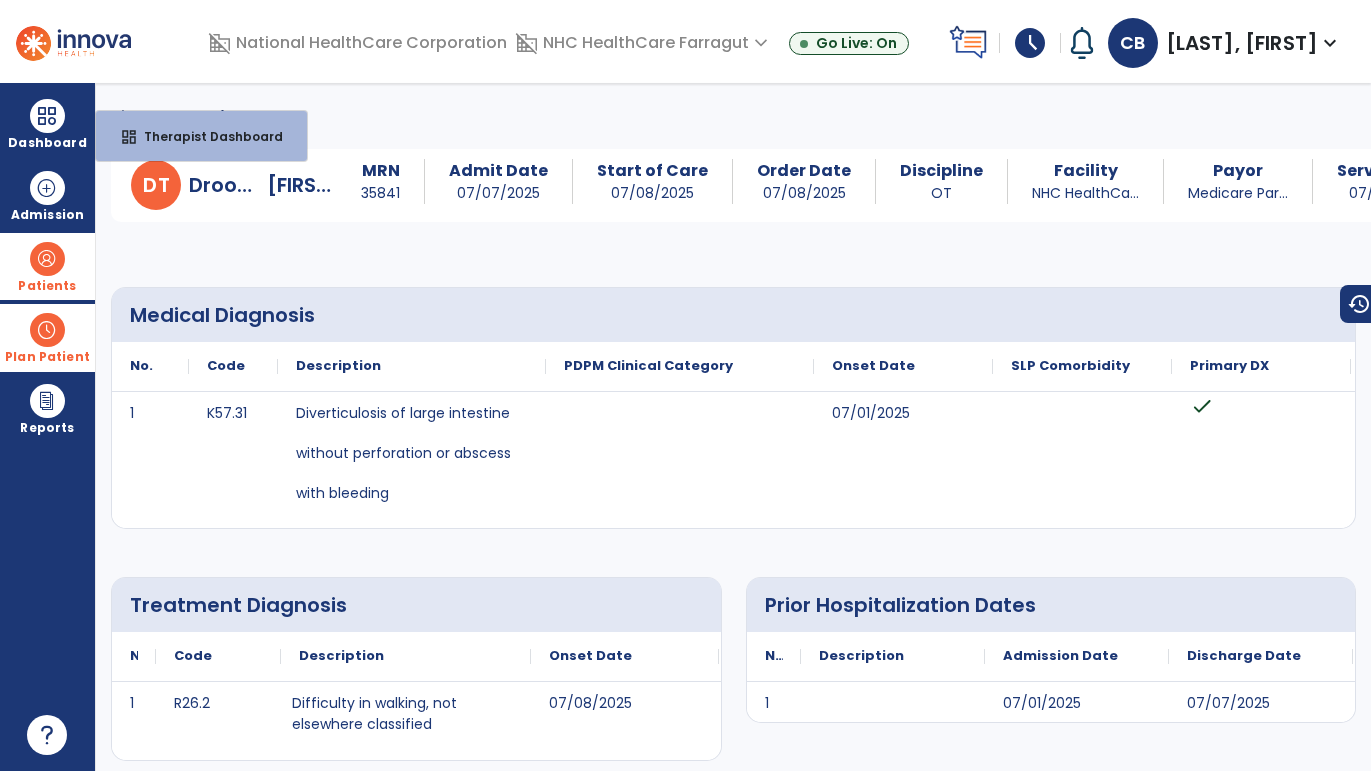 click on "arrow_back   Evaluation" 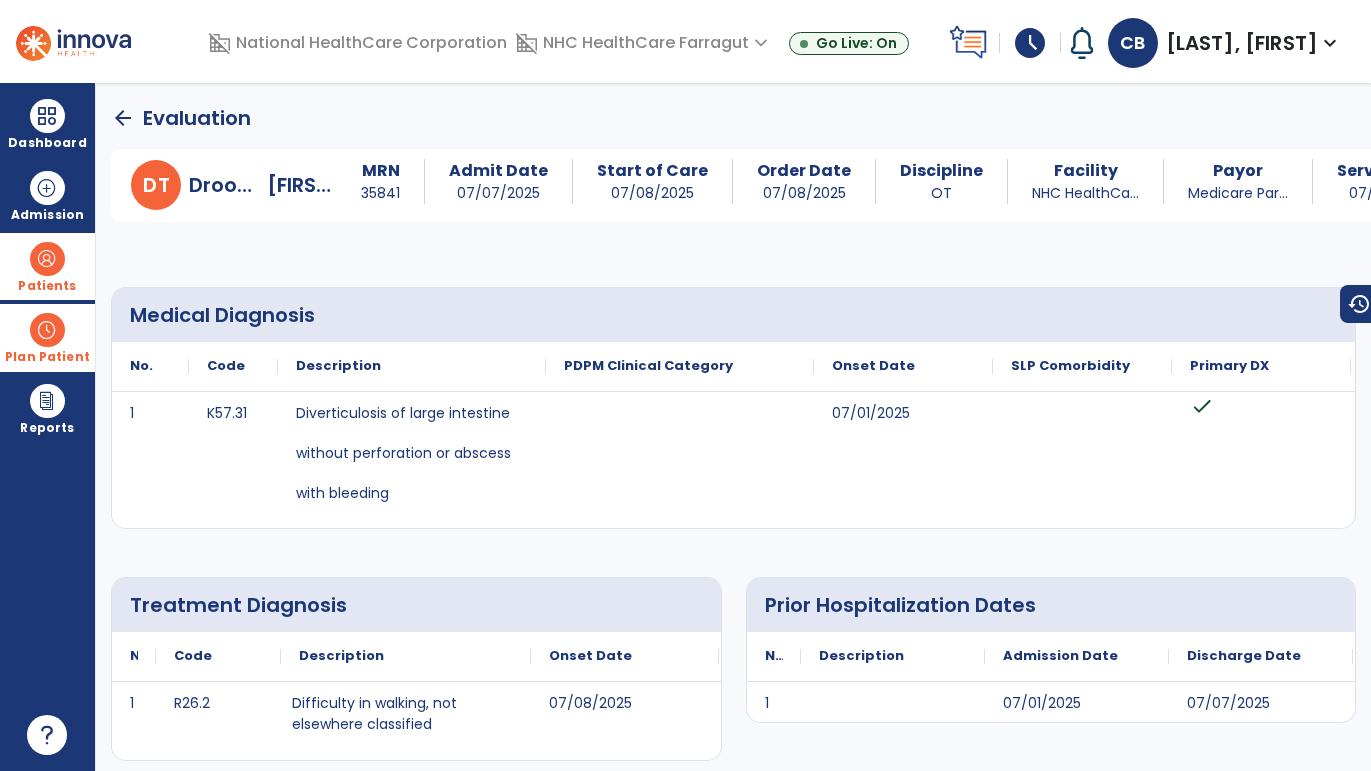 click on "arrow_back" 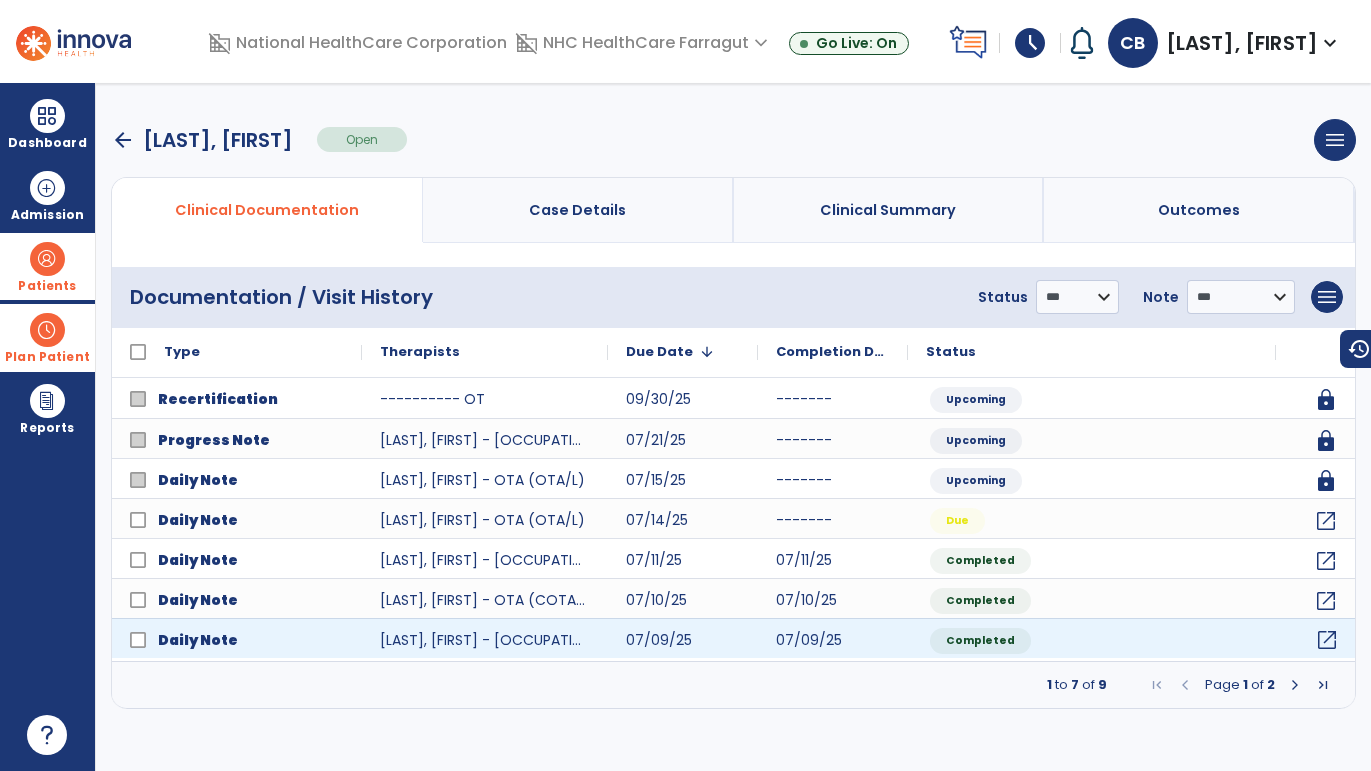 click on "open_in_new" 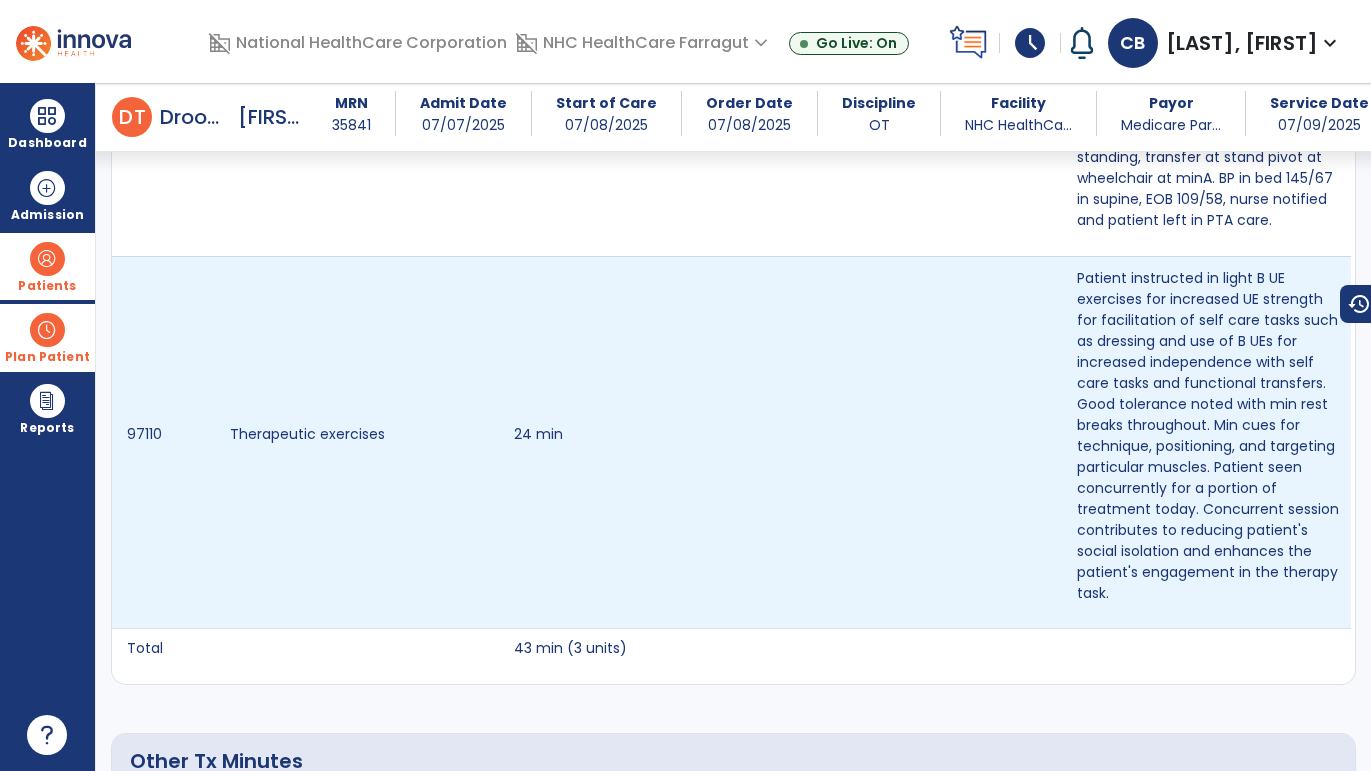 scroll, scrollTop: 1903, scrollLeft: 0, axis: vertical 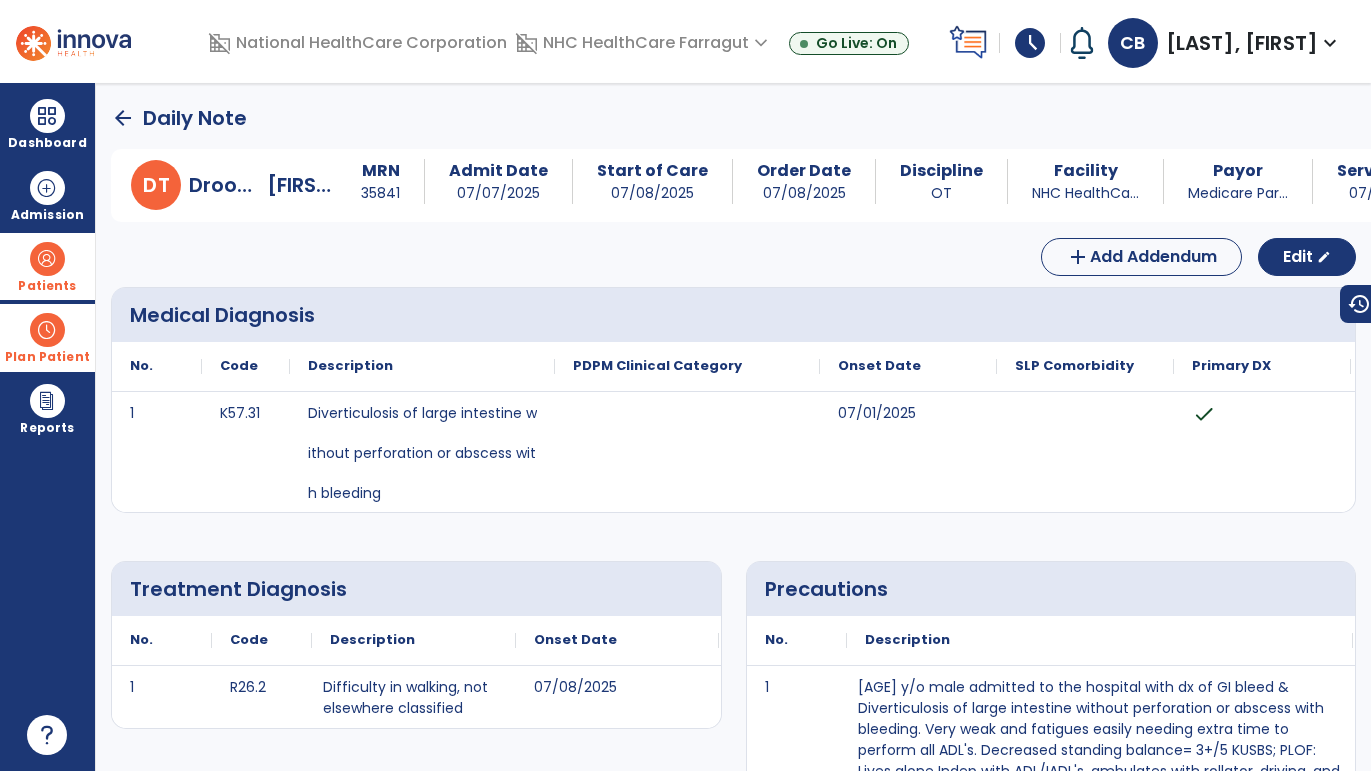 click on "arrow_back" 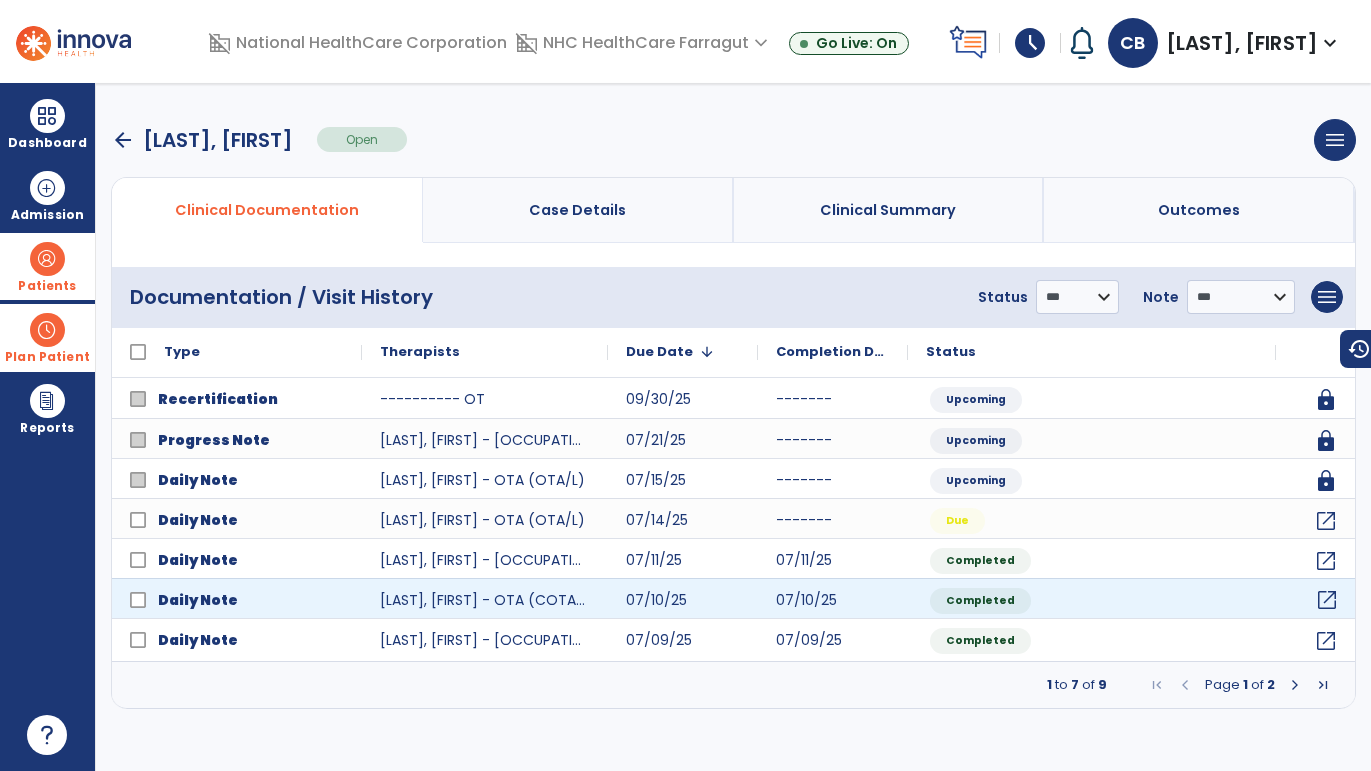 click on "open_in_new" 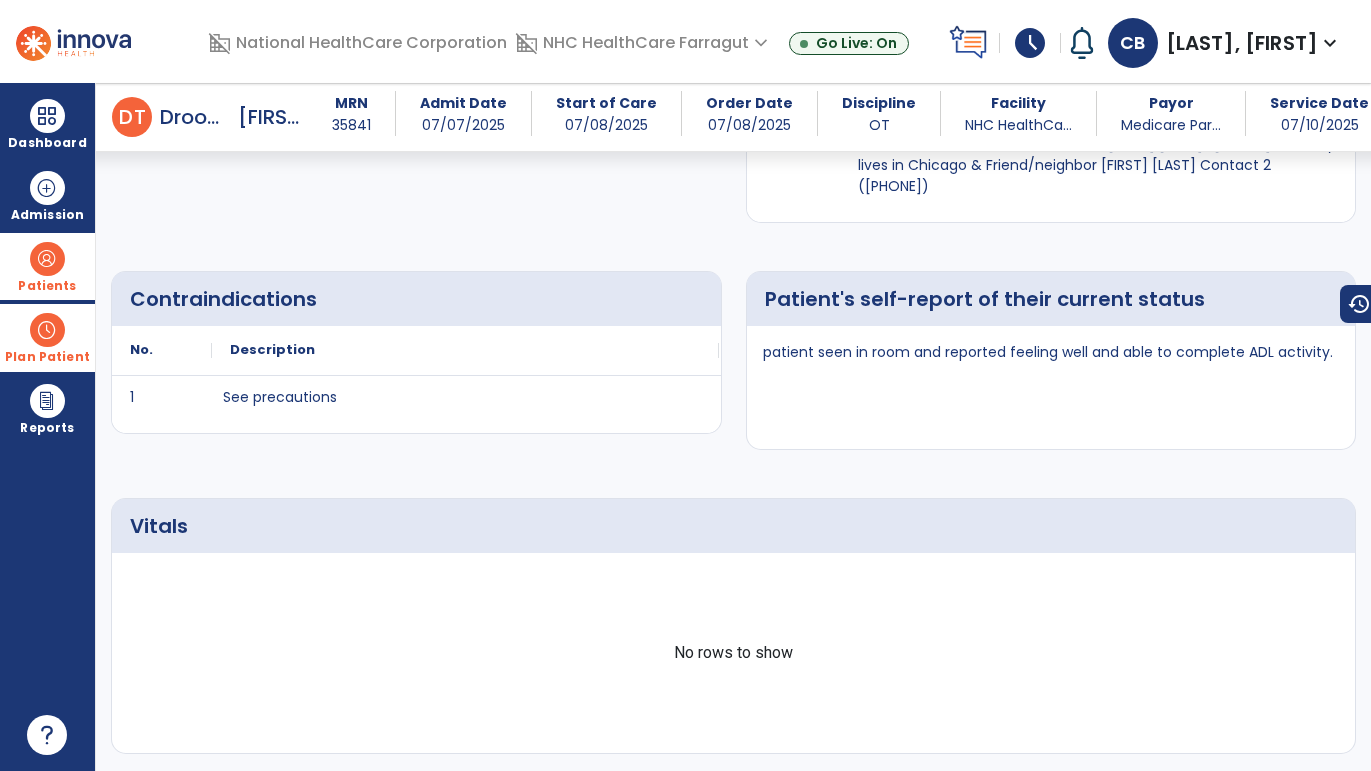 scroll, scrollTop: 0, scrollLeft: 0, axis: both 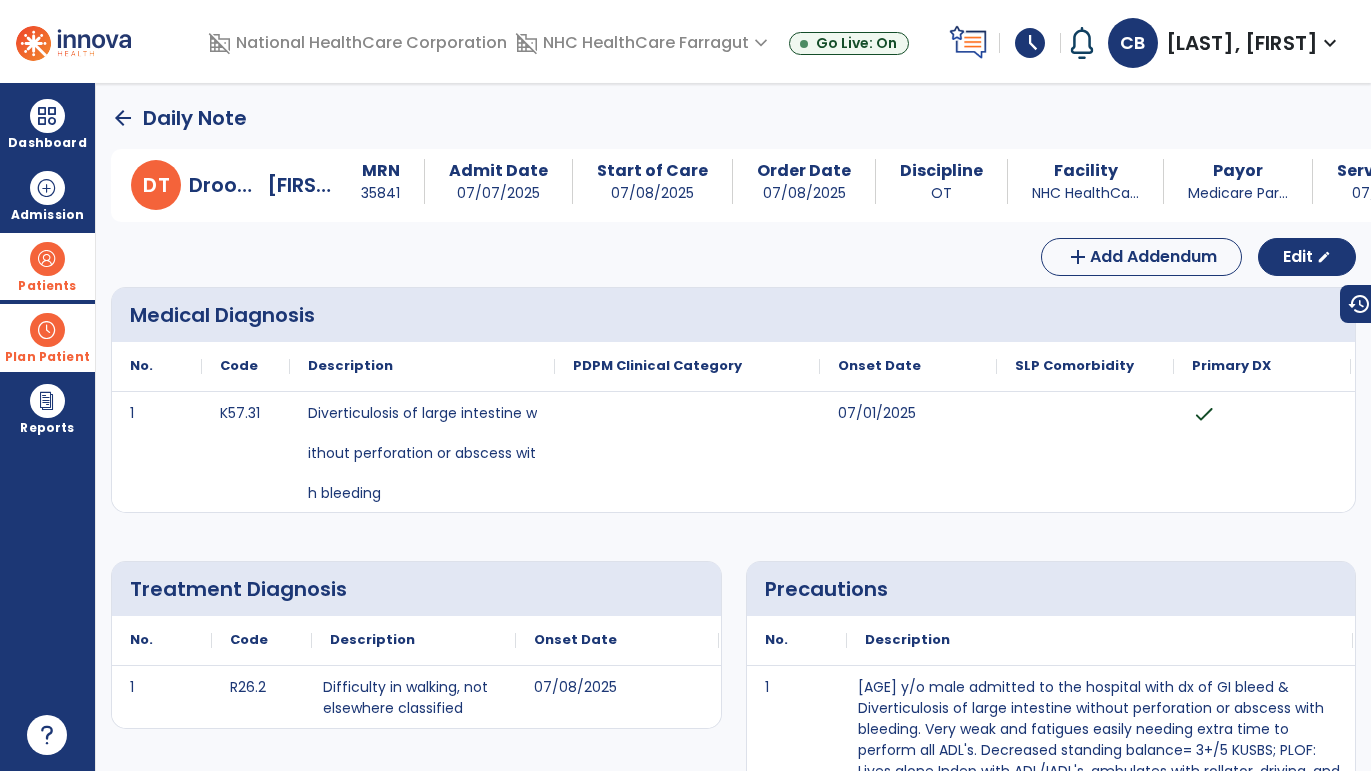 click on "arrow_back" 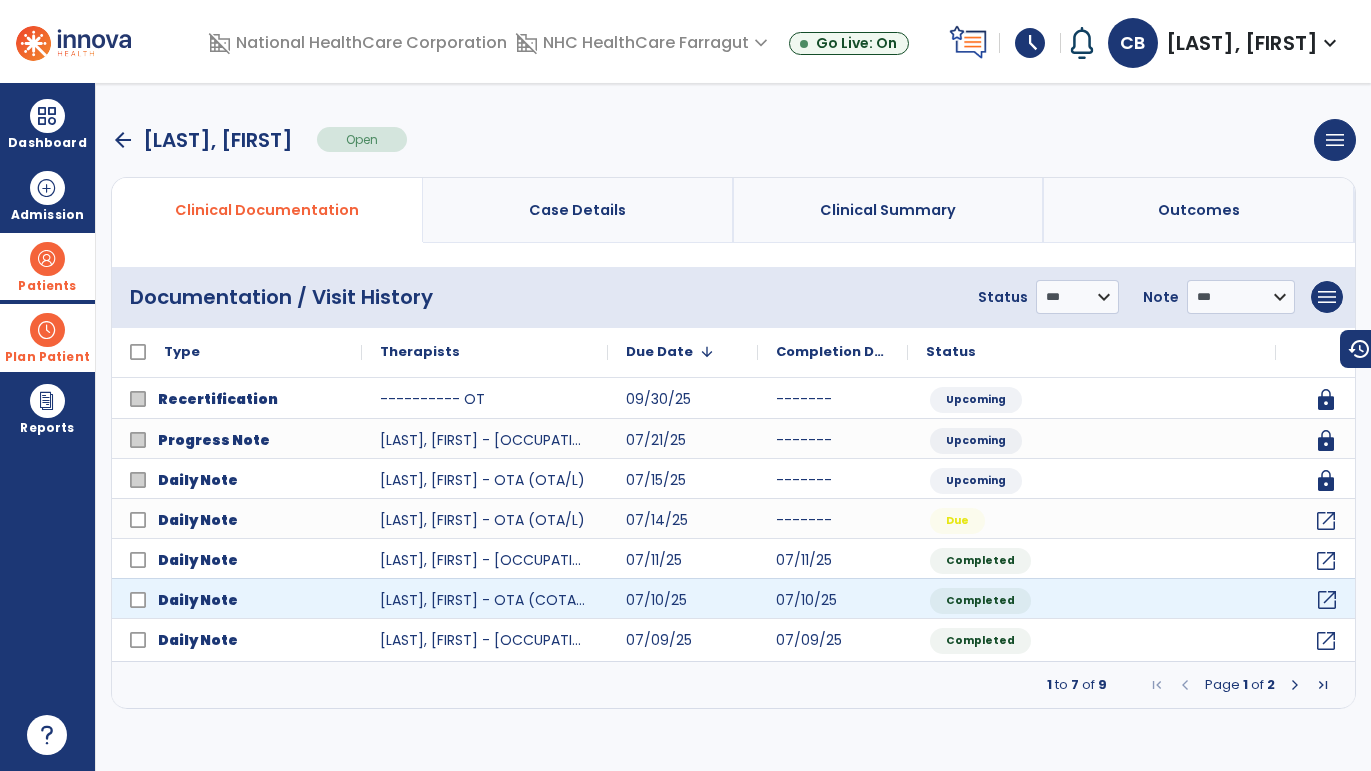 click on "open_in_new" 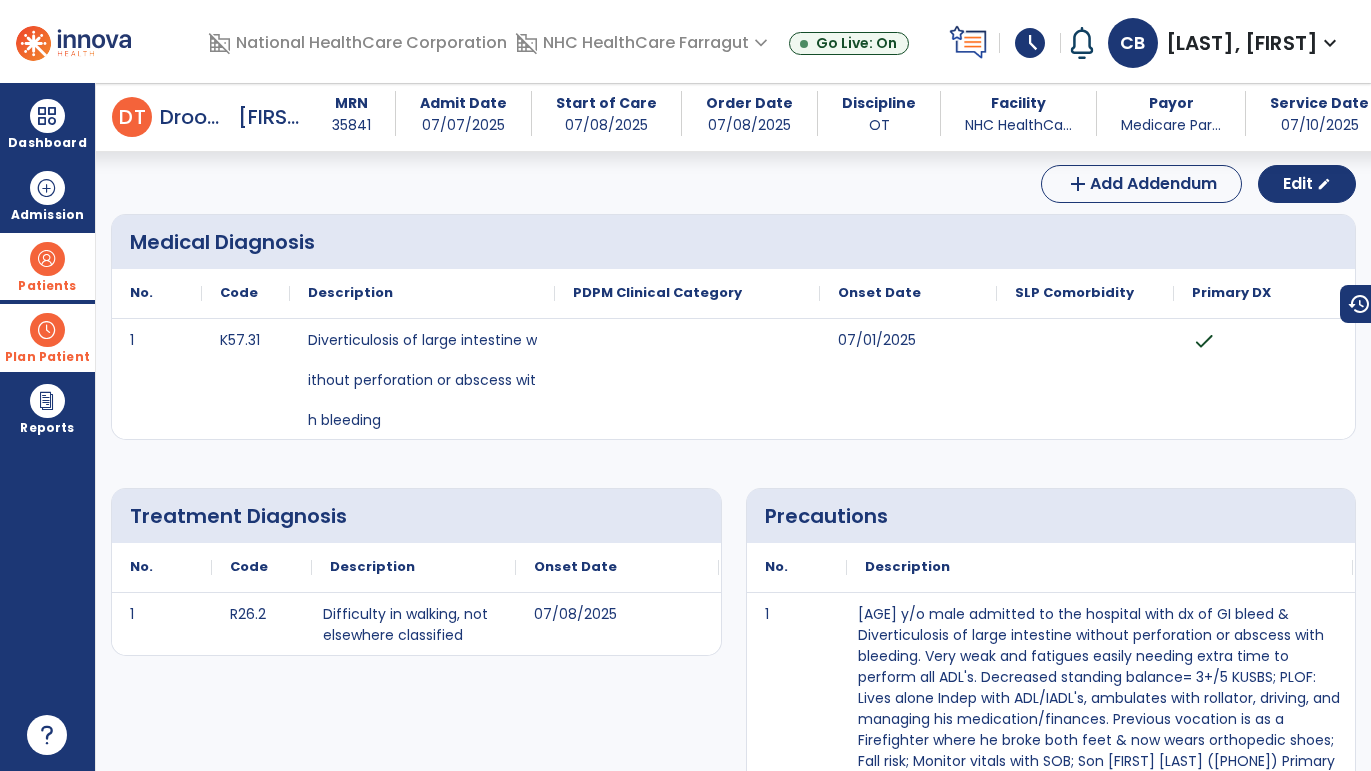 scroll, scrollTop: 0, scrollLeft: 0, axis: both 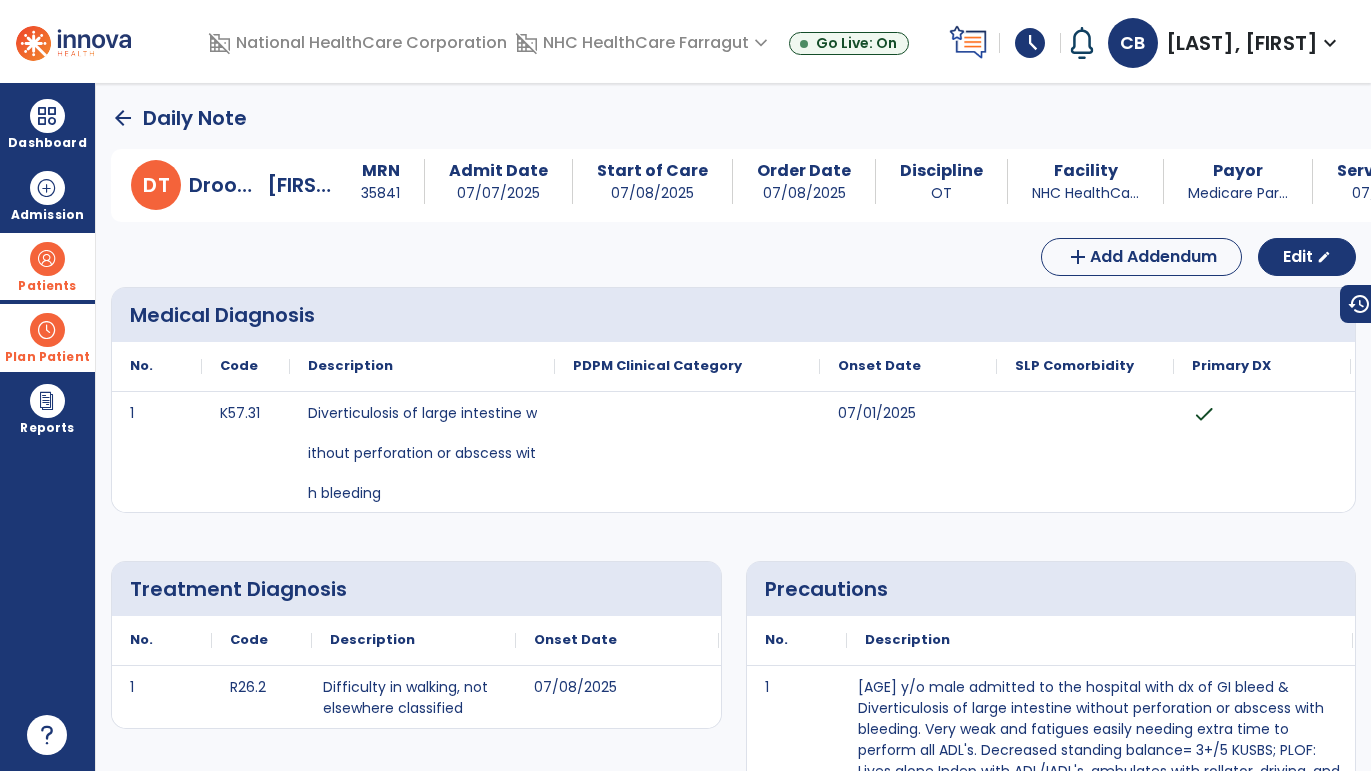 click on "arrow_back" 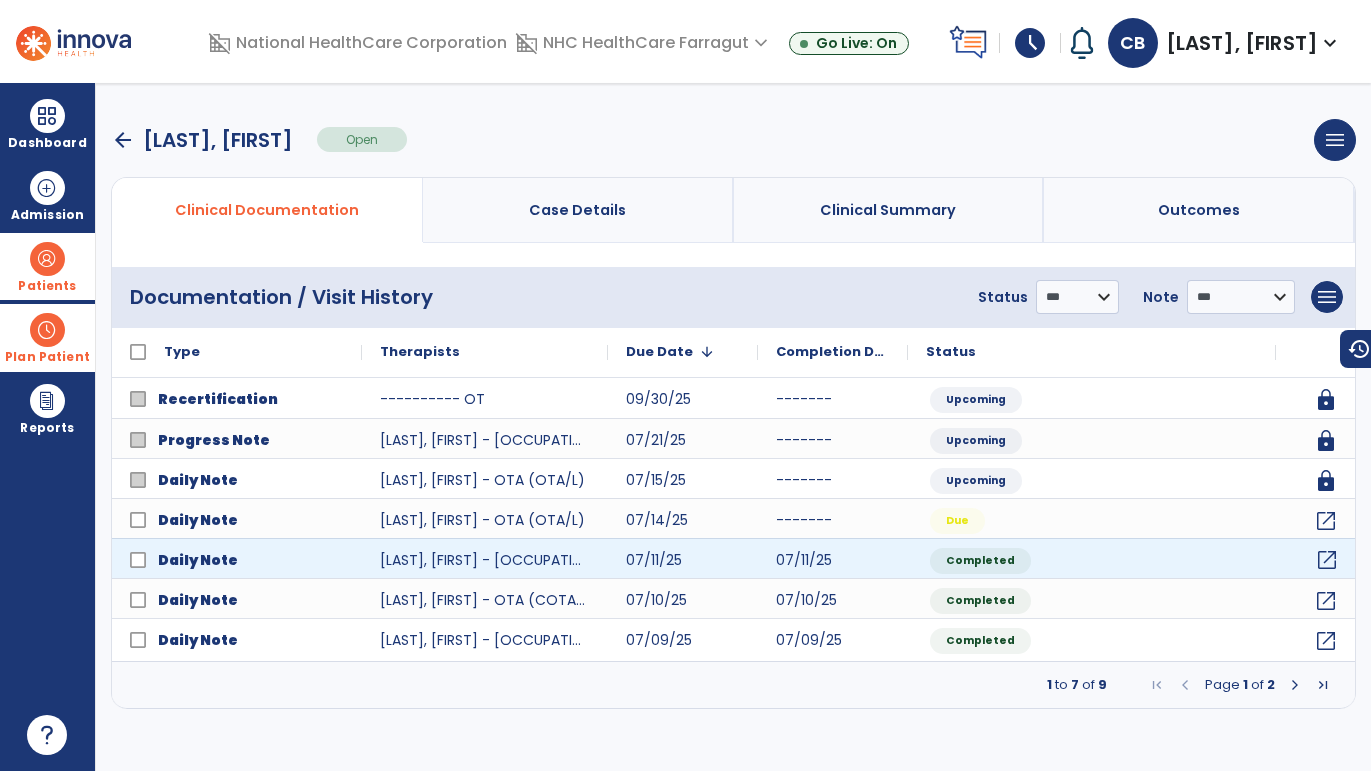 click on "open_in_new" 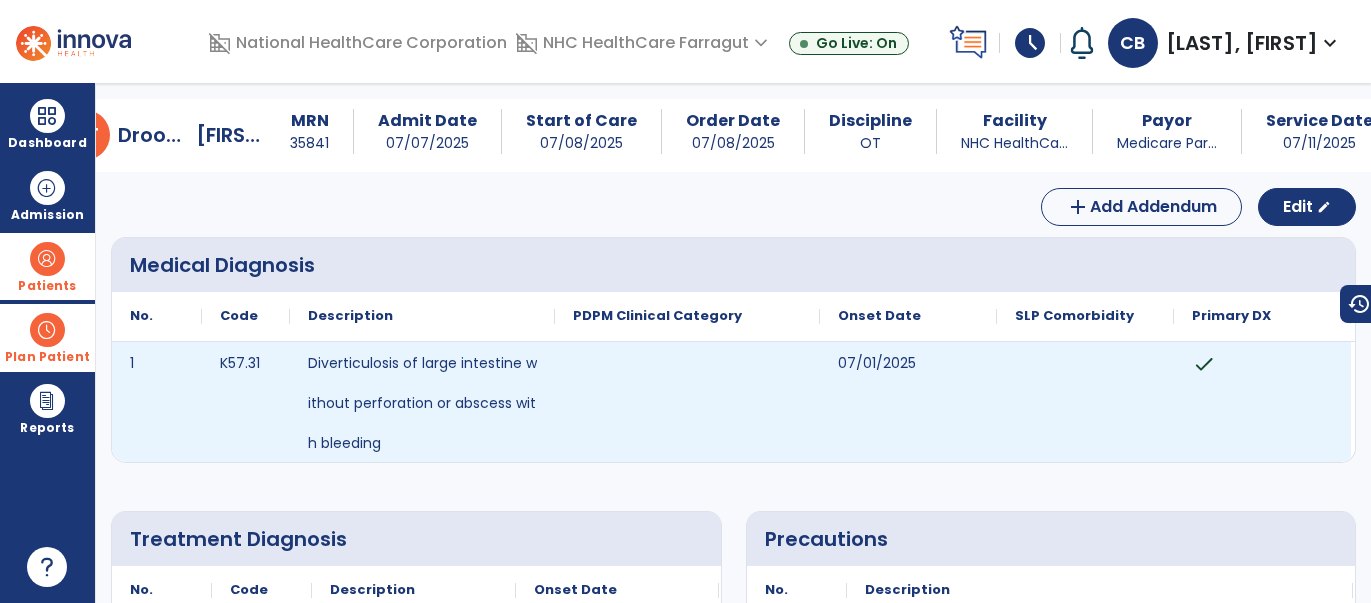 scroll, scrollTop: 0, scrollLeft: 0, axis: both 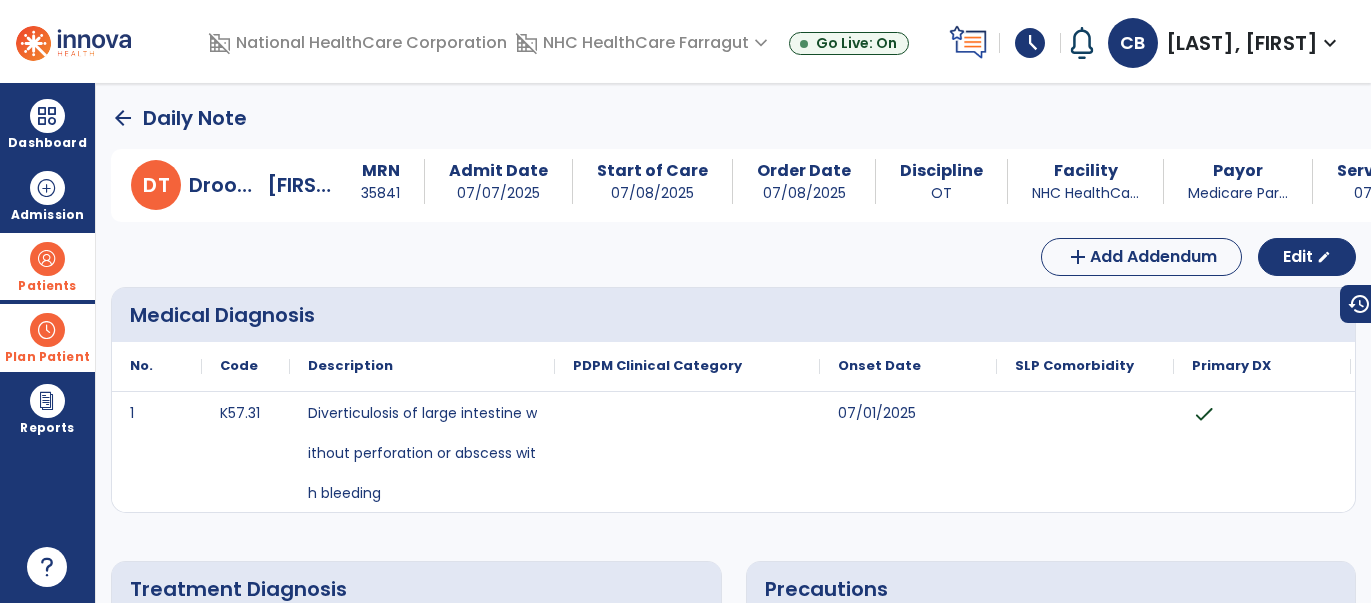 click on "arrow_back" 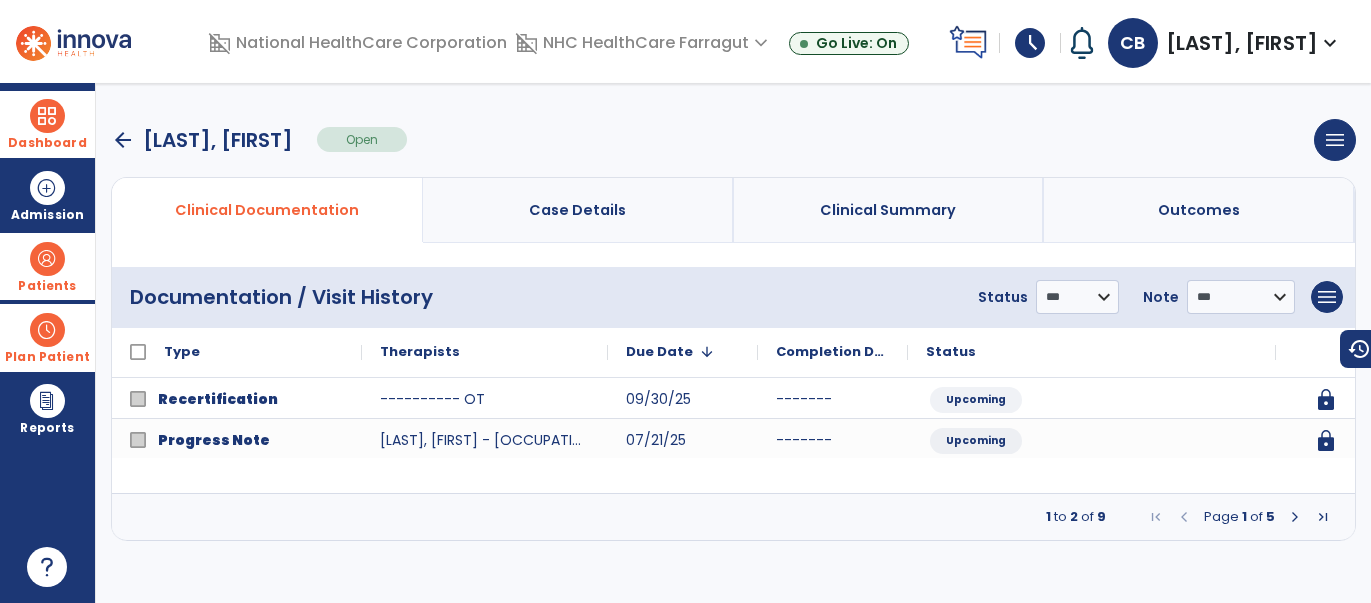 click at bounding box center [47, 116] 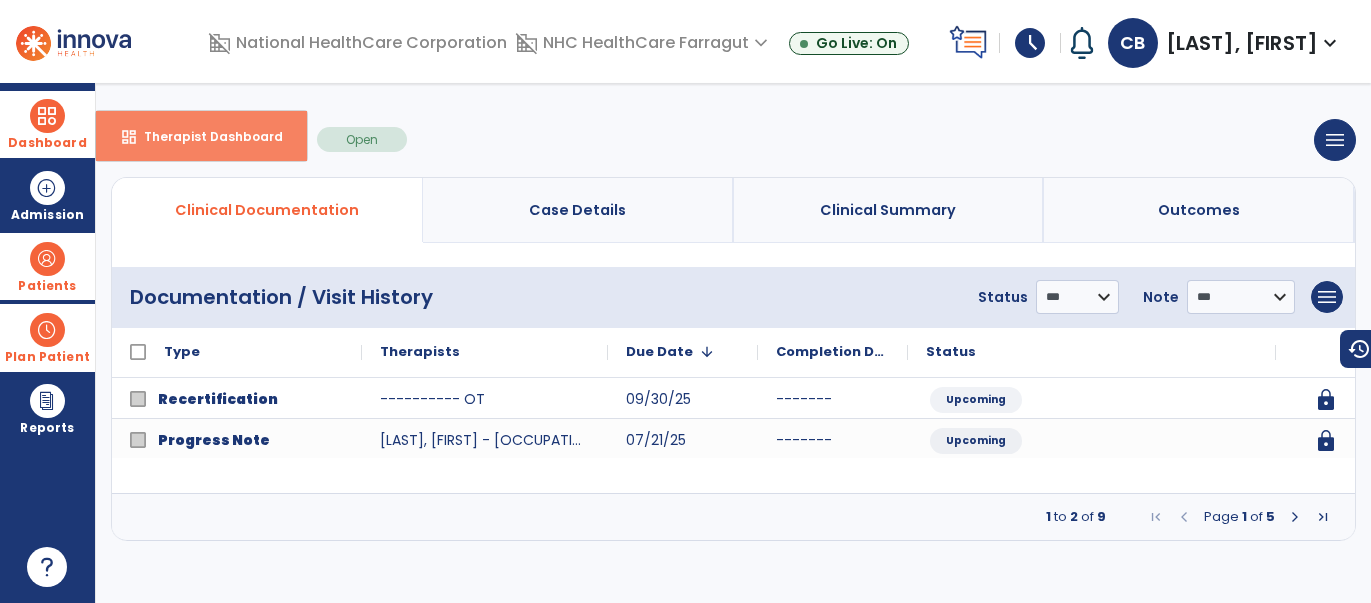 click on "Therapist Dashboard" at bounding box center [205, 136] 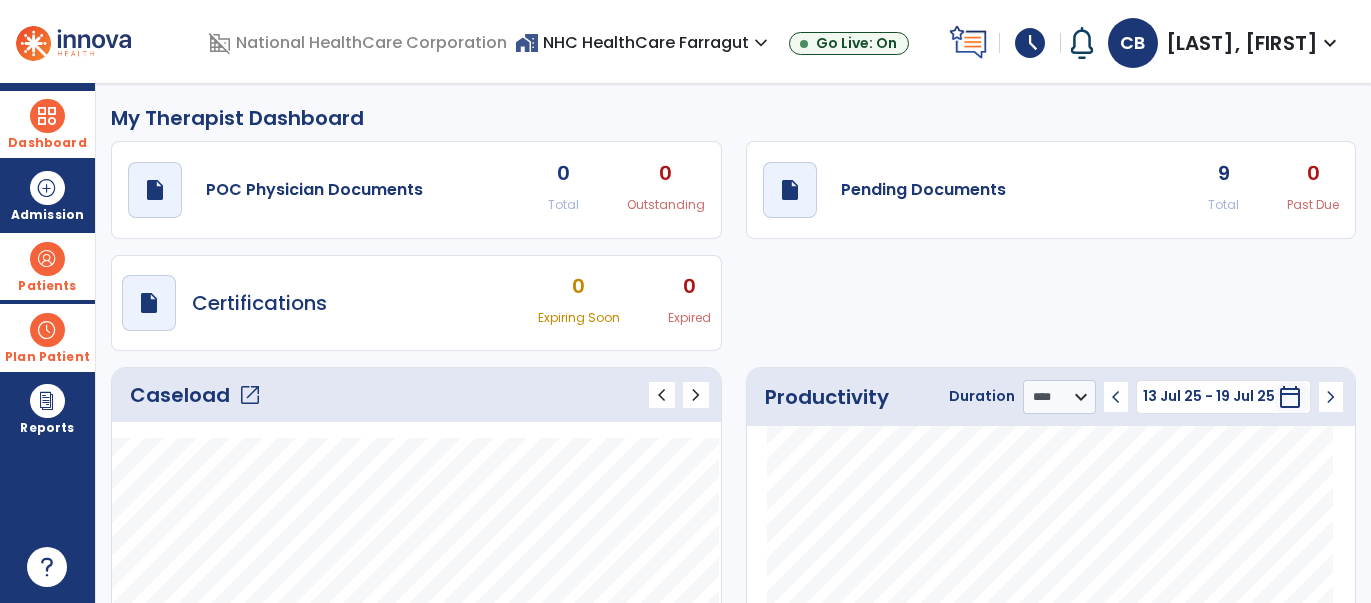 click at bounding box center (47, 330) 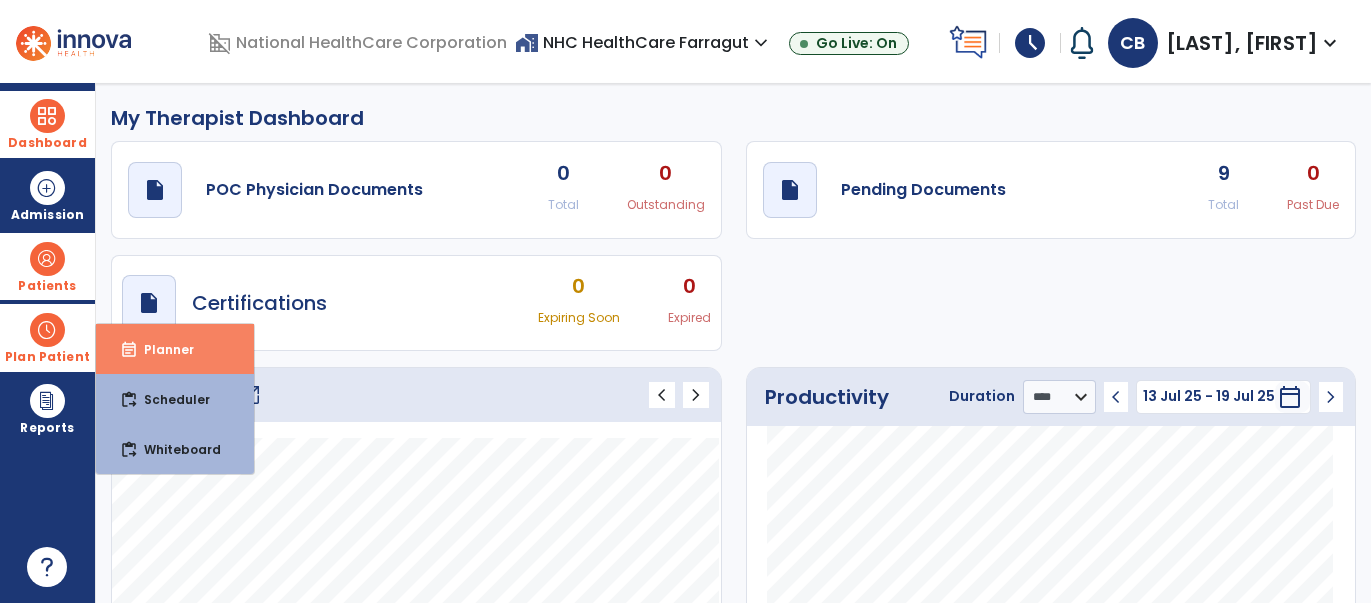 click on "Planner" at bounding box center [161, 349] 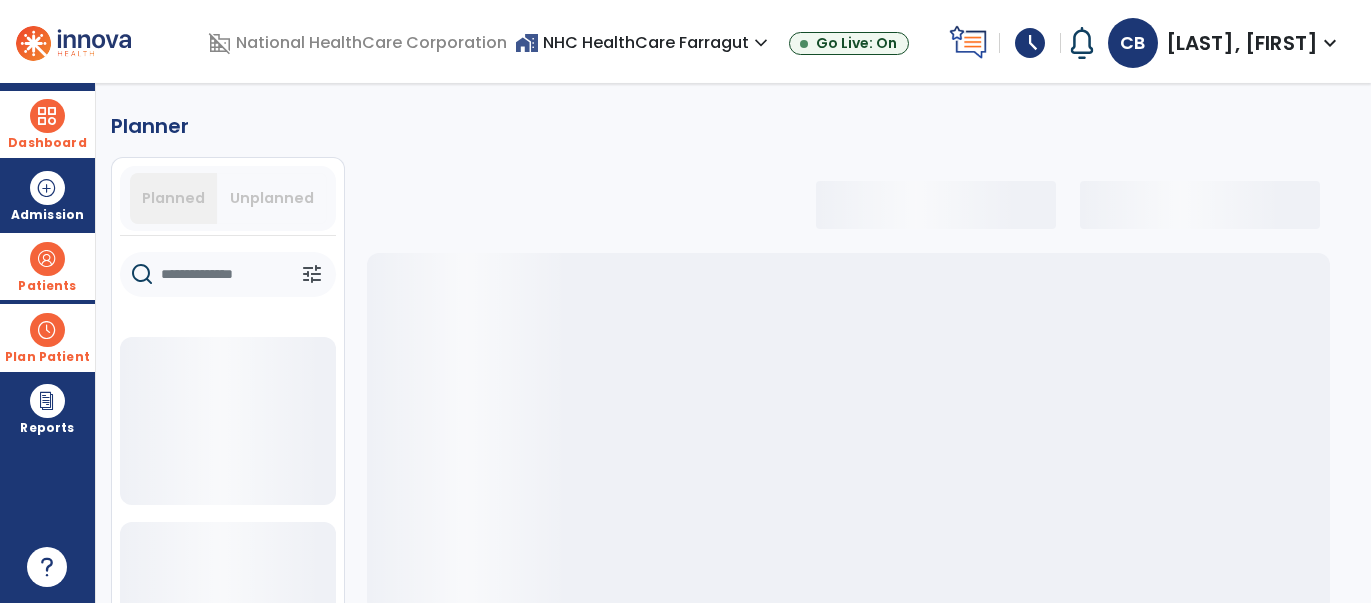 select on "***" 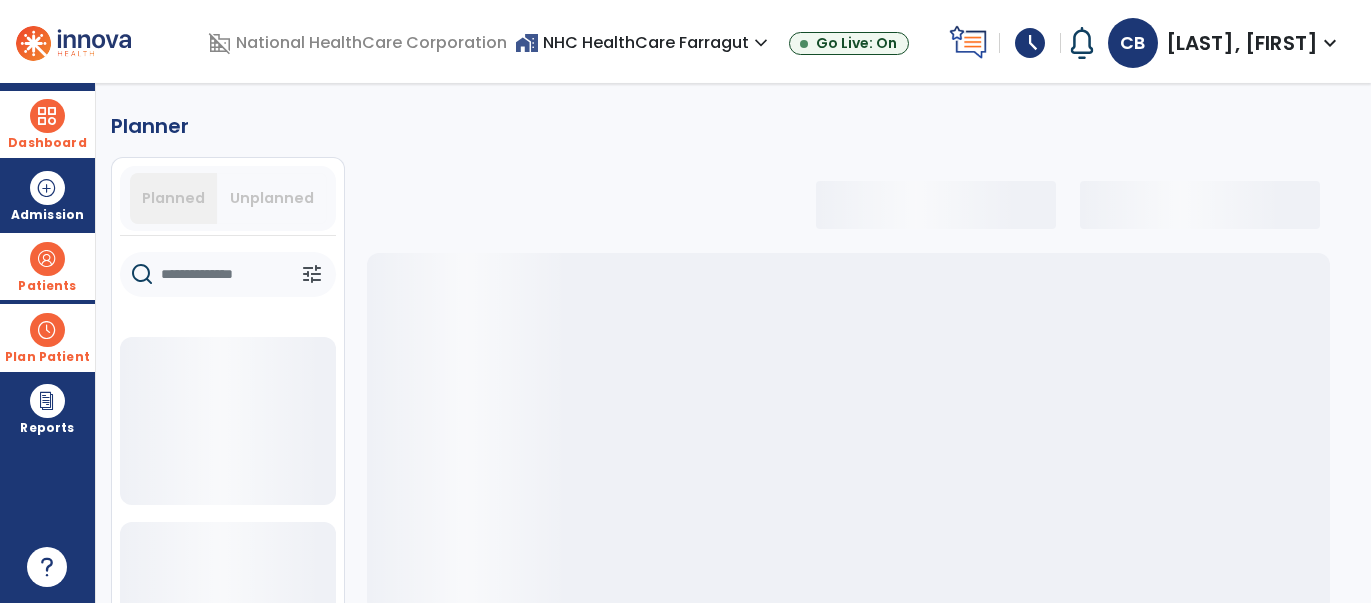 select on "***" 